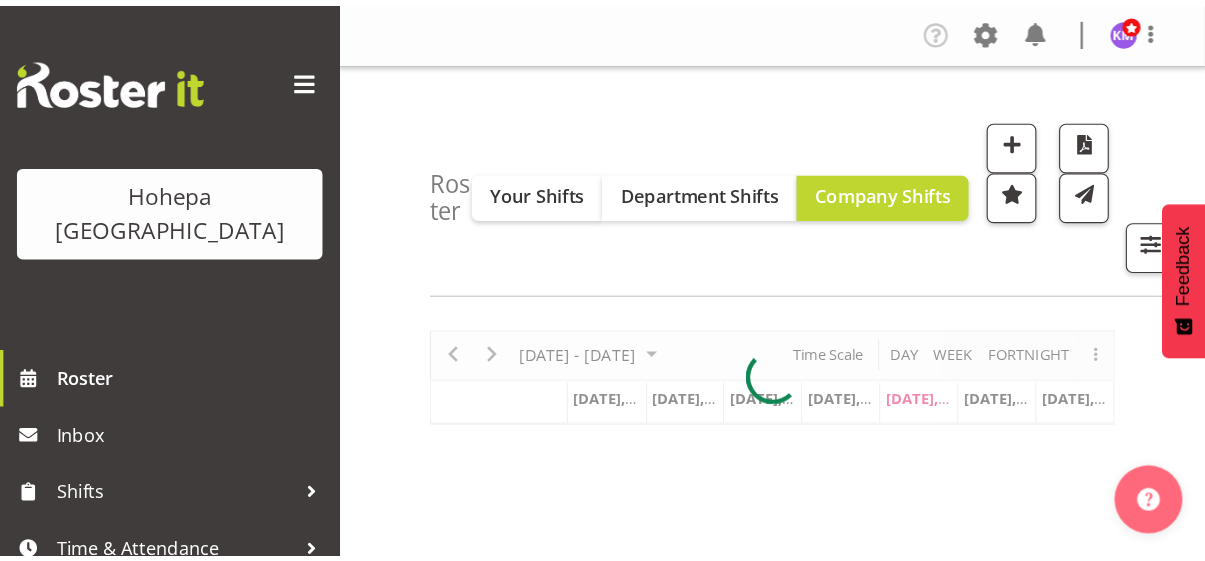 scroll, scrollTop: 0, scrollLeft: 0, axis: both 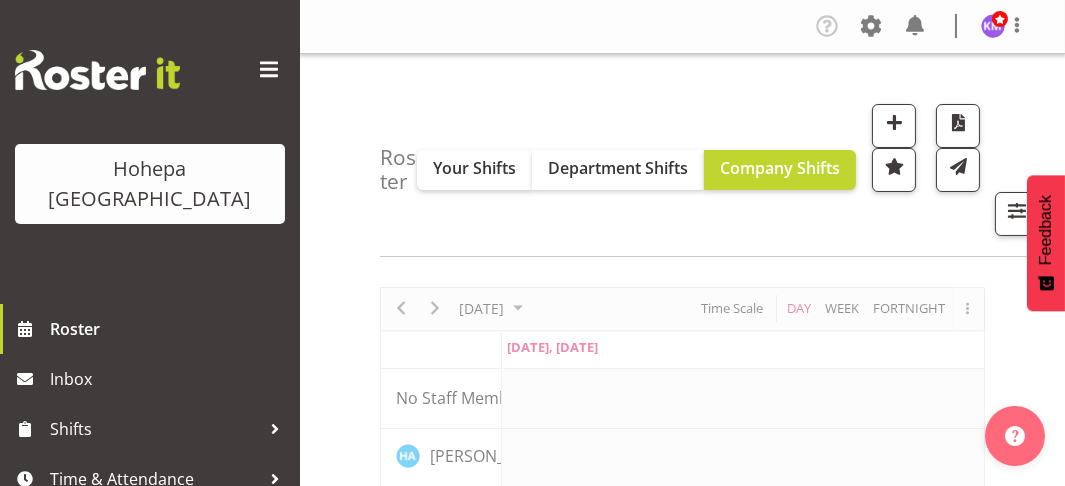 click on "Hohepa [GEOGRAPHIC_DATA]" at bounding box center [150, 152] 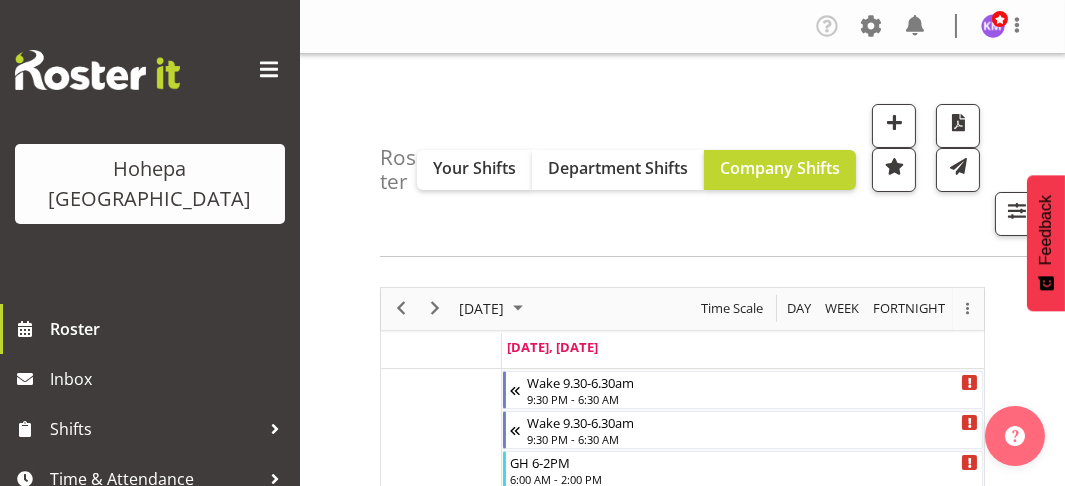click on "Roster   Your Shifts
Department Shifts
Company Shifts
All Locations
Clear
[PERSON_NAME][GEOGRAPHIC_DATA]
CPS
Daffodil Cottage
[PERSON_NAME][GEOGRAPHIC_DATA]
[GEOGRAPHIC_DATA]
[GEOGRAPHIC_DATA]
Management
Clear          All Jobs  All Jobs" at bounding box center (682, 3515) 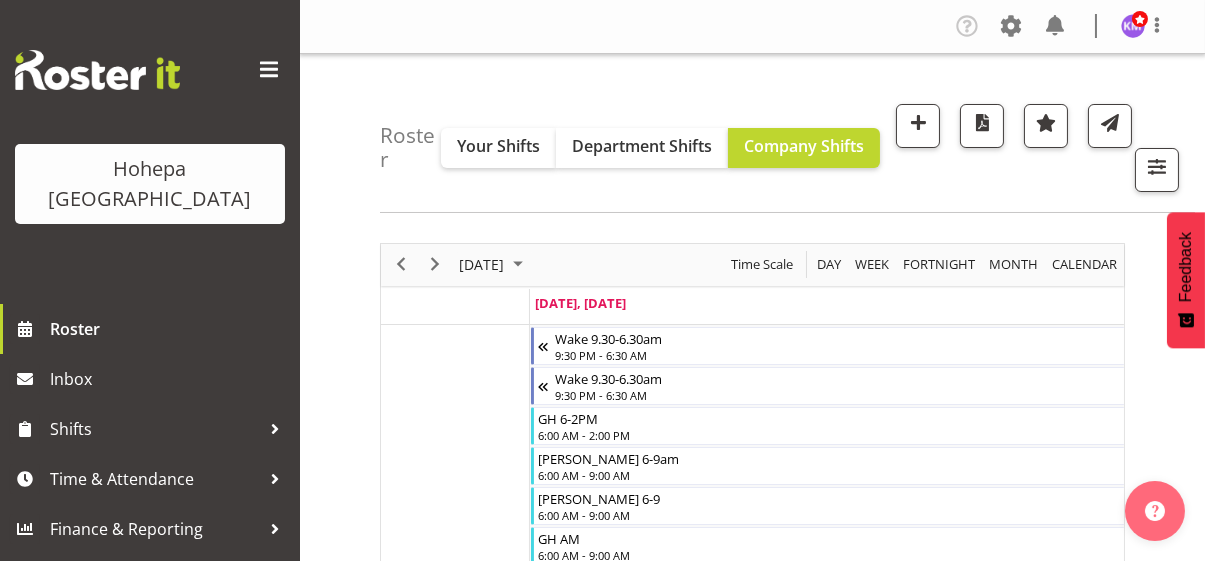 click at bounding box center (269, 70) 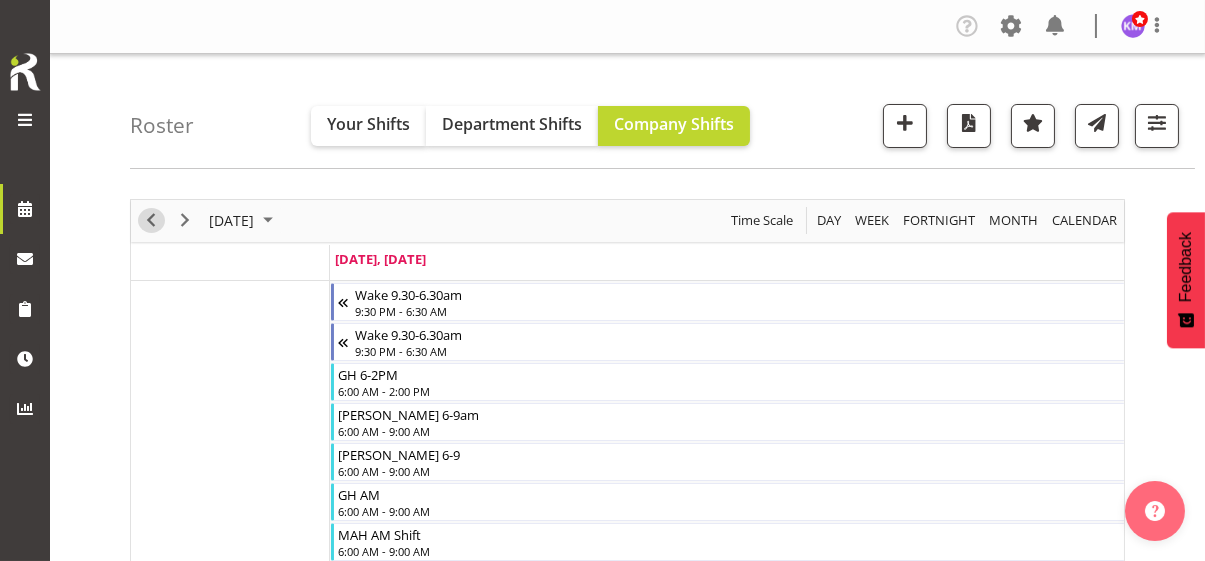 click at bounding box center [151, 220] 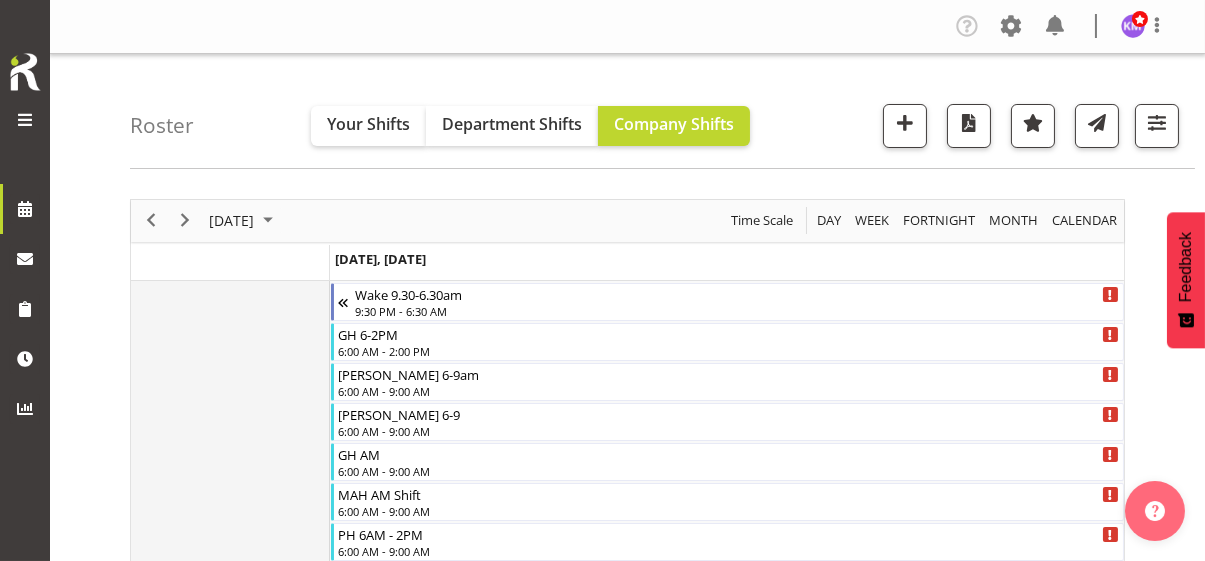 drag, startPoint x: 260, startPoint y: 394, endPoint x: 294, endPoint y: 393, distance: 34.0147 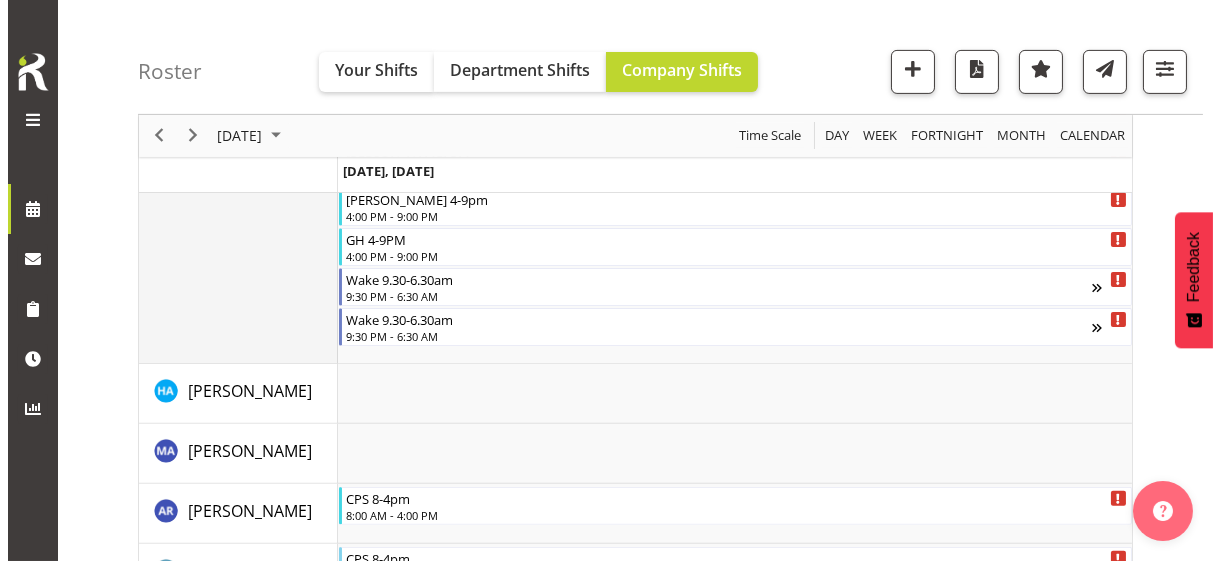 scroll, scrollTop: 1506, scrollLeft: 0, axis: vertical 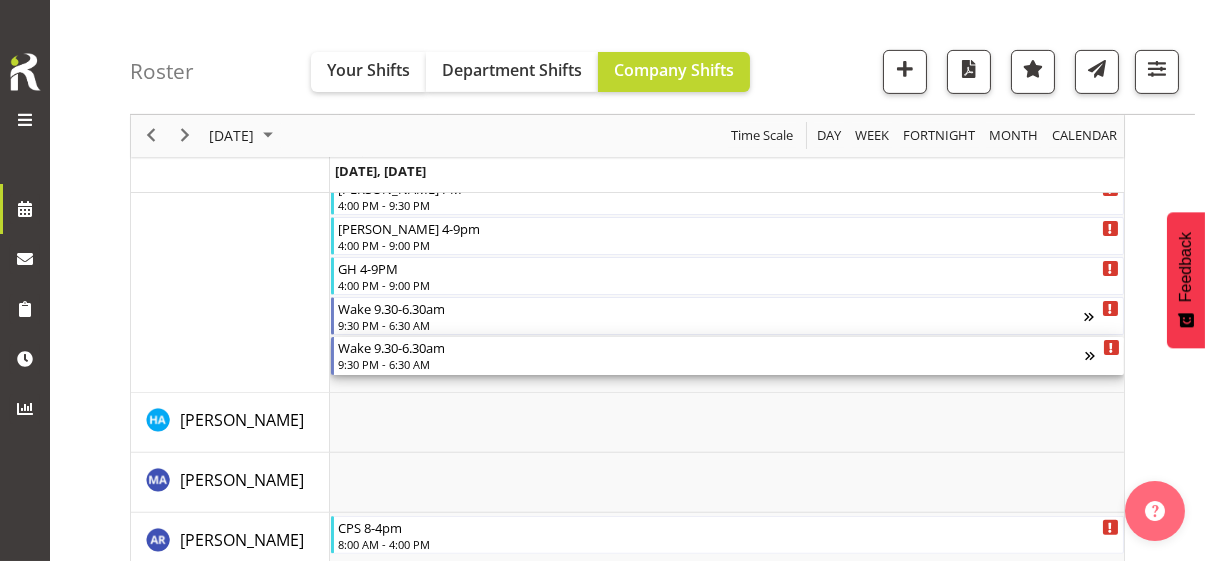 click on "9:30 PM - 6:30 AM" at bounding box center (711, 364) 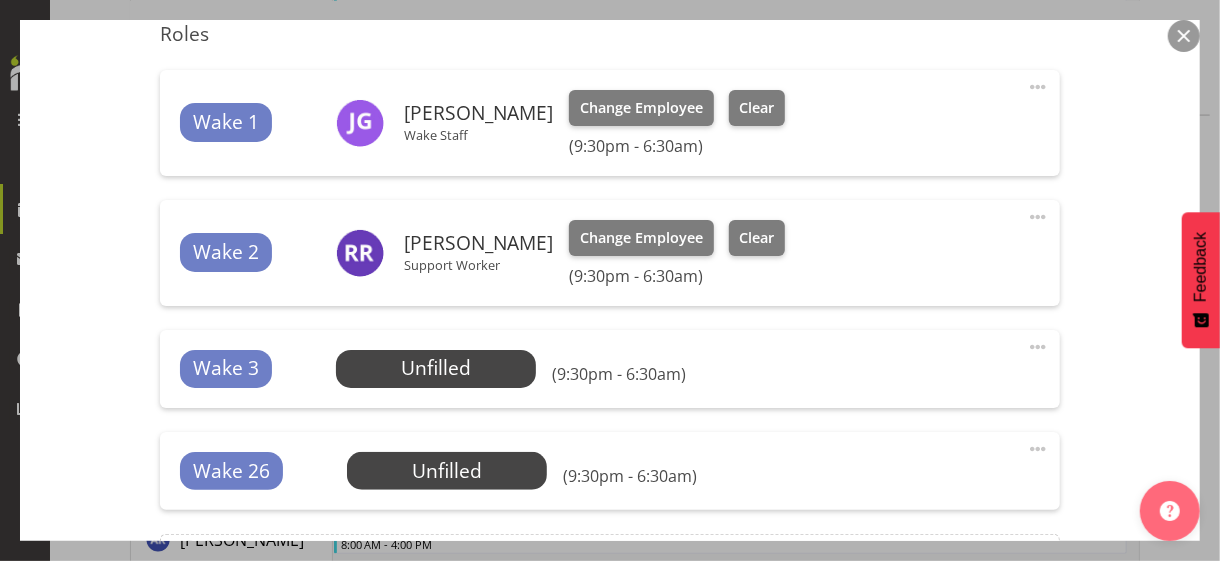 scroll, scrollTop: 600, scrollLeft: 0, axis: vertical 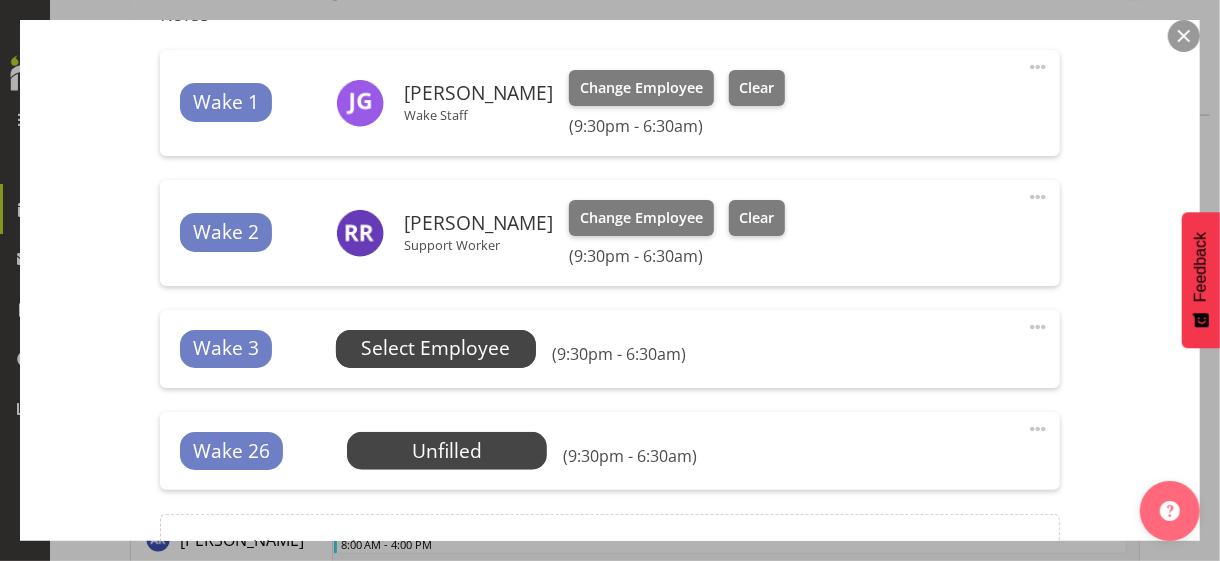 click on "Select Employee" at bounding box center [435, 348] 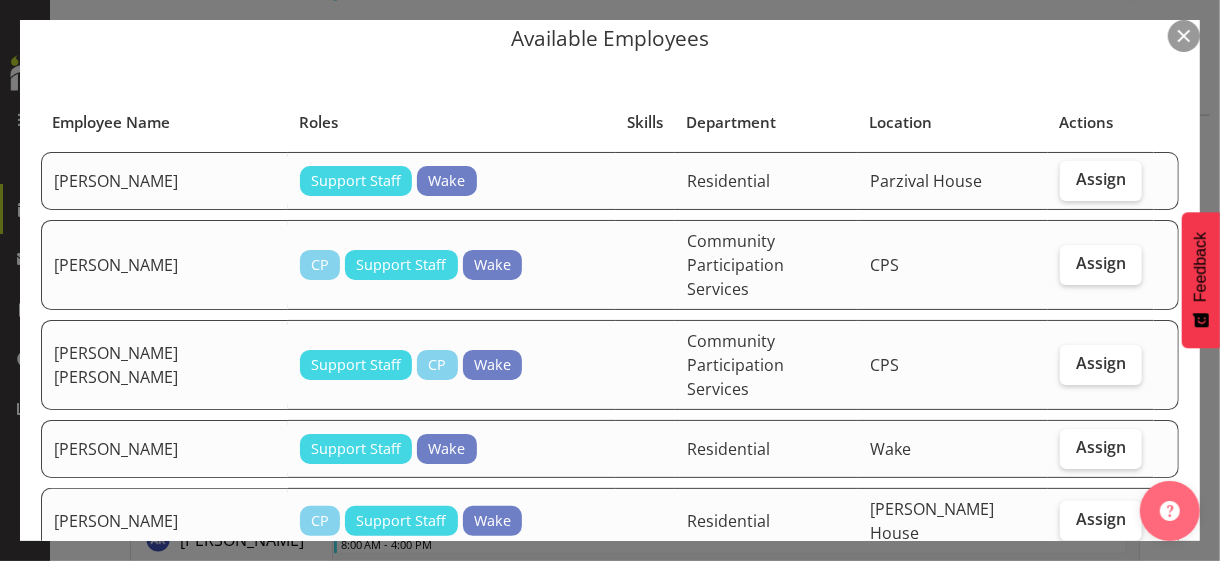 scroll, scrollTop: 100, scrollLeft: 0, axis: vertical 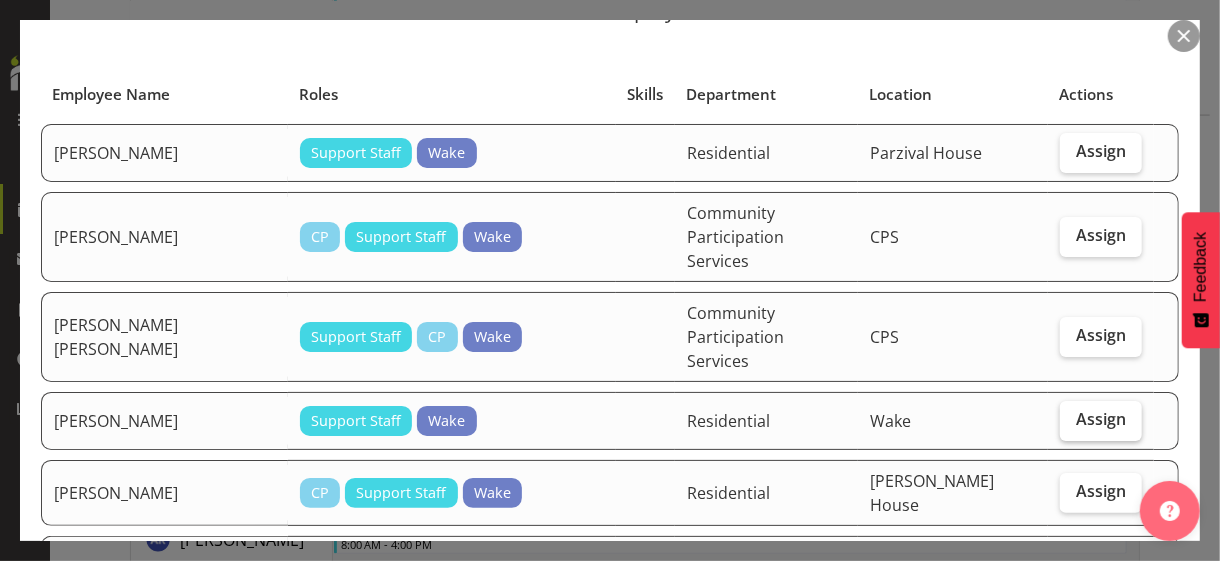 click on "Assign" at bounding box center [1101, 419] 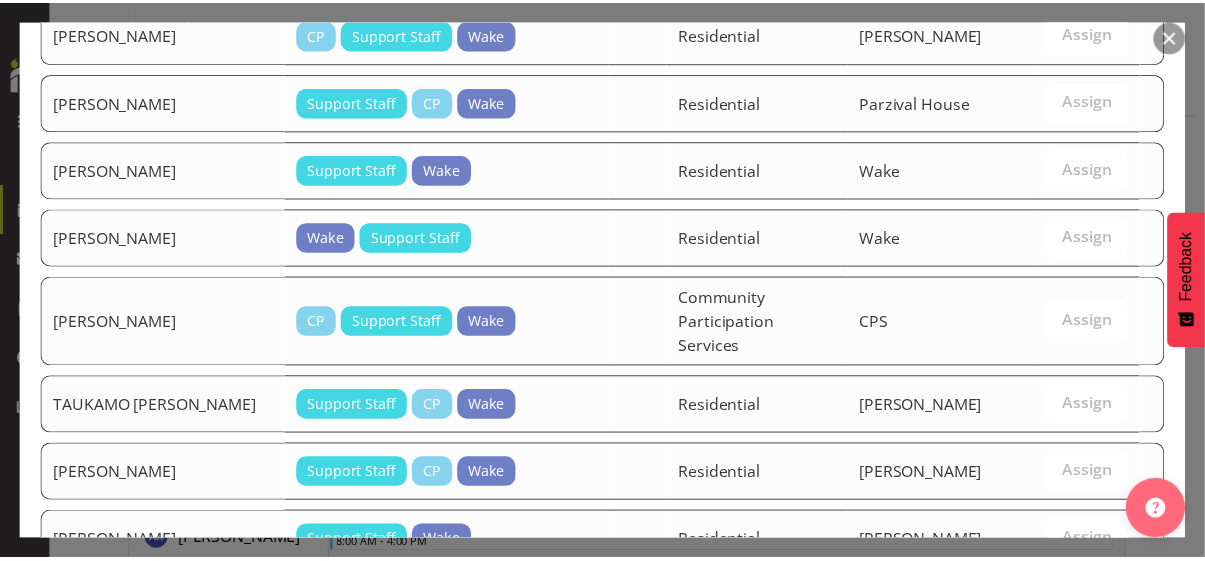 scroll, scrollTop: 1804, scrollLeft: 0, axis: vertical 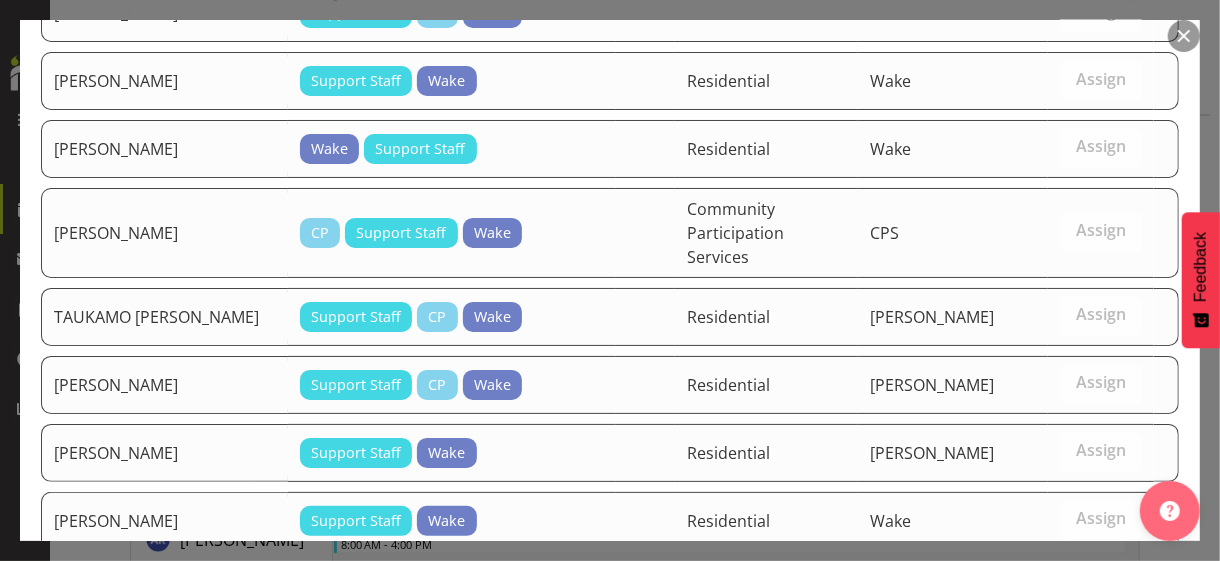 click on "Assign [PERSON_NAME]" at bounding box center [1066, 623] 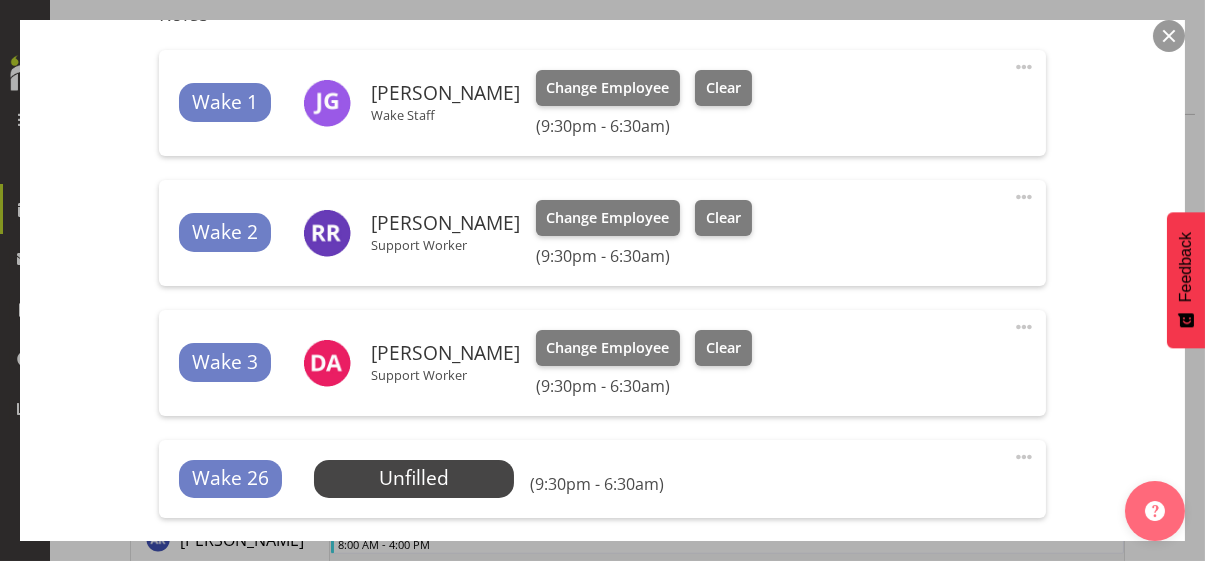 scroll, scrollTop: 843, scrollLeft: 0, axis: vertical 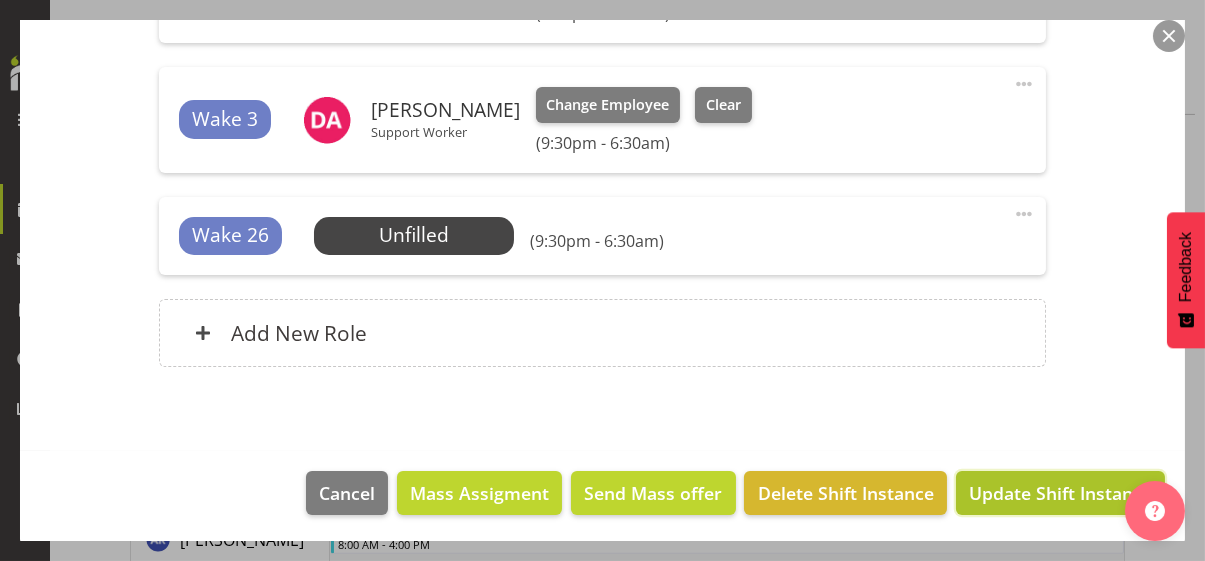 click on "Update Shift Instance" at bounding box center (1060, 493) 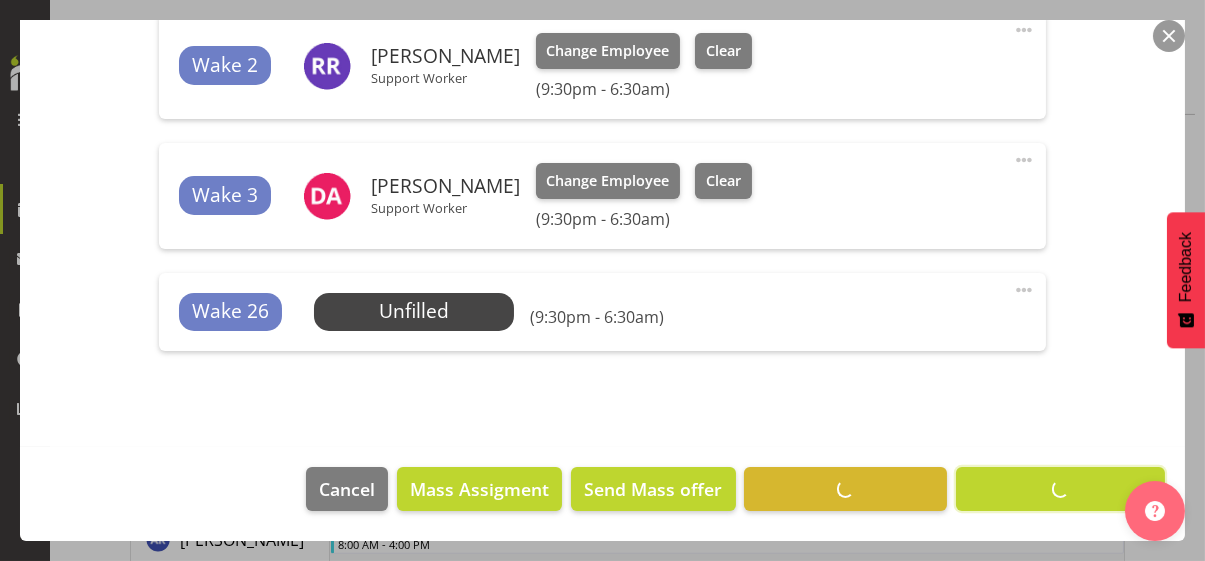 scroll, scrollTop: 765, scrollLeft: 0, axis: vertical 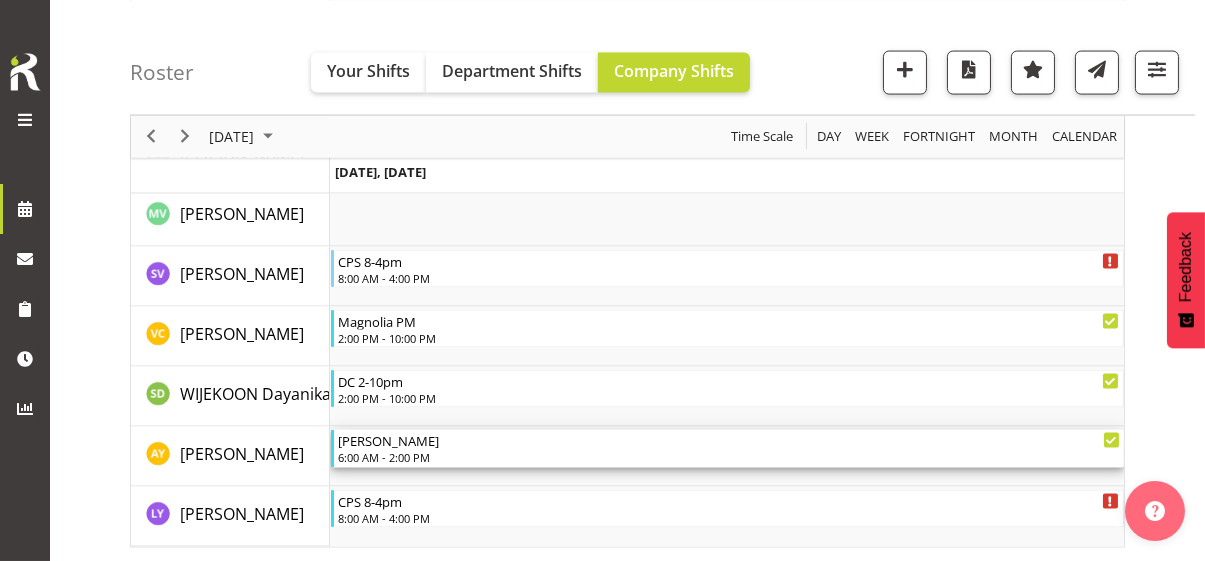 click on "[PERSON_NAME]" at bounding box center (729, 440) 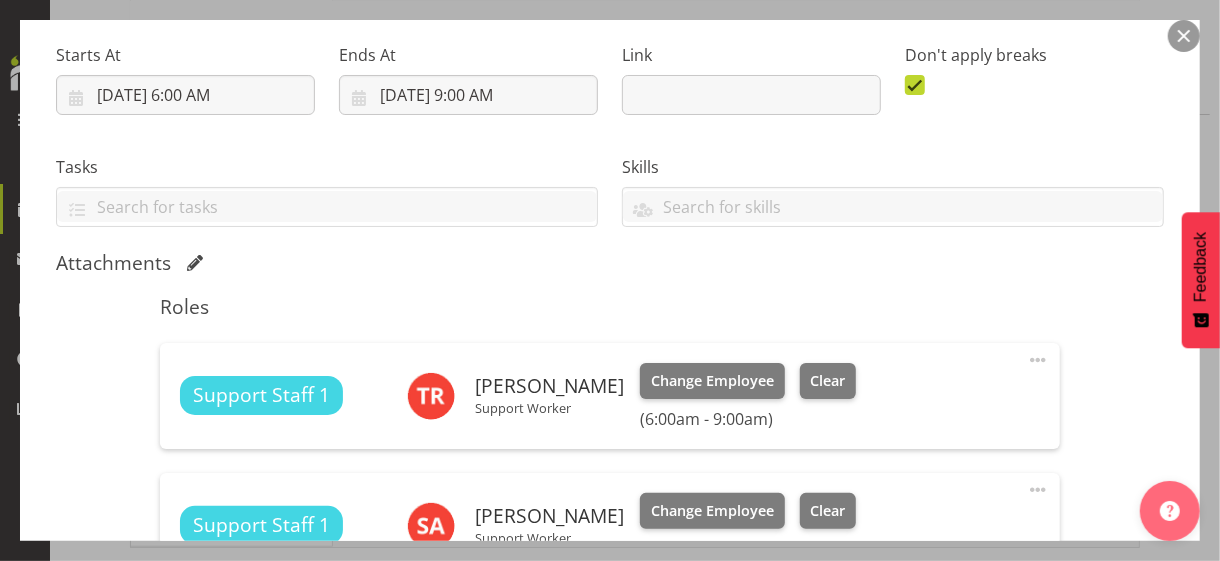 scroll, scrollTop: 500, scrollLeft: 0, axis: vertical 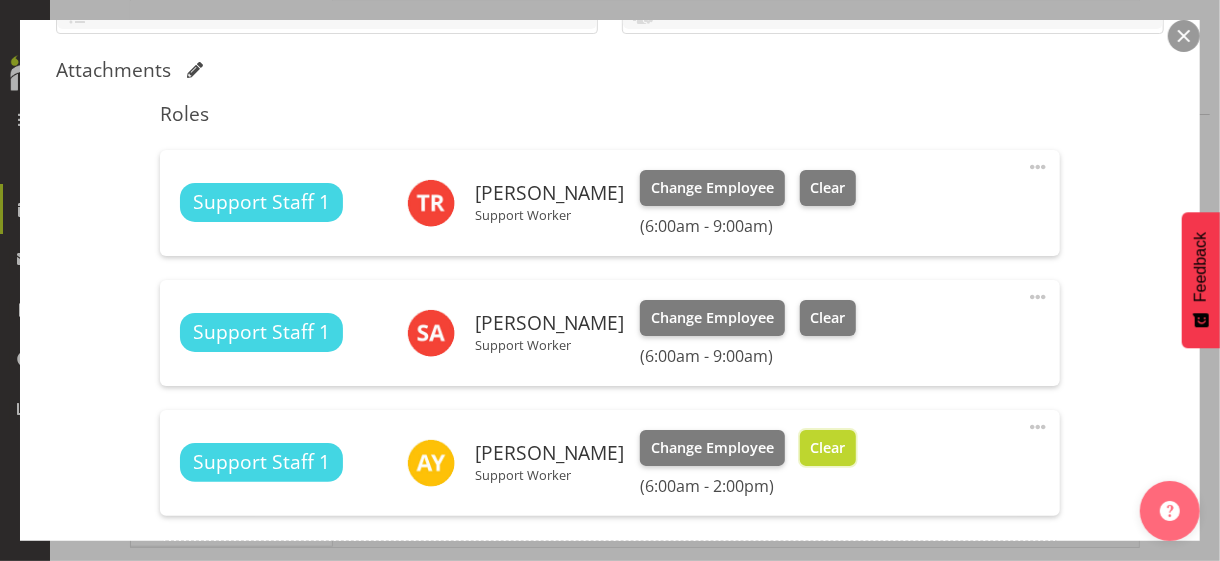 click on "Clear" at bounding box center [827, 448] 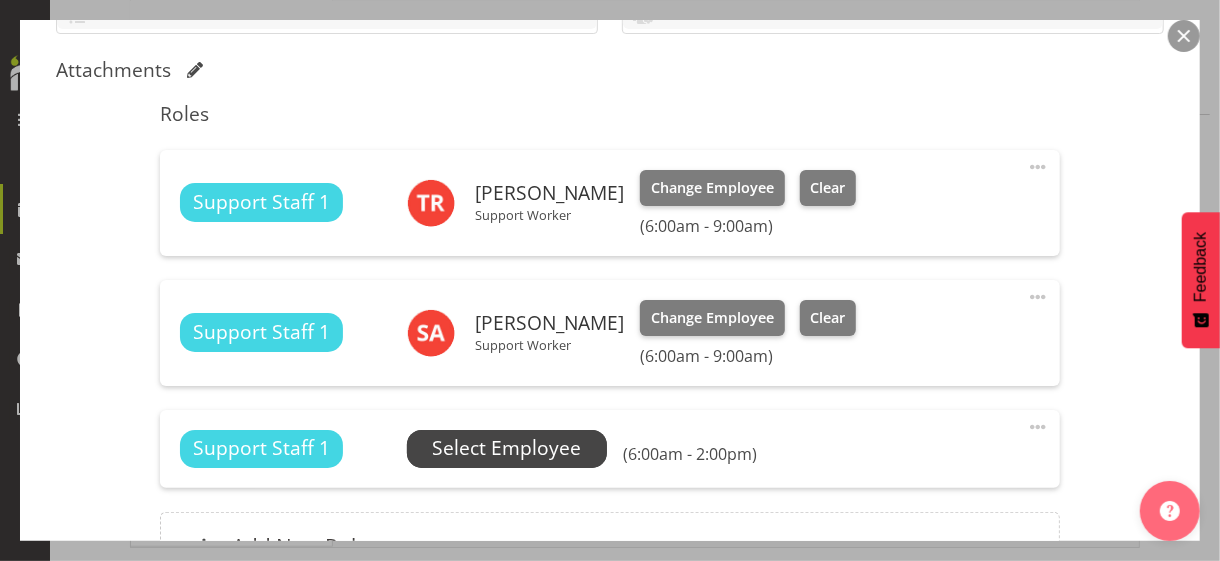 click on "Select Employee" at bounding box center (506, 448) 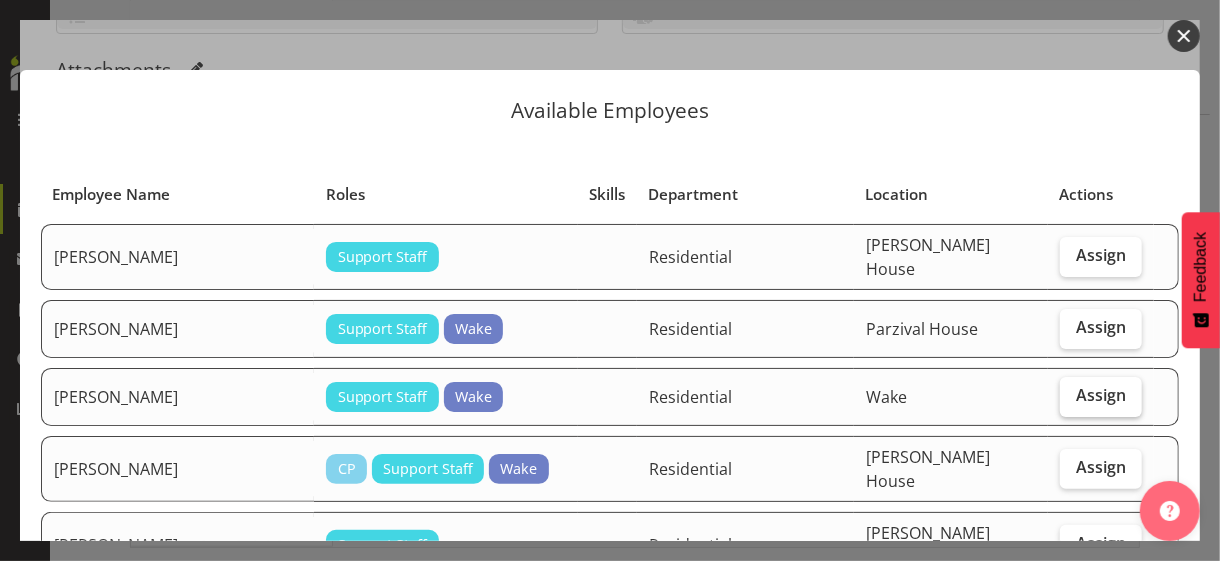 click on "Assign" at bounding box center (1101, 395) 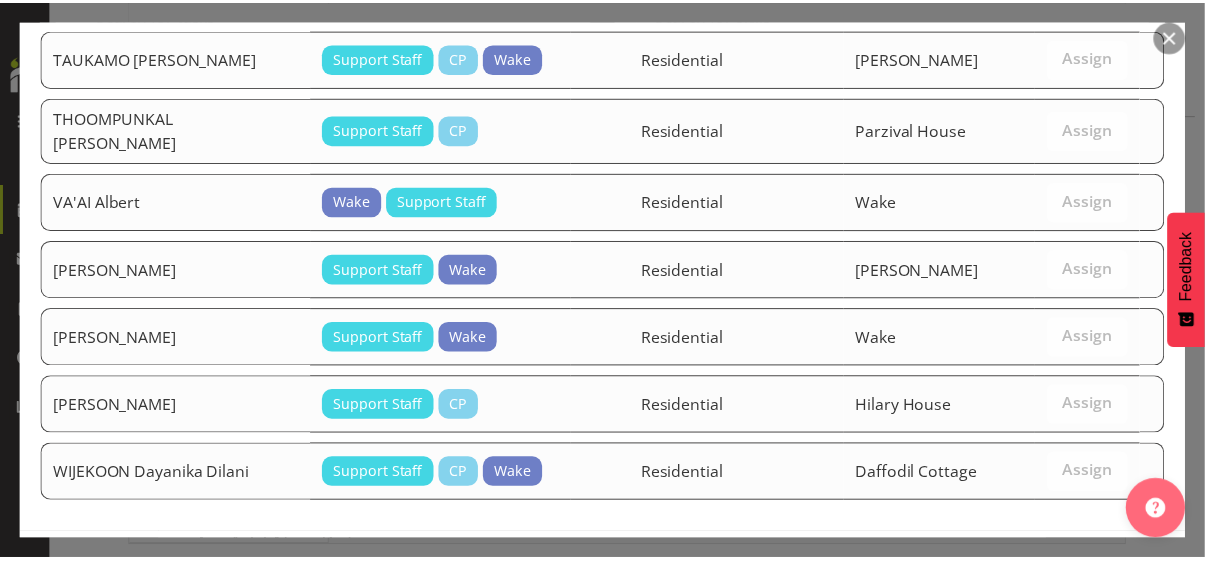 scroll, scrollTop: 2813, scrollLeft: 0, axis: vertical 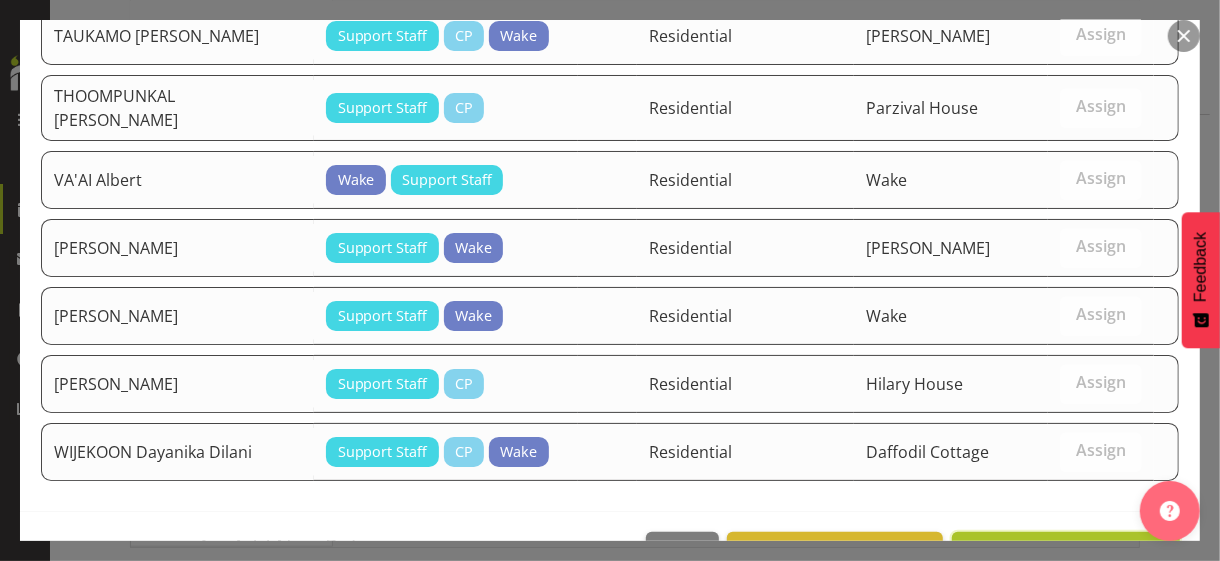click on "Assign [PERSON_NAME]" at bounding box center (1066, 554) 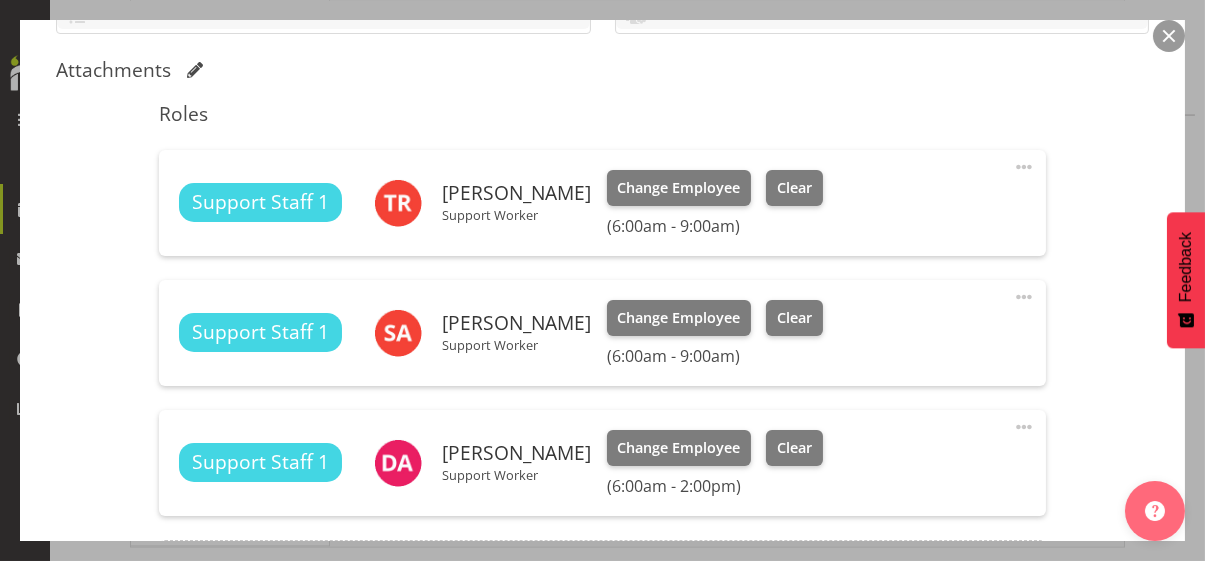click on "Shift Instance Name [PERSON_NAME] AM   Location [PERSON_NAME] House   Department Residential   Job  Select Job  Create new job
Starts At
[DATE] 6:00 AM  January   February   March   April   May   June   July   August   September   October   November   [DATE]   2034   2033   2032   2031   2030   2029   2028   2027   2026   2025   2024   2023   2022   2021   2020   2019   2018   2017   2016   2015   2014   2013   2012   2011   2010   2009   2008   2007   2006   2005   2004   2003   2002   2001   2000   1999   1998   1997   1996   1995   1994   1993   1992   1991   1990   1989   1988   1987   1986   1985   1984   1983   1982   1981   1980   1979   1978   1977   1976   1975   1974   1973   1972   1971   1970   1969   1968   1967   1966   1965   1964   1963   1962   1961   1960   1959   1958   1957   1956   1955   1954   1953   1952   1951   1950   1949   1948   1947   1946   1945   1944   1943   1942   1941   1940   1939   1938   1937   1936   1935   1934   1933   1932   1931  S M" at bounding box center (602, 175) 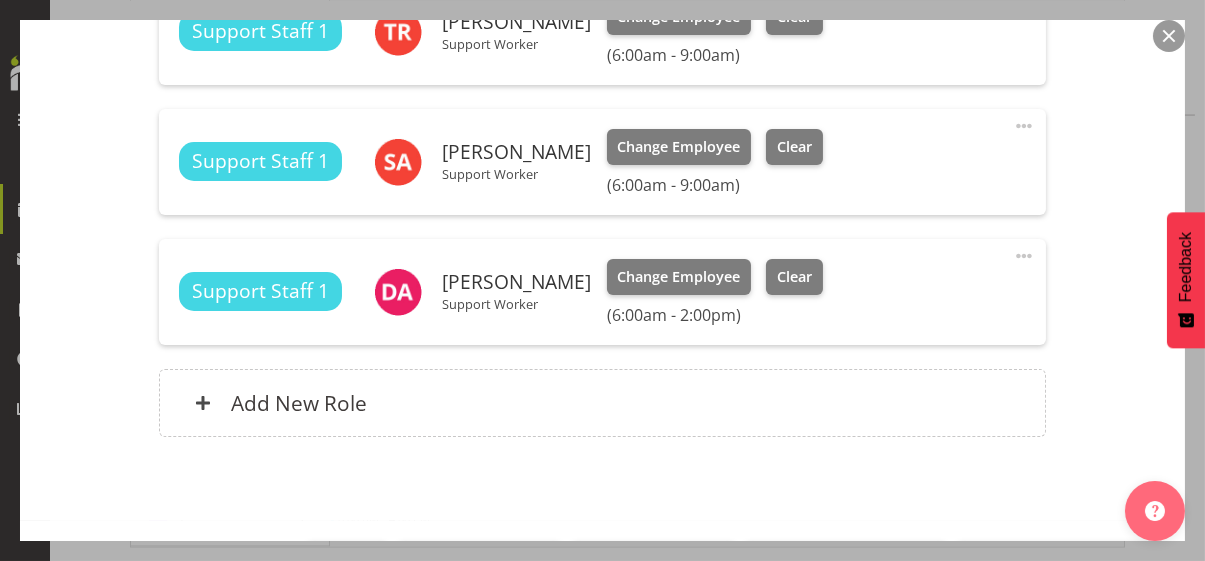 scroll, scrollTop: 741, scrollLeft: 0, axis: vertical 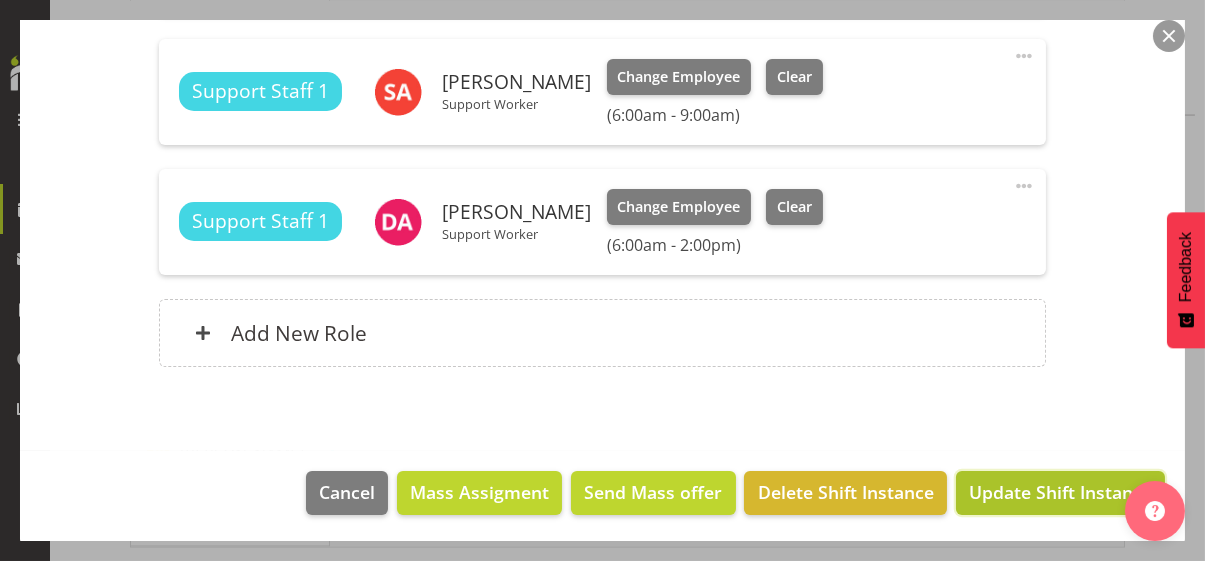 click on "Update Shift Instance" at bounding box center (1060, 492) 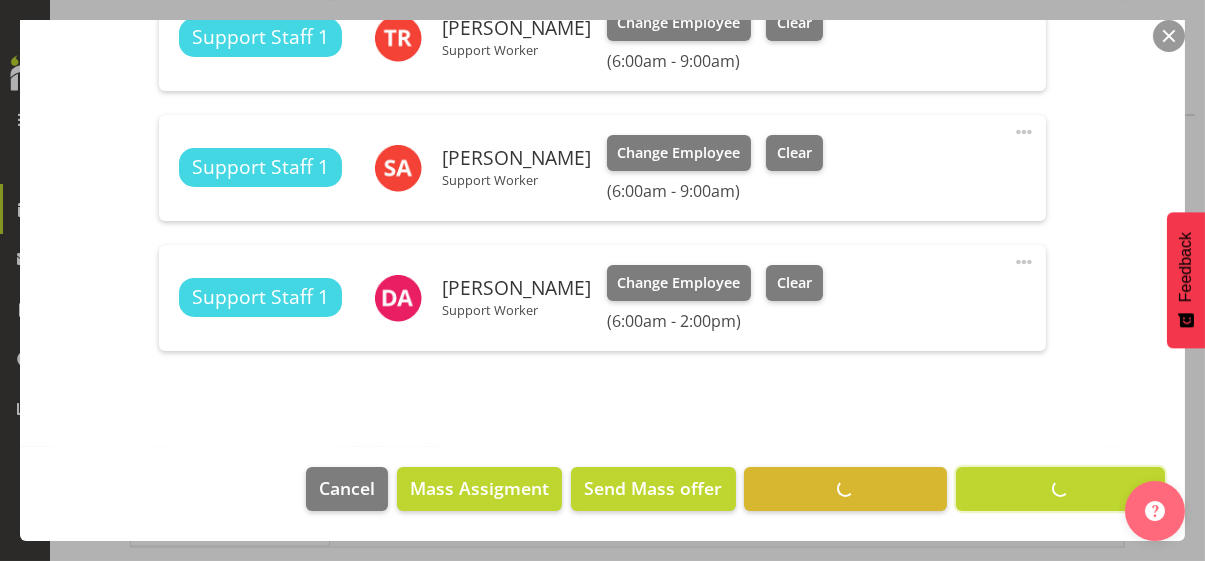 scroll, scrollTop: 662, scrollLeft: 0, axis: vertical 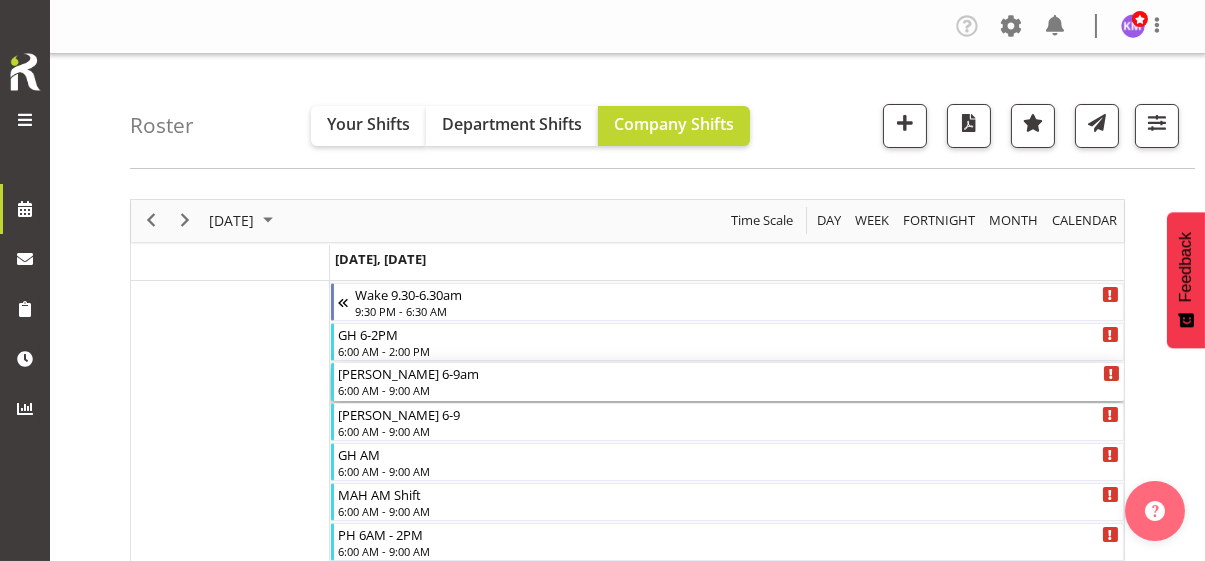 click on "6:00 AM - 9:00 AM" at bounding box center [729, 390] 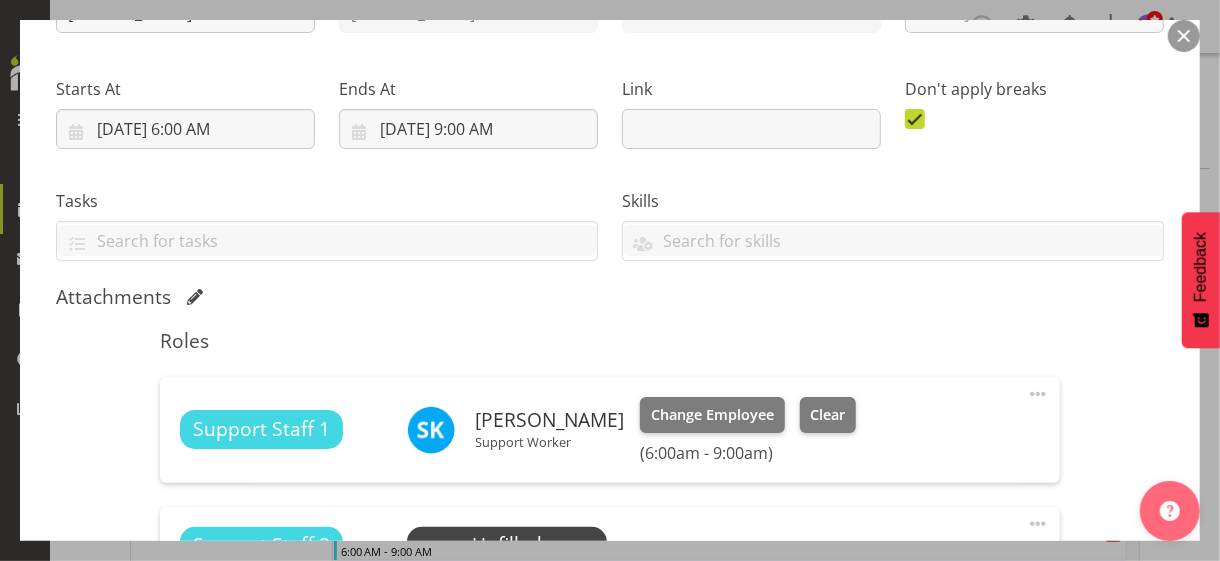 scroll, scrollTop: 584, scrollLeft: 0, axis: vertical 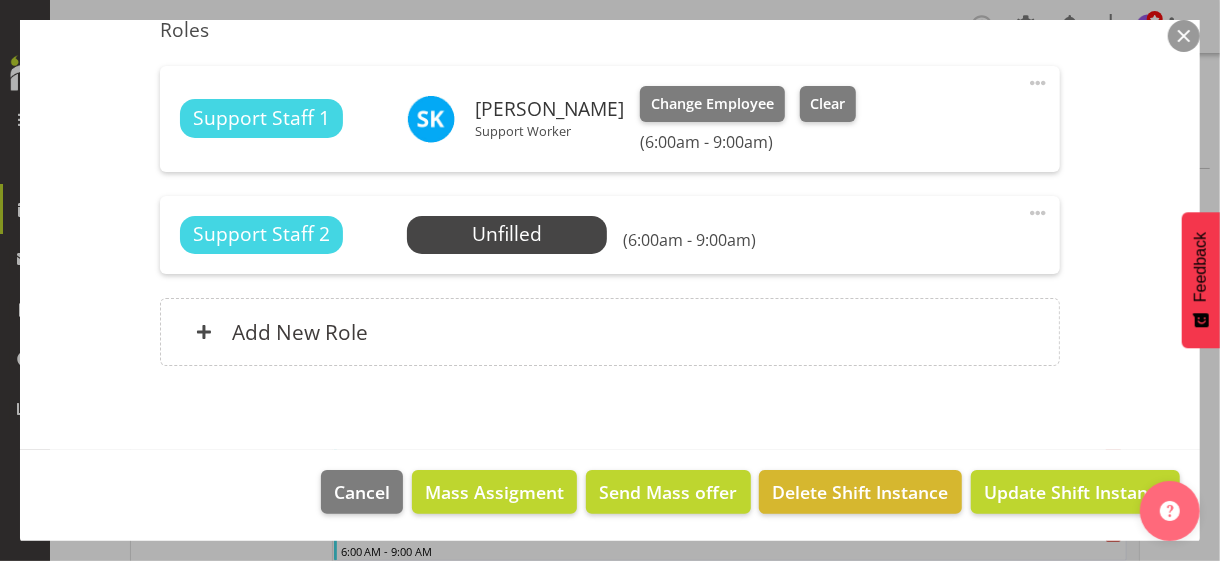 click at bounding box center (1038, 213) 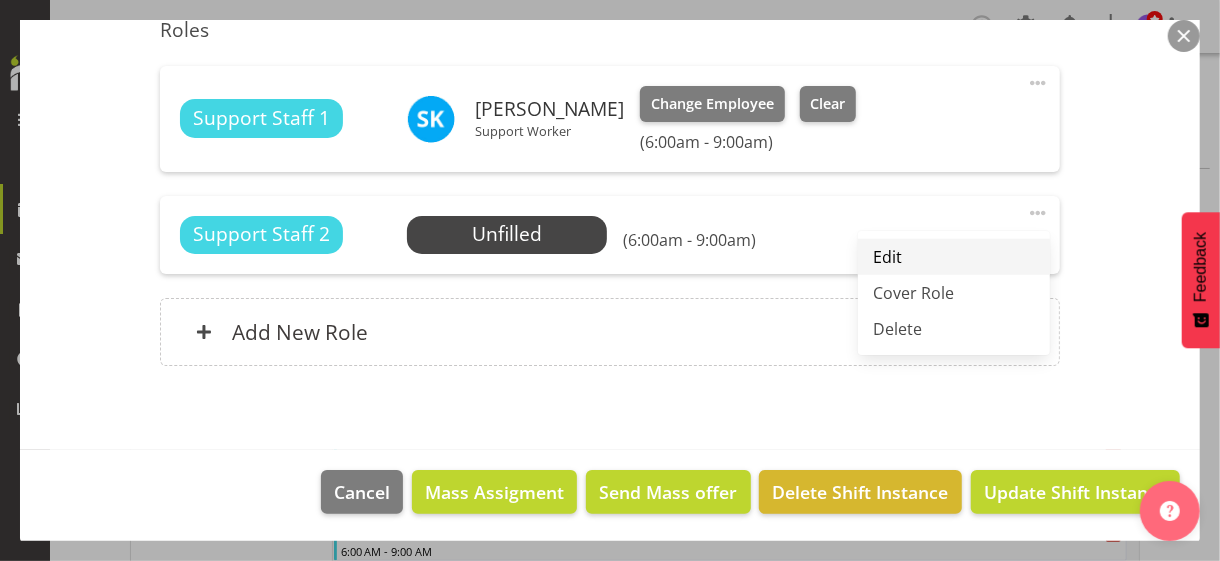 click on "Edit" at bounding box center (954, 257) 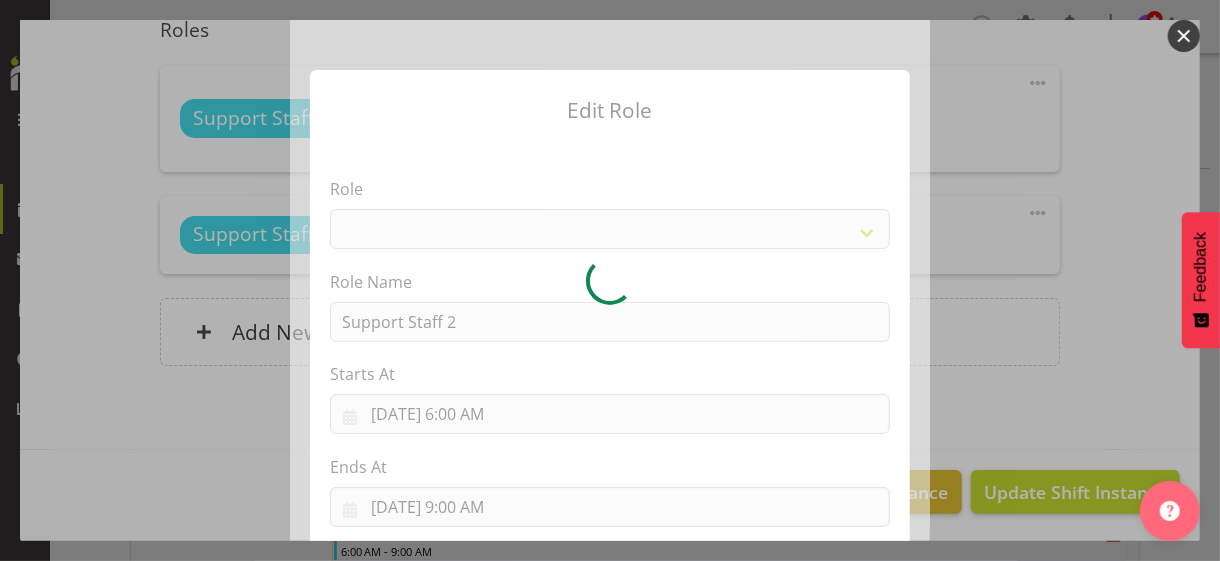 select on "1091" 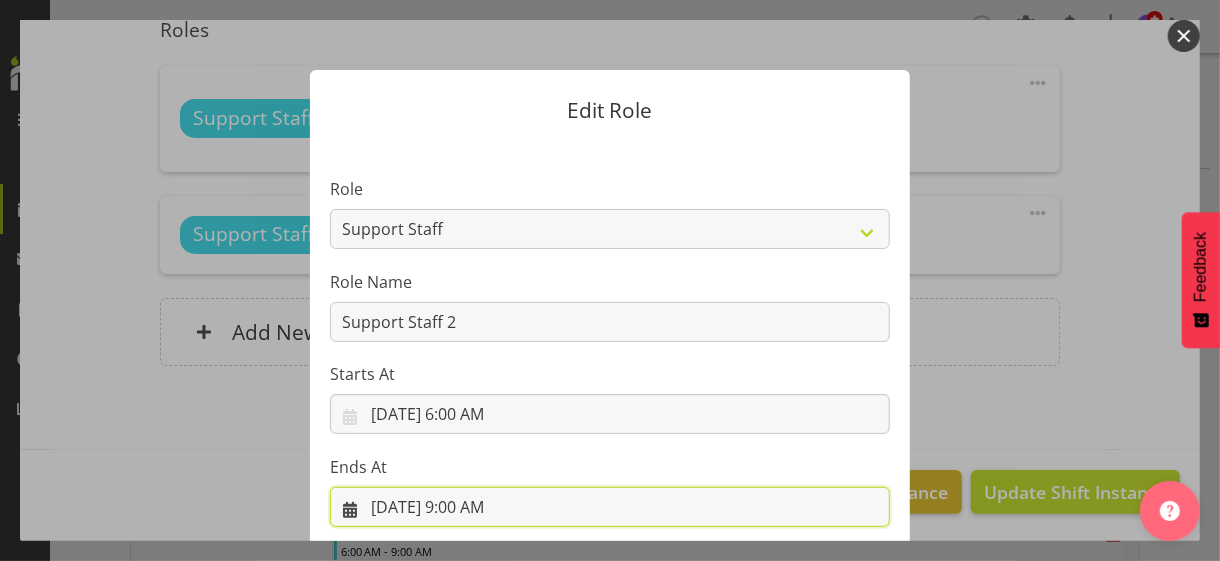 click on "[DATE] 9:00 AM" at bounding box center (610, 507) 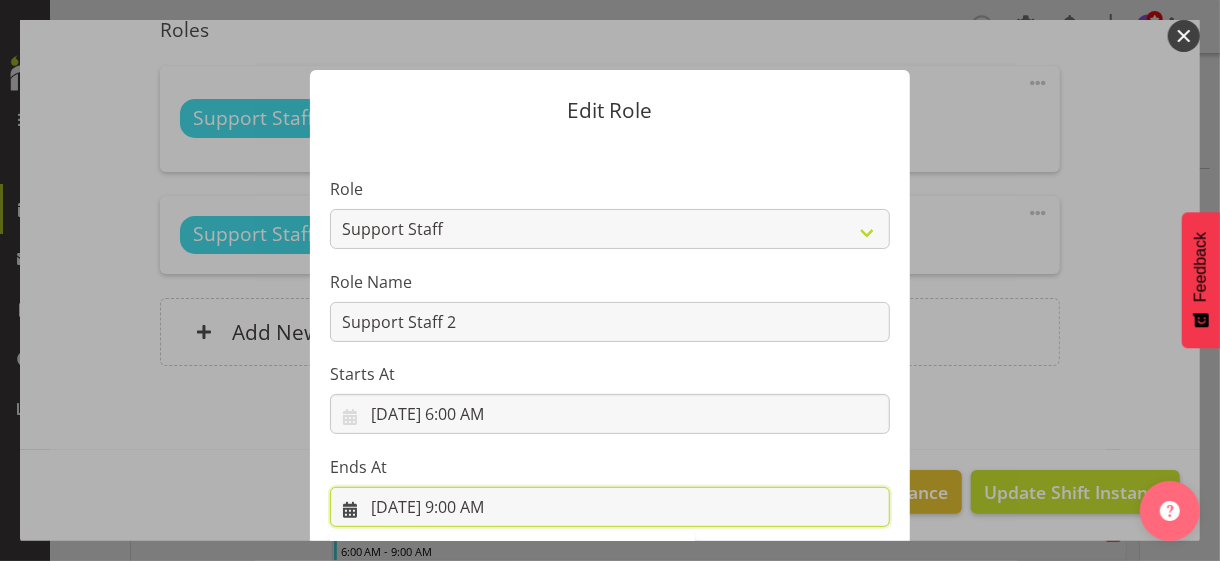 scroll, scrollTop: 441, scrollLeft: 0, axis: vertical 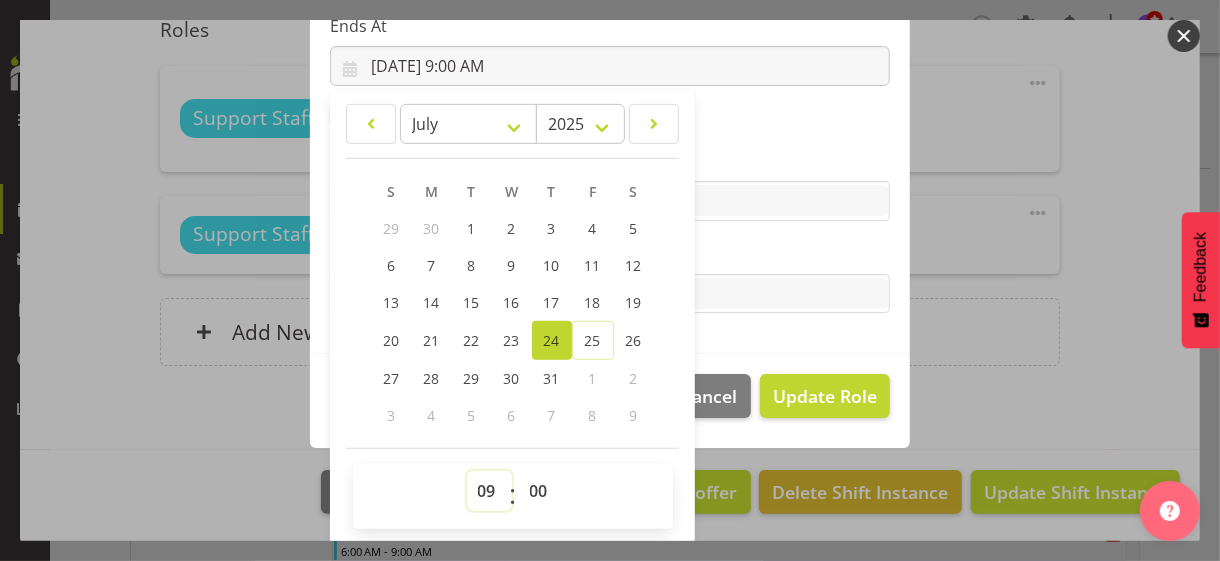 drag, startPoint x: 473, startPoint y: 485, endPoint x: 471, endPoint y: 471, distance: 14.142136 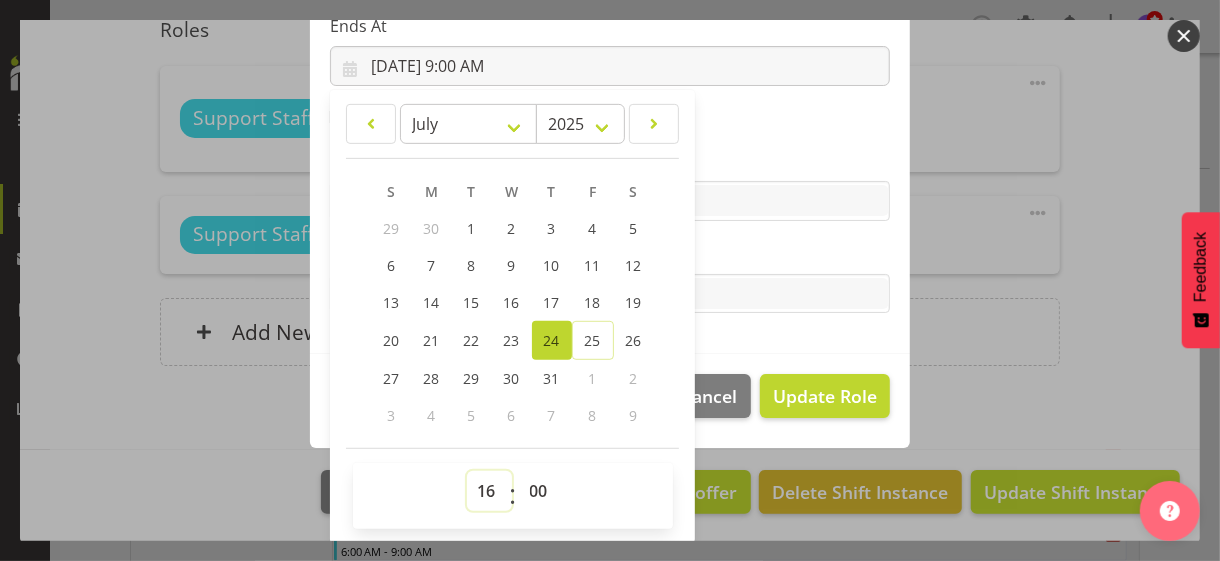 click on "00   01   02   03   04   05   06   07   08   09   10   11   12   13   14   15   16   17   18   19   20   21   22   23" at bounding box center (489, 491) 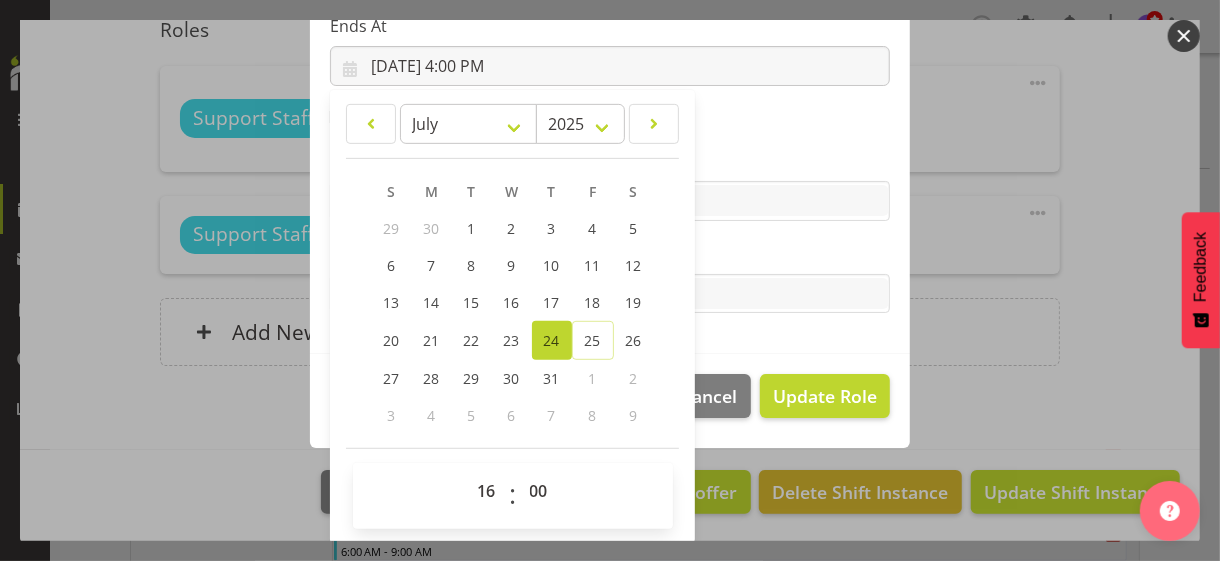 click on "Tasks" at bounding box center (610, 254) 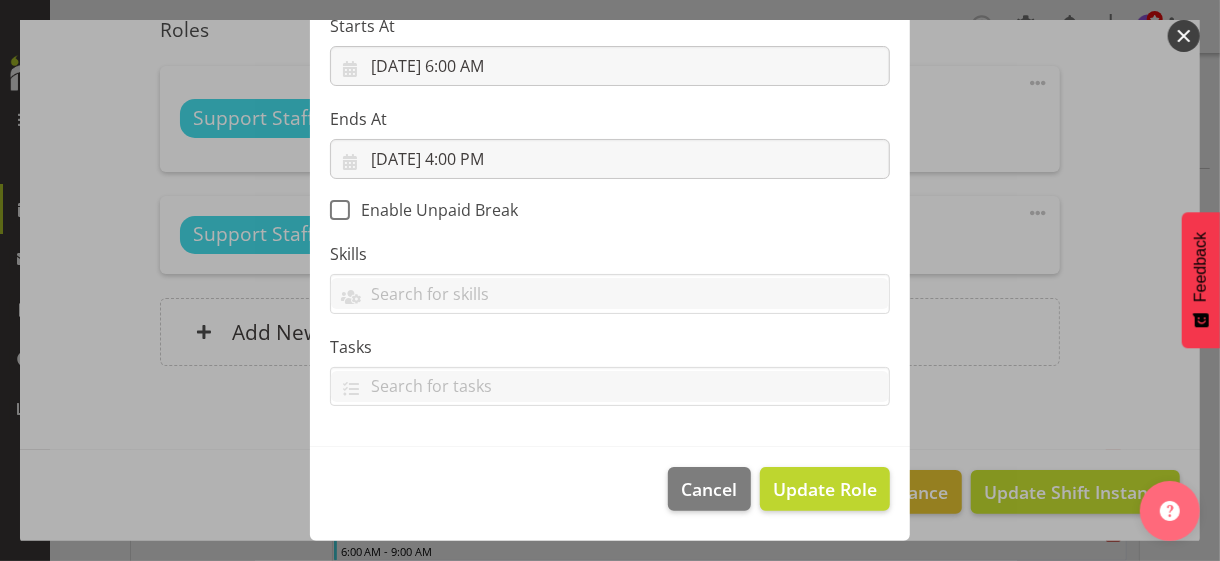 scroll, scrollTop: 346, scrollLeft: 0, axis: vertical 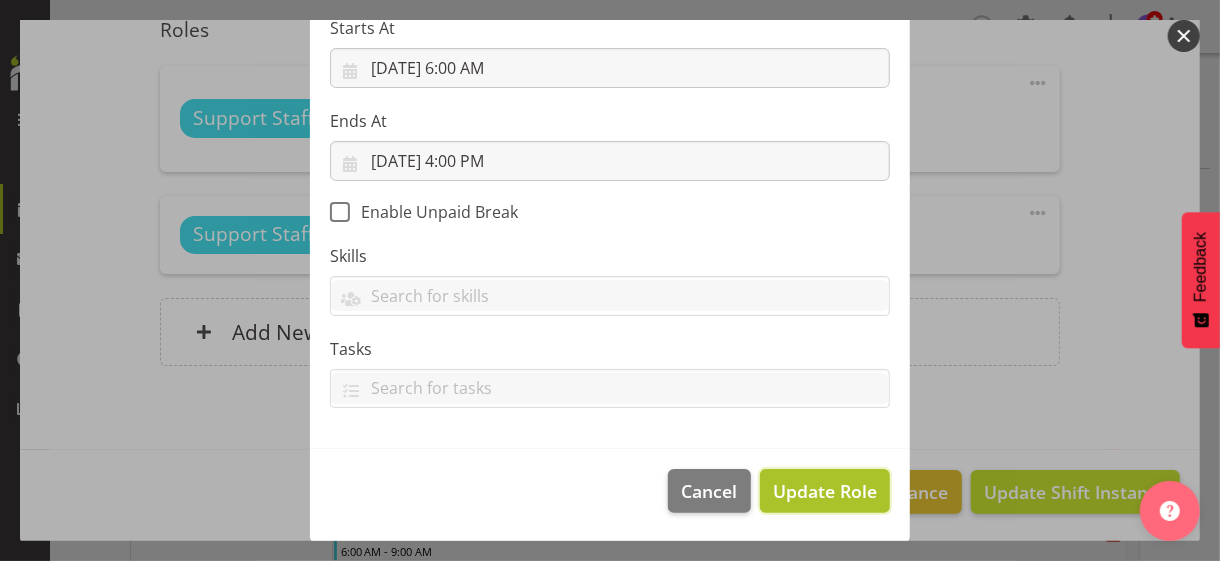 click on "Update Role" at bounding box center (825, 491) 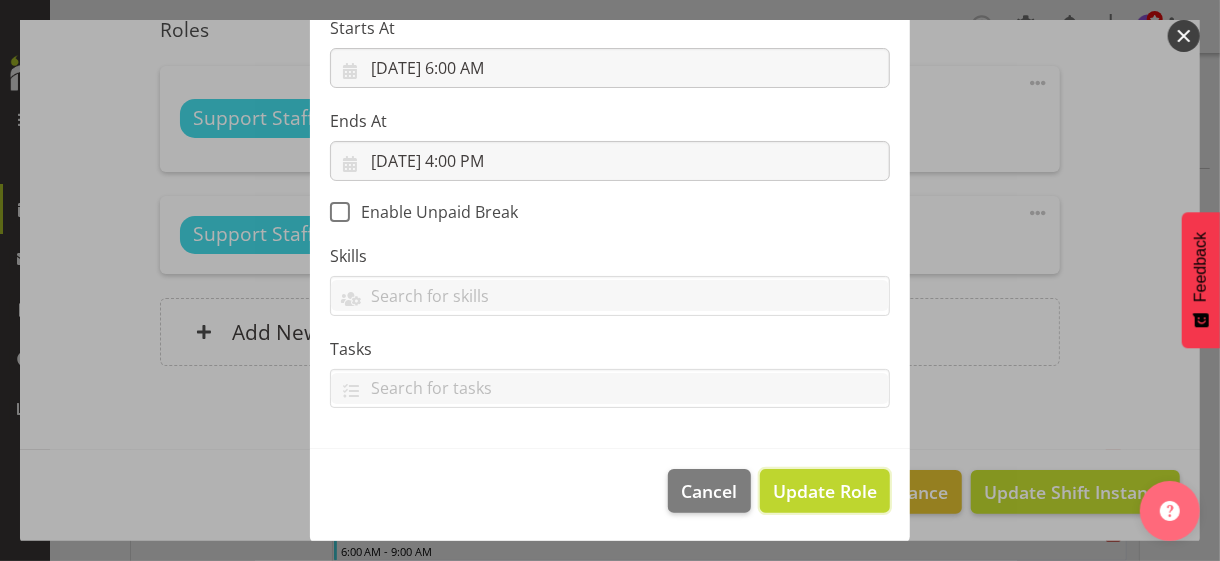 type 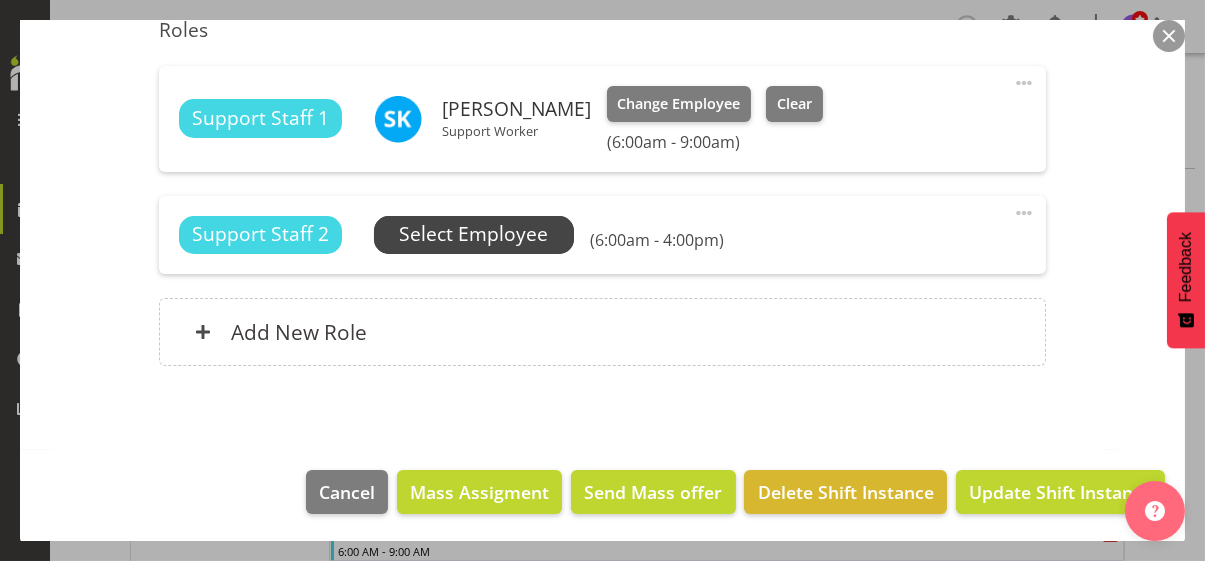 click on "Select Employee" at bounding box center [473, 234] 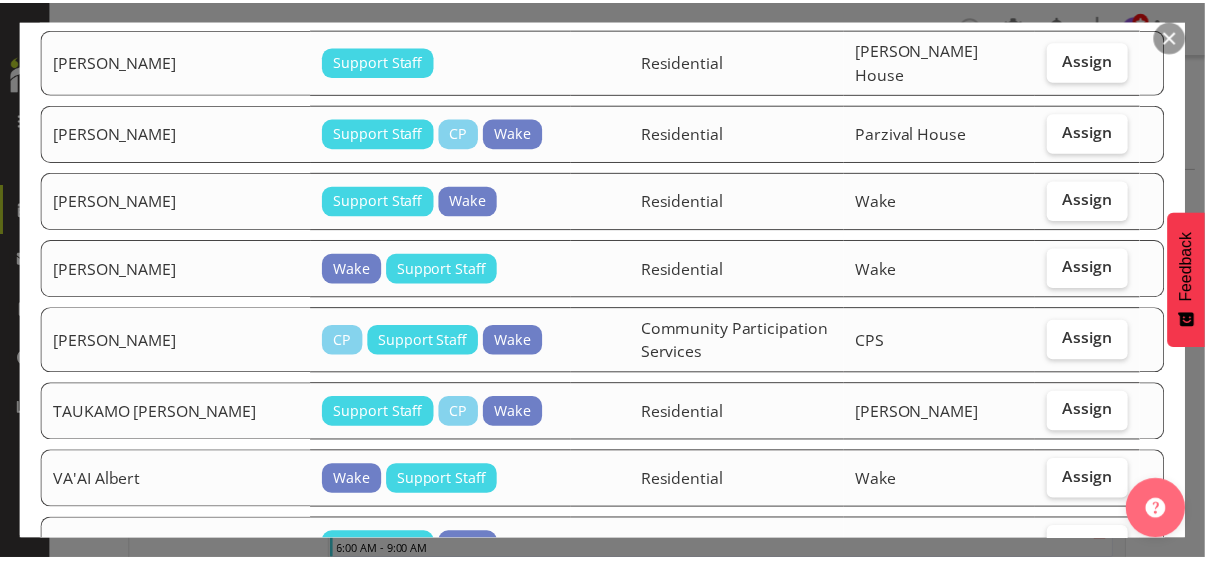 scroll, scrollTop: 1662, scrollLeft: 0, axis: vertical 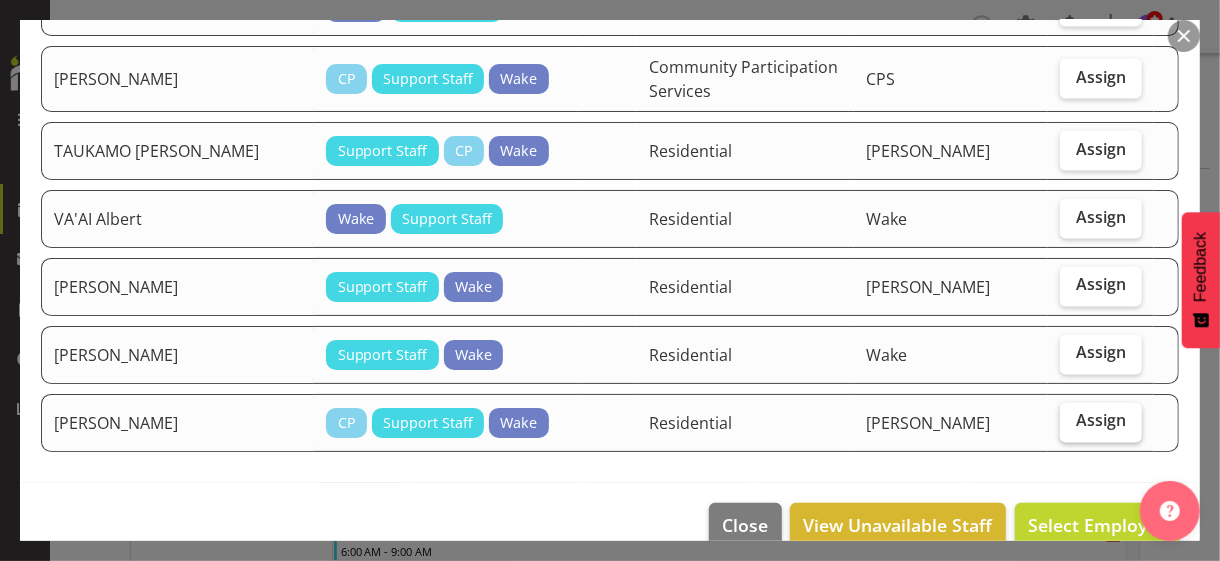 click on "Assign" at bounding box center [1101, 421] 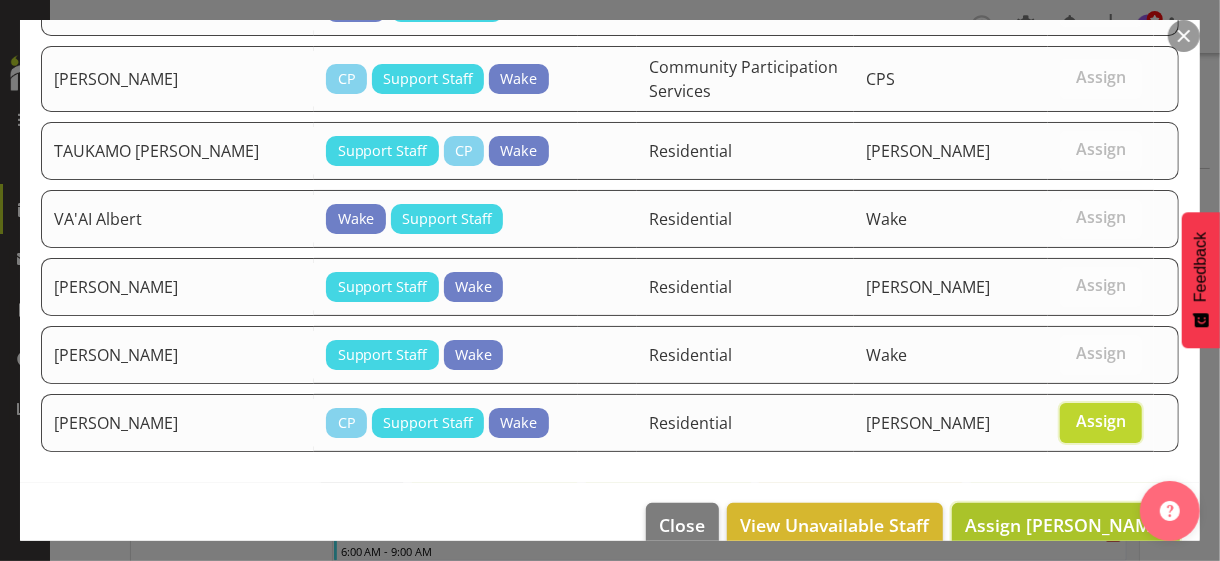 click on "Assign [PERSON_NAME]" at bounding box center [1066, 525] 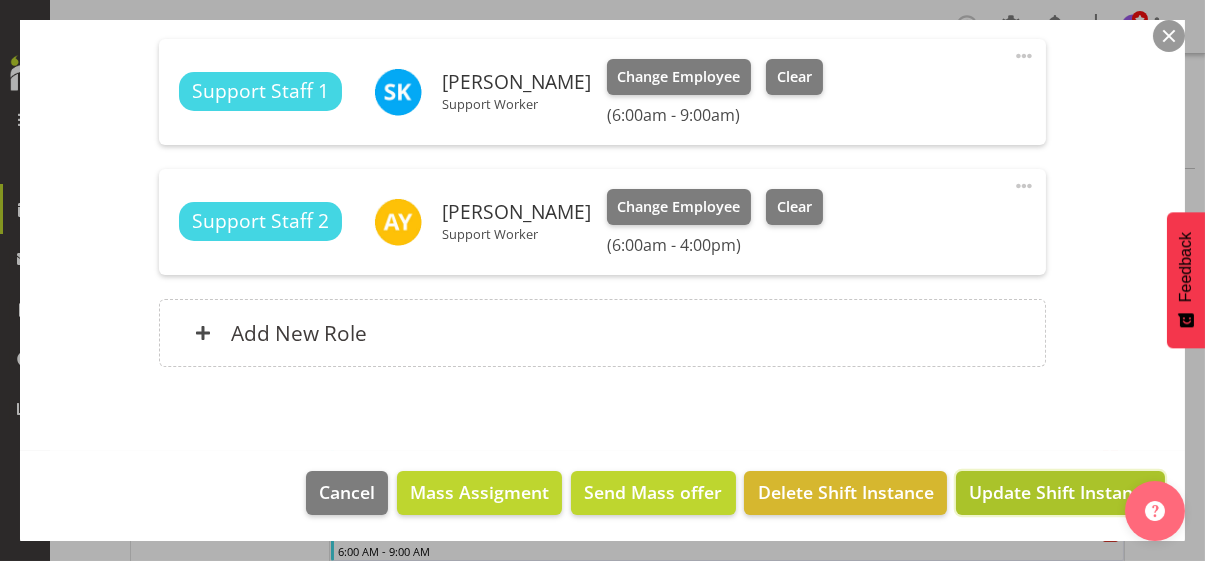 click on "Update Shift Instance" at bounding box center (1060, 492) 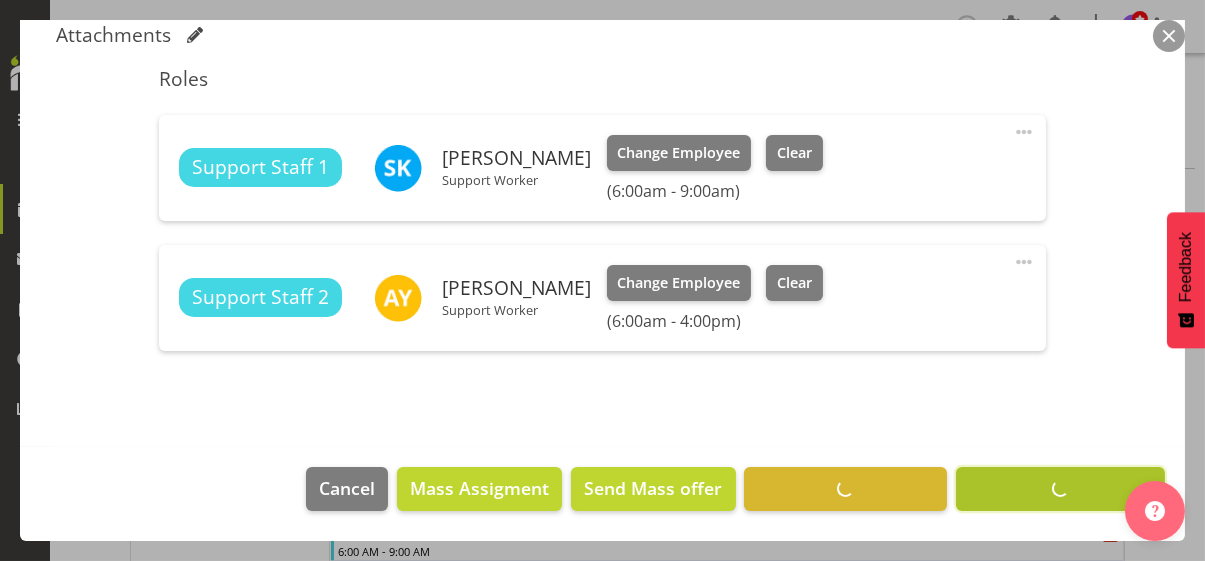 scroll, scrollTop: 532, scrollLeft: 0, axis: vertical 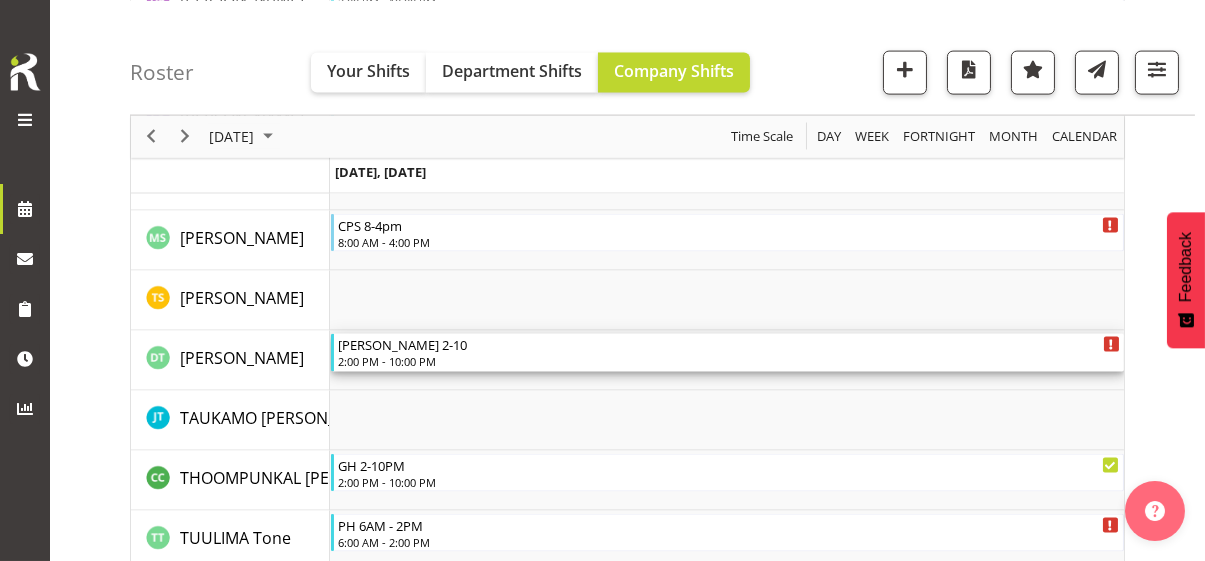 click on "2:00 PM - 10:00 PM" at bounding box center (729, 361) 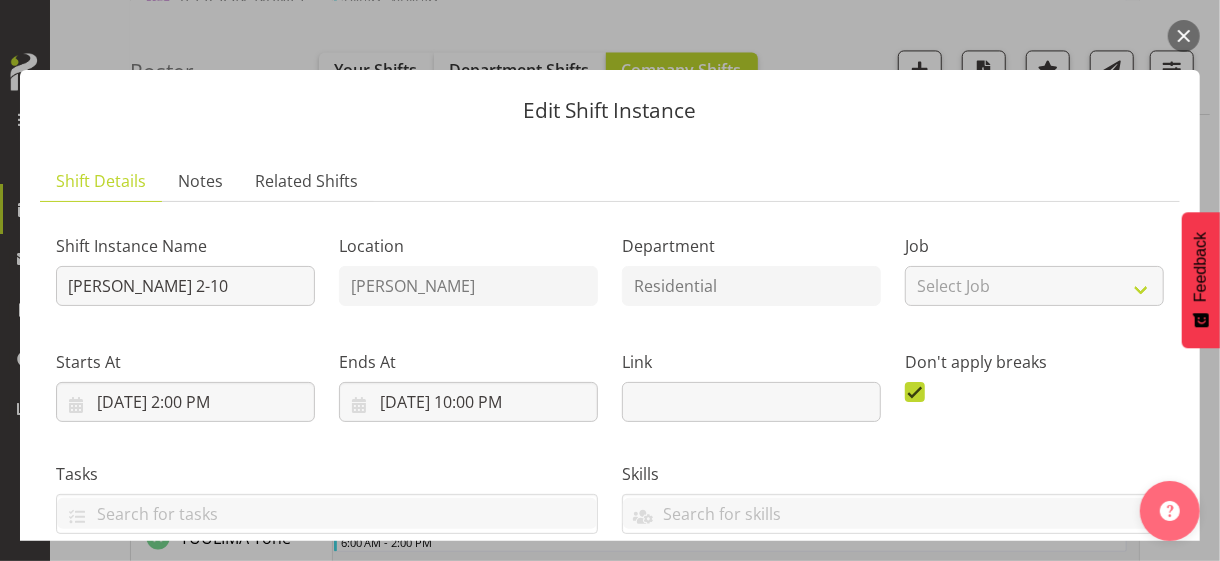 scroll, scrollTop: 500, scrollLeft: 0, axis: vertical 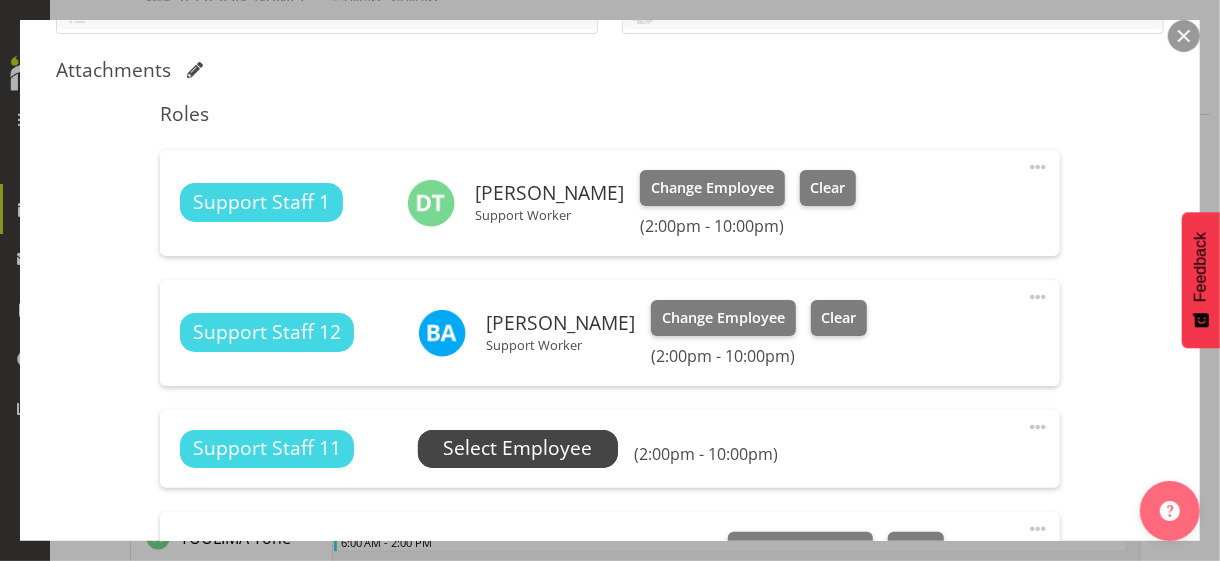 click on "Select Employee" at bounding box center [517, 448] 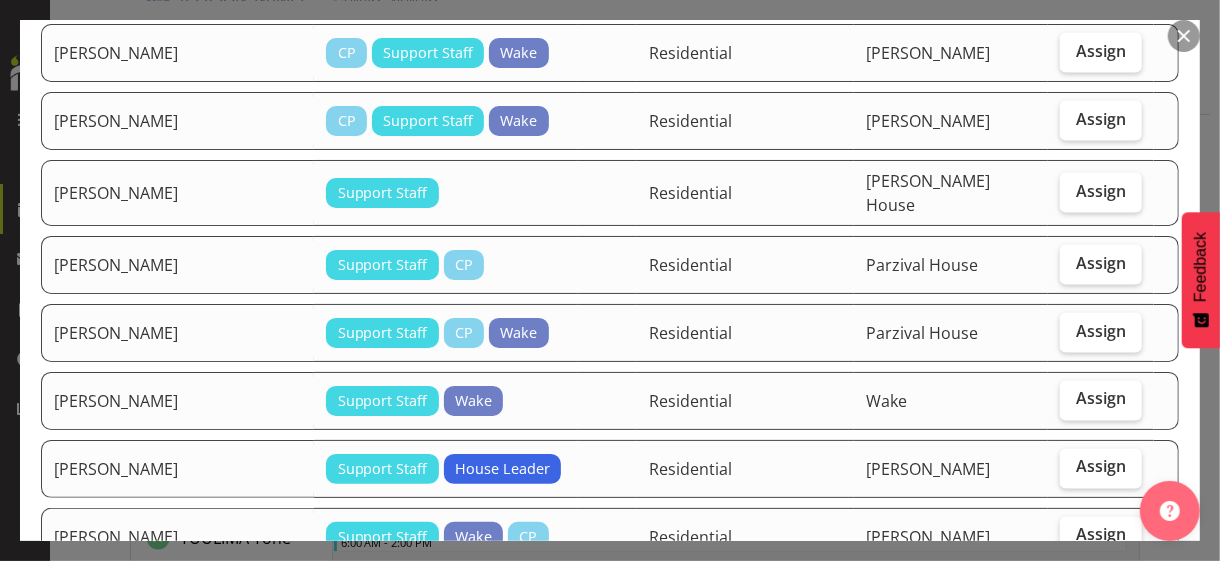 scroll, scrollTop: 1500, scrollLeft: 0, axis: vertical 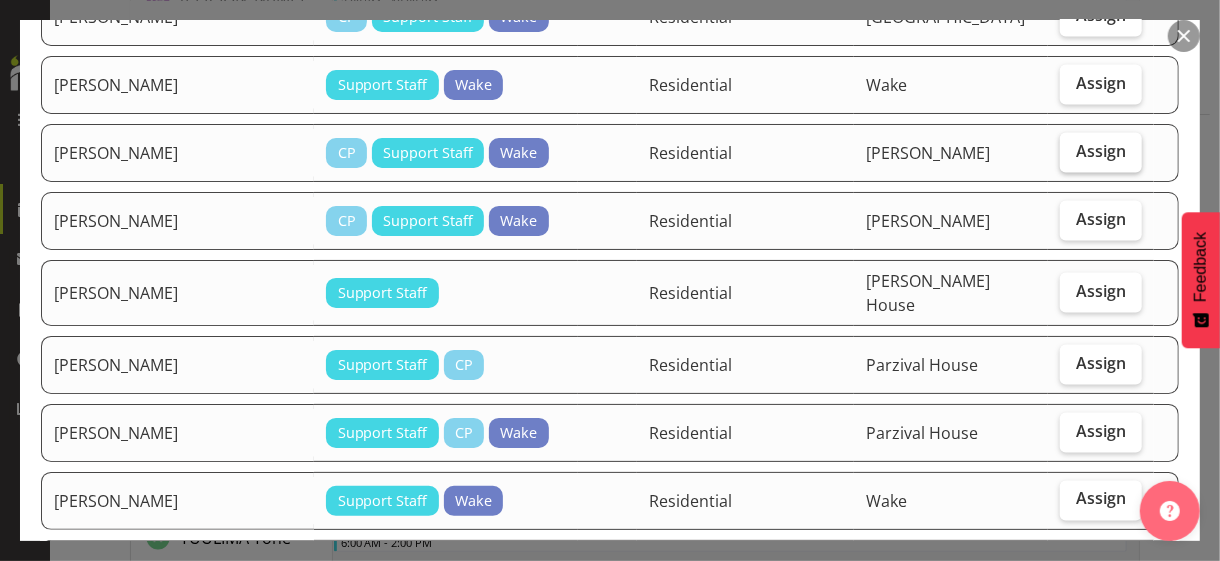 click on "Assign" at bounding box center [1101, 153] 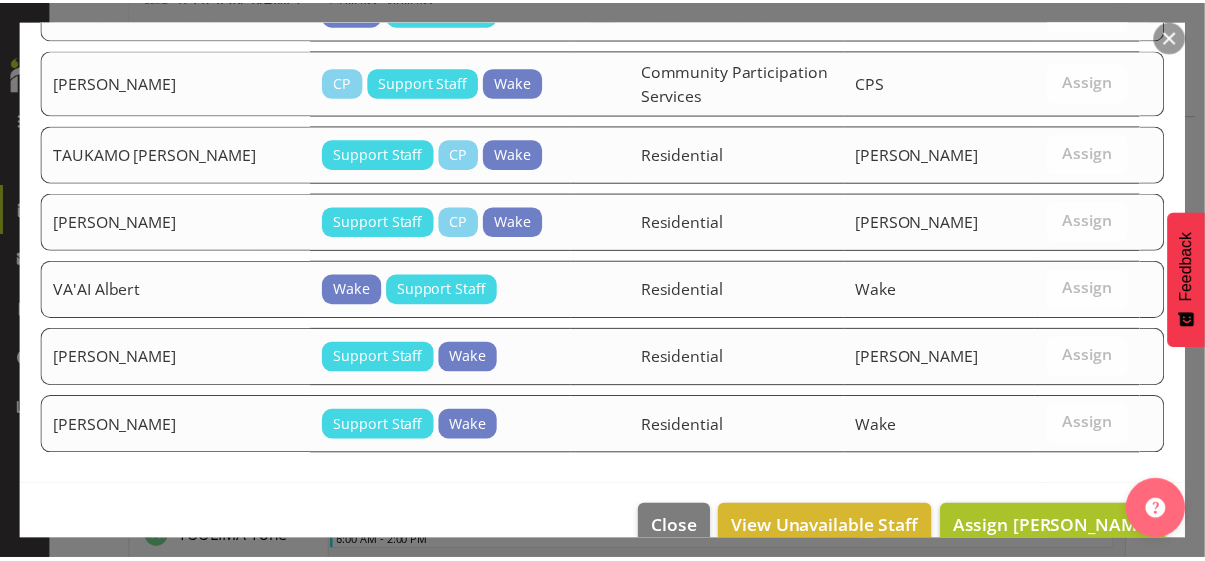 scroll, scrollTop: 2196, scrollLeft: 0, axis: vertical 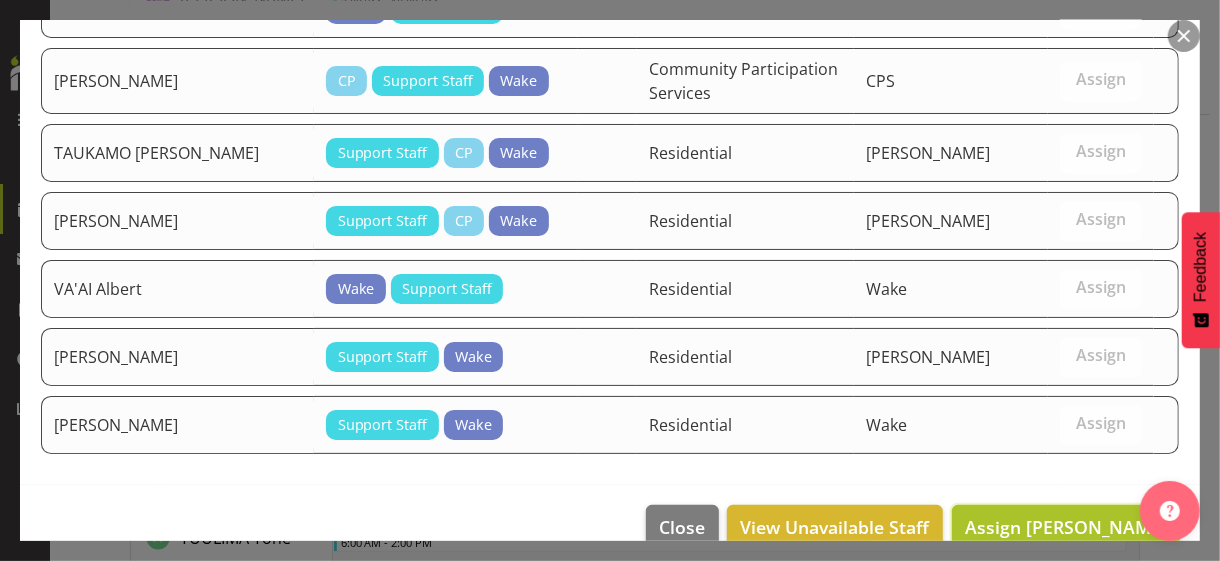 click on "Assign [PERSON_NAME]" at bounding box center (1066, 527) 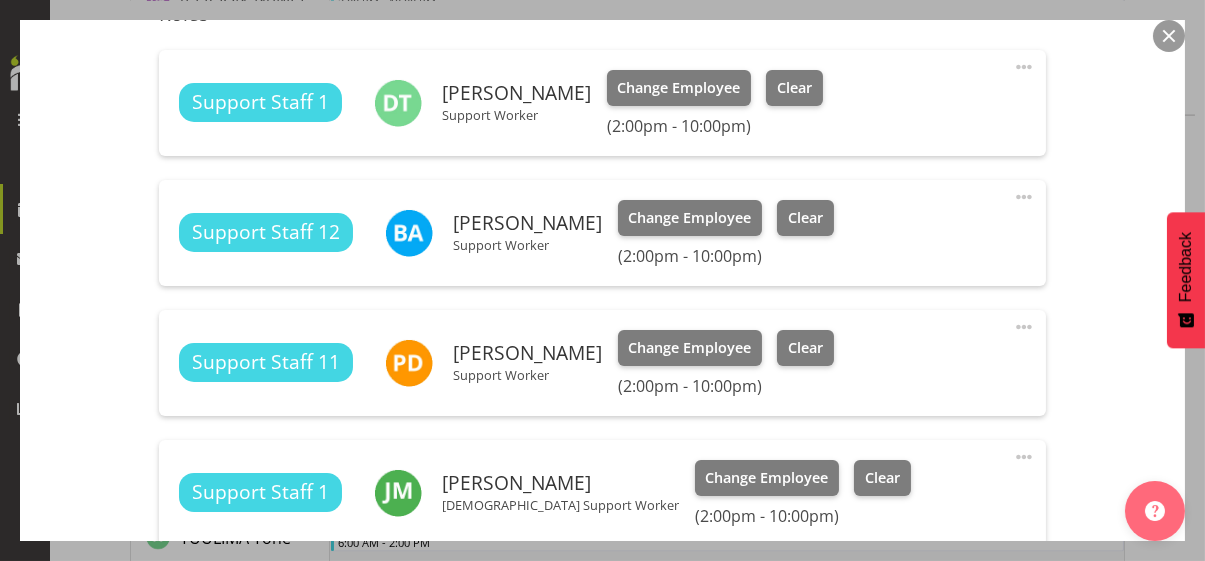 scroll, scrollTop: 871, scrollLeft: 0, axis: vertical 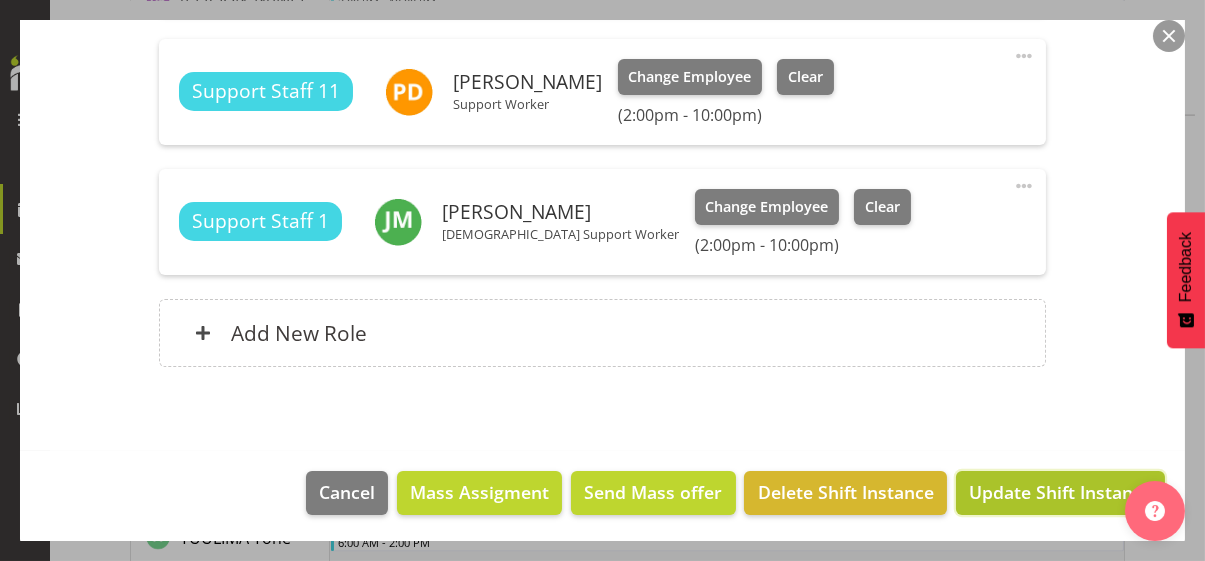 click on "Update Shift Instance" at bounding box center [1060, 492] 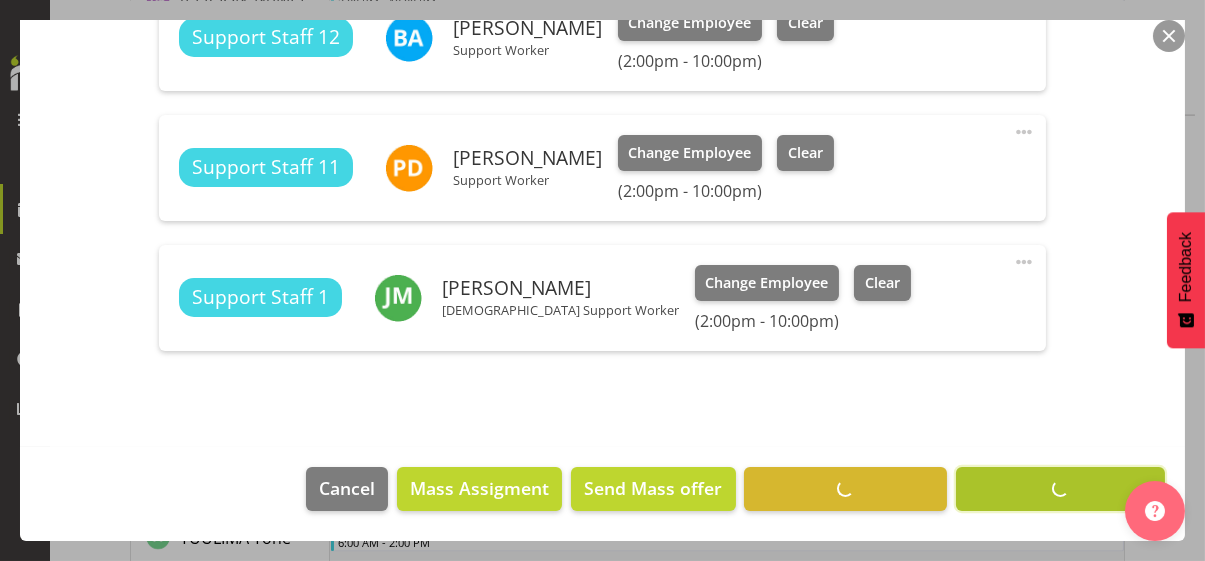 scroll, scrollTop: 792, scrollLeft: 0, axis: vertical 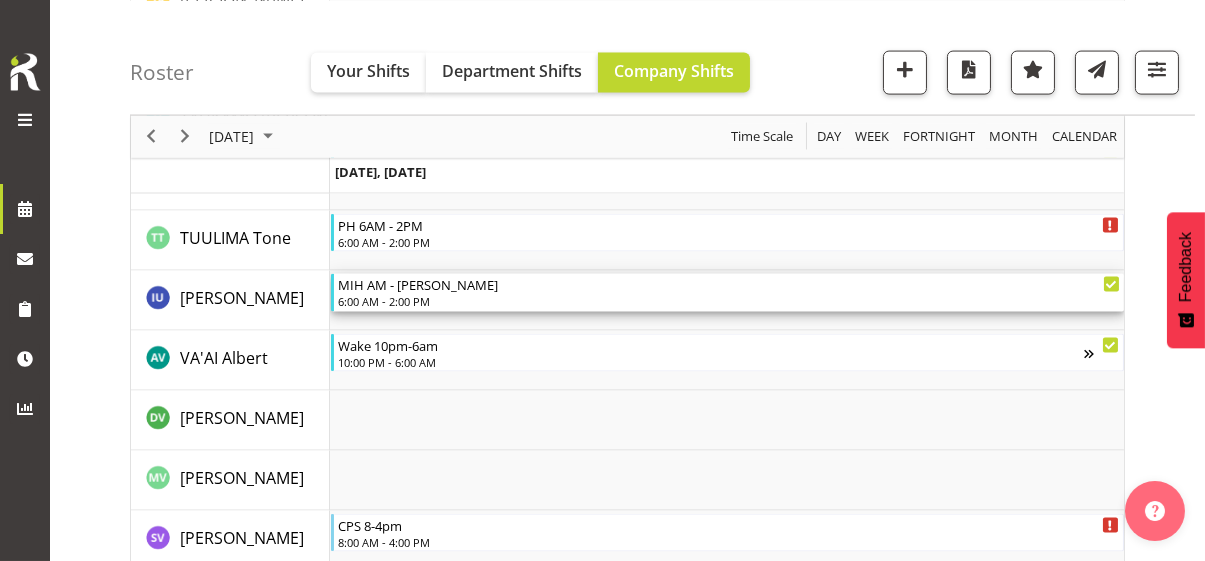click on "6:00 AM - 2:00 PM" at bounding box center [729, 301] 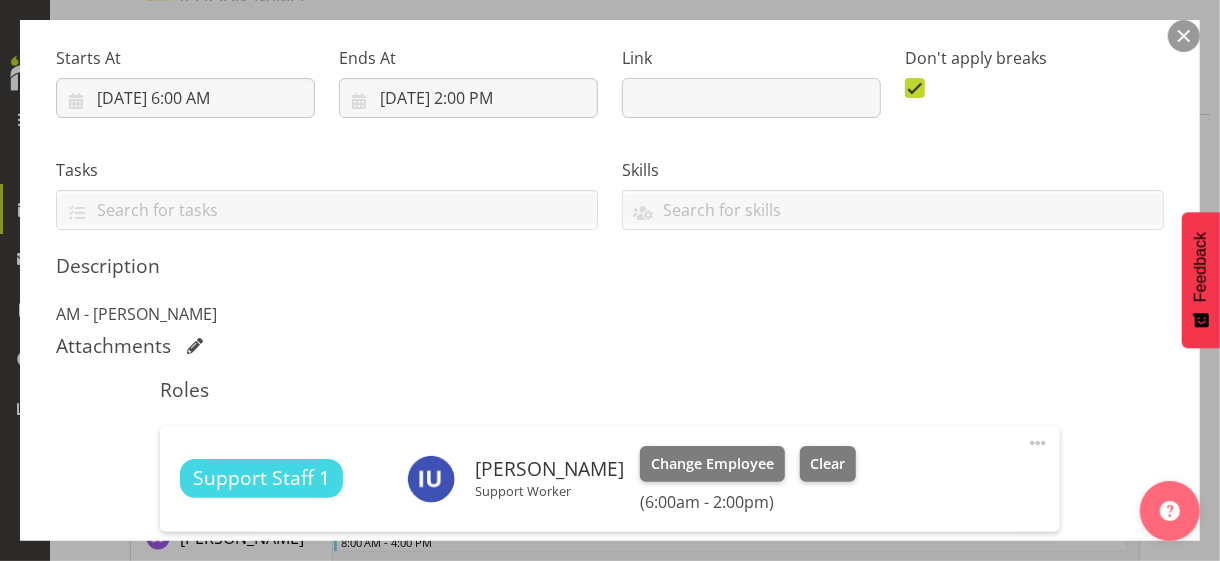 scroll, scrollTop: 500, scrollLeft: 0, axis: vertical 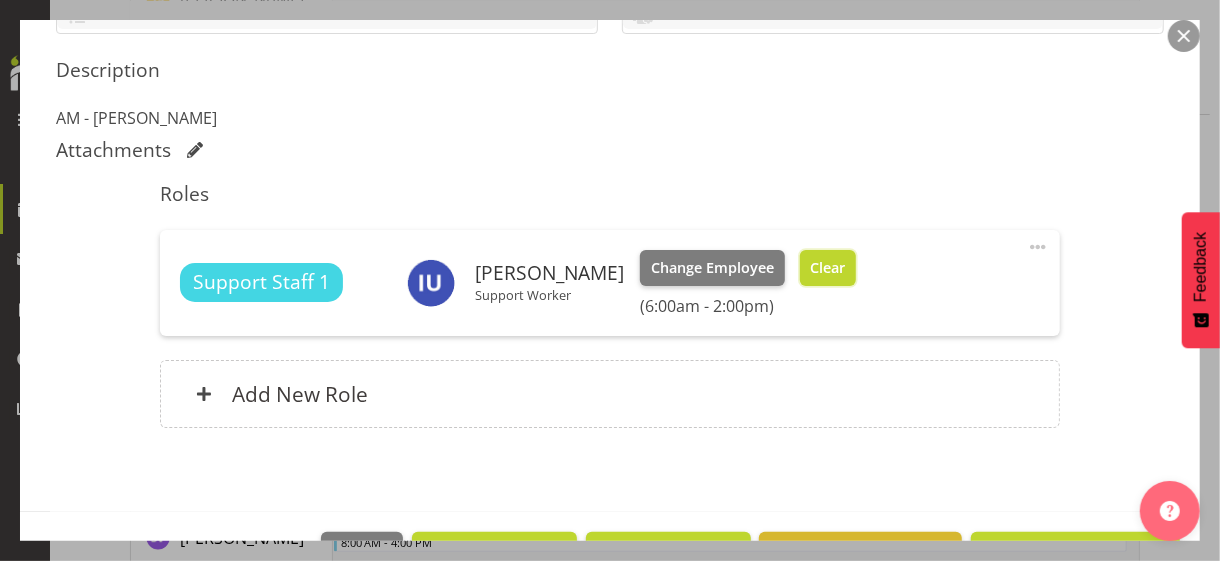 click on "Clear" at bounding box center (827, 268) 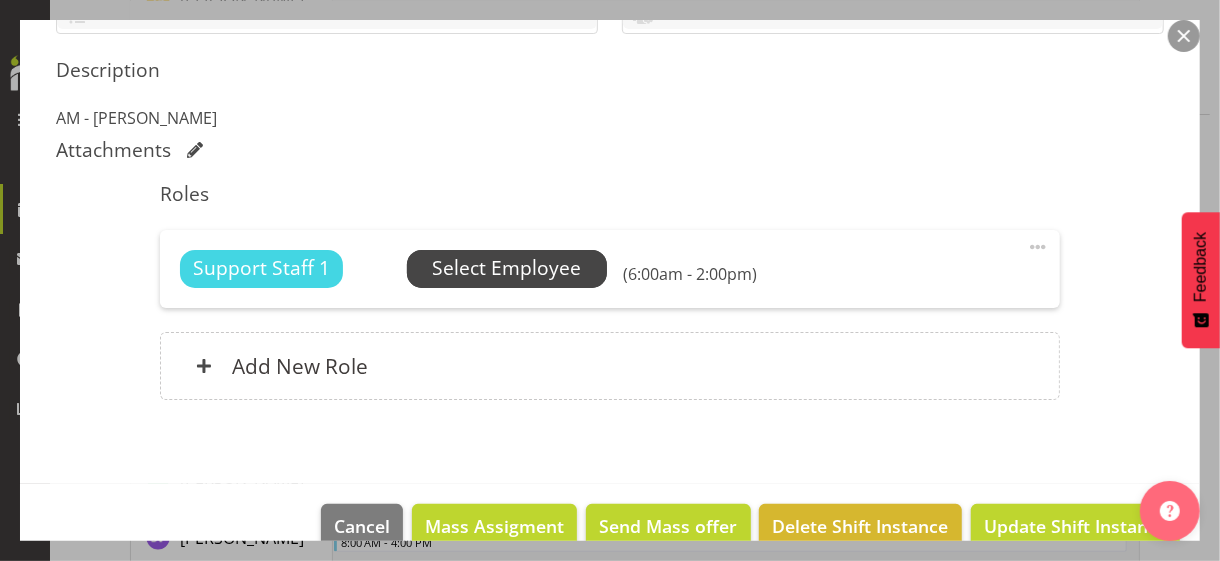 click on "Select Employee" at bounding box center [506, 268] 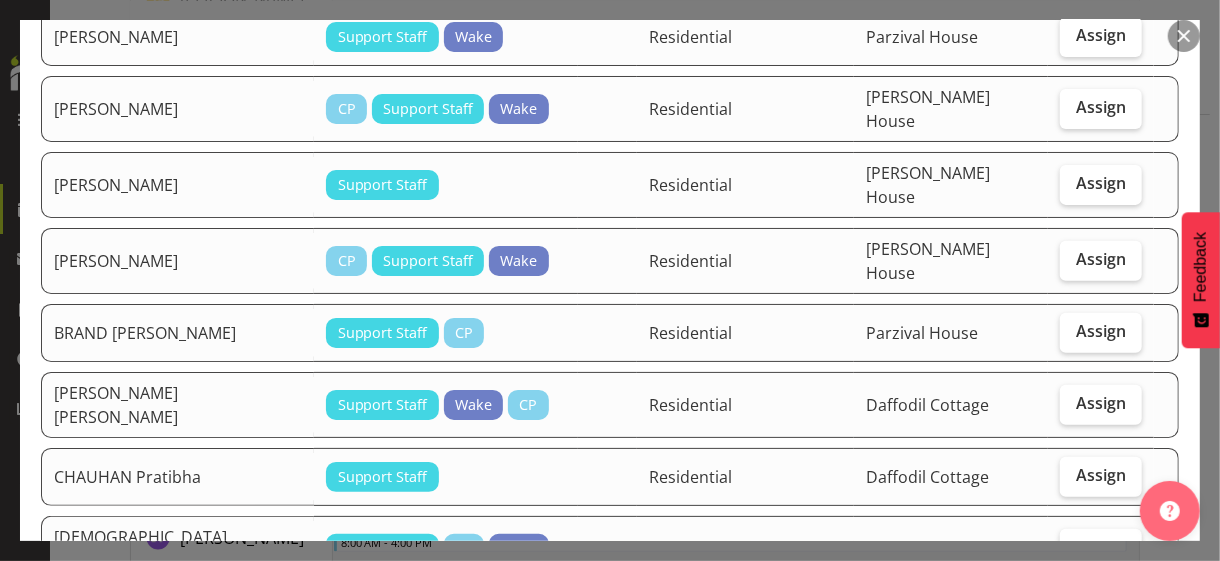 scroll, scrollTop: 600, scrollLeft: 0, axis: vertical 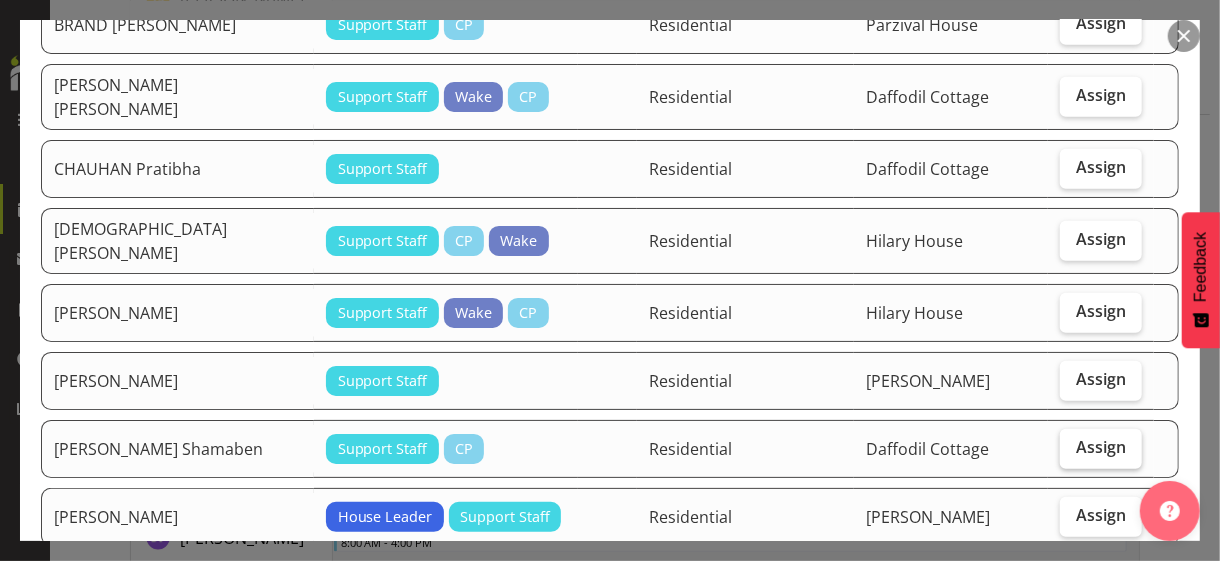 click on "Assign" at bounding box center [1101, 447] 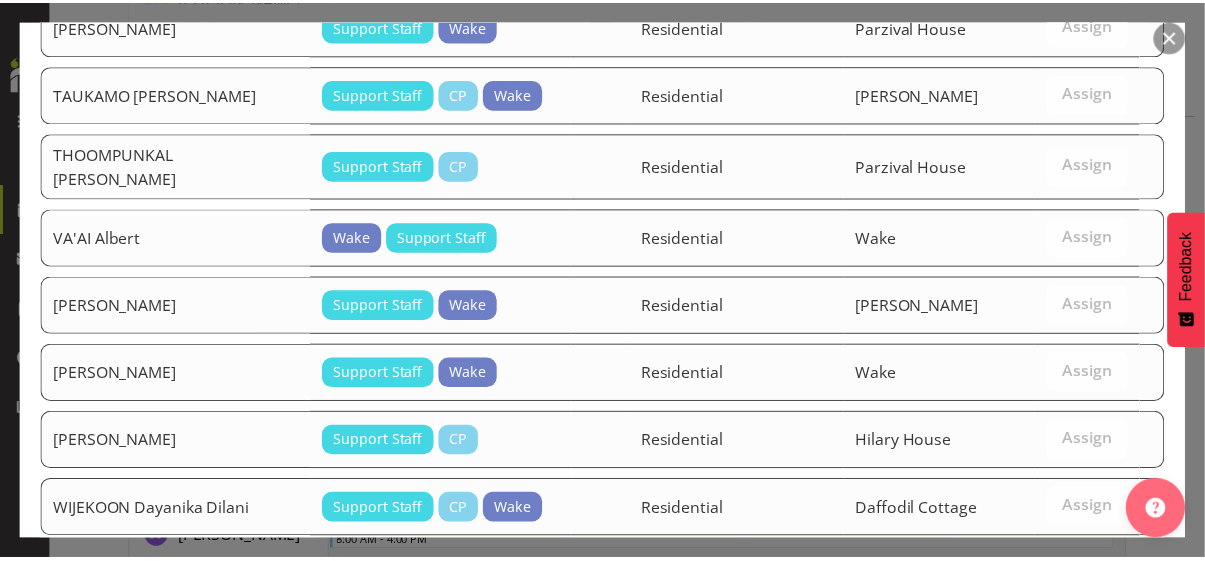scroll, scrollTop: 2822, scrollLeft: 0, axis: vertical 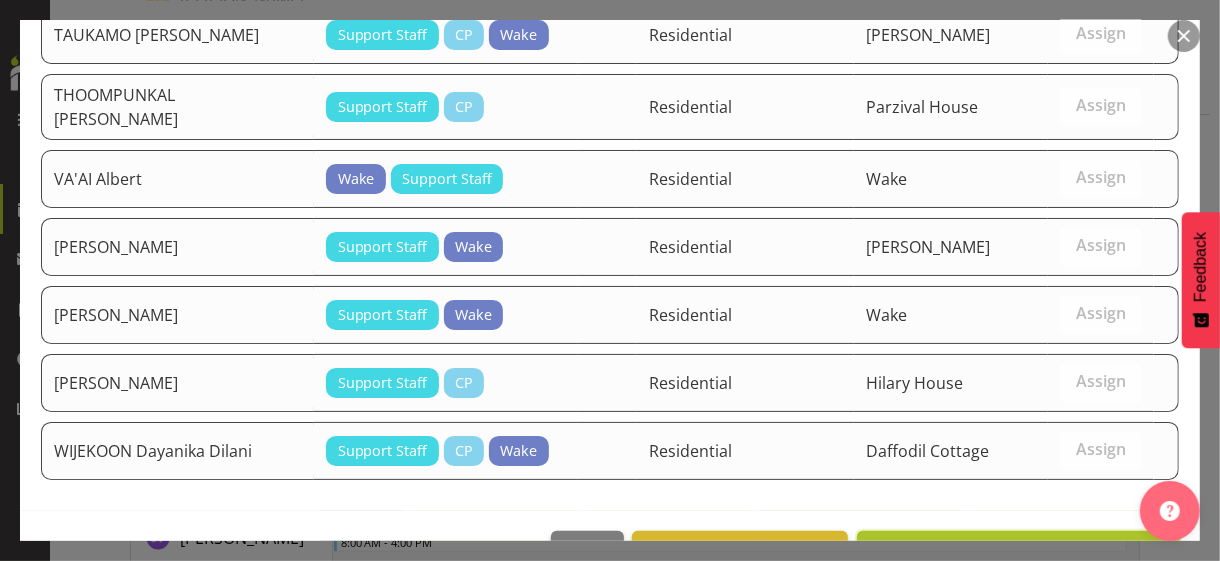 click on "Assign [PERSON_NAME] Shamaben" at bounding box center [1018, 553] 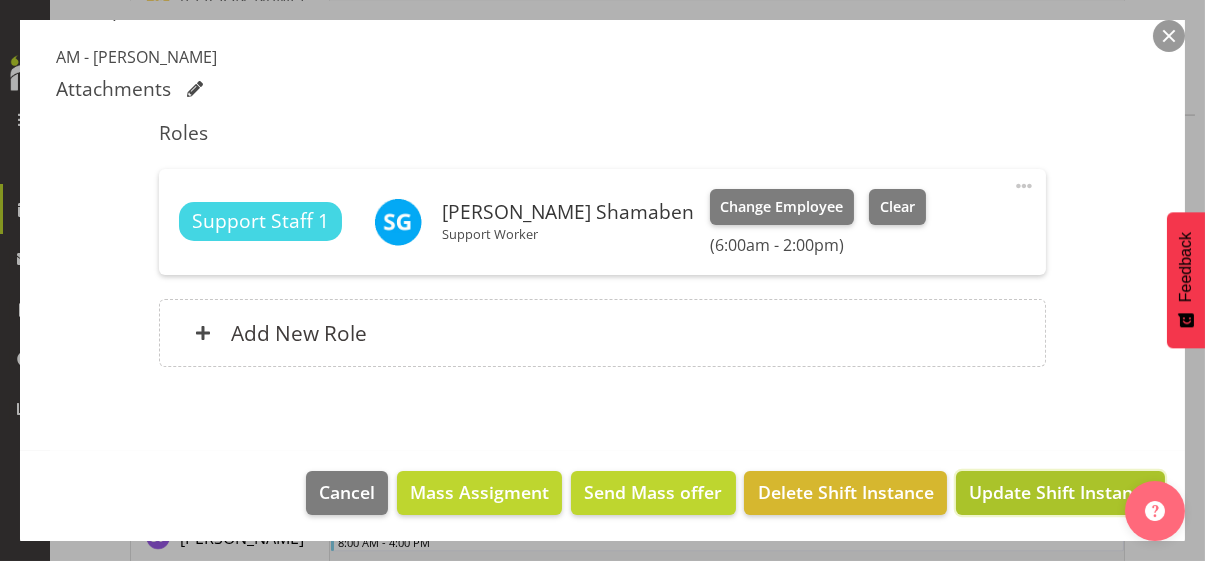 click on "Update Shift Instance" at bounding box center (1060, 492) 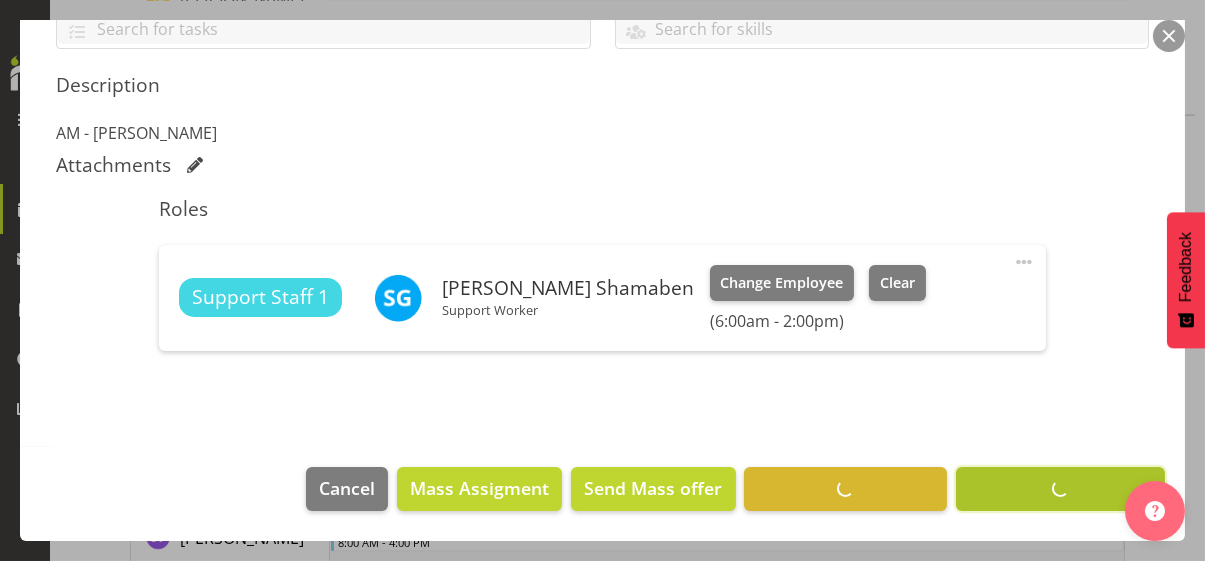 scroll, scrollTop: 482, scrollLeft: 0, axis: vertical 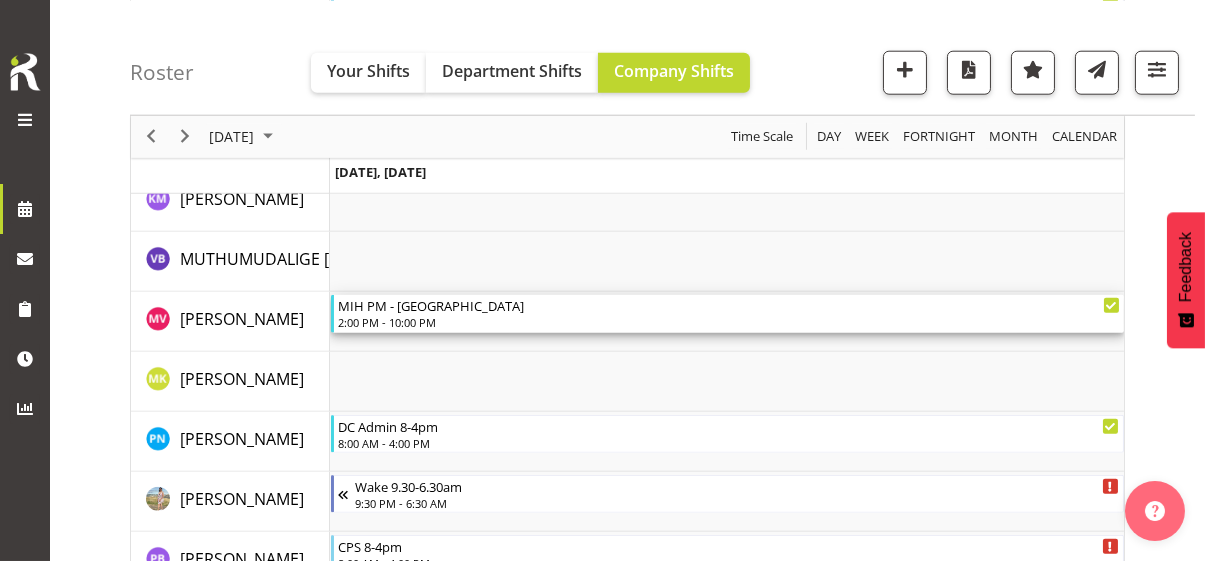 click on "2:00 PM - 10:00 PM" at bounding box center [729, 322] 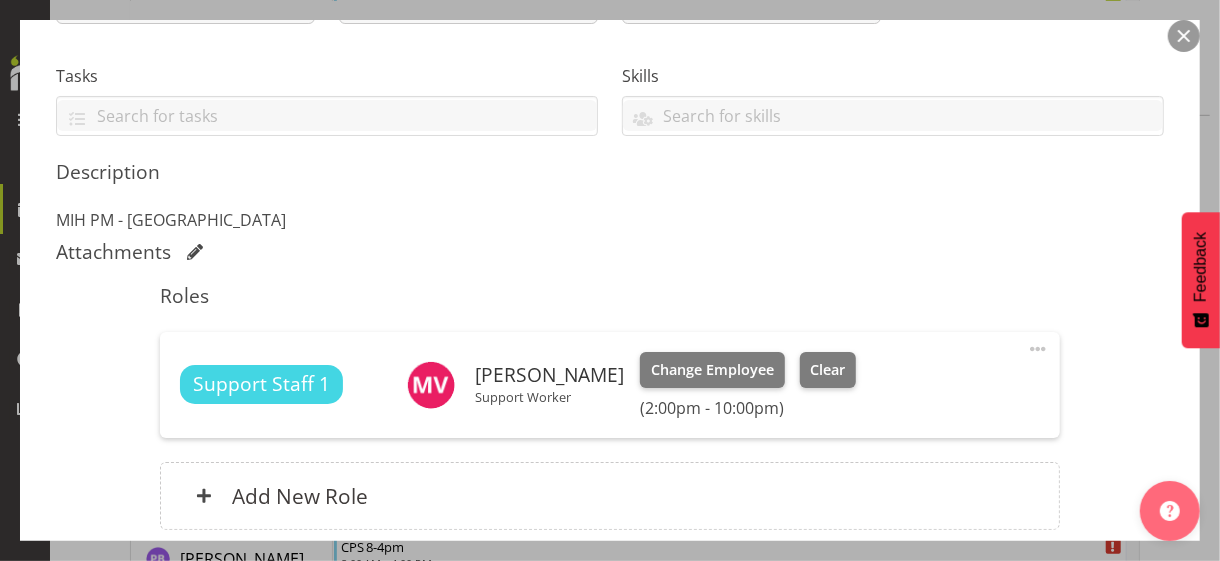 scroll, scrollTop: 400, scrollLeft: 0, axis: vertical 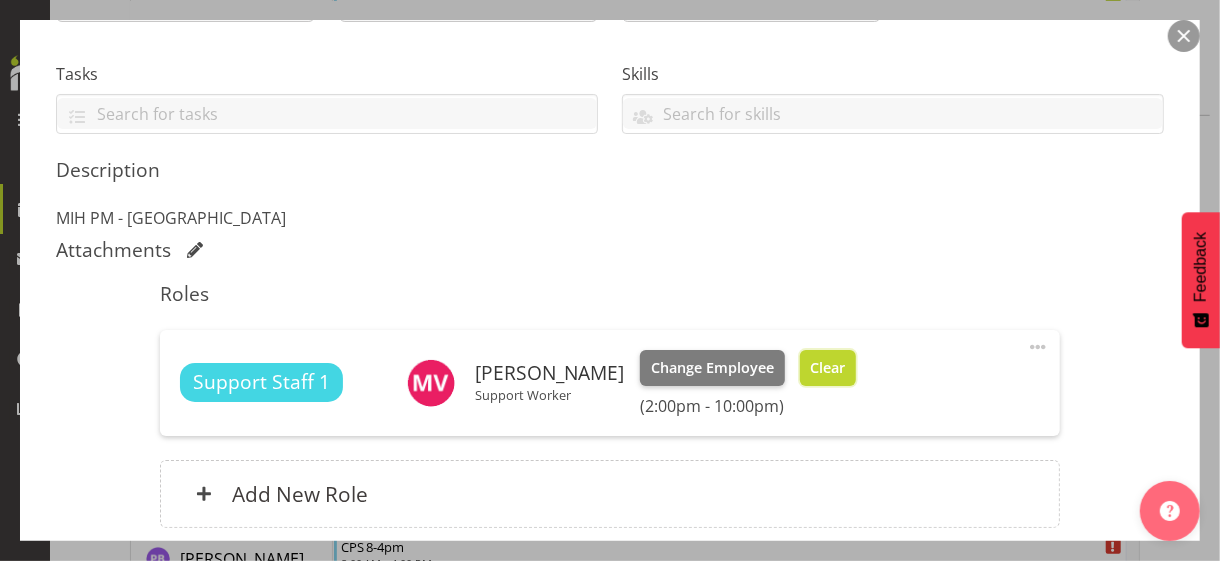 click on "Clear" at bounding box center (827, 368) 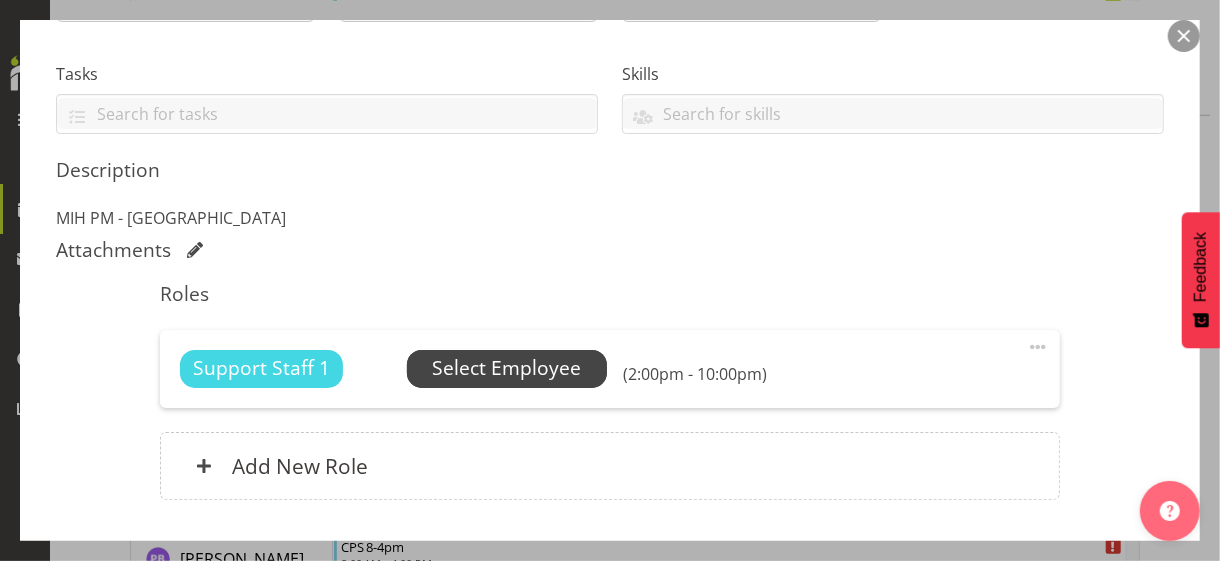 click on "Select Employee" at bounding box center [506, 368] 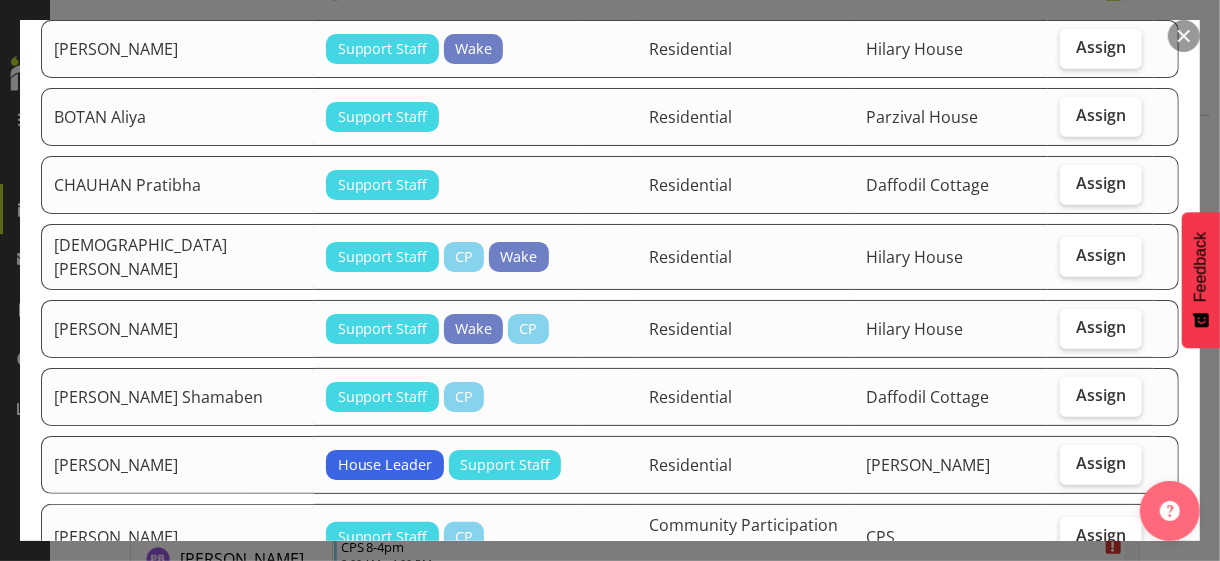 scroll, scrollTop: 1000, scrollLeft: 0, axis: vertical 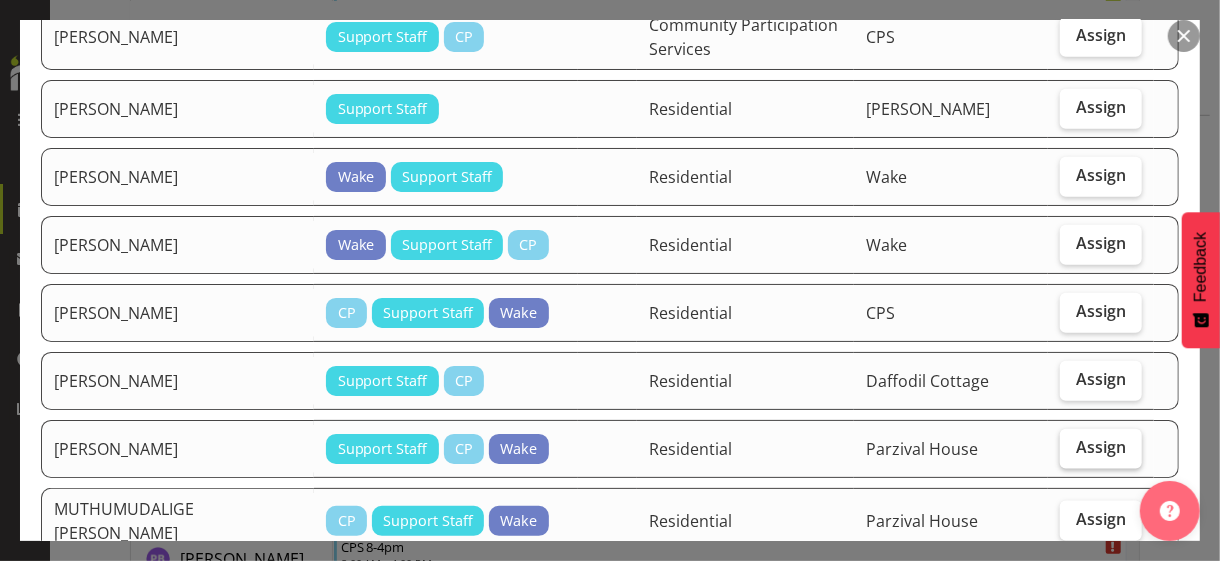 click on "Assign" at bounding box center [1101, 447] 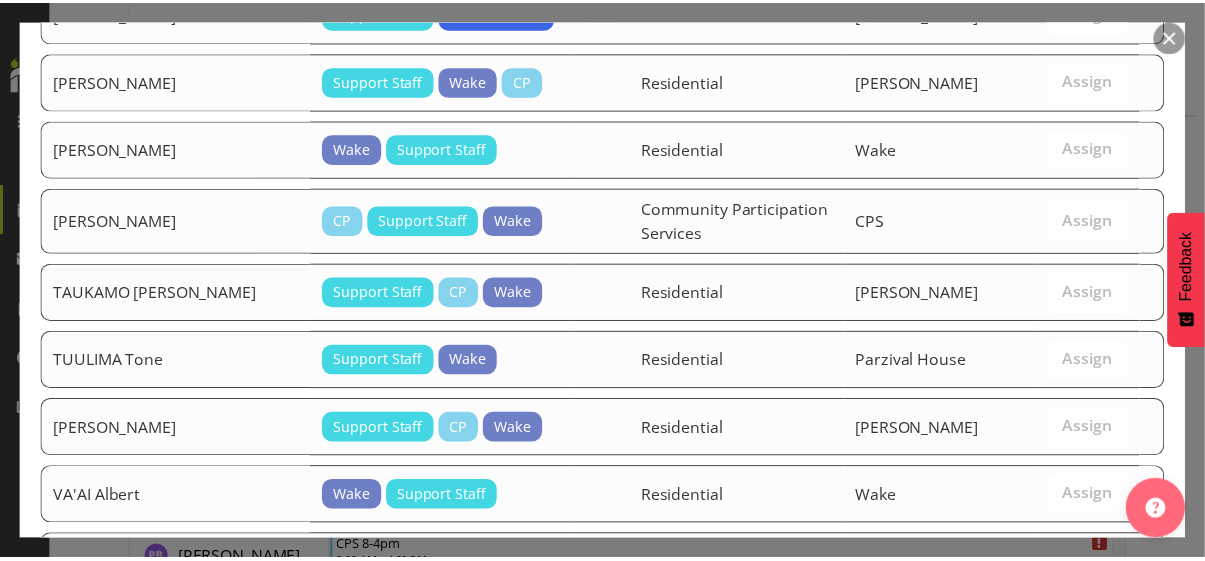 scroll, scrollTop: 2263, scrollLeft: 0, axis: vertical 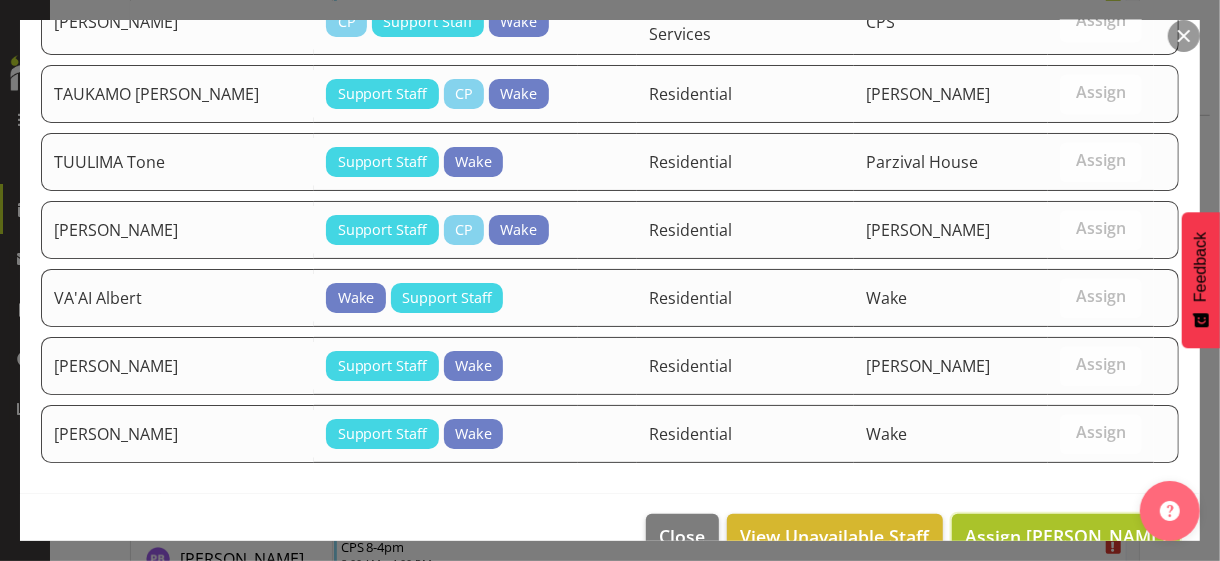click on "Assign [PERSON_NAME]" at bounding box center [1066, 536] 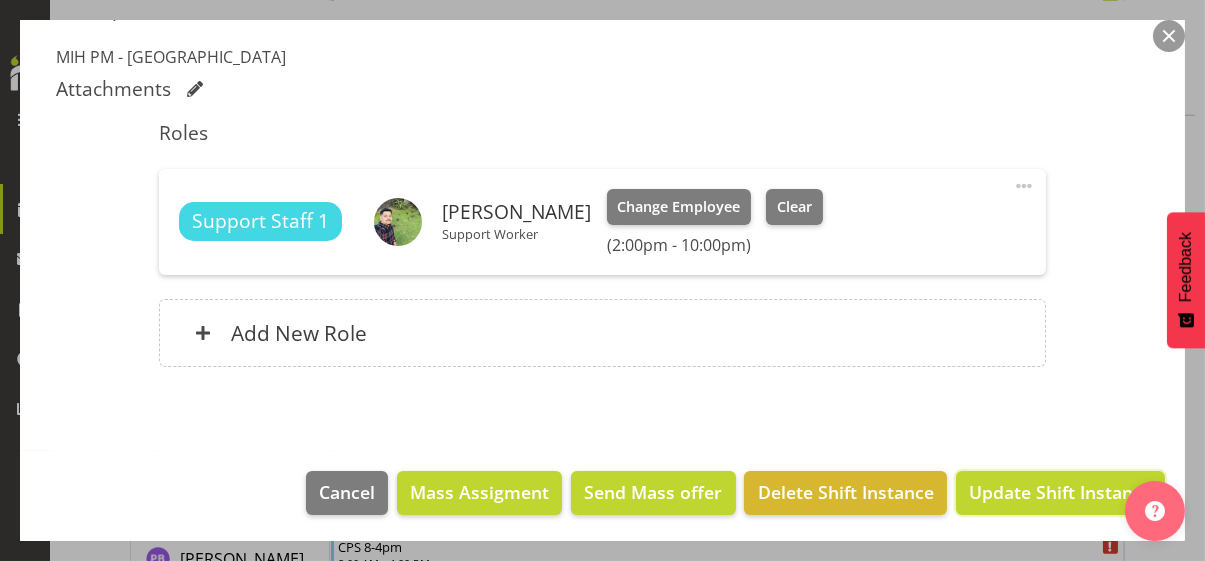 click on "Update Shift Instance" at bounding box center [1060, 492] 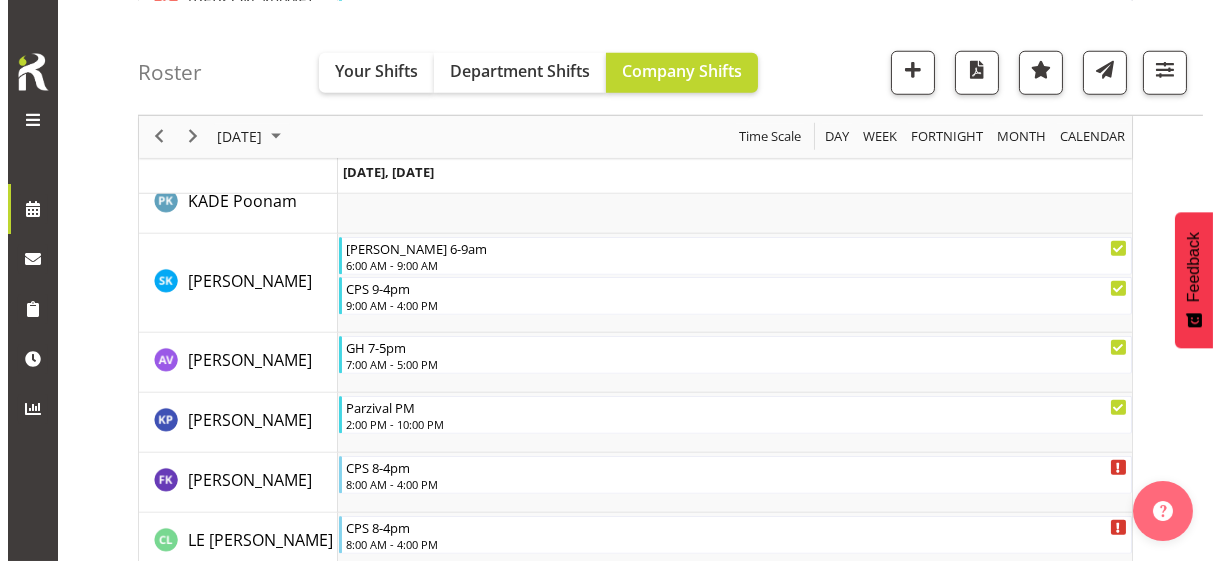 scroll, scrollTop: 3660, scrollLeft: 0, axis: vertical 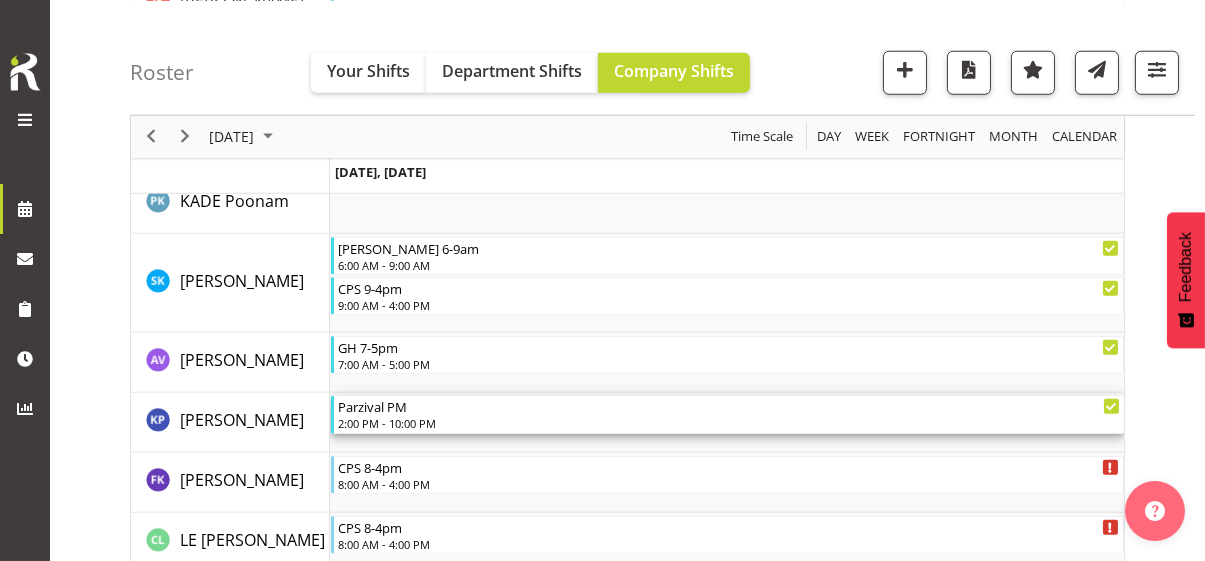 click on "2:00 PM - 10:00 PM" at bounding box center [729, 423] 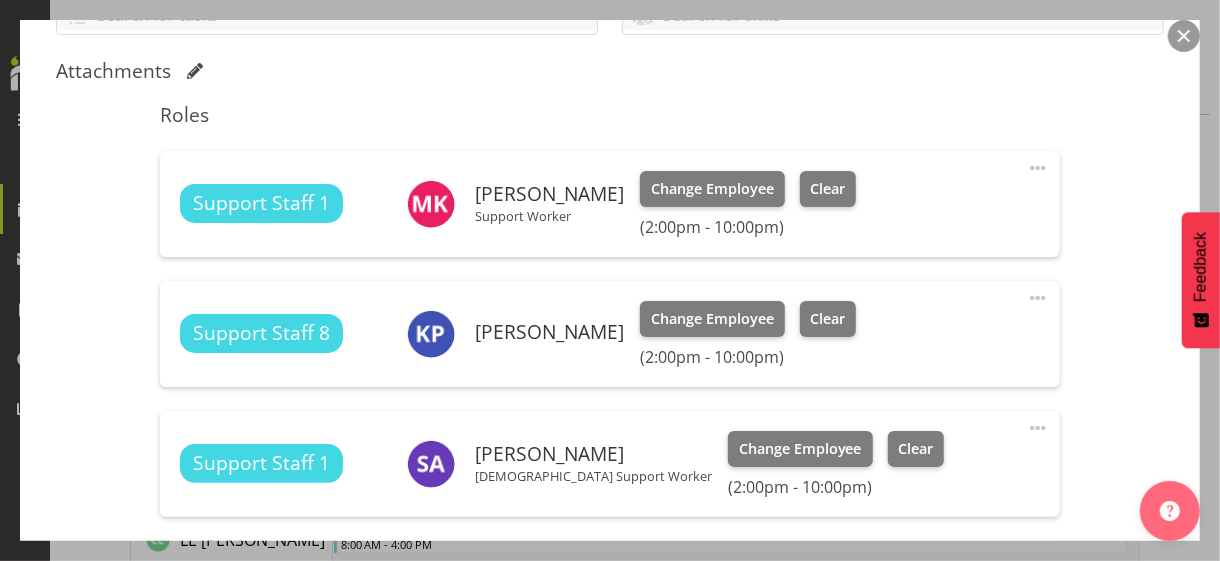 scroll, scrollTop: 500, scrollLeft: 0, axis: vertical 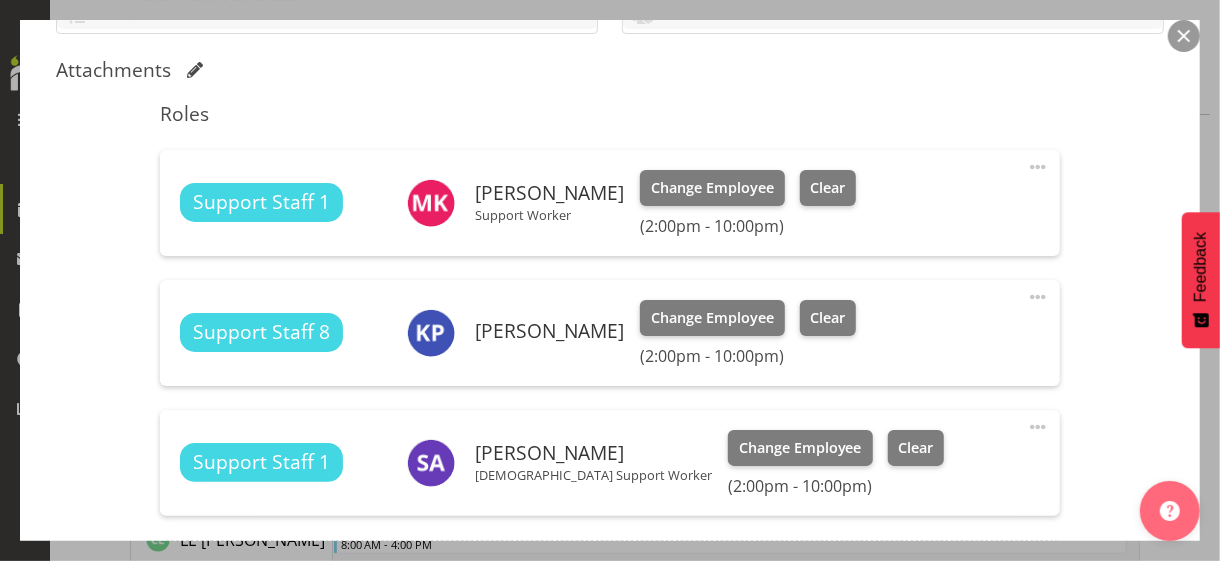 click at bounding box center (1038, 297) 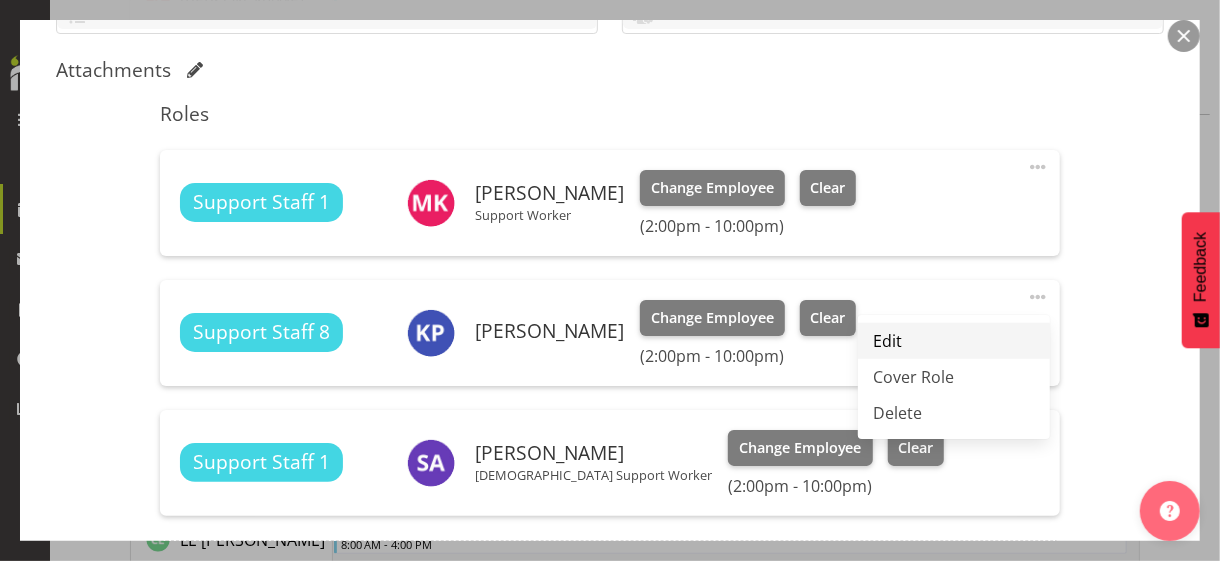 click on "Edit" at bounding box center (954, 341) 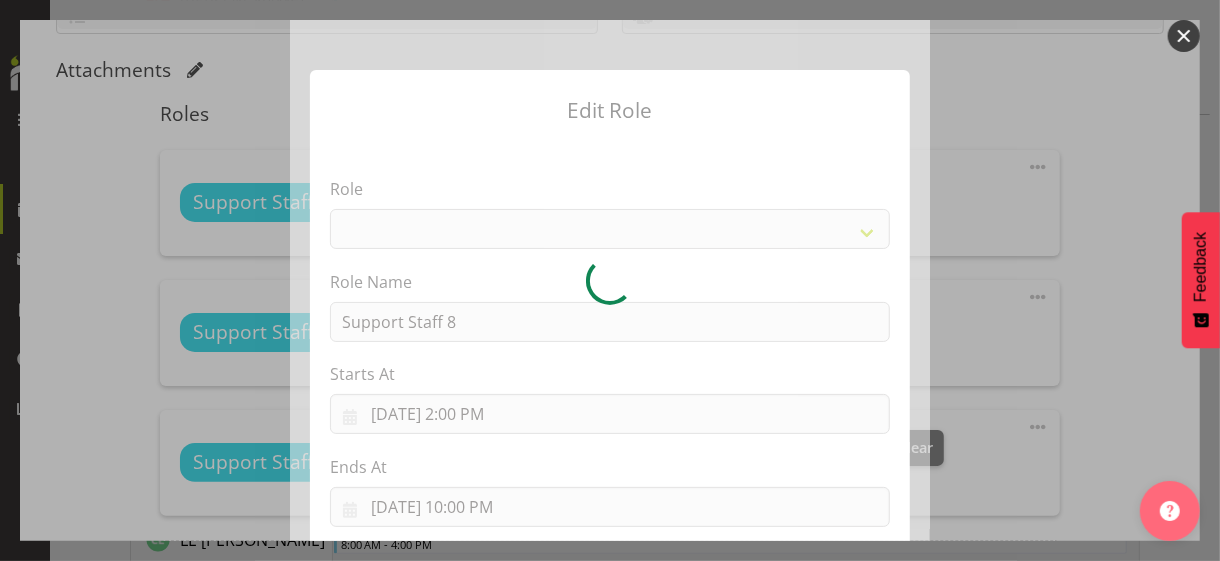 select on "1091" 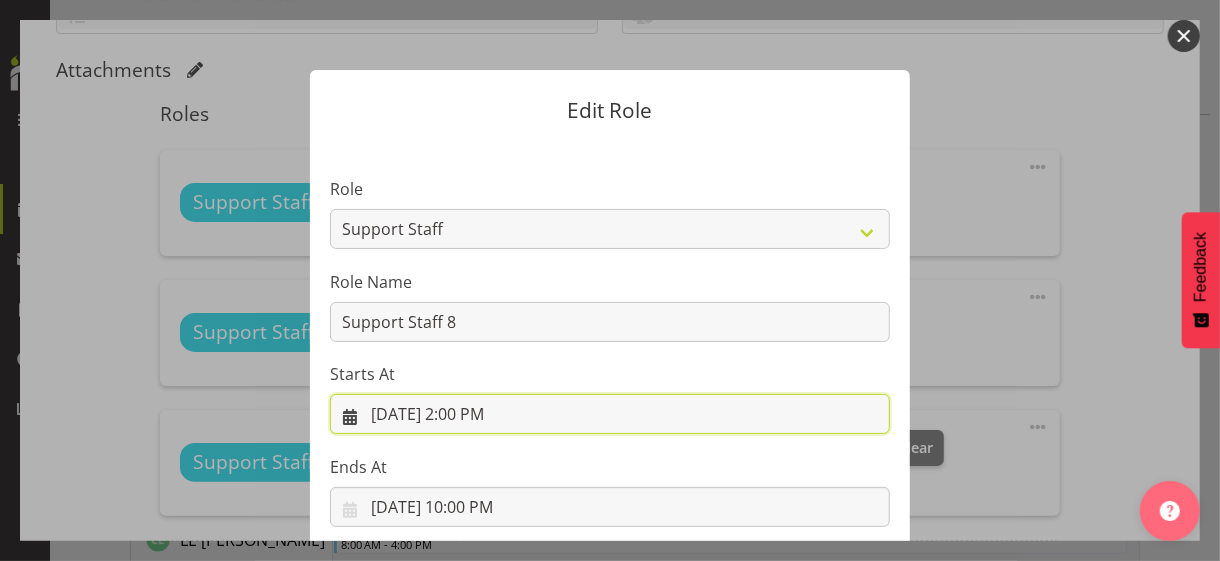 click on "[DATE] 2:00 PM" at bounding box center (610, 414) 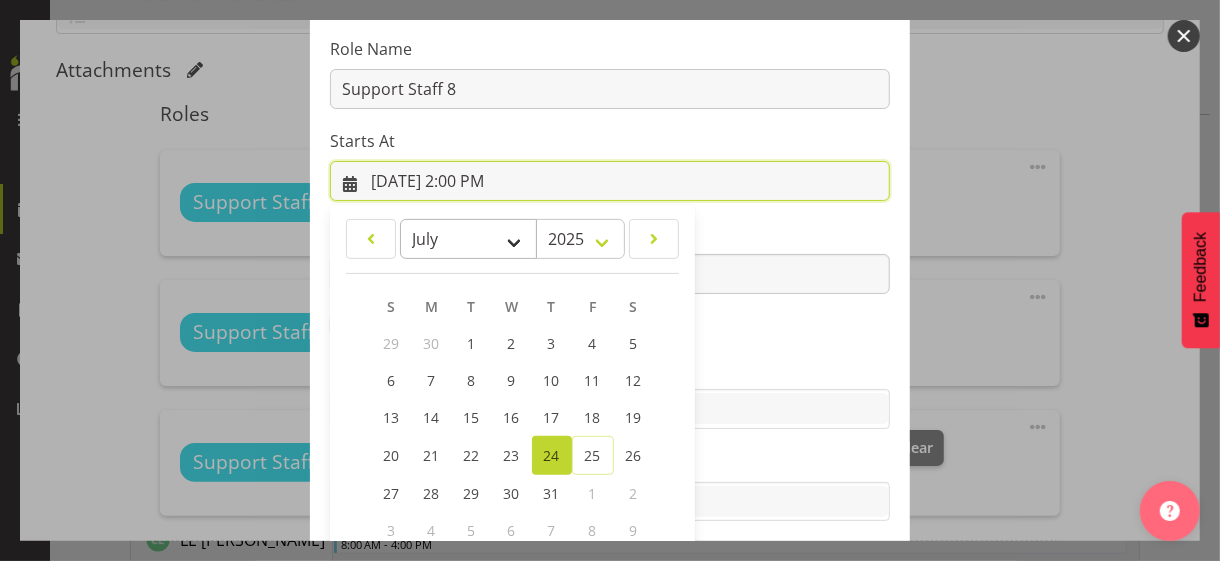 scroll, scrollTop: 347, scrollLeft: 0, axis: vertical 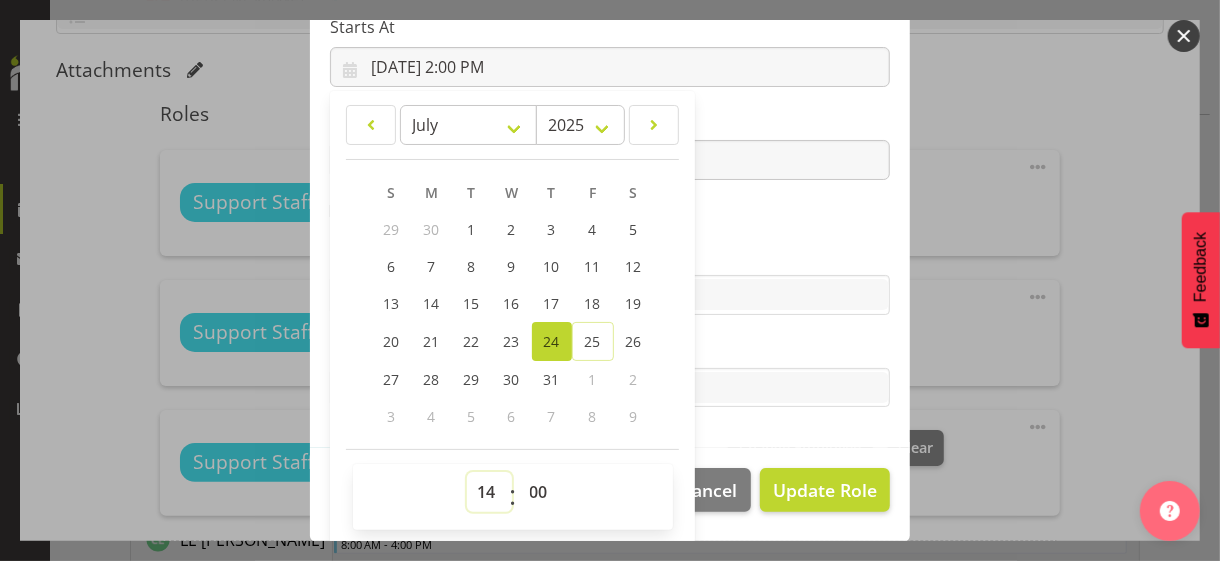 click on "00   01   02   03   04   05   06   07   08   09   10   11   12   13   14   15   16   17   18   19   20   21   22   23" at bounding box center [489, 492] 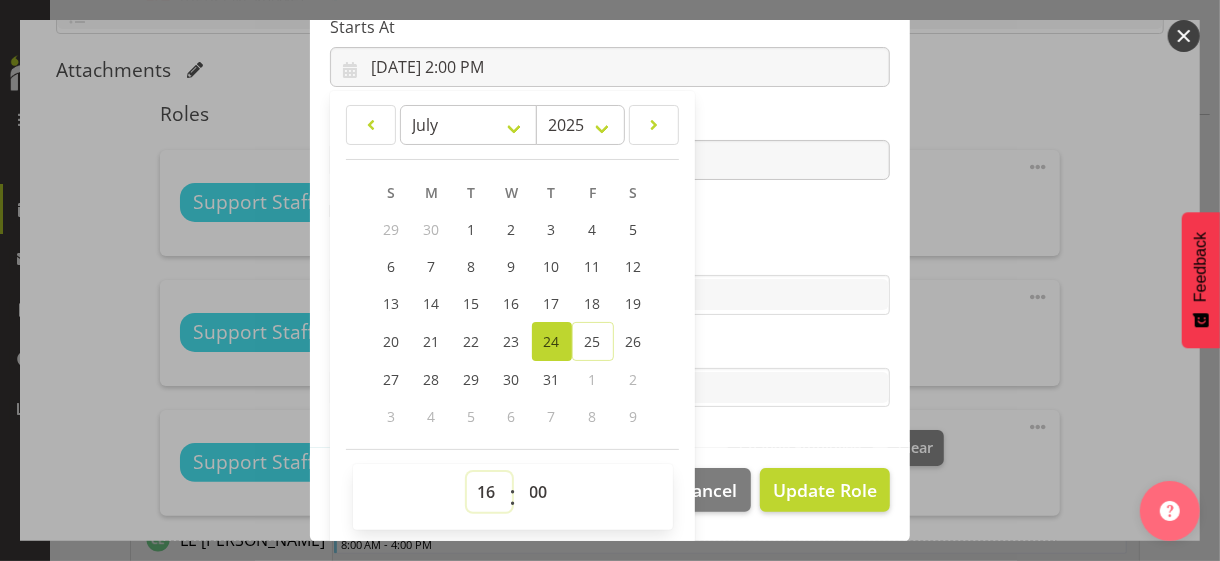 click on "00   01   02   03   04   05   06   07   08   09   10   11   12   13   14   15   16   17   18   19   20   21   22   23" at bounding box center (489, 492) 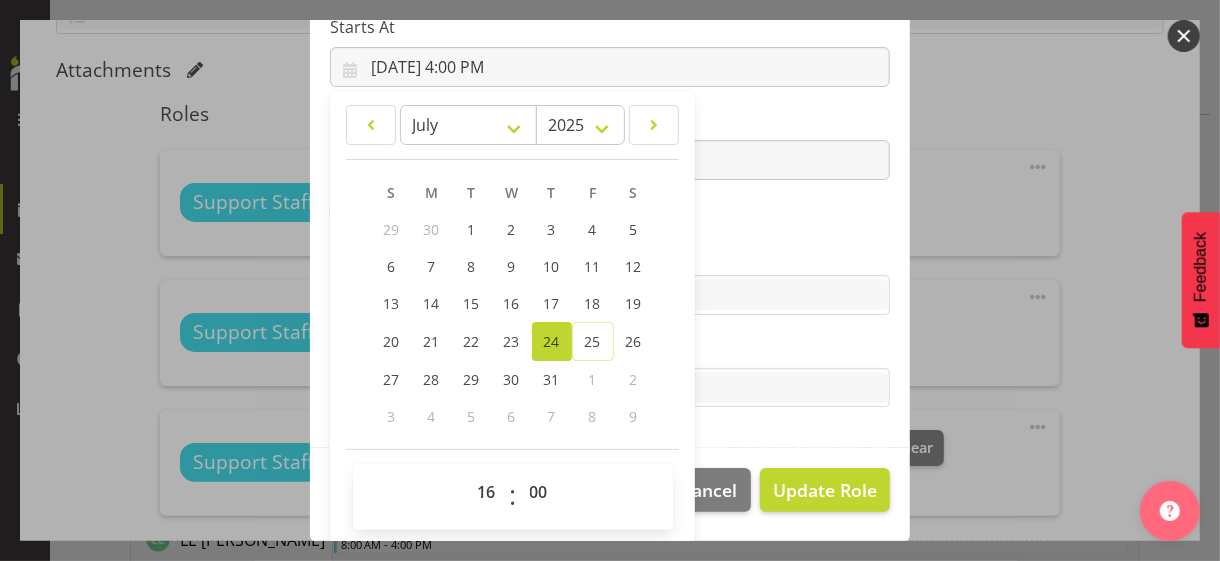 click on "Skills" at bounding box center [610, 255] 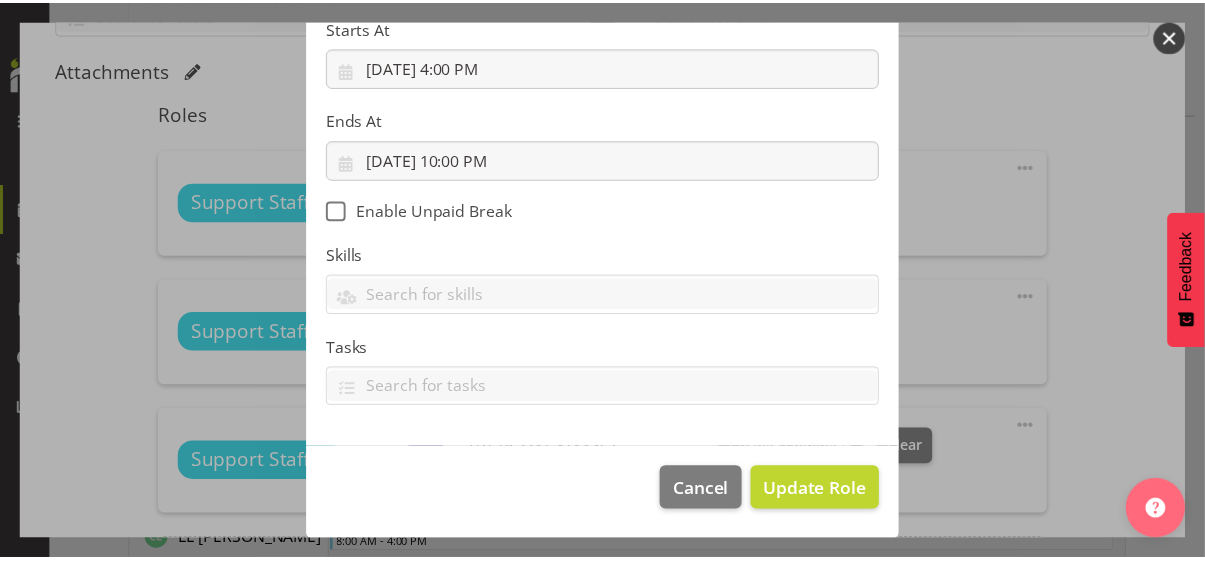 scroll, scrollTop: 346, scrollLeft: 0, axis: vertical 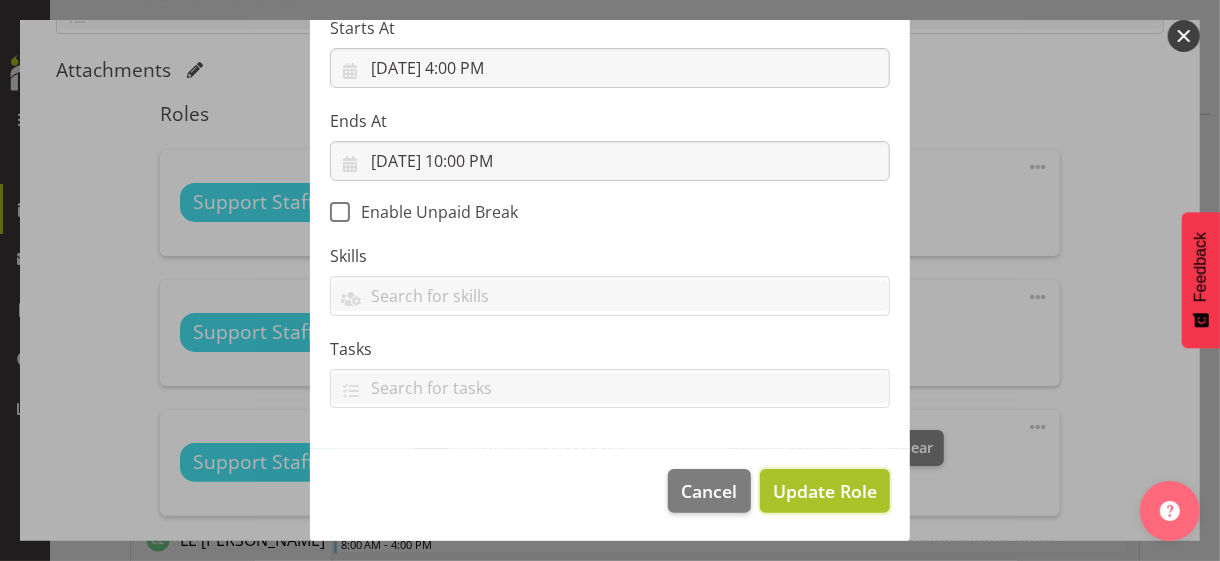 click on "Update Role" at bounding box center (825, 491) 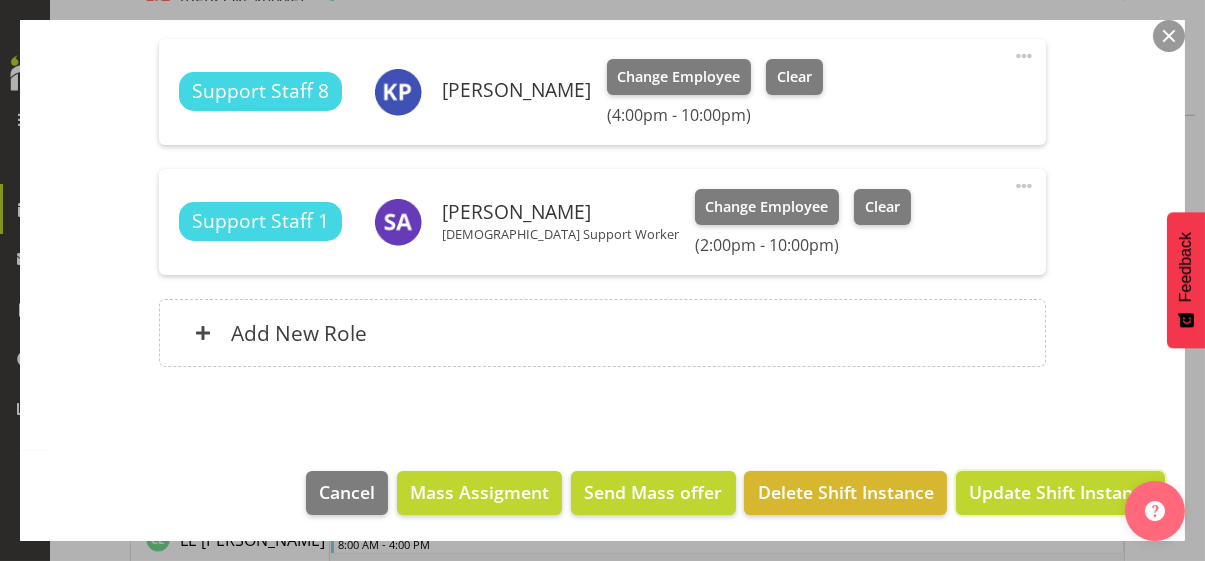 click on "Update Shift Instance" at bounding box center (1060, 492) 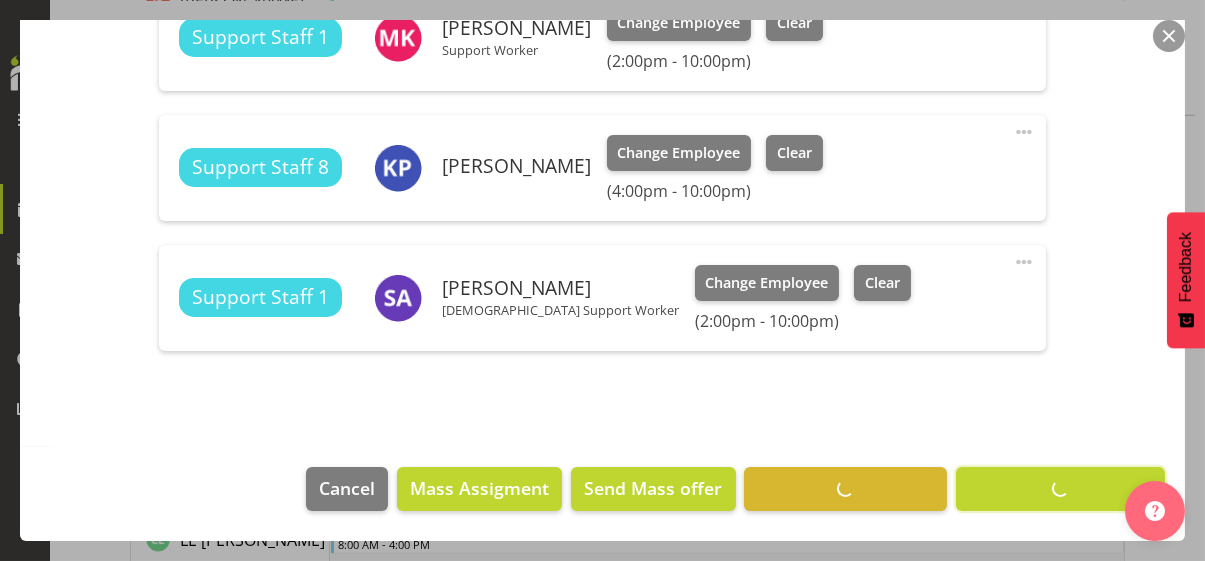 scroll, scrollTop: 662, scrollLeft: 0, axis: vertical 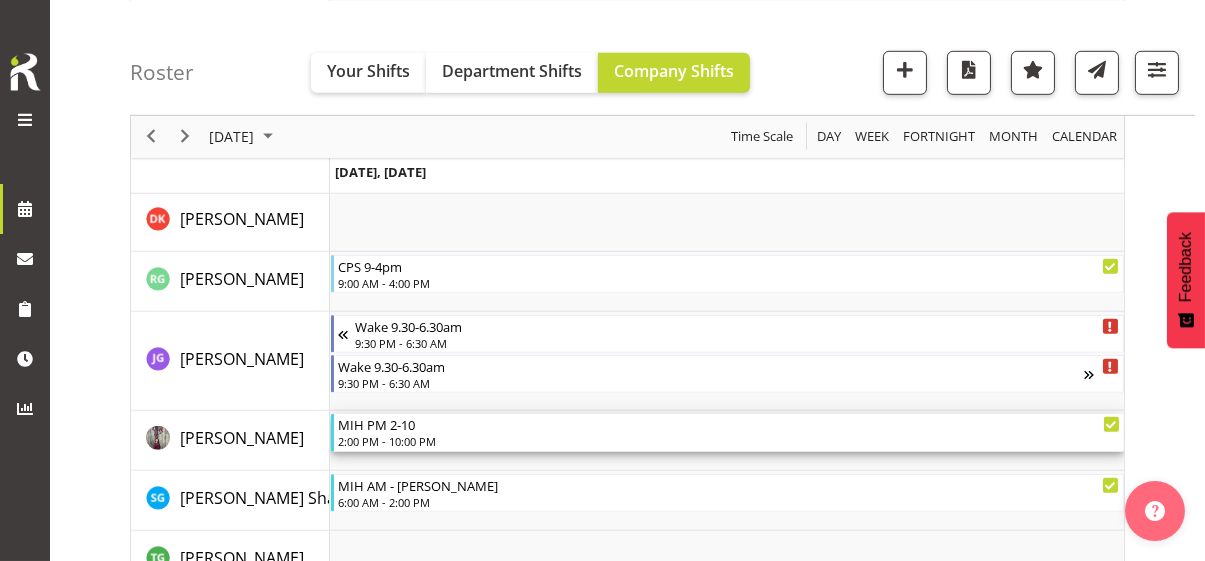 click on "2:00 PM - 10:00 PM" at bounding box center [729, 441] 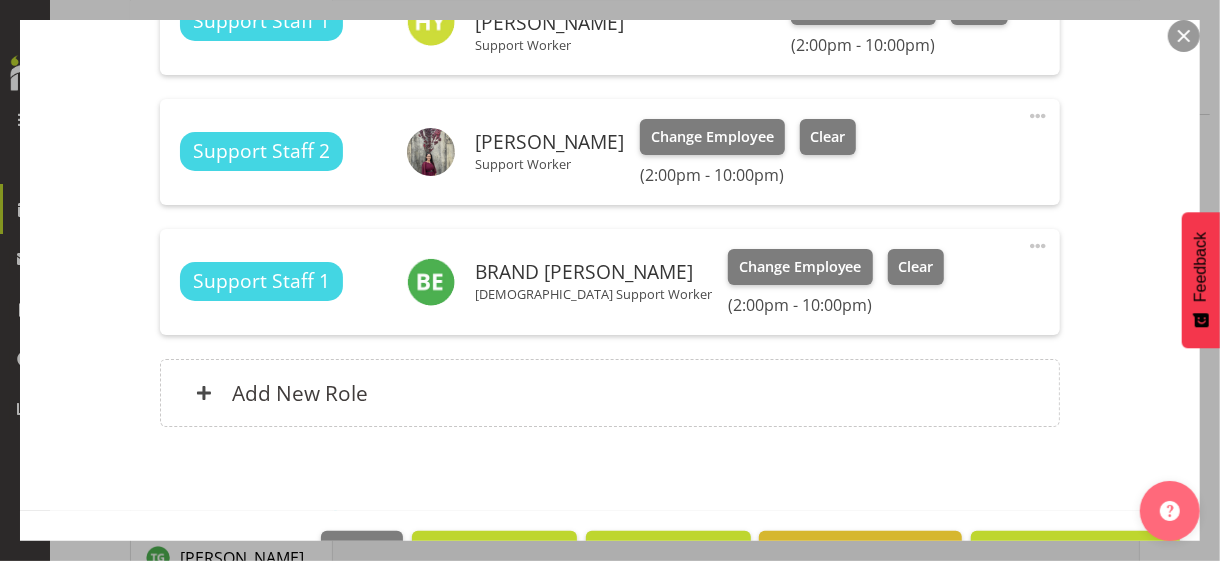 scroll, scrollTop: 821, scrollLeft: 0, axis: vertical 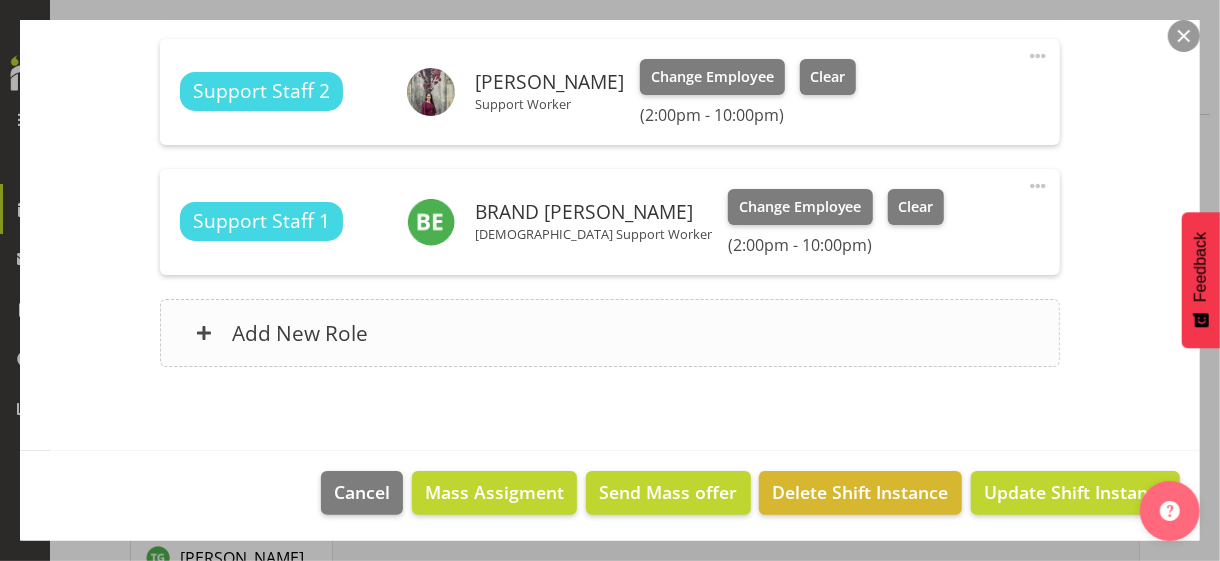 click on "Add New Role" at bounding box center (609, 333) 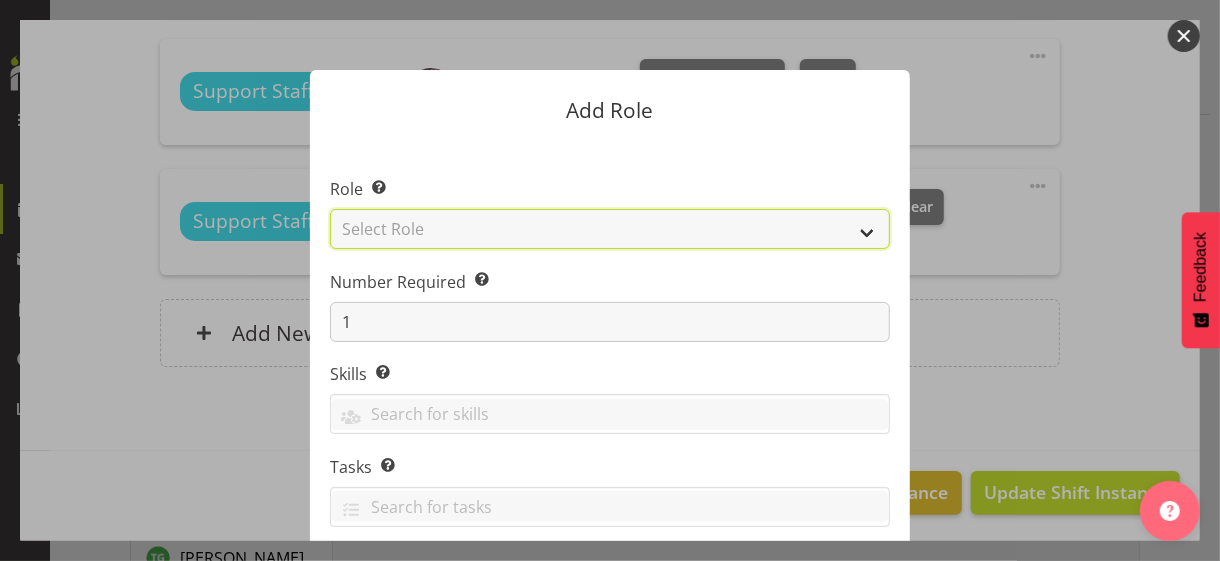 click on "Select Role  CP House Leader Support Staff Wake" at bounding box center [610, 229] 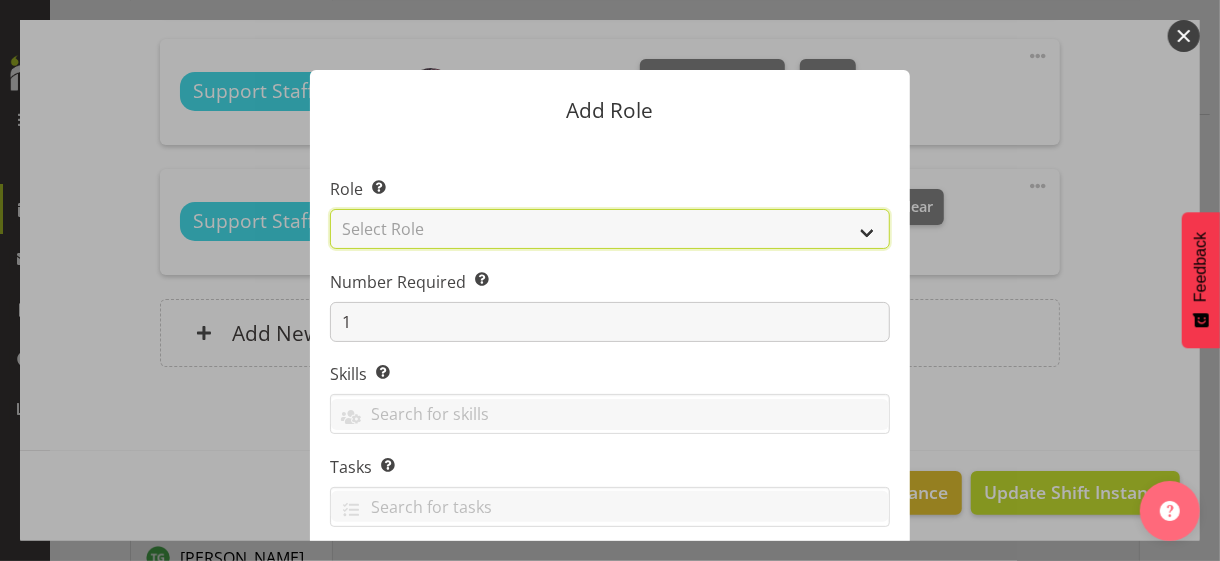 select on "1091" 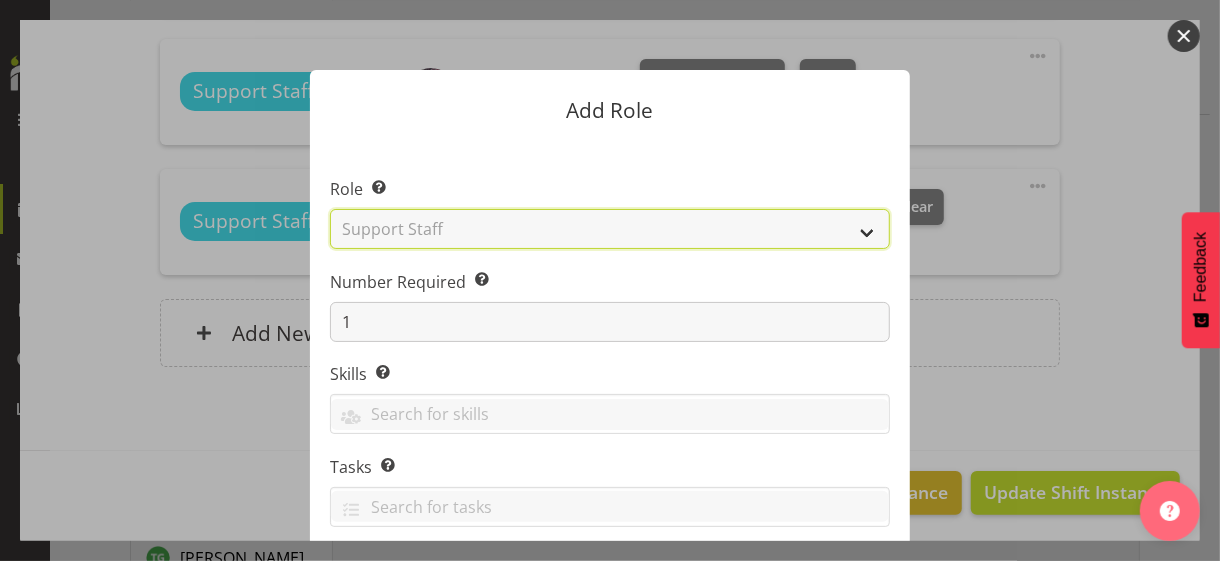 click on "Select Role  CP House Leader Support Staff Wake" at bounding box center [610, 229] 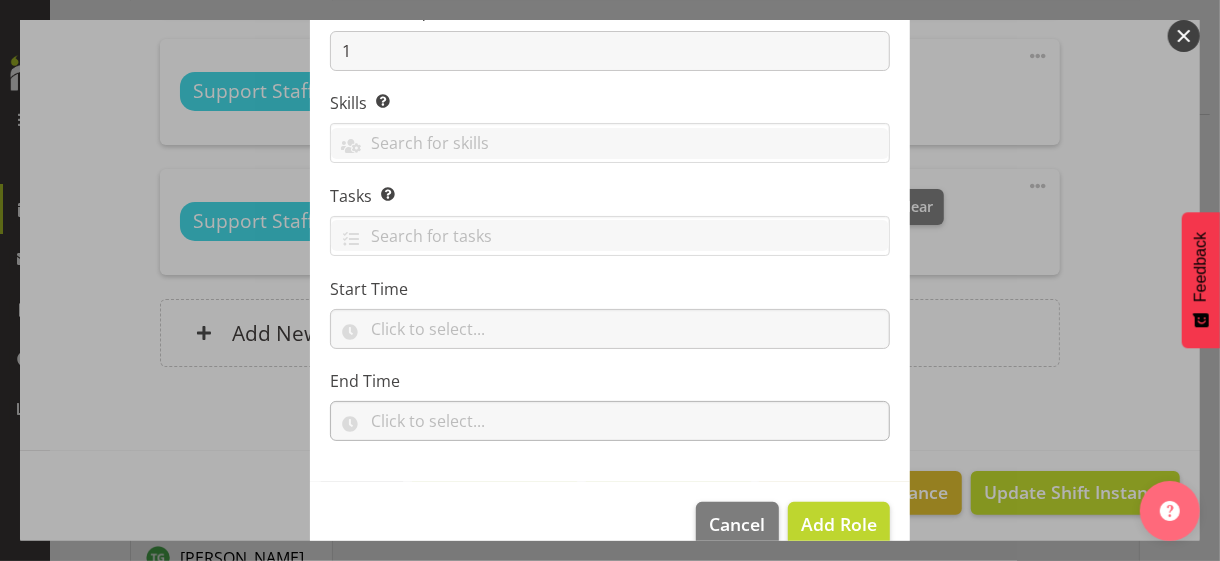scroll, scrollTop: 304, scrollLeft: 0, axis: vertical 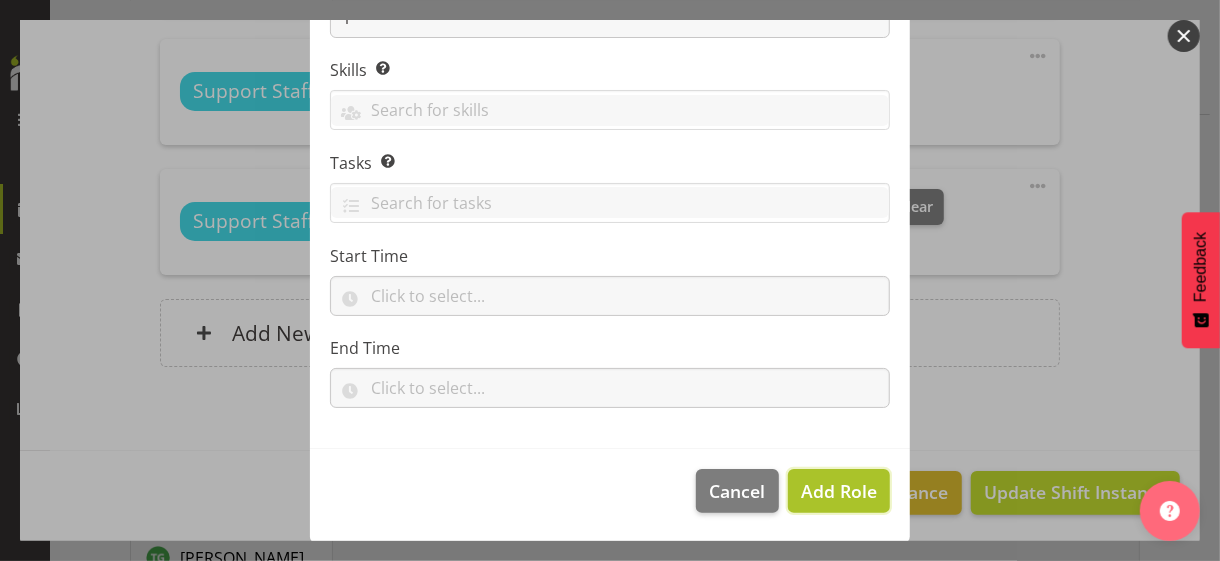 click on "Add Role" at bounding box center (839, 491) 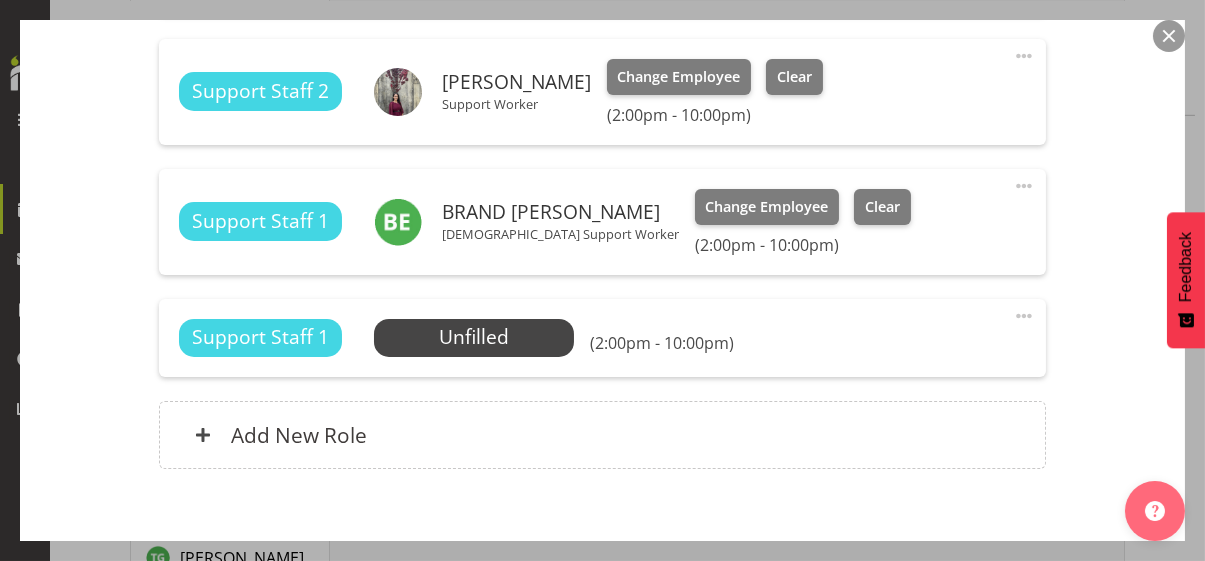 click at bounding box center (1024, 316) 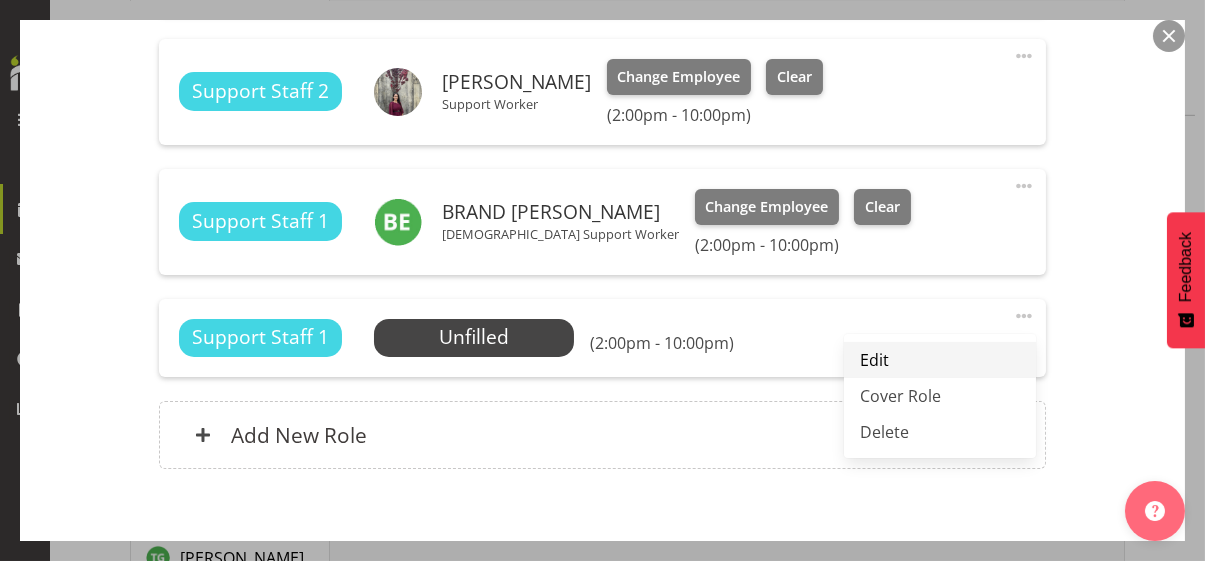 click on "Edit" at bounding box center [940, 360] 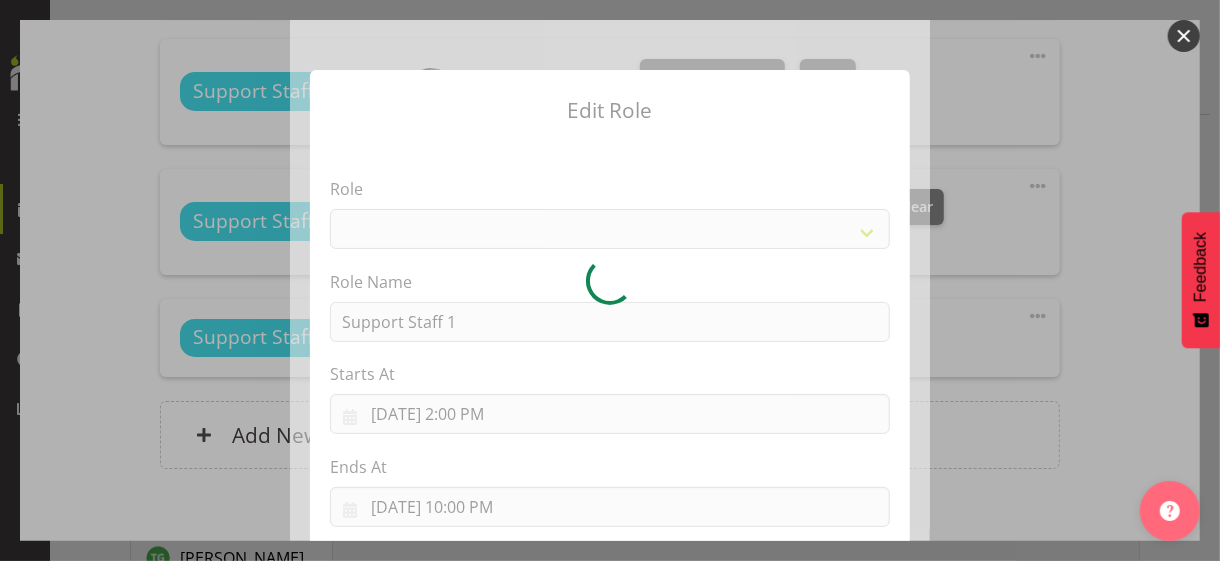 select on "1091" 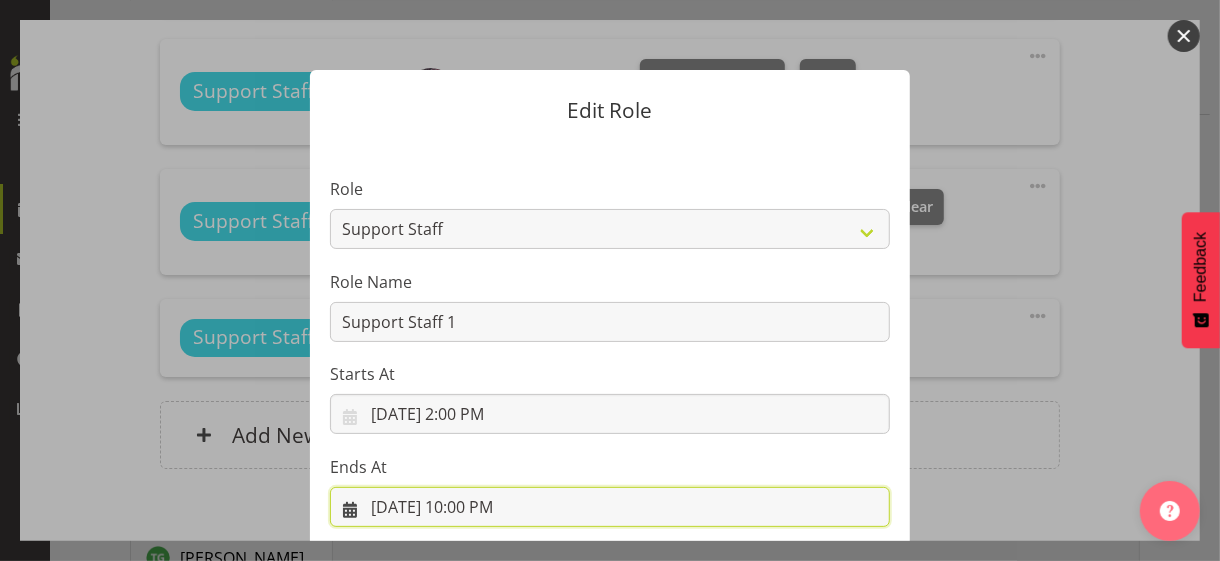 click on "[DATE] 10:00 PM" at bounding box center [610, 507] 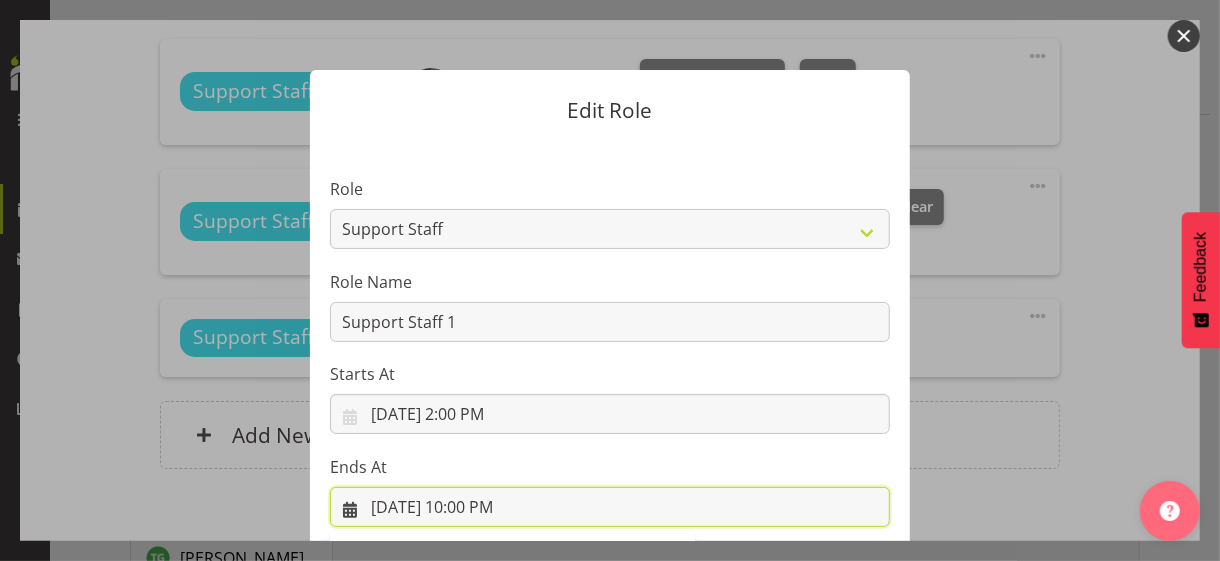 scroll, scrollTop: 441, scrollLeft: 0, axis: vertical 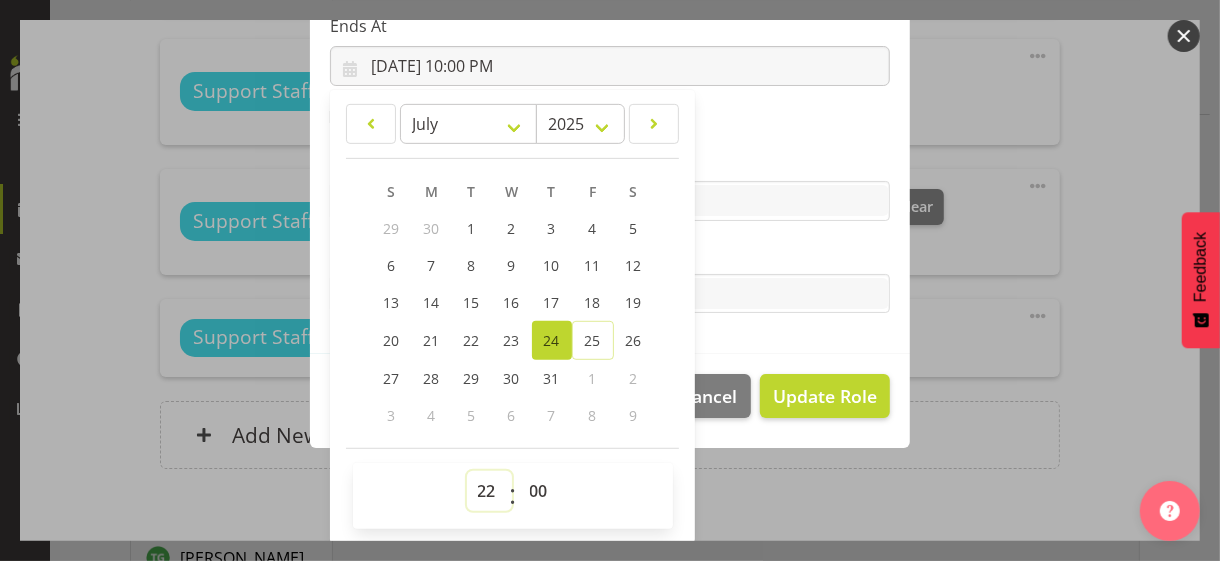 drag, startPoint x: 476, startPoint y: 485, endPoint x: 475, endPoint y: 472, distance: 13.038404 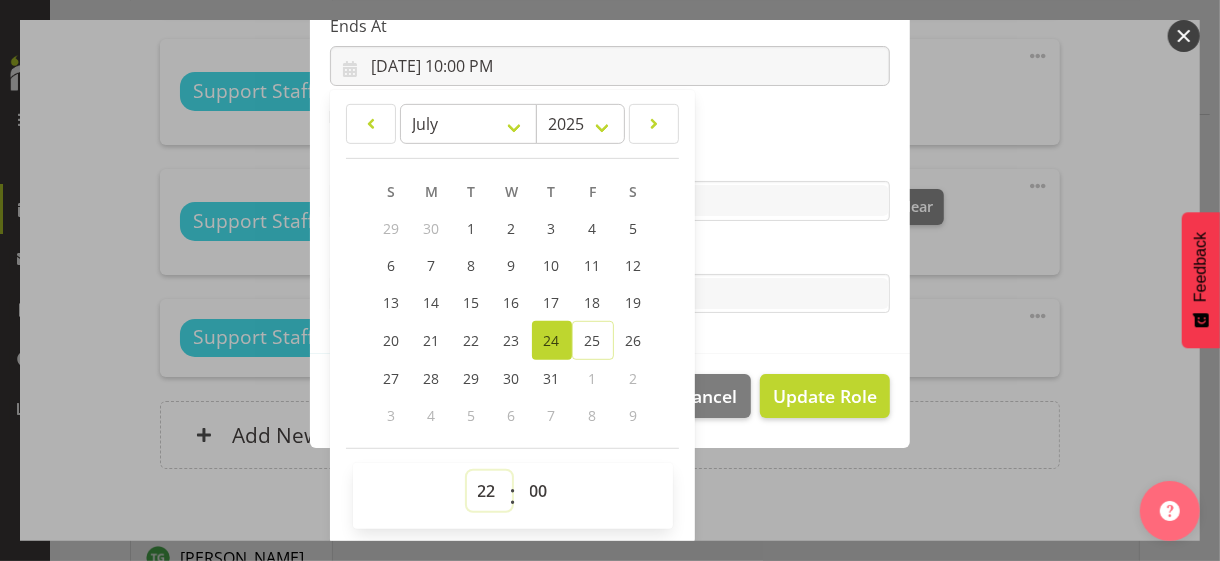 select on "16" 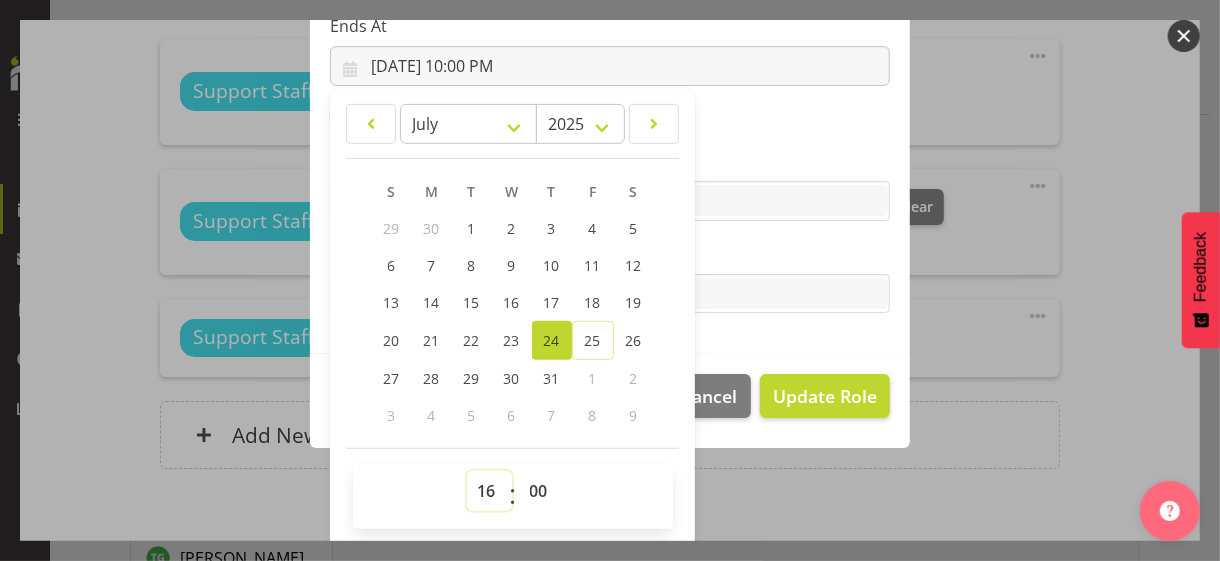 click on "00   01   02   03   04   05   06   07   08   09   10   11   12   13   14   15   16   17   18   19   20   21   22   23" at bounding box center [489, 491] 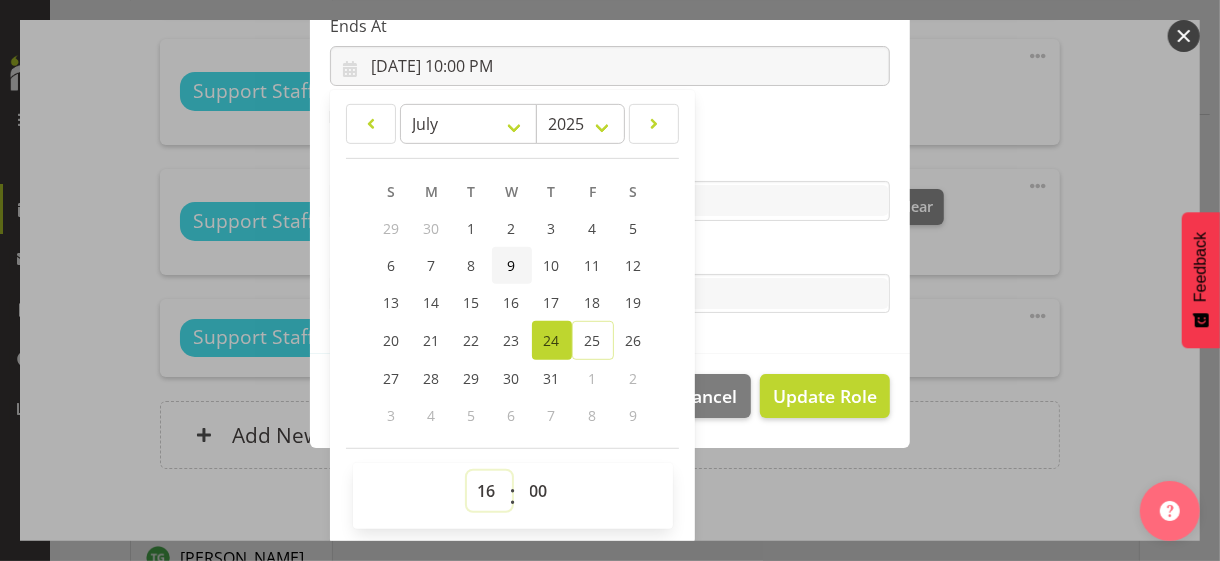 type on "[DATE] 4:00 PM" 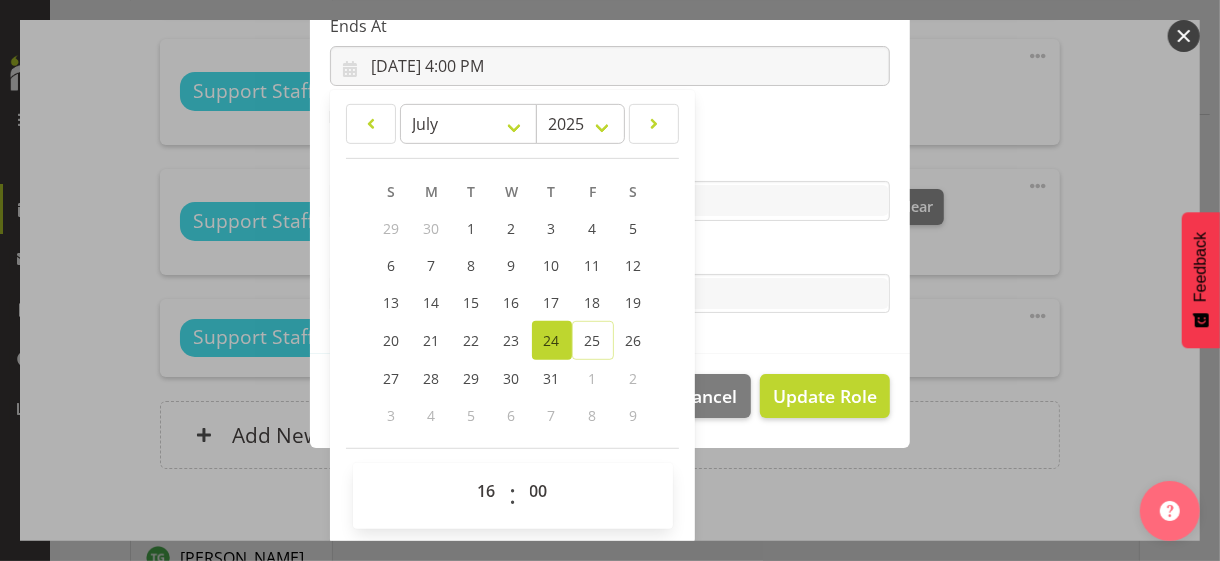 click on "Tasks" at bounding box center (610, 254) 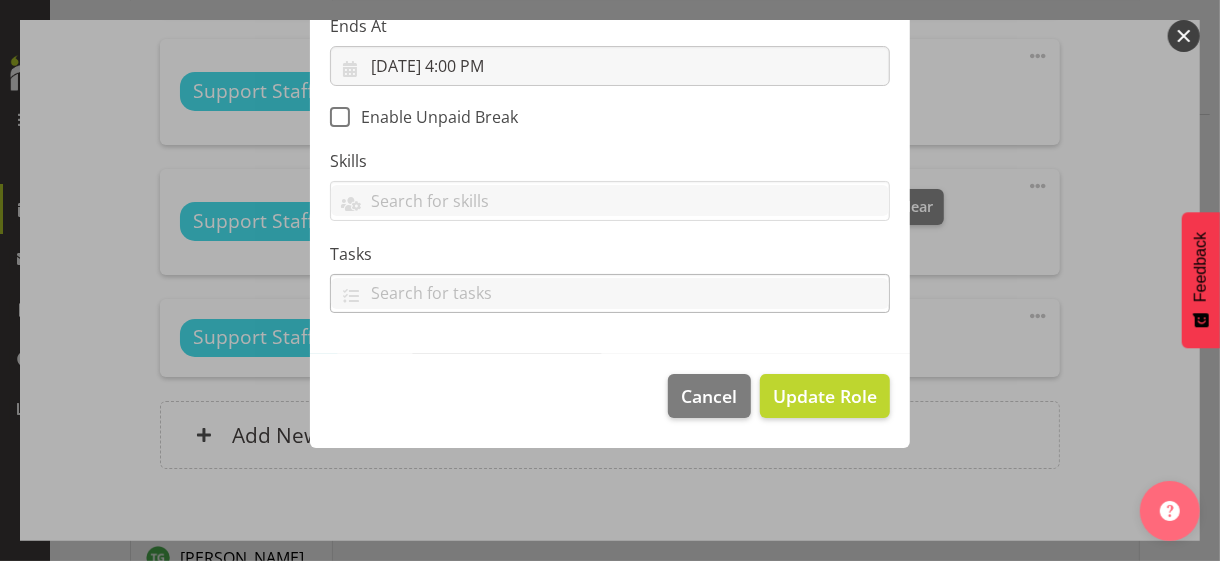 scroll, scrollTop: 346, scrollLeft: 0, axis: vertical 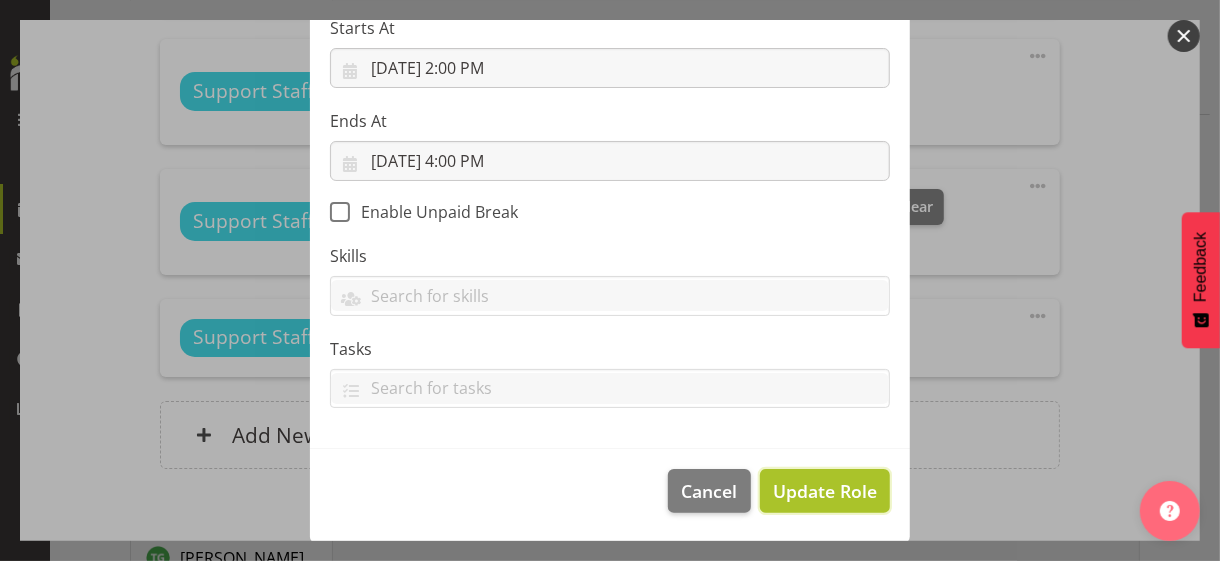 click on "Update Role" at bounding box center (825, 491) 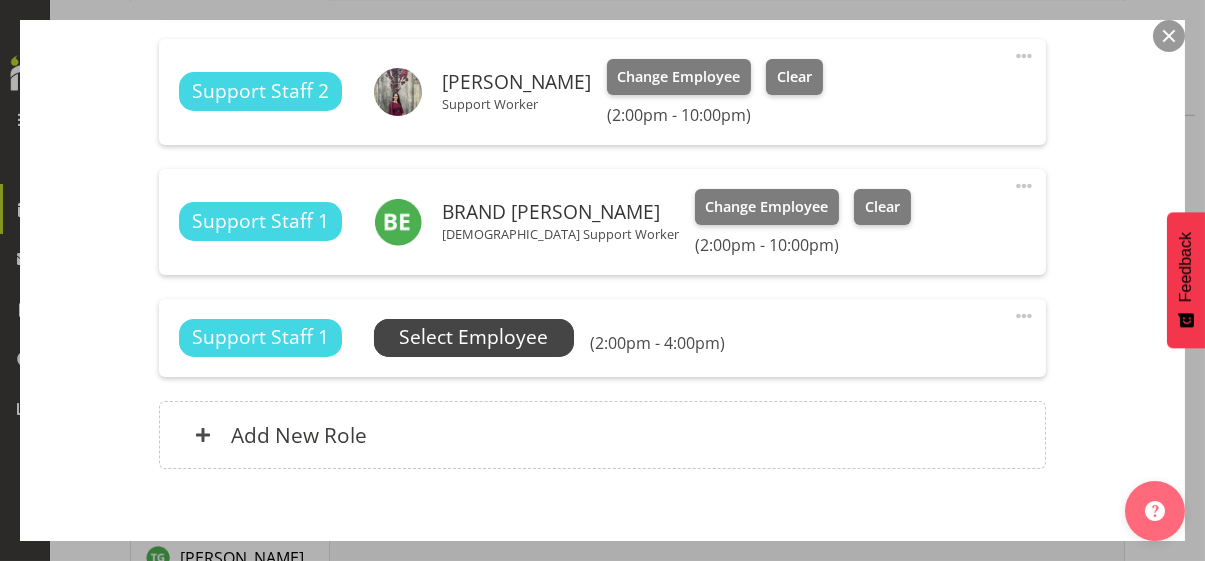 click on "Select Employee" at bounding box center (473, 337) 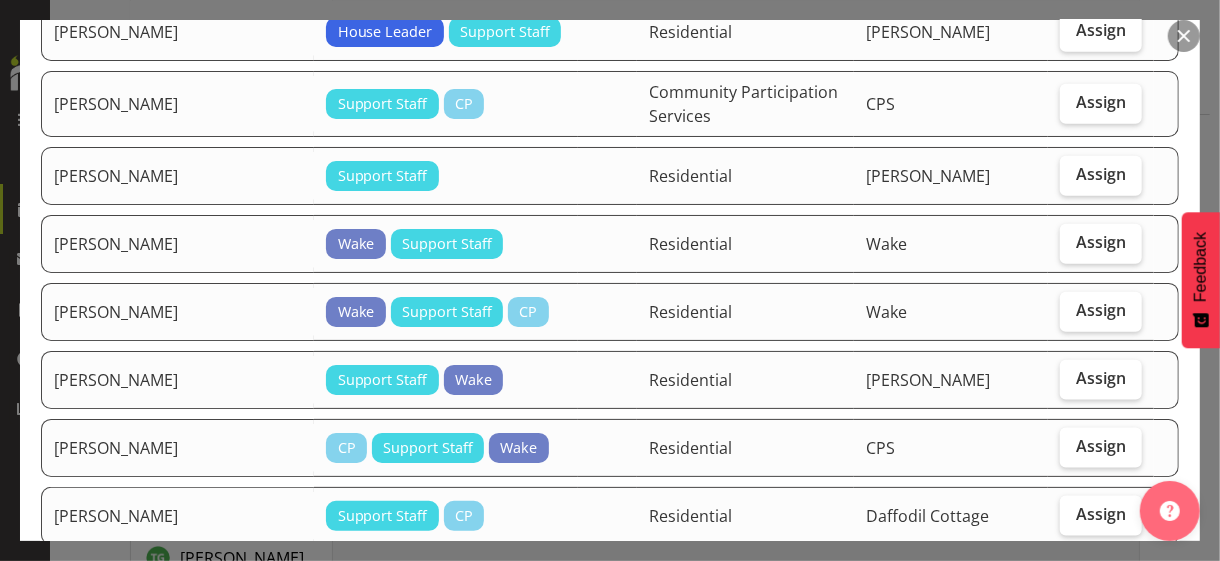 scroll, scrollTop: 1100, scrollLeft: 0, axis: vertical 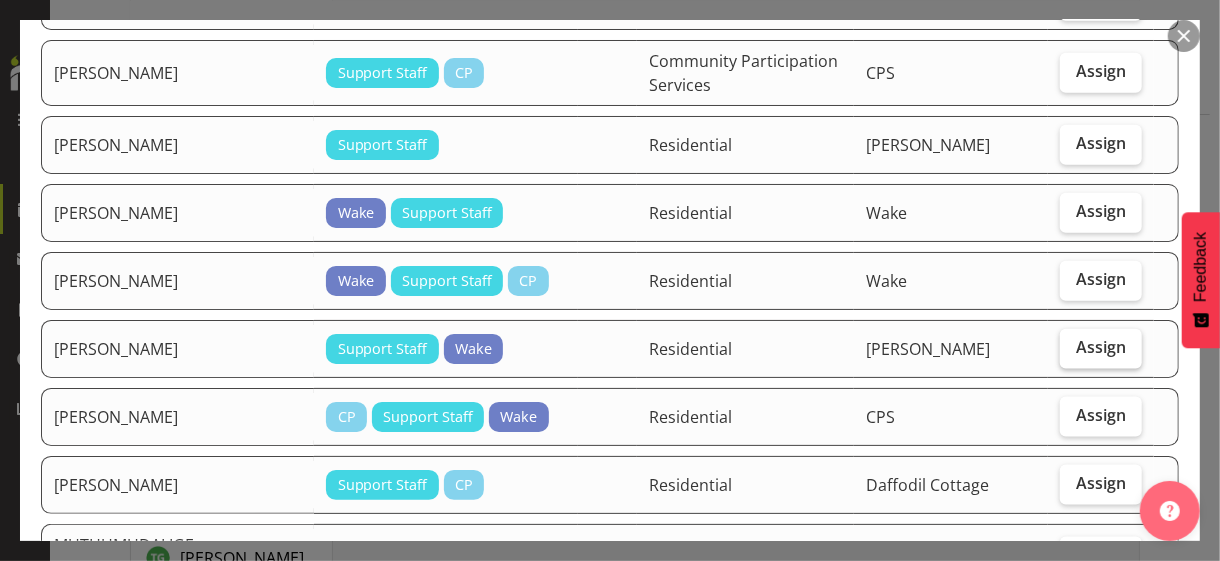 click on "Assign" at bounding box center [1101, 347] 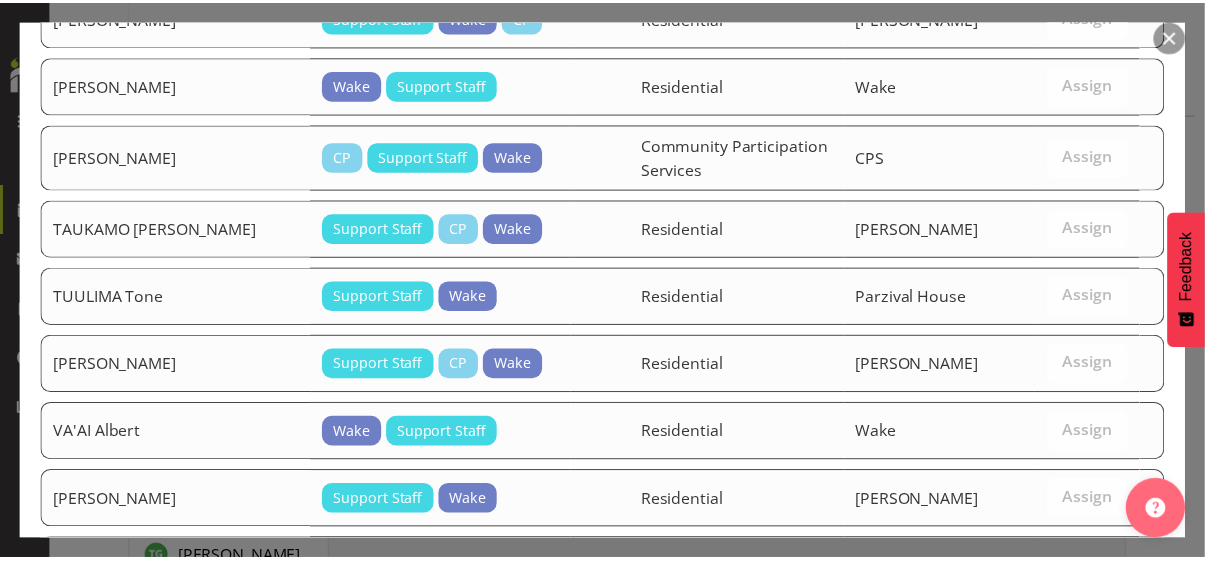 scroll, scrollTop: 2546, scrollLeft: 0, axis: vertical 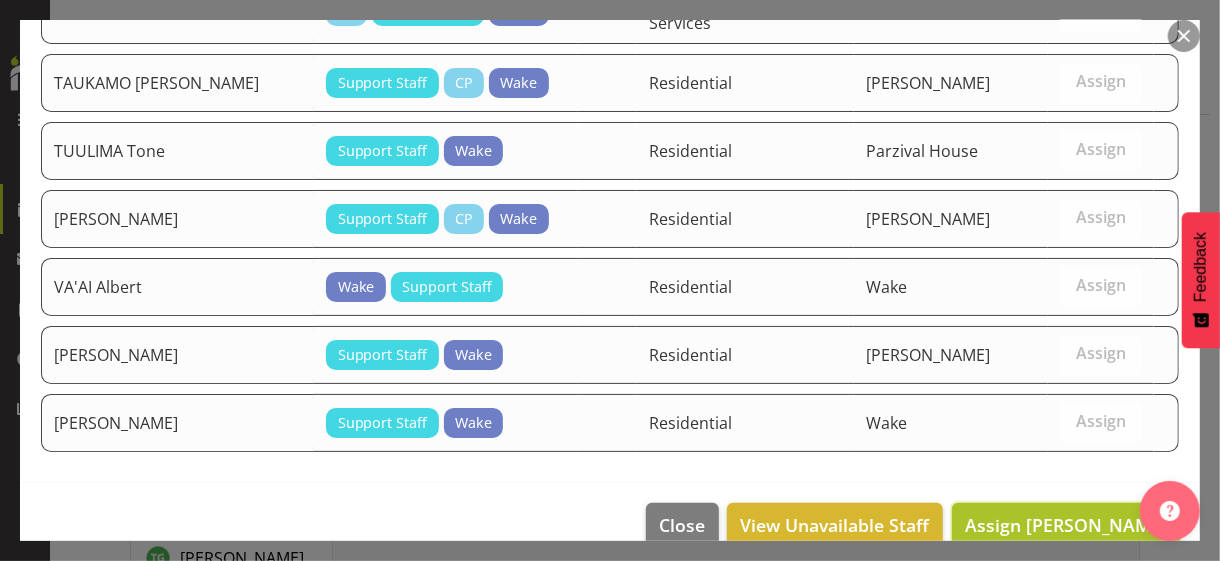 click on "Assign [PERSON_NAME]" at bounding box center (1066, 525) 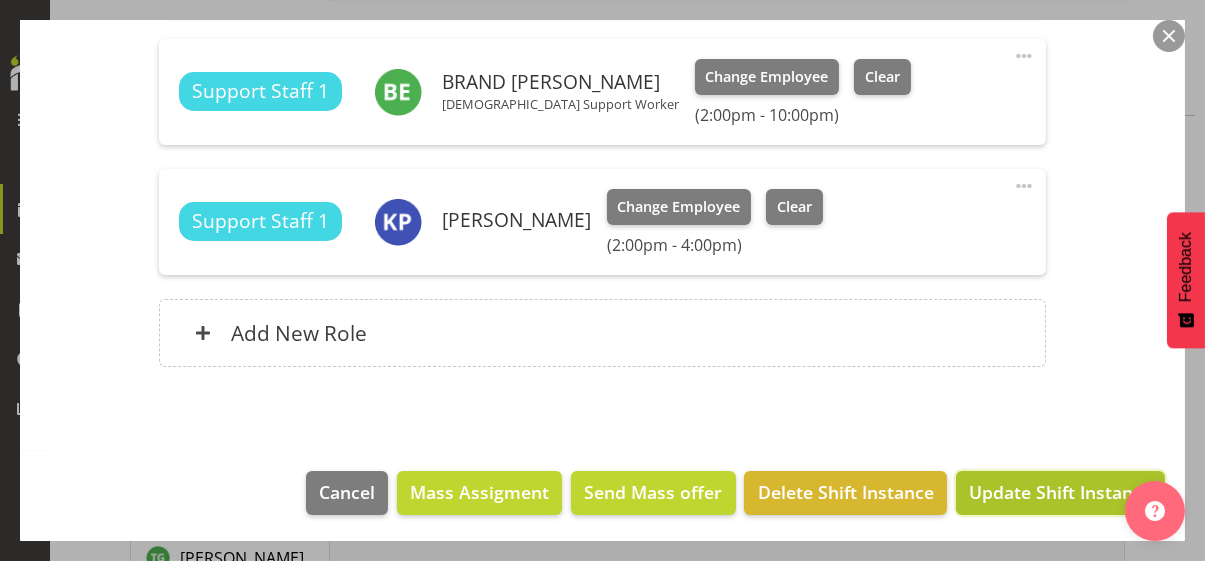 click on "Update Shift Instance" at bounding box center [1060, 492] 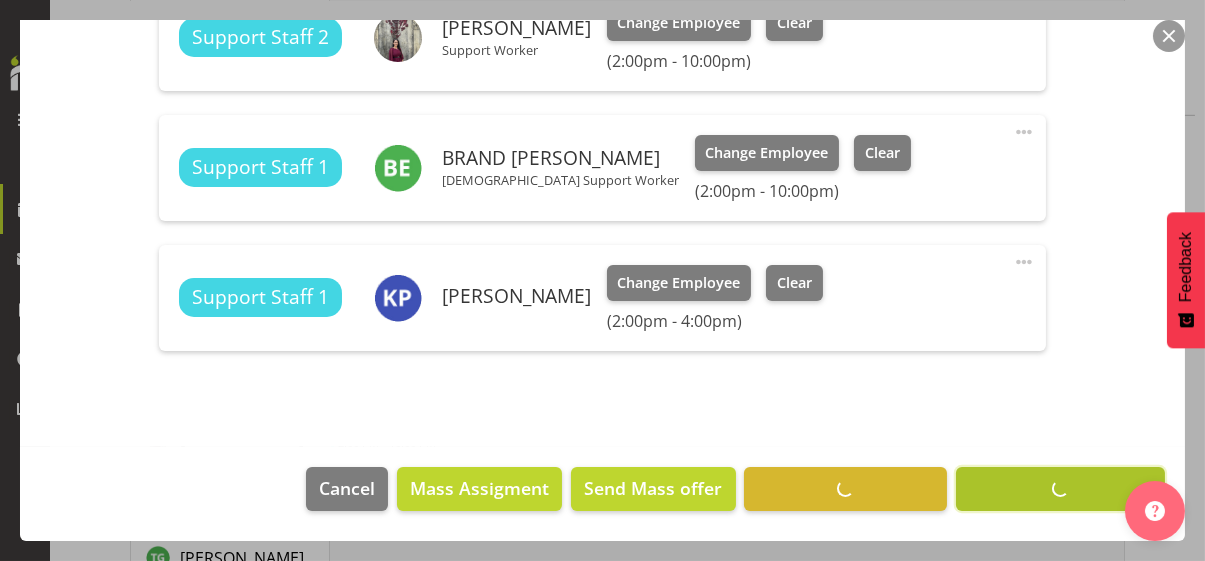 scroll, scrollTop: 872, scrollLeft: 0, axis: vertical 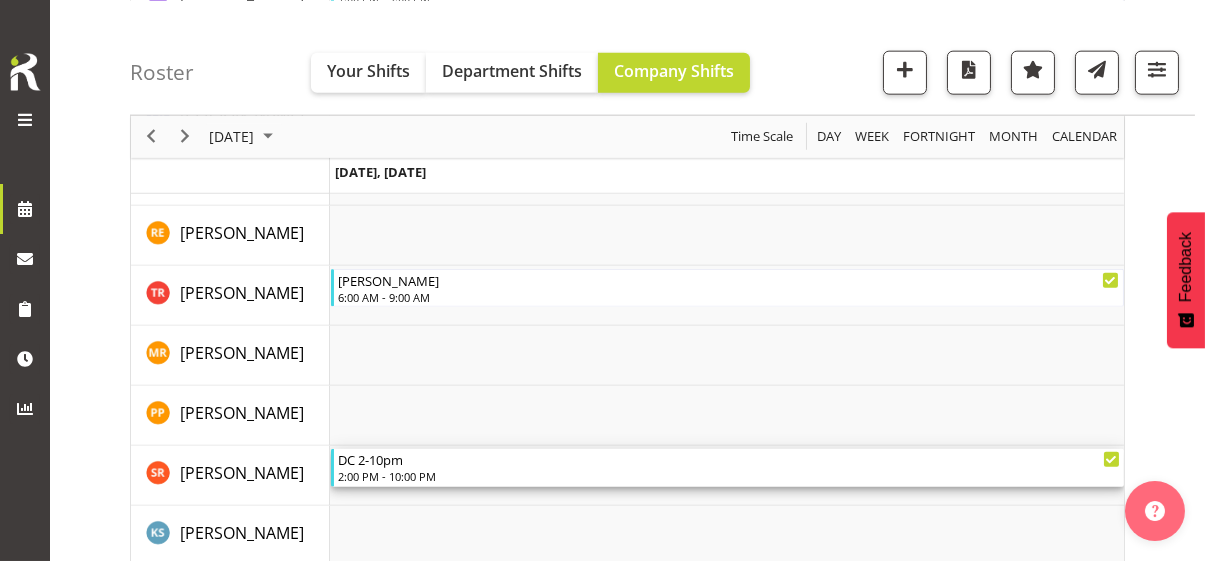 click on "2:00 PM - 10:00 PM" at bounding box center (729, 476) 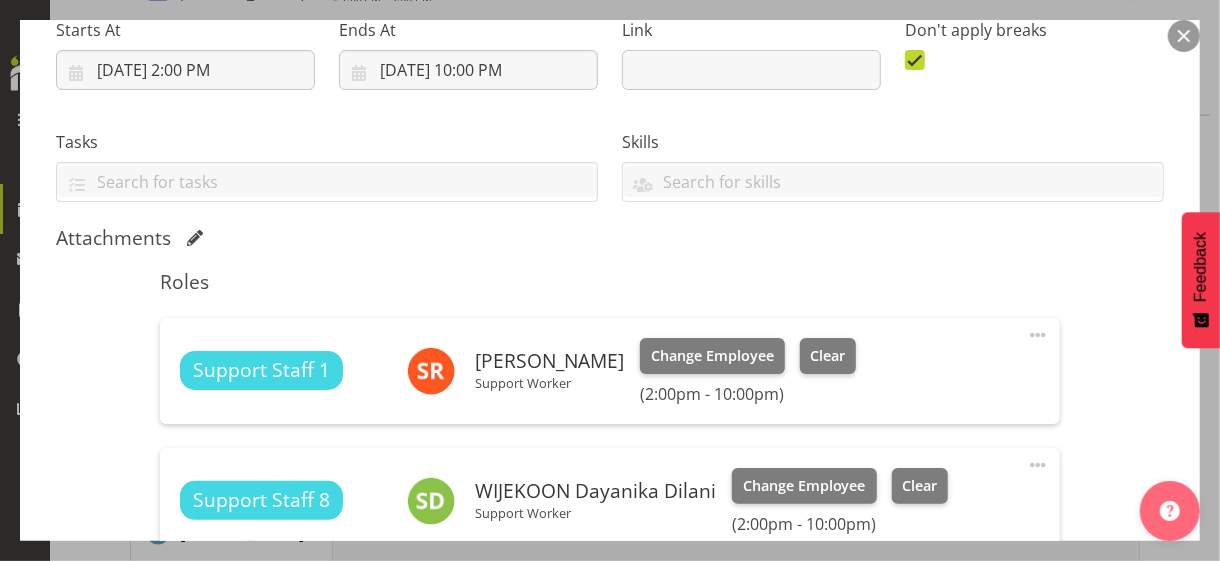 scroll, scrollTop: 400, scrollLeft: 0, axis: vertical 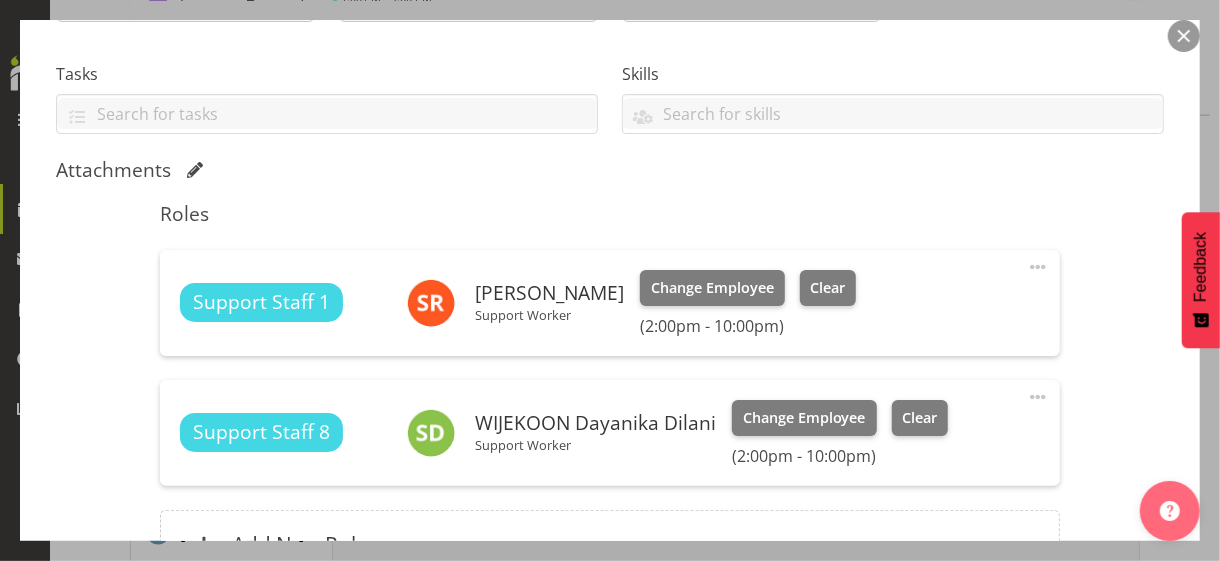 drag, startPoint x: 1024, startPoint y: 262, endPoint x: 946, endPoint y: 283, distance: 80.77747 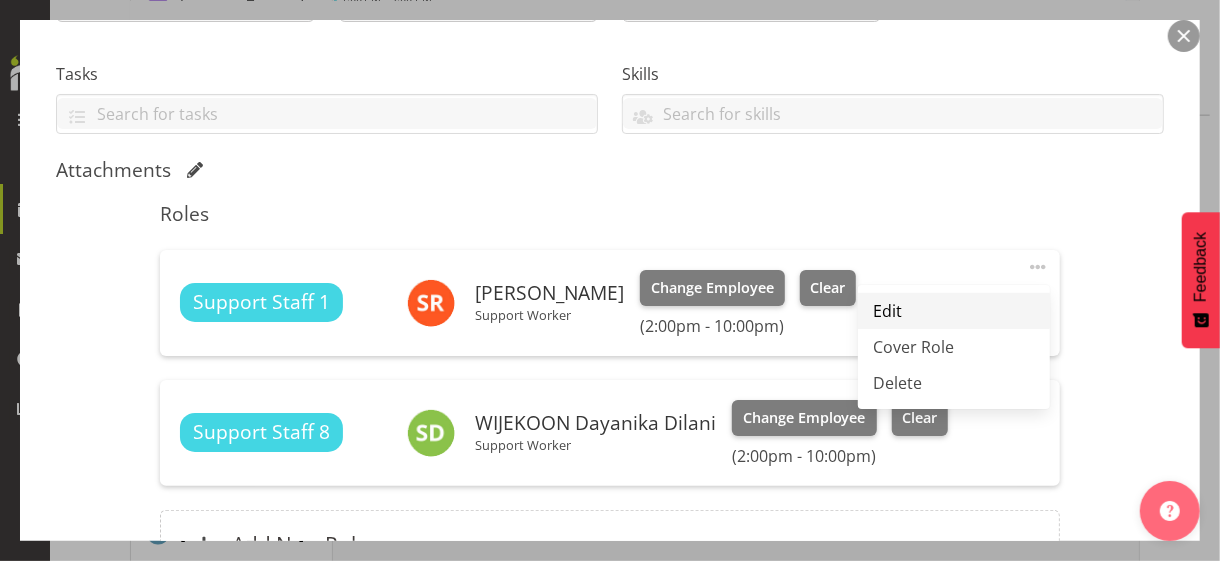 click on "Edit" at bounding box center [954, 311] 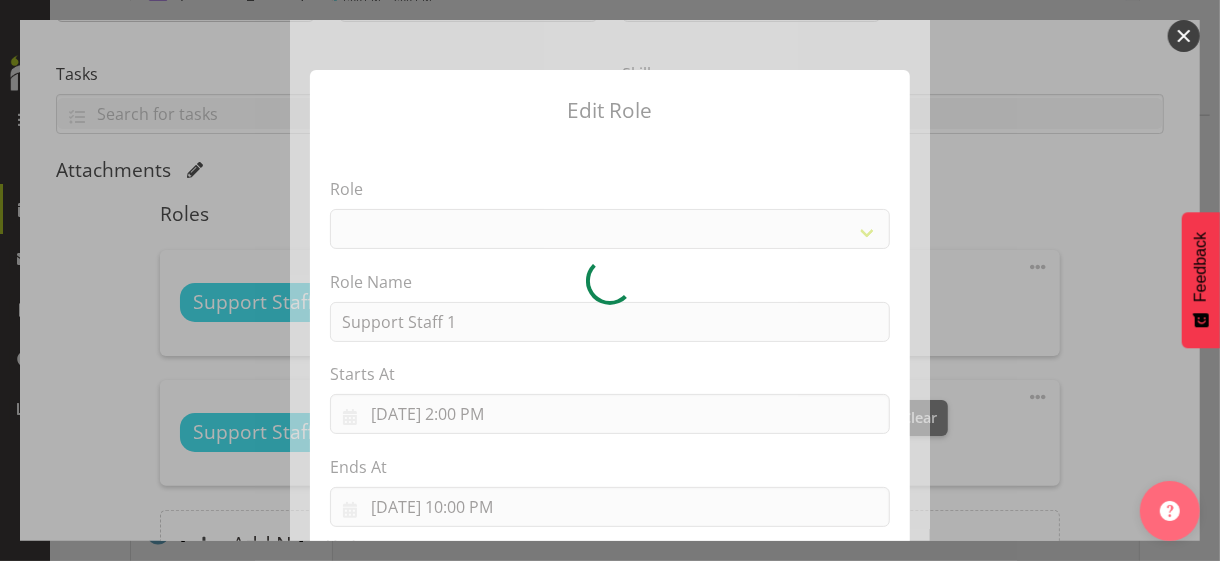 select on "1091" 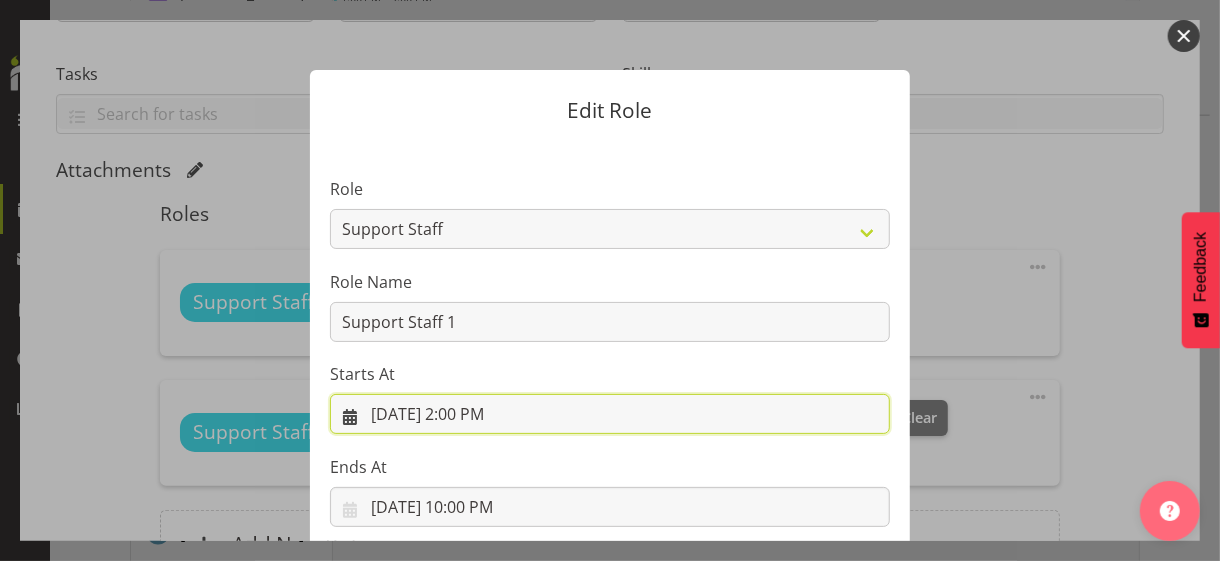 click on "[DATE] 2:00 PM" at bounding box center [610, 414] 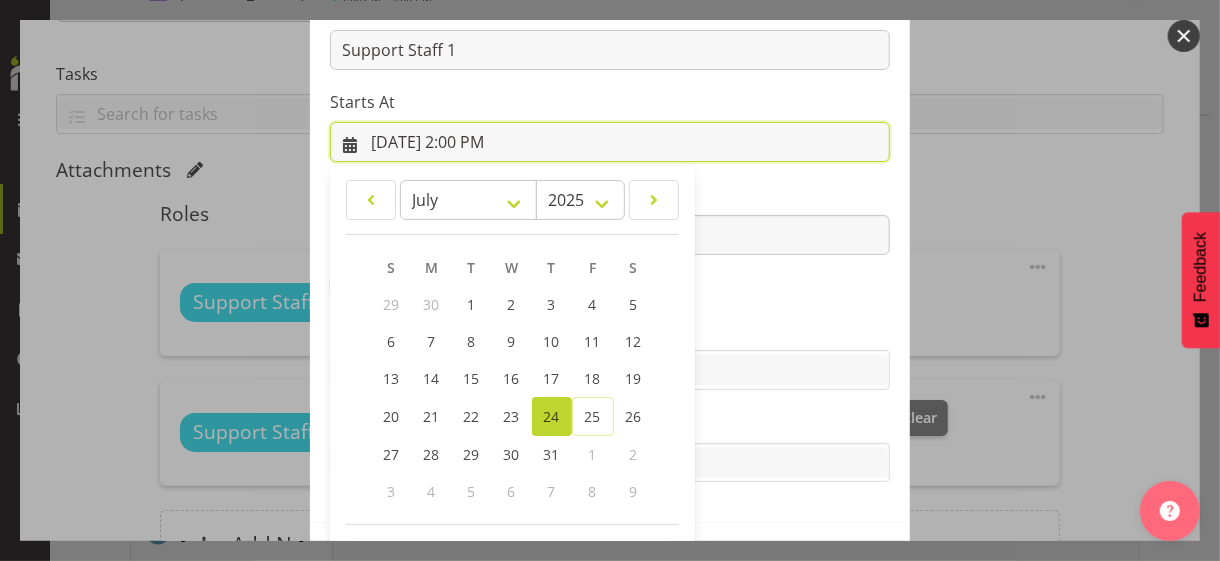 scroll, scrollTop: 347, scrollLeft: 0, axis: vertical 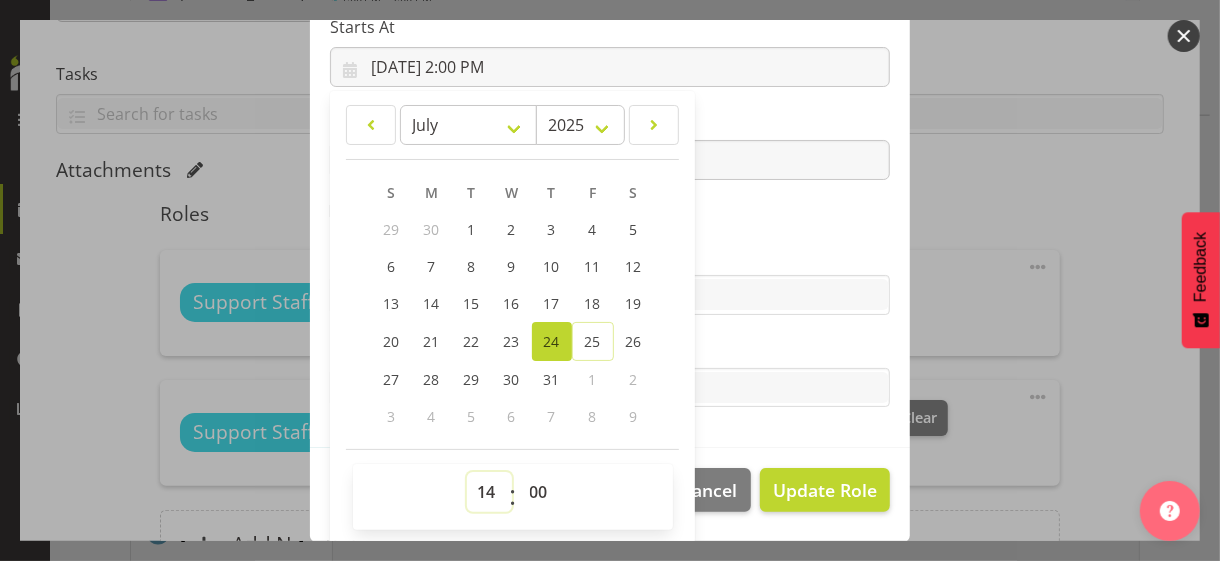 drag, startPoint x: 475, startPoint y: 484, endPoint x: 479, endPoint y: 471, distance: 13.601471 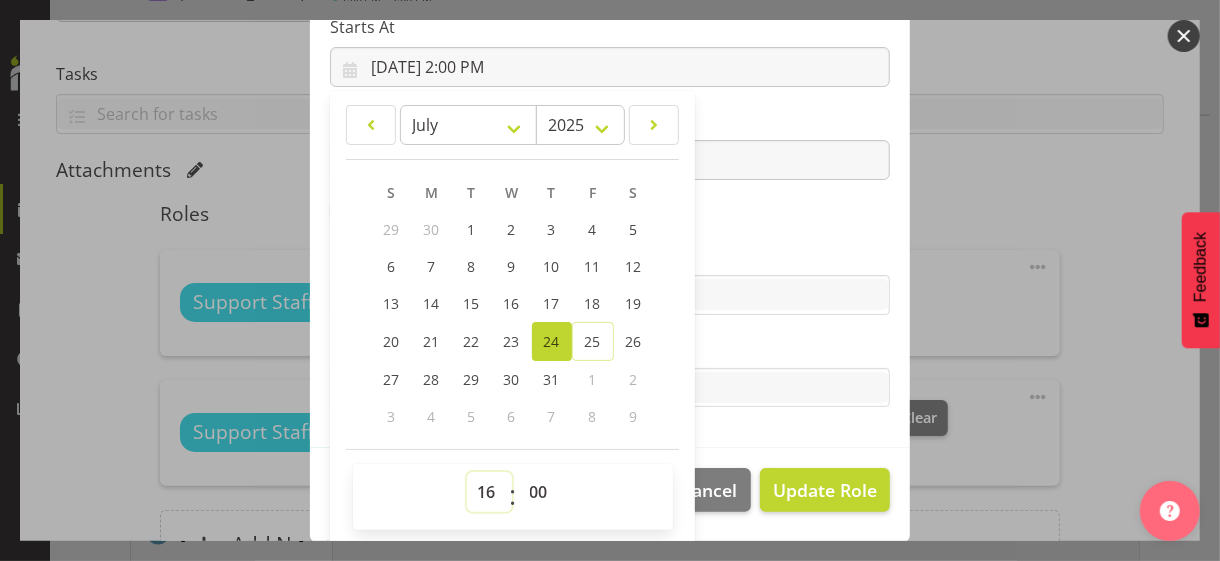 click on "00   01   02   03   04   05   06   07   08   09   10   11   12   13   14   15   16   17   18   19   20   21   22   23" at bounding box center (489, 492) 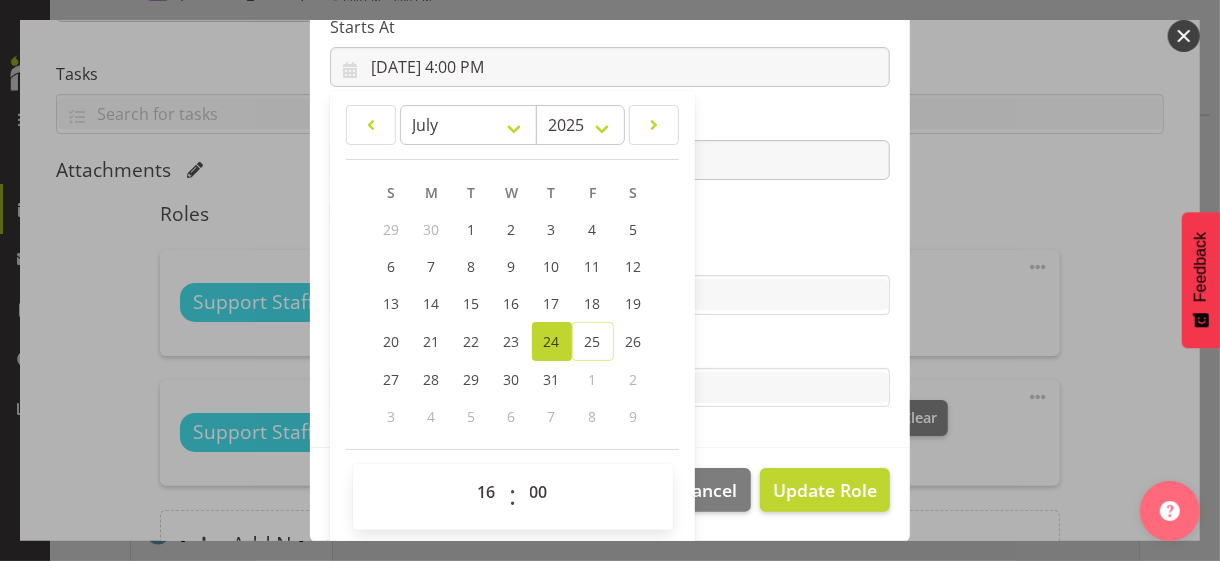 click on "Skills" at bounding box center (610, 255) 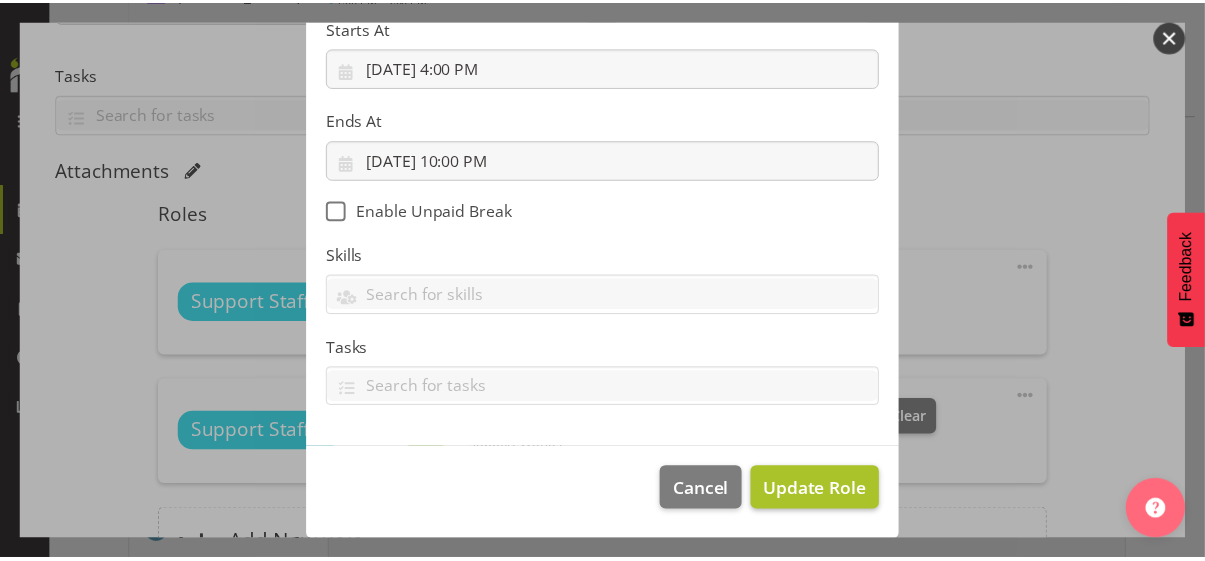 scroll, scrollTop: 346, scrollLeft: 0, axis: vertical 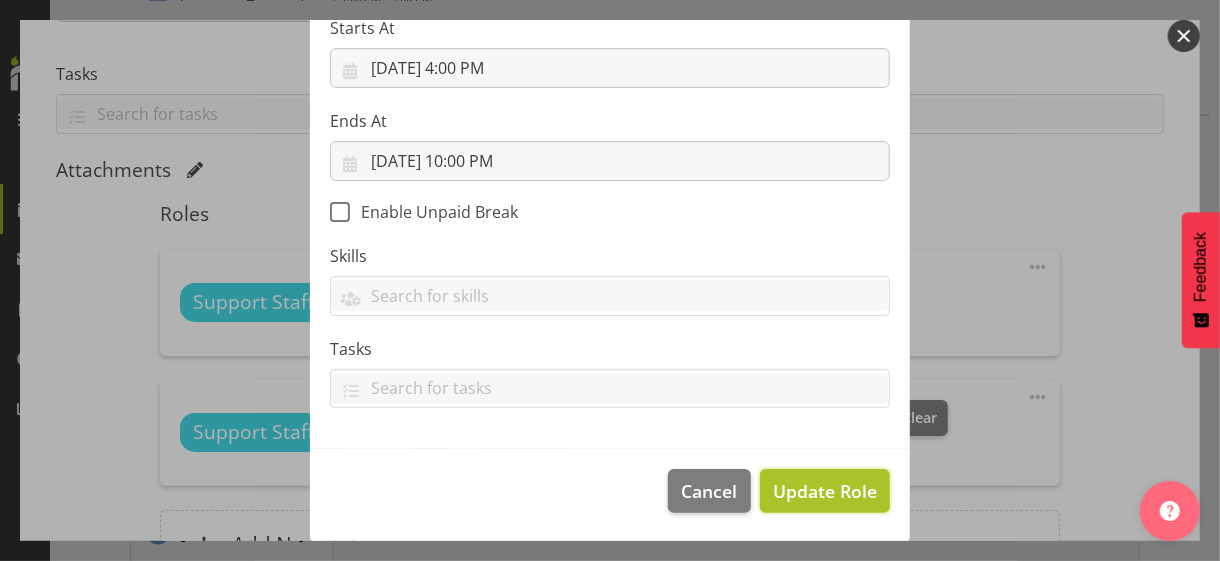 click on "Update Role" at bounding box center [825, 491] 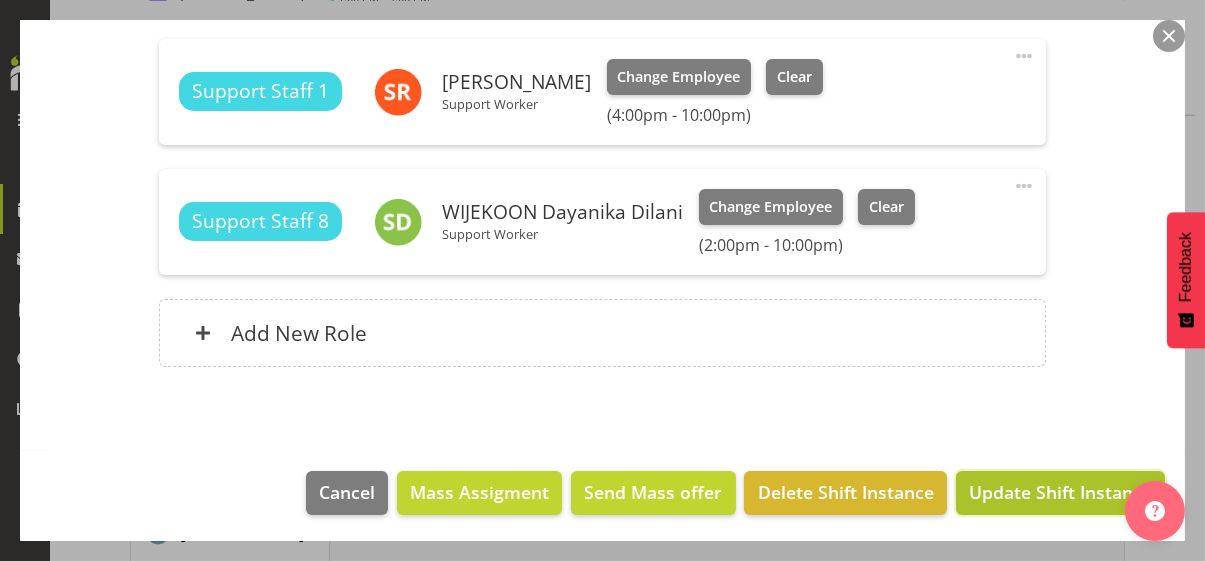 click on "Update Shift Instance" at bounding box center [1060, 492] 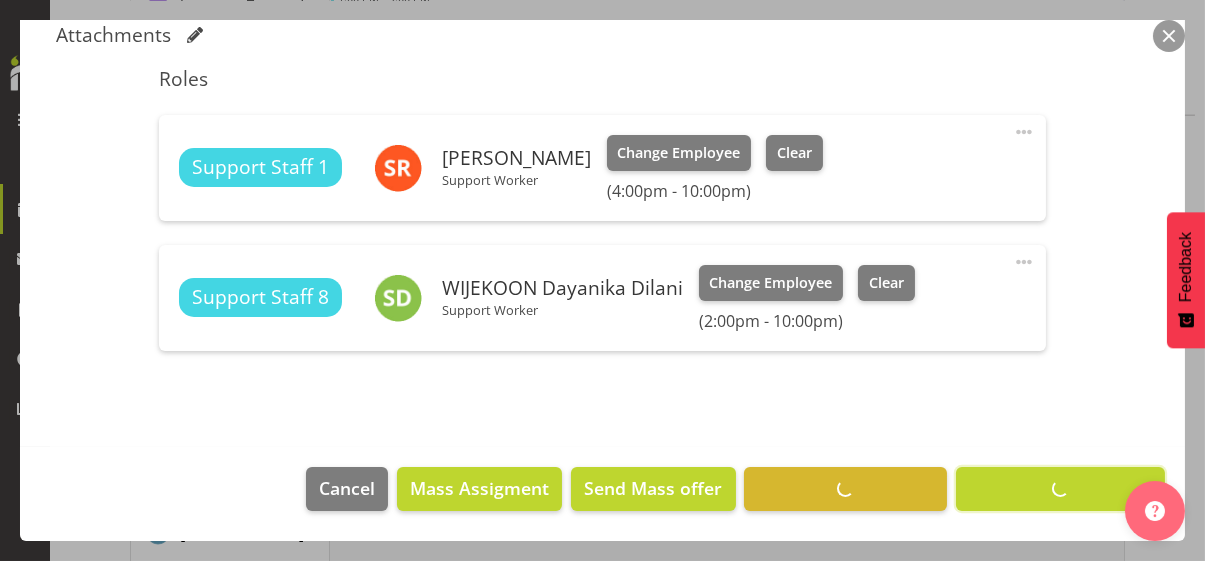 scroll, scrollTop: 532, scrollLeft: 0, axis: vertical 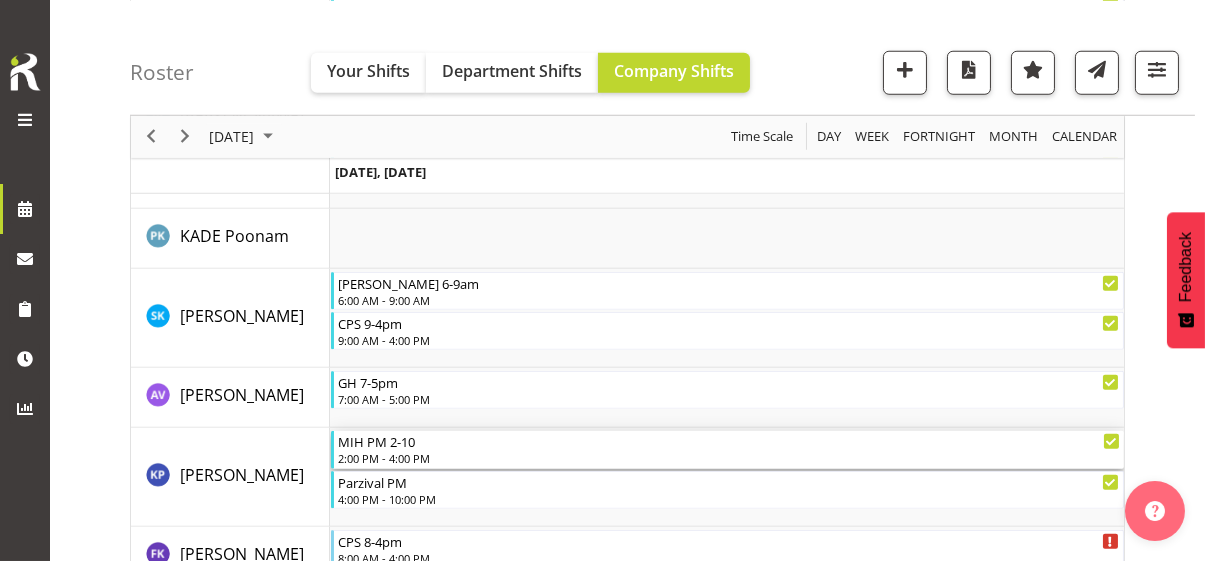 click on "2:00 PM - 4:00 PM" at bounding box center [729, 458] 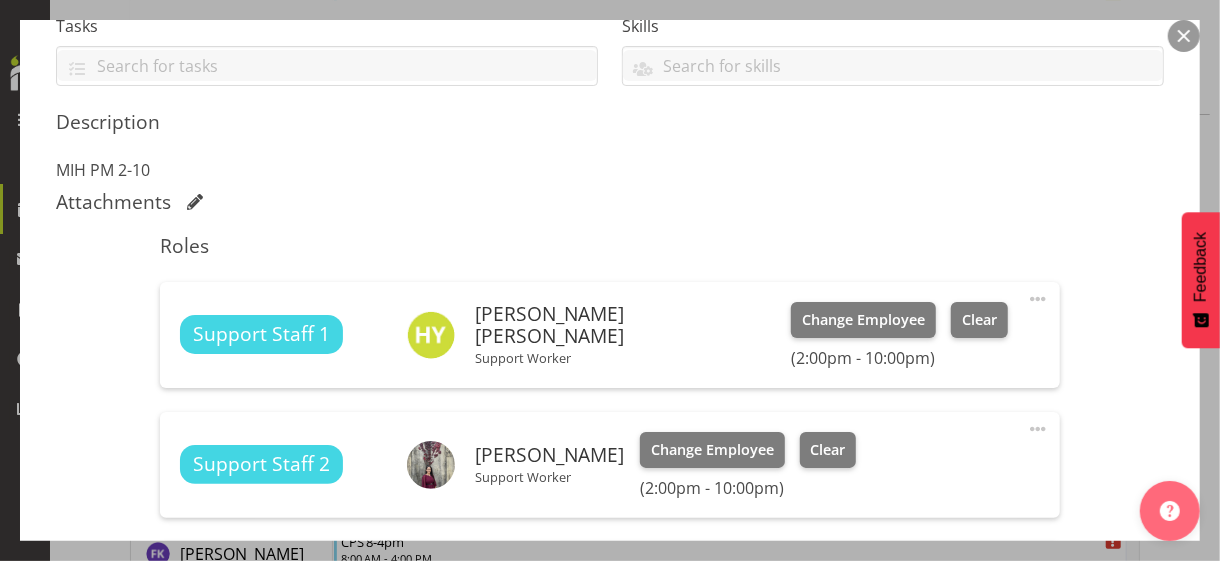 scroll, scrollTop: 800, scrollLeft: 0, axis: vertical 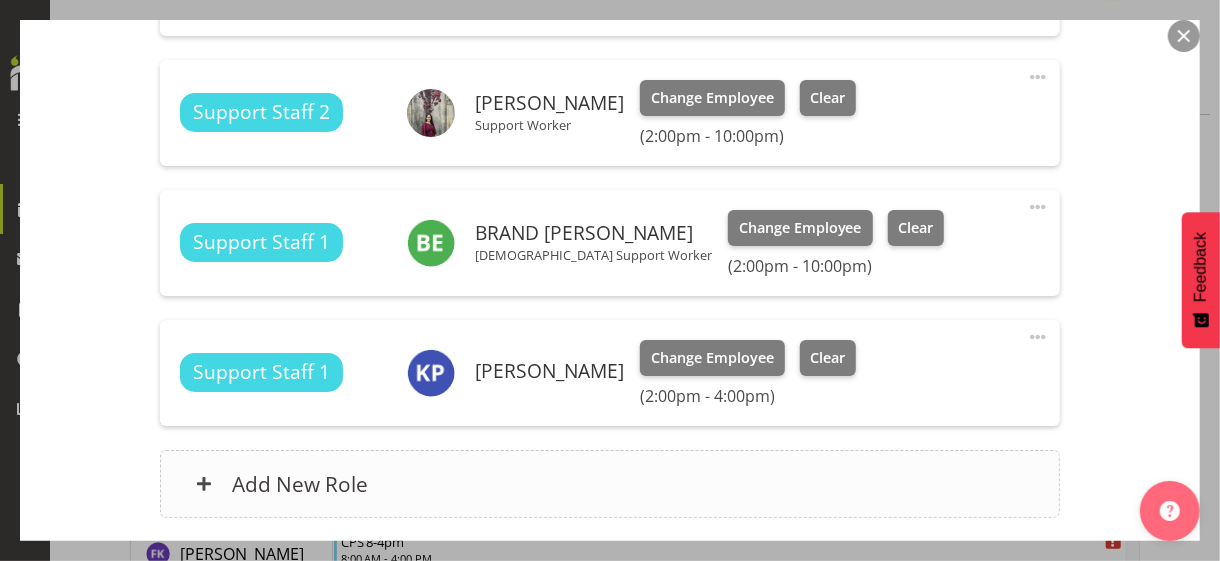 click on "Add New Role" at bounding box center [609, 484] 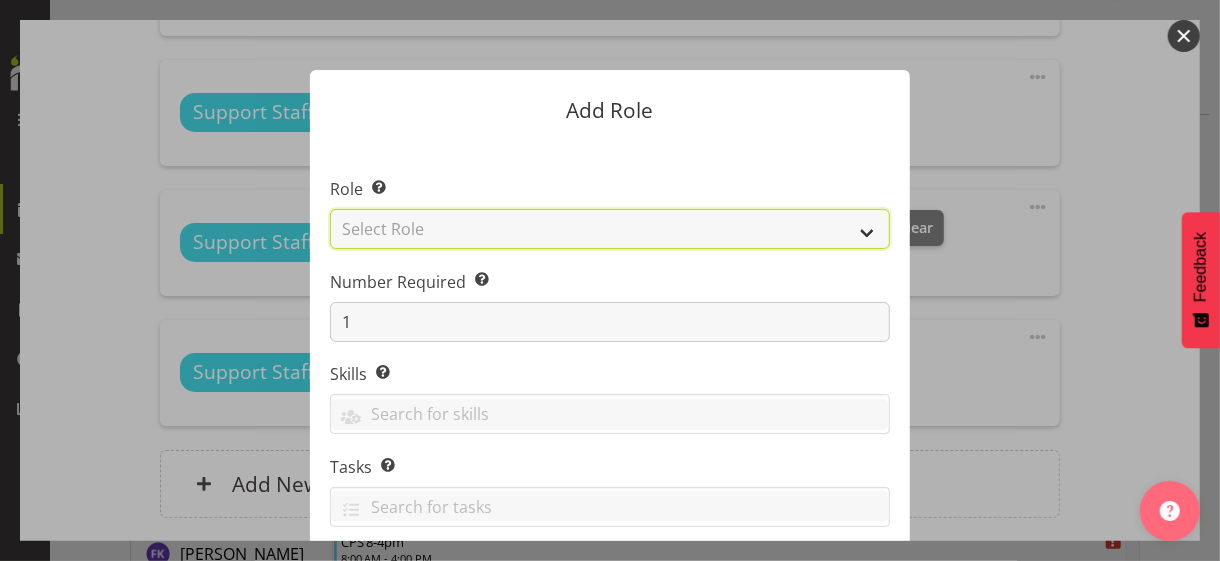click on "Select Role  CP House Leader Support Staff Wake" at bounding box center [610, 229] 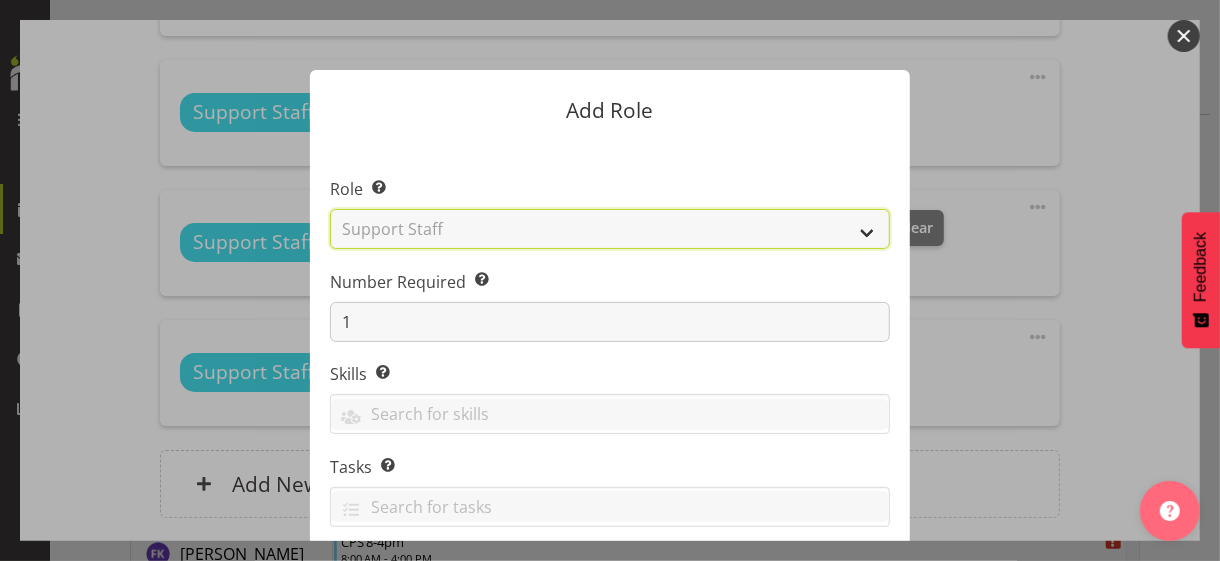 click on "Select Role  CP House Leader Support Staff Wake" at bounding box center [610, 229] 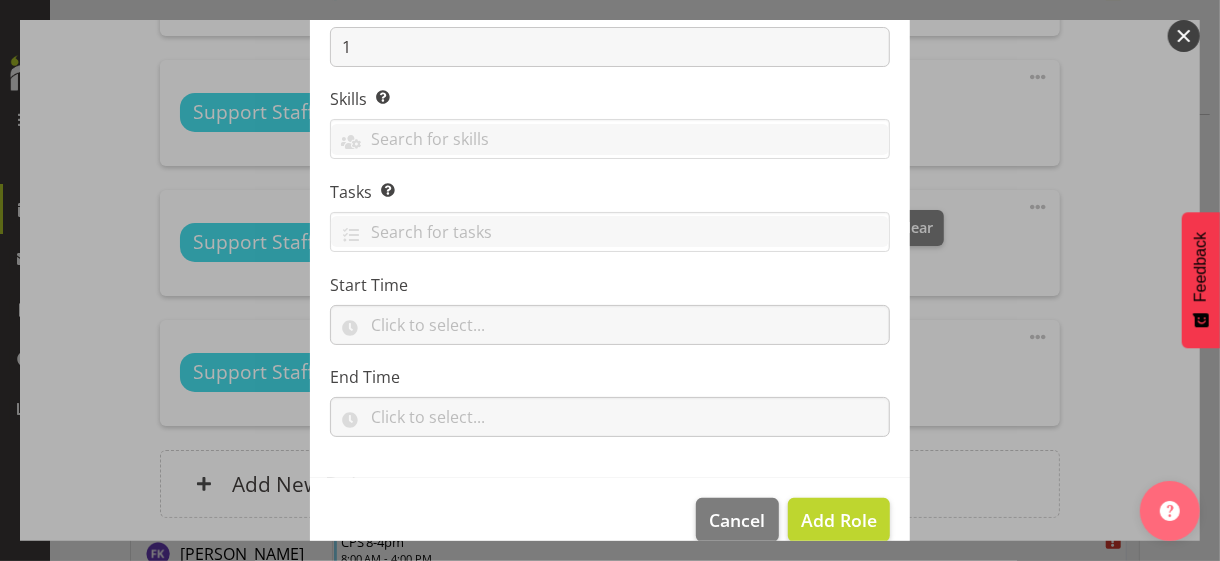 scroll, scrollTop: 304, scrollLeft: 0, axis: vertical 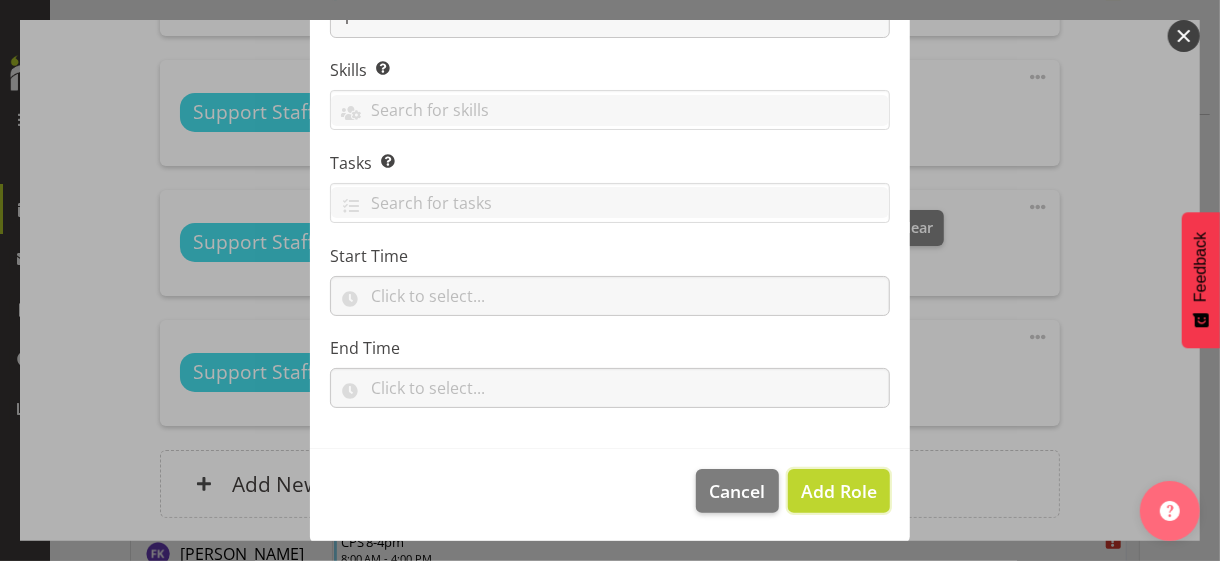 click on "Add Role" at bounding box center [839, 491] 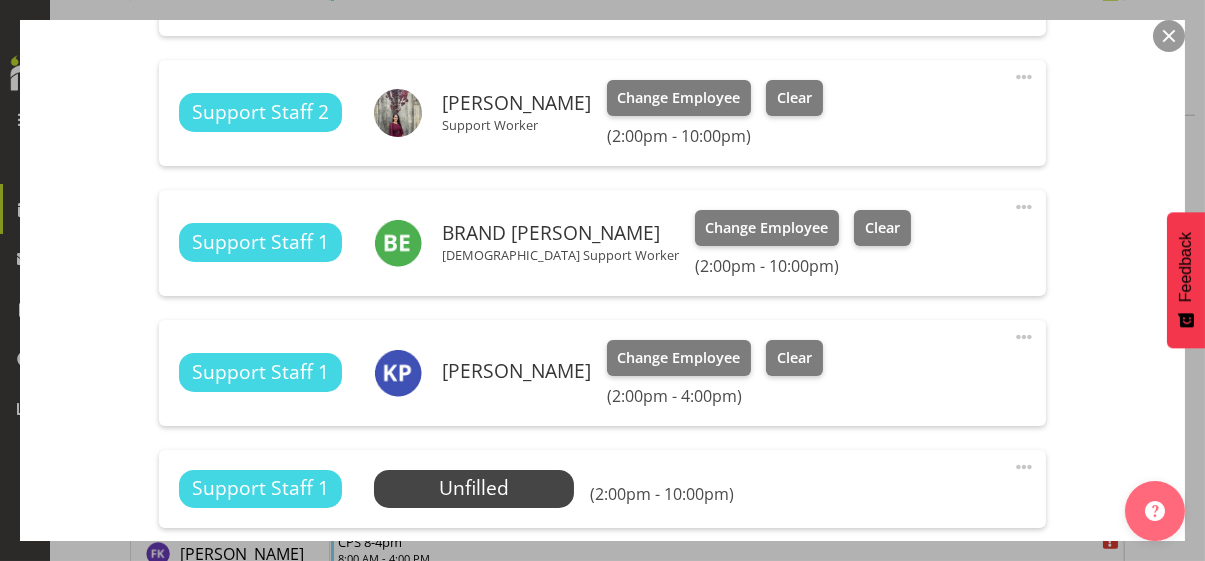 click at bounding box center [1024, 467] 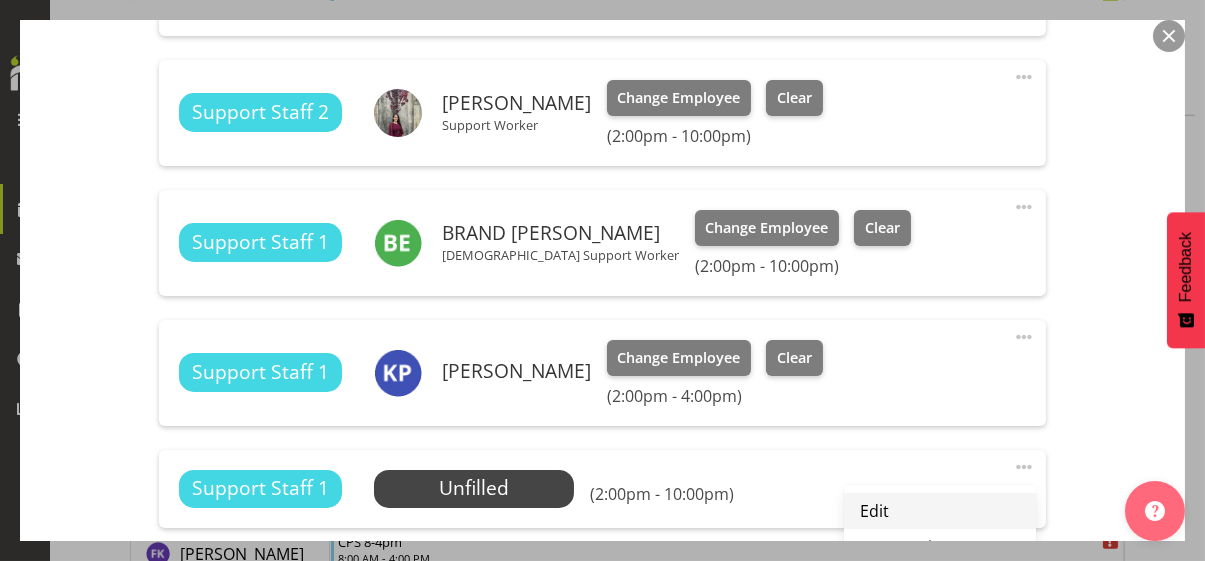 click on "Edit" at bounding box center (940, 511) 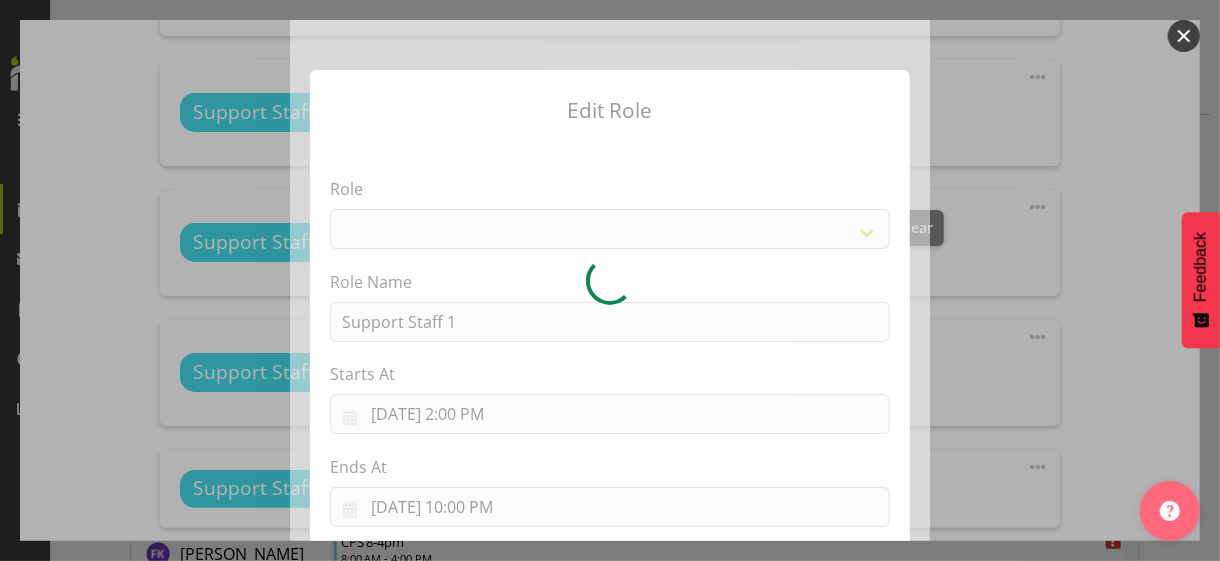 select on "1091" 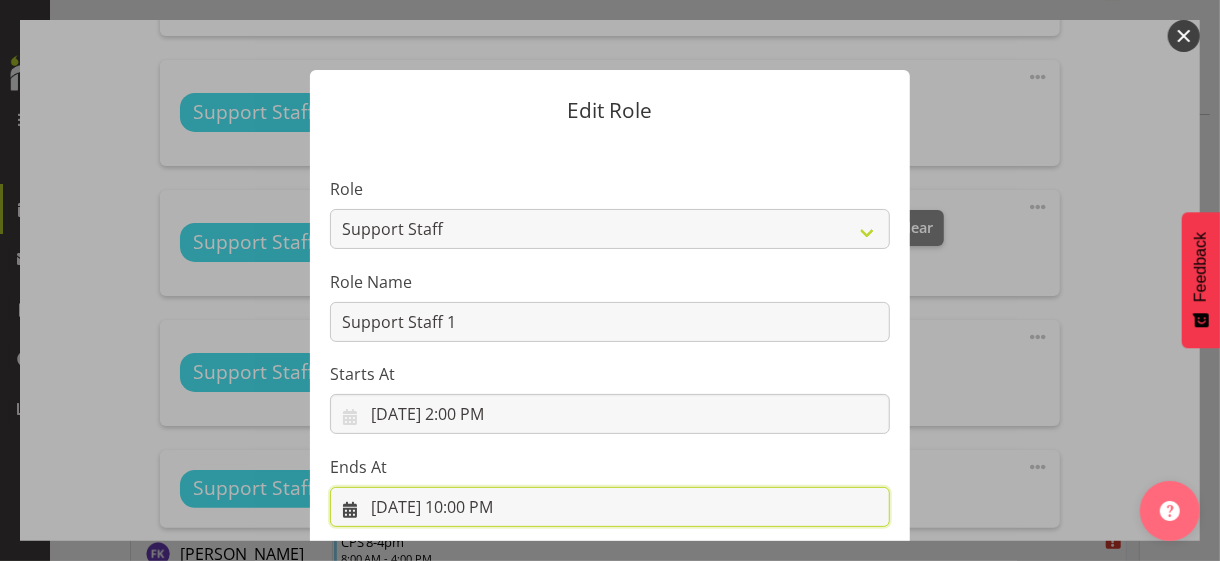 click on "[DATE] 10:00 PM" at bounding box center (610, 507) 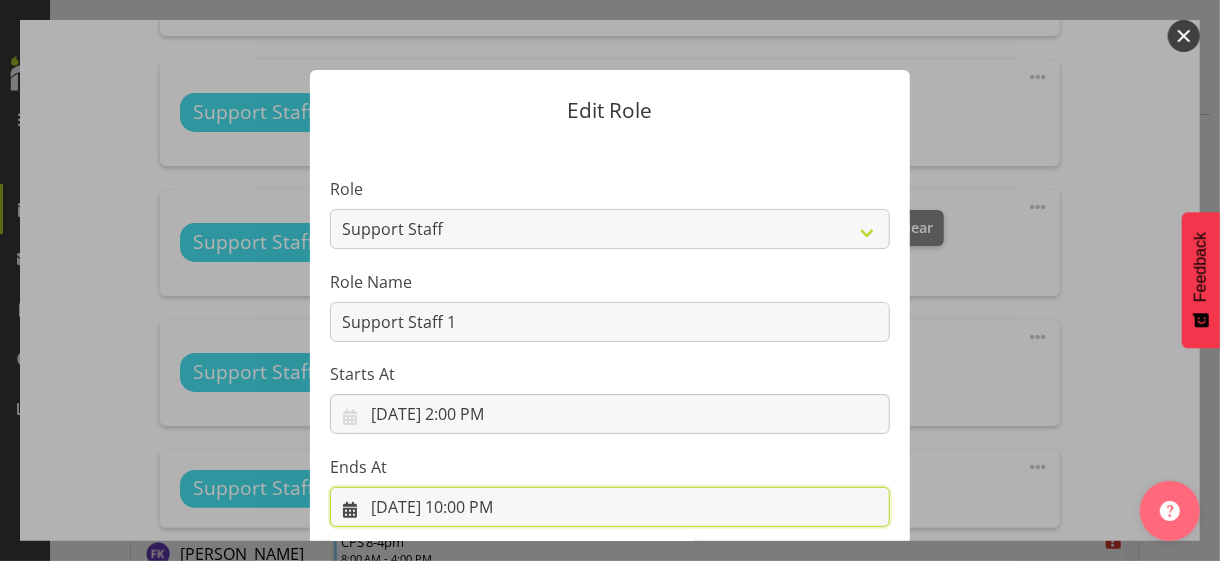 scroll, scrollTop: 441, scrollLeft: 0, axis: vertical 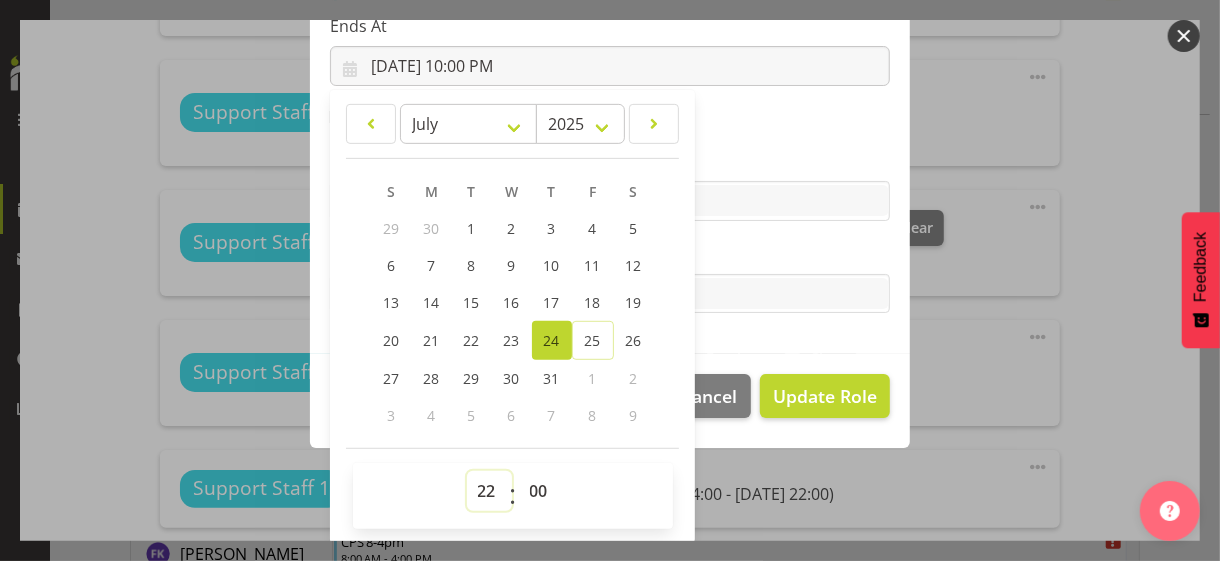 click on "00   01   02   03   04   05   06   07   08   09   10   11   12   13   14   15   16   17   18   19   20   21   22   23" at bounding box center [489, 491] 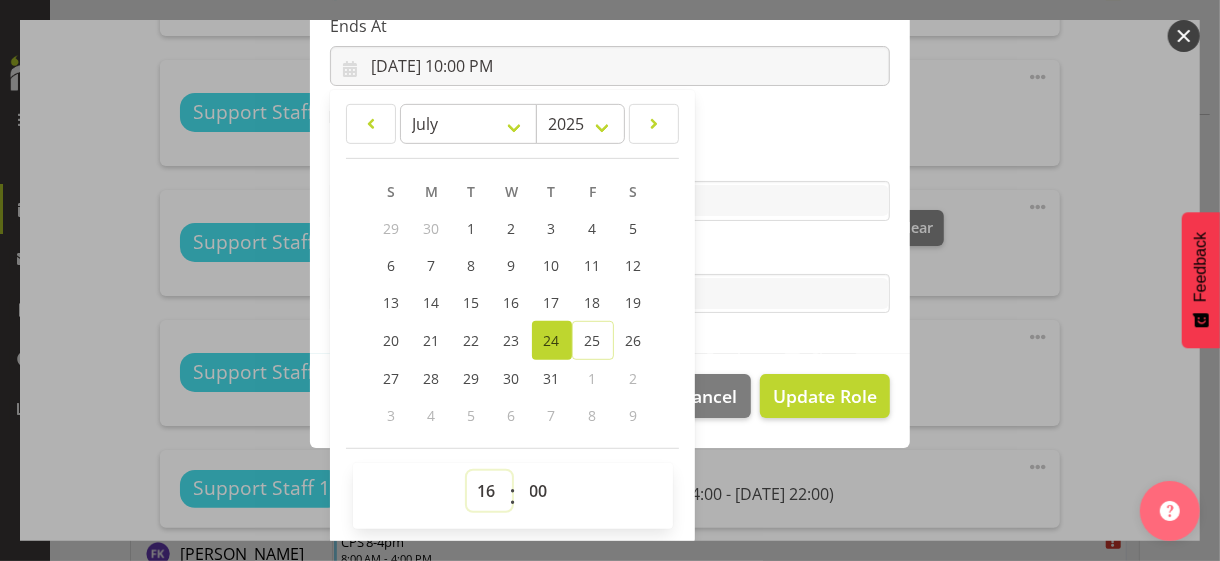 click on "00   01   02   03   04   05   06   07   08   09   10   11   12   13   14   15   16   17   18   19   20   21   22   23" at bounding box center [489, 491] 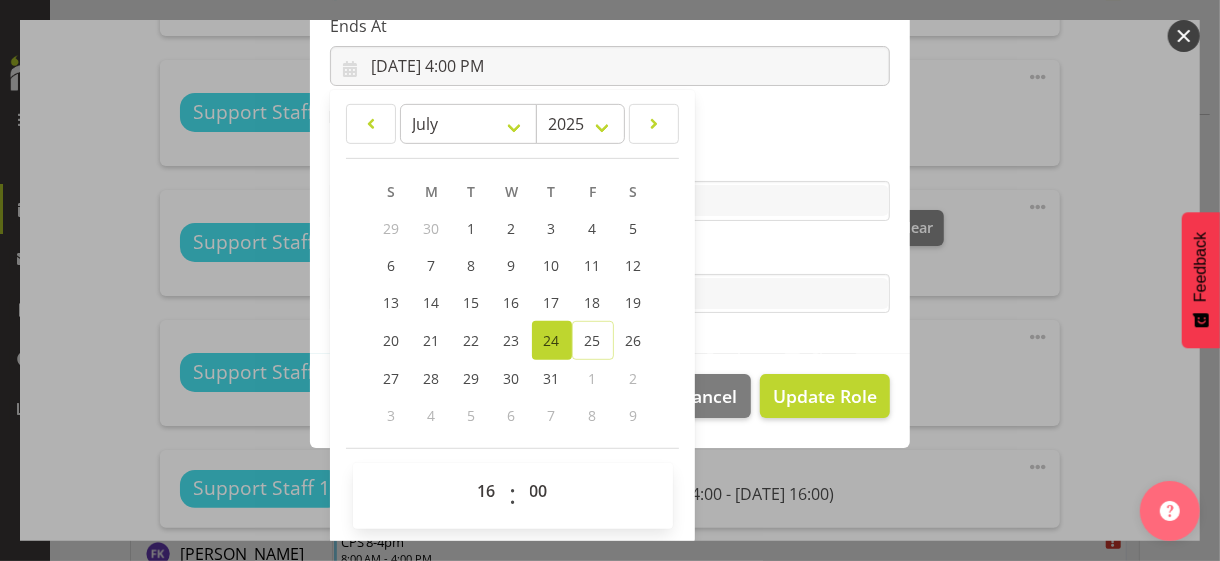 click on "Role CP House Leader Support Staff Wake   Role Name Support Staff 1
Starts At
[DATE] 2:00 PM  January   February   March   April   May   June   July   August   September   October   November   [DATE]   2034   2033   2032   2031   2030   2029   2028   2027   2026   2025   2024   2023   2022   2021   2020   2019   2018   2017   2016   2015   2014   2013   2012   2011   2010   2009   2008   2007   2006   2005   2004   2003   2002   2001   2000   1999   1998   1997   1996   1995   1994   1993   1992   1991   1990   1989   1988   1987   1986   1985   1984   1983   1982   1981   1980   1979   1978   1977   1976   1975   1974   1973   1972   1971   1970   1969   1968   1967   1966   1965   1964   1963   1962   1961   1960   1959   1958   1957   1956   1955   1954   1953   1952   1951   1950   1949   1948   1947   1946   1945   1944   1943   1942   1941   1940   1939   1938   1937   1936   1935   1934   1933   1932   1931   1930   1929   1928   1927   1926   1925  S M T W T F S 29 1" at bounding box center (610, 27) 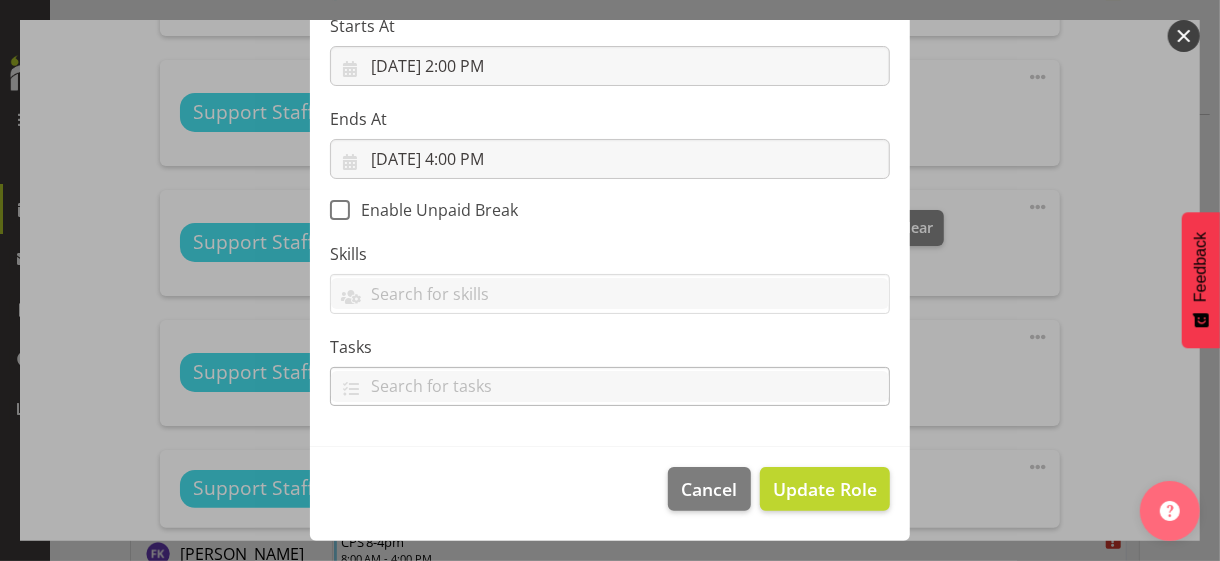 scroll, scrollTop: 346, scrollLeft: 0, axis: vertical 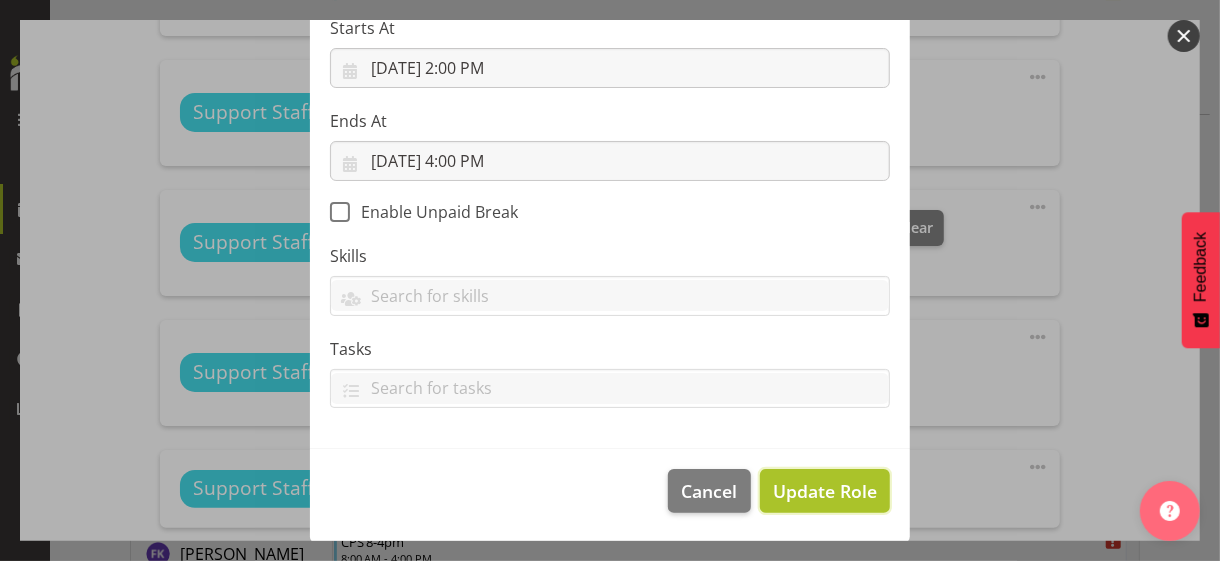click on "Update Role" at bounding box center (825, 491) 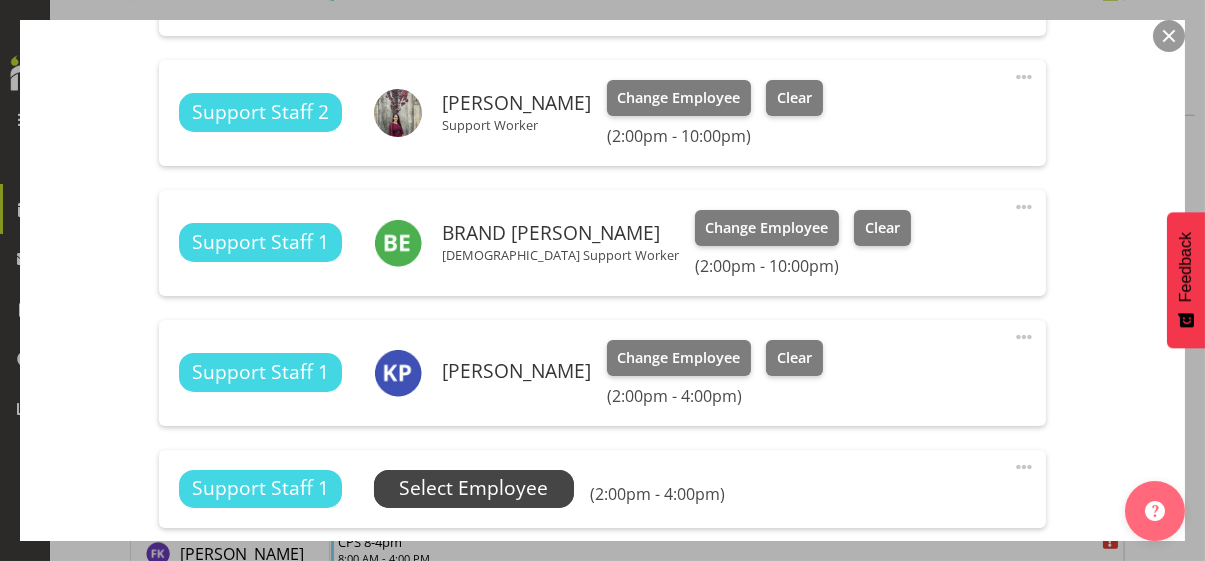 click on "Select Employee" at bounding box center [473, 488] 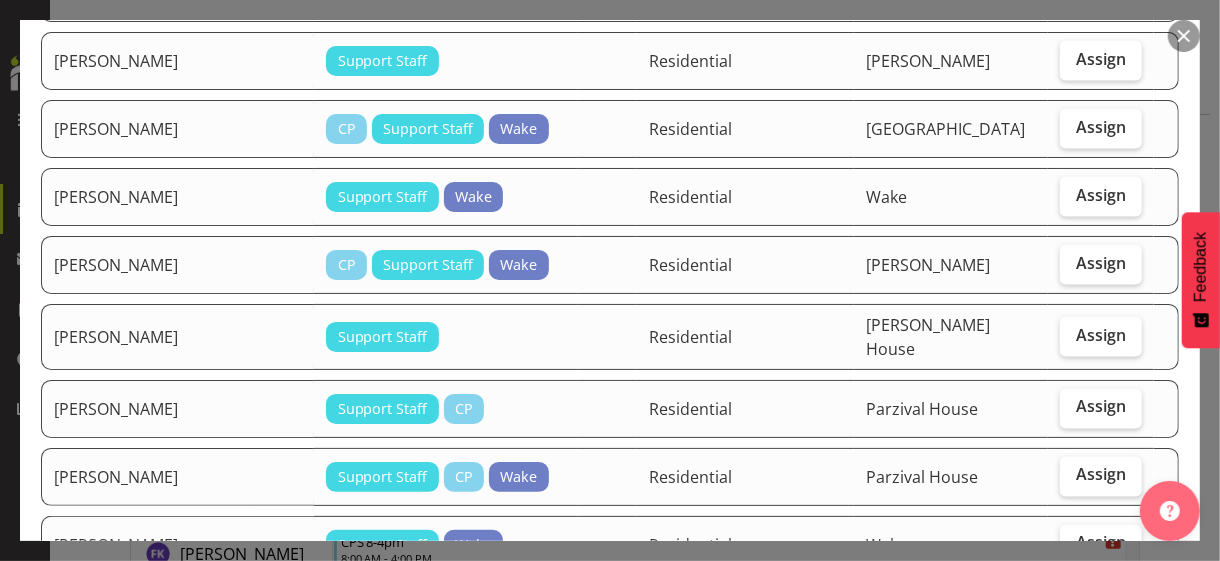scroll, scrollTop: 1700, scrollLeft: 0, axis: vertical 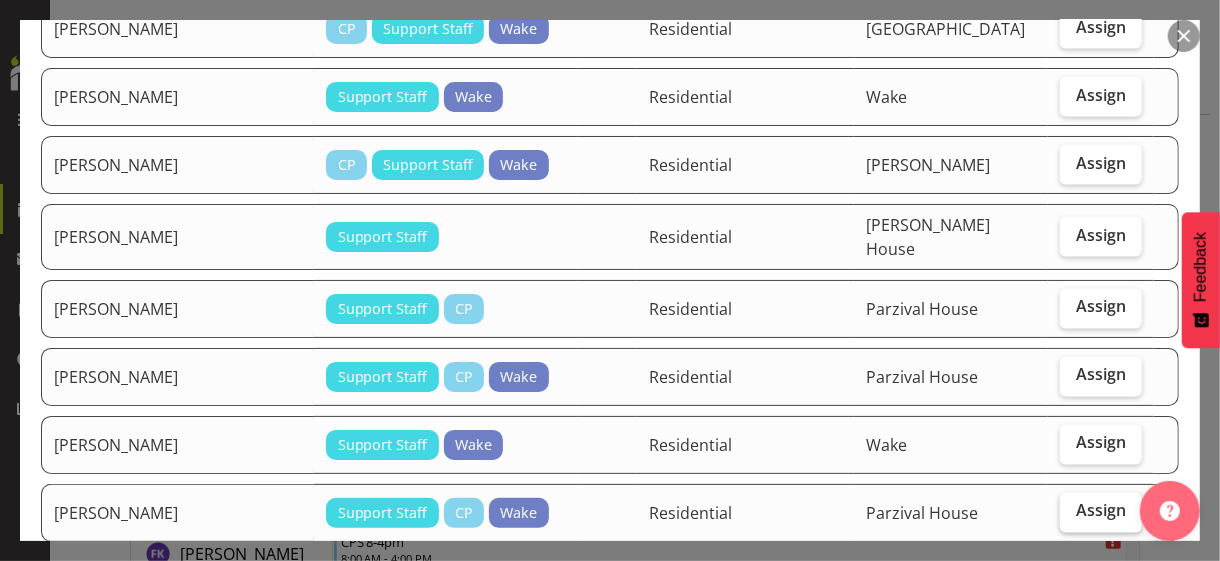 click on "Assign" at bounding box center (1101, 511) 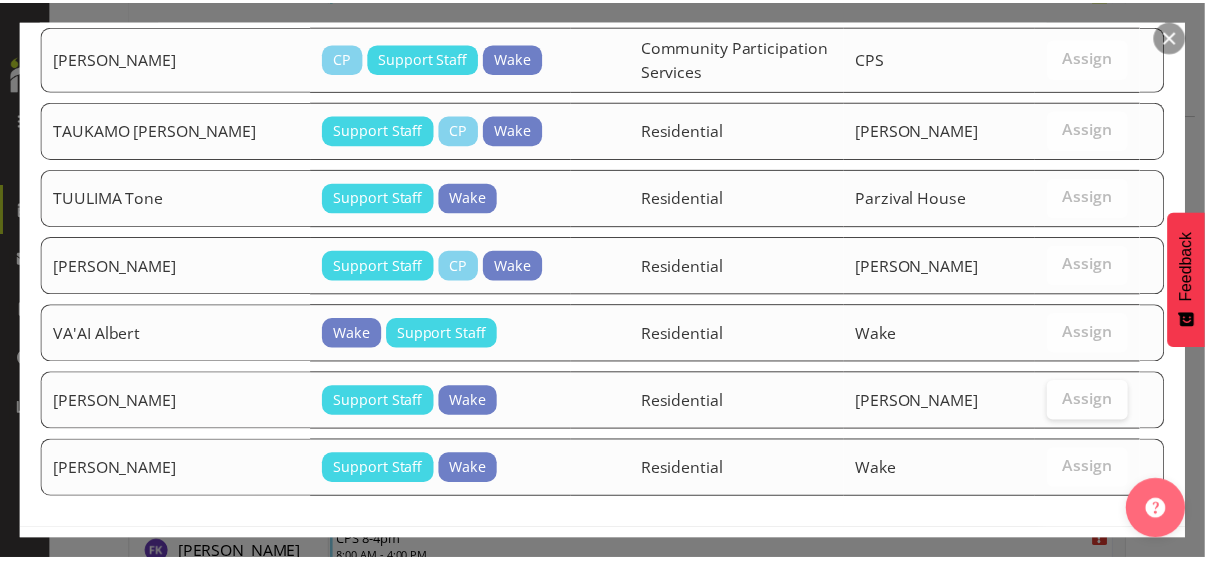 scroll, scrollTop: 2539, scrollLeft: 0, axis: vertical 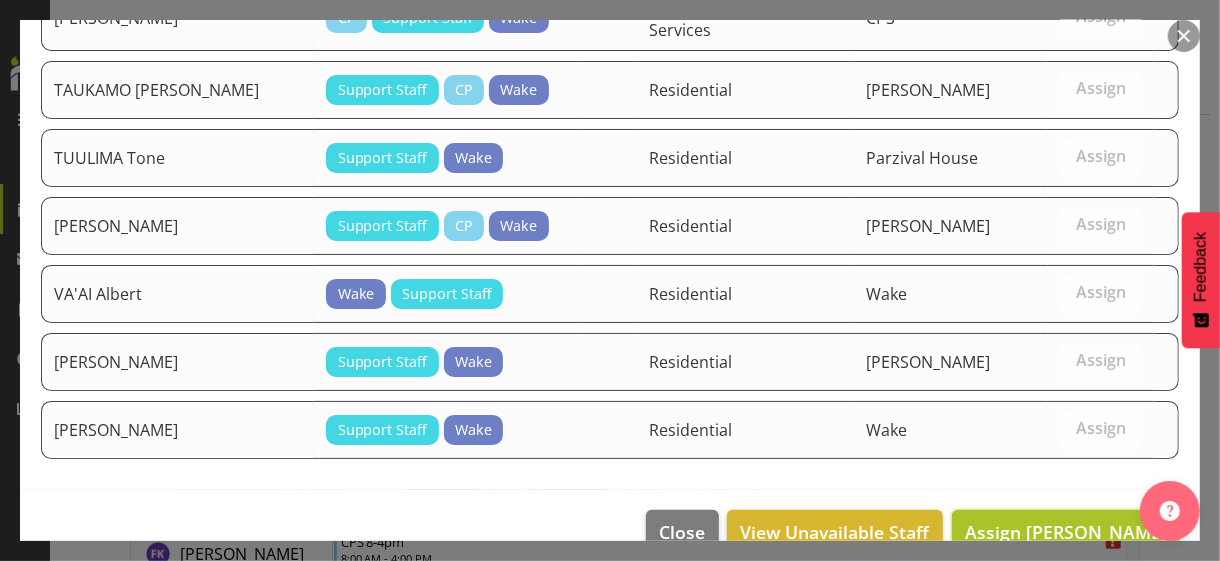 click on "Assign [PERSON_NAME]" at bounding box center [1066, 532] 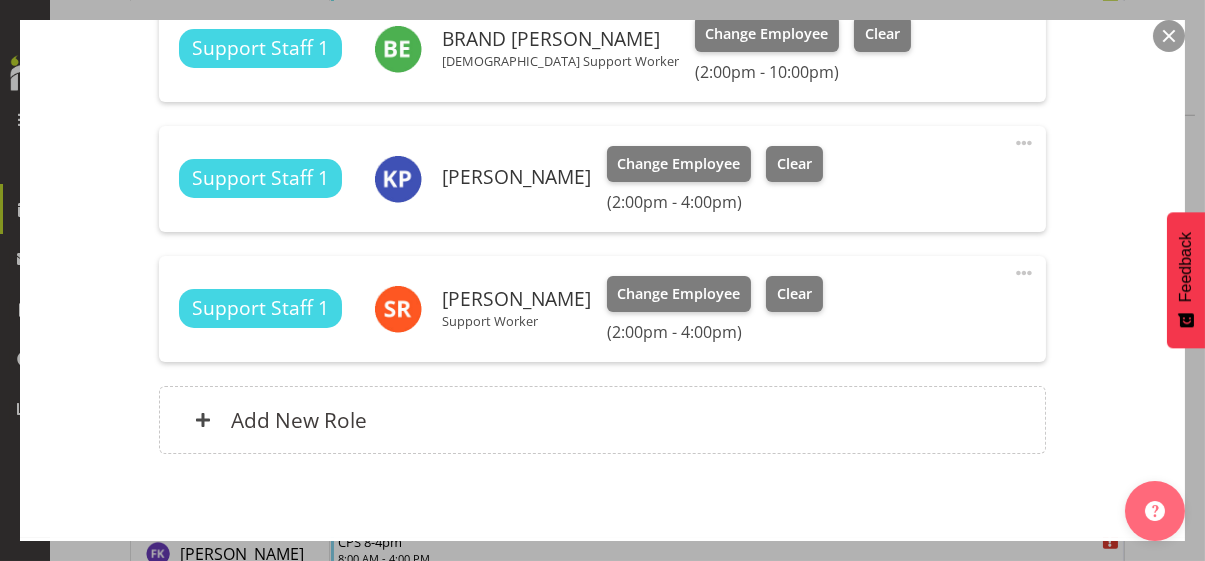 scroll, scrollTop: 1081, scrollLeft: 0, axis: vertical 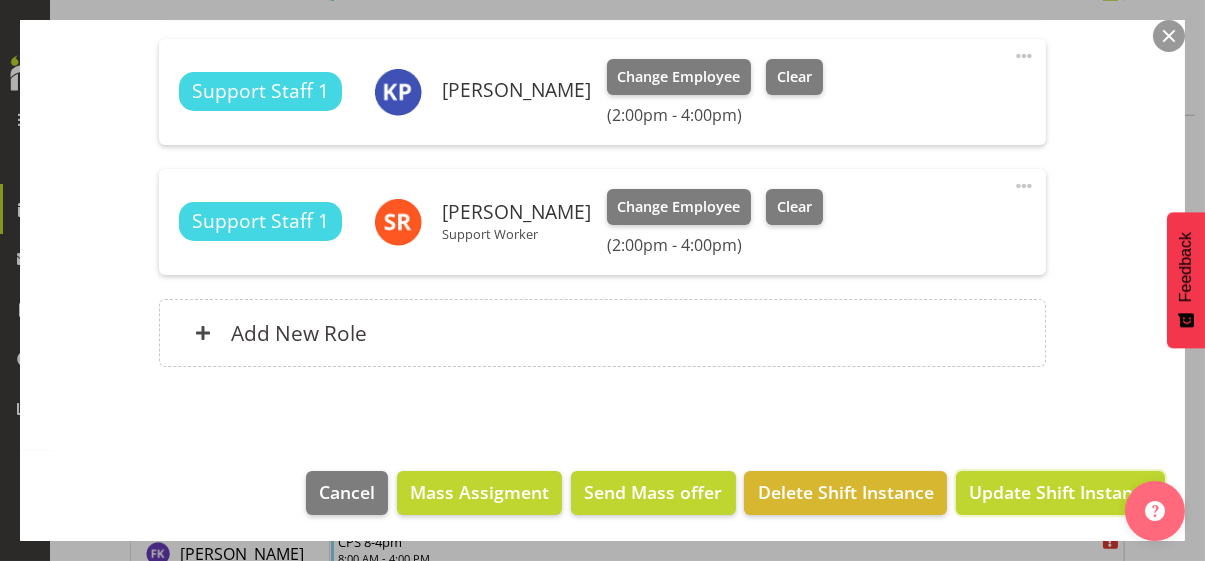 click on "Update Shift Instance" at bounding box center [1060, 492] 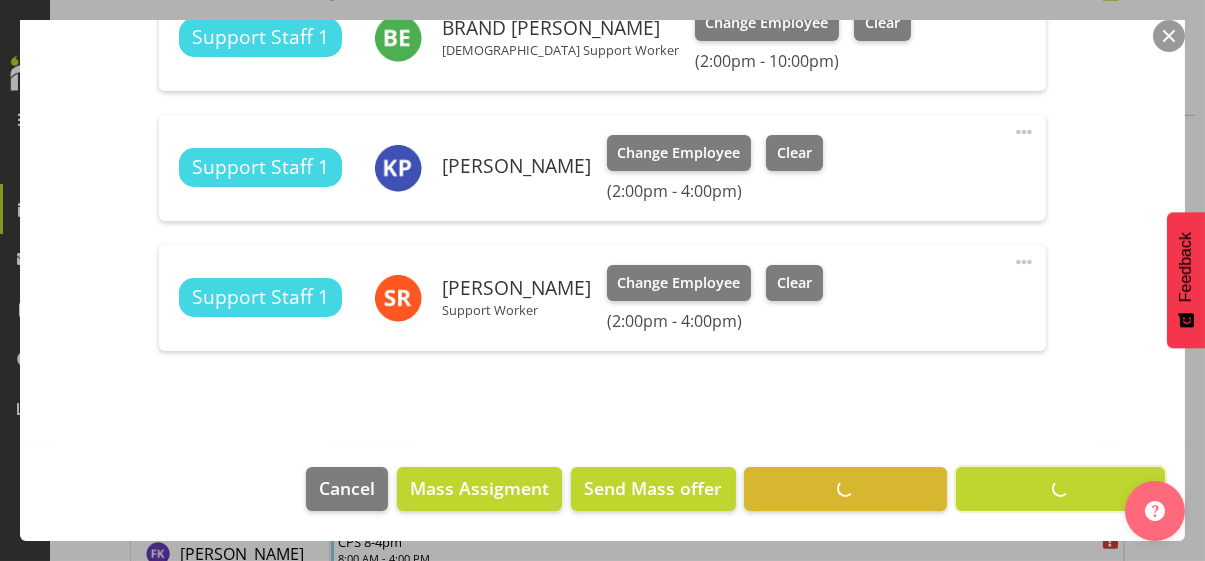 scroll, scrollTop: 1002, scrollLeft: 0, axis: vertical 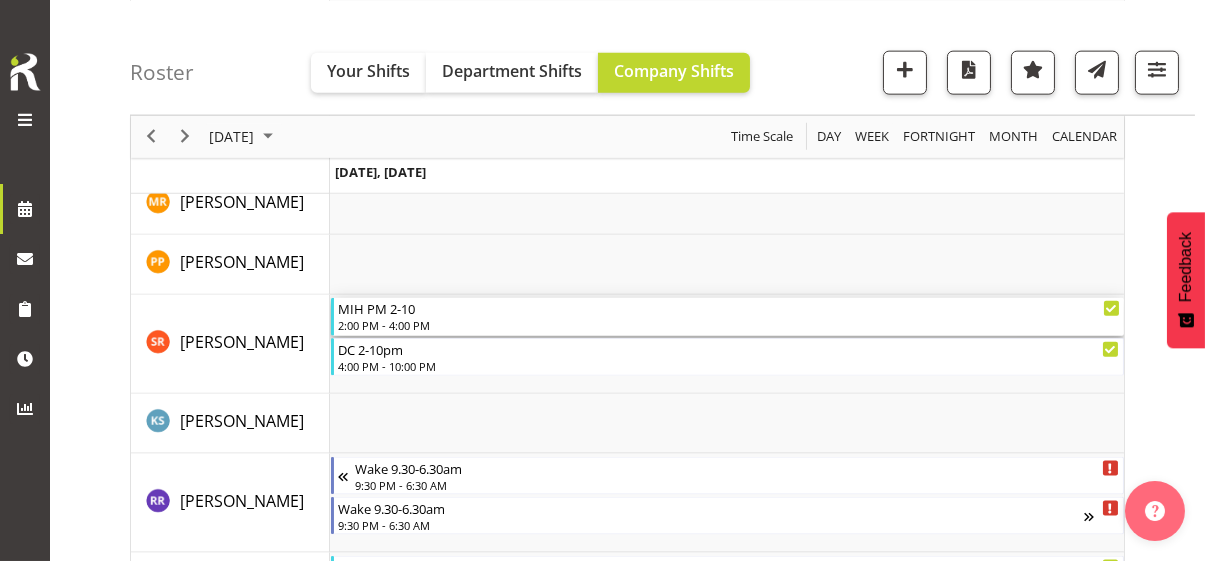 click on "2:00 PM - 4:00 PM" at bounding box center (729, 325) 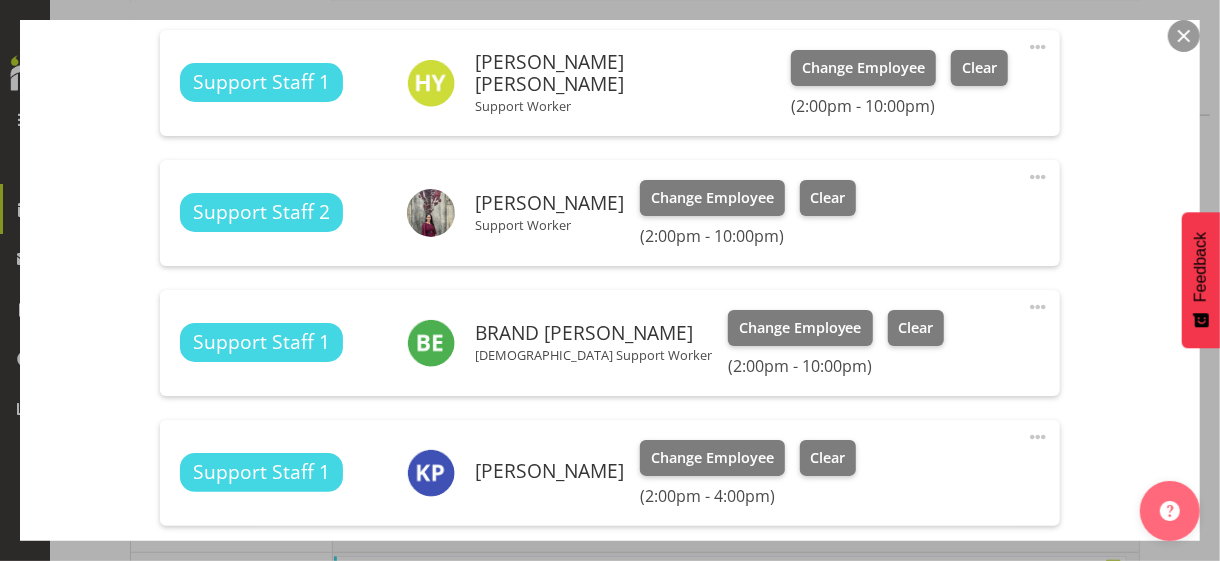 scroll, scrollTop: 1081, scrollLeft: 0, axis: vertical 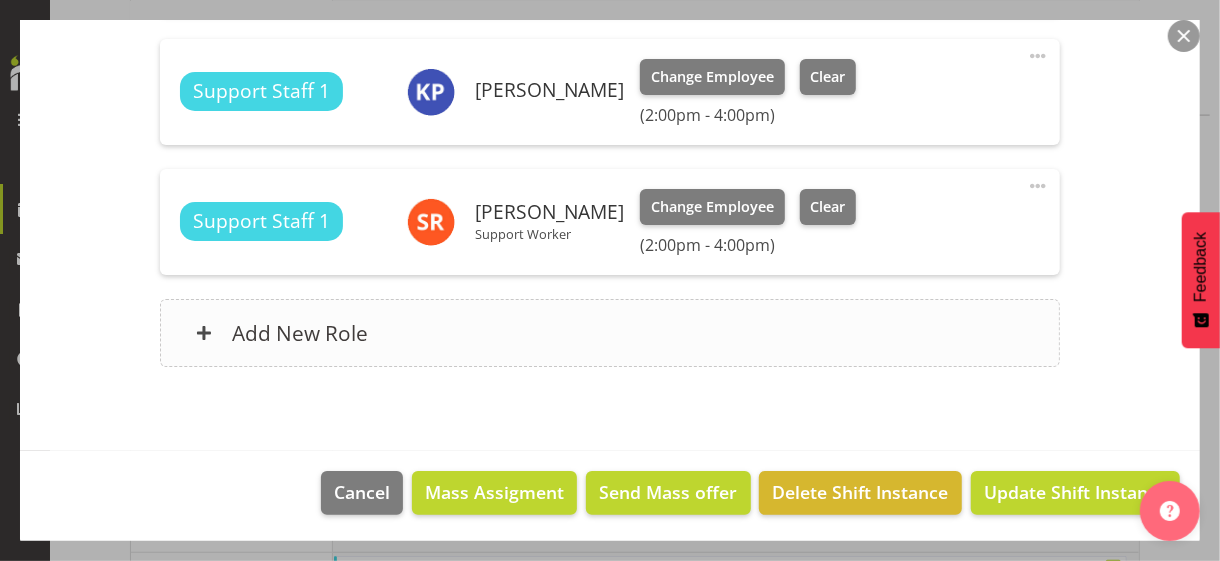 click on "Add New Role" at bounding box center (609, 333) 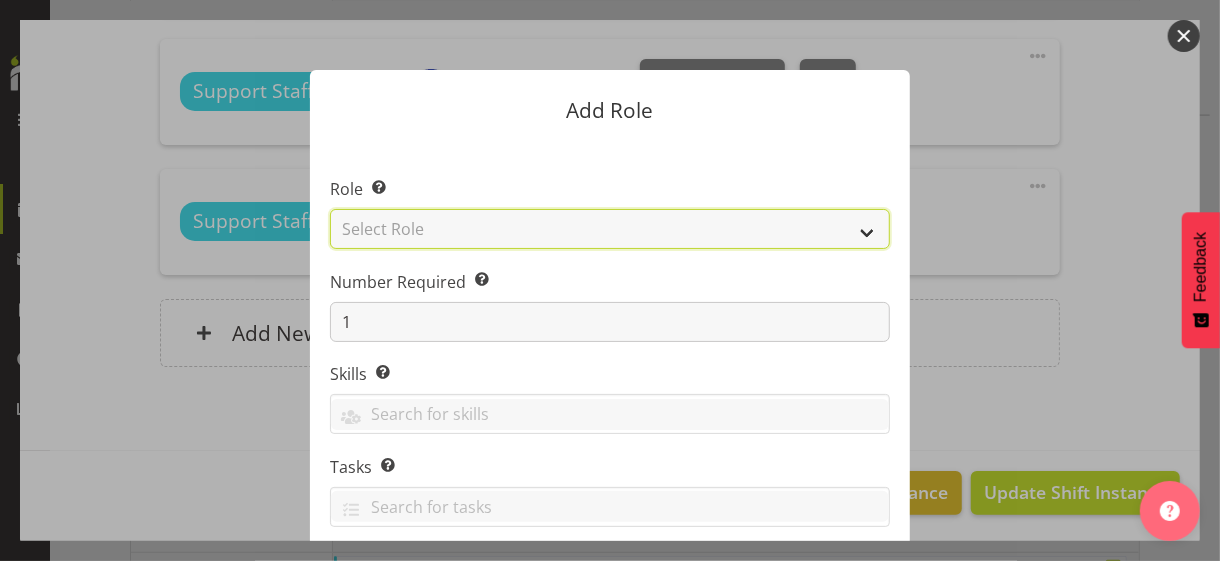 click on "Select Role  CP House Leader Support Staff Wake" at bounding box center (610, 229) 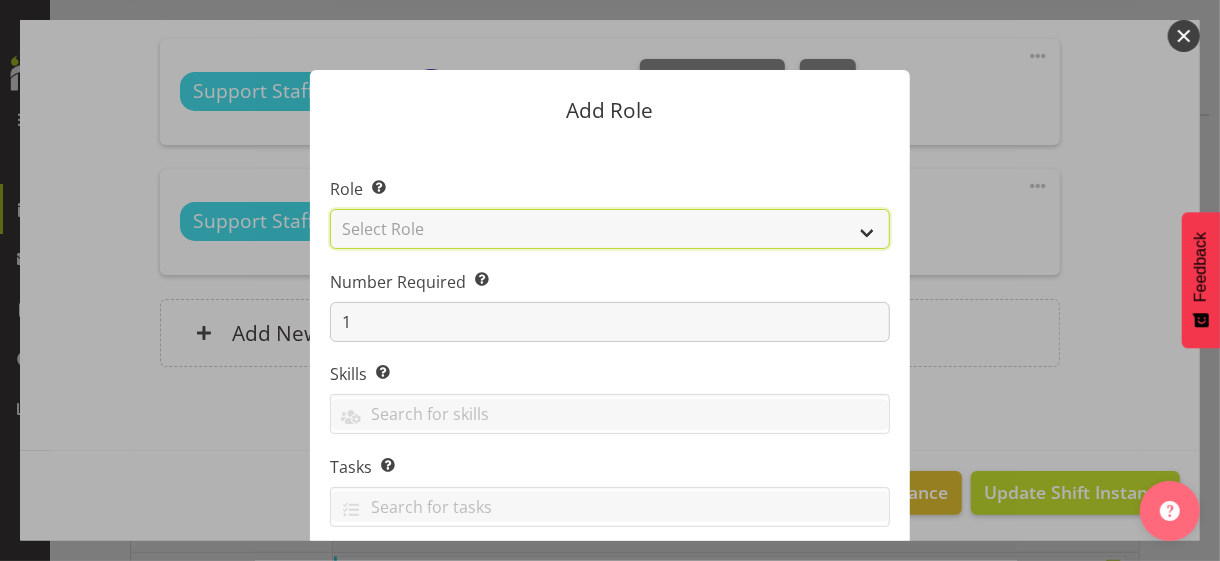 select on "1091" 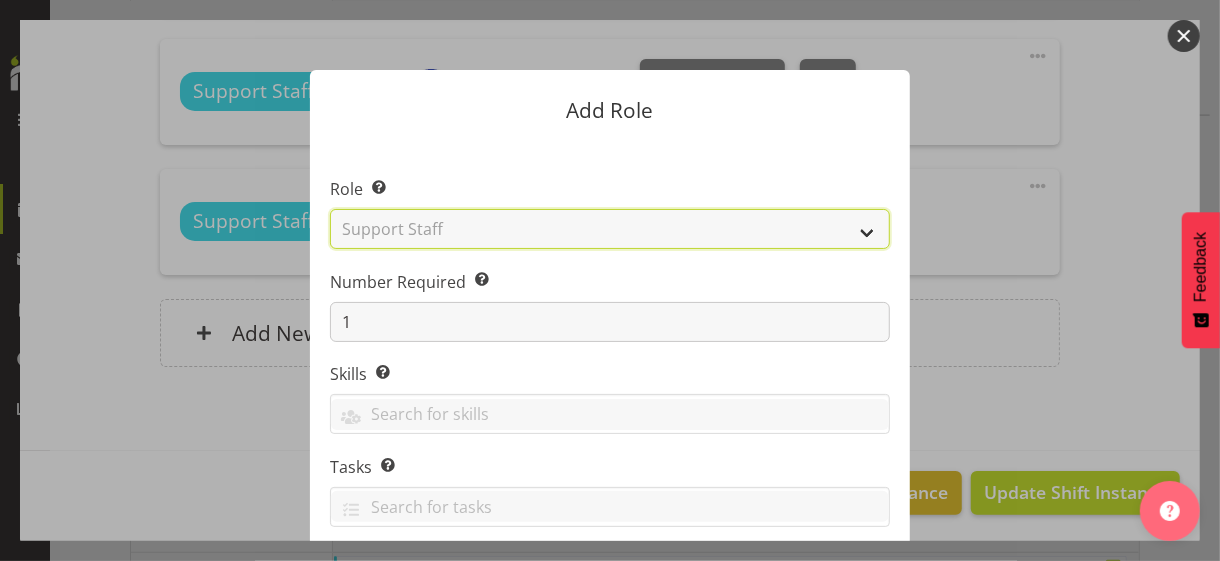 click on "Select Role  CP House Leader Support Staff Wake" at bounding box center (610, 229) 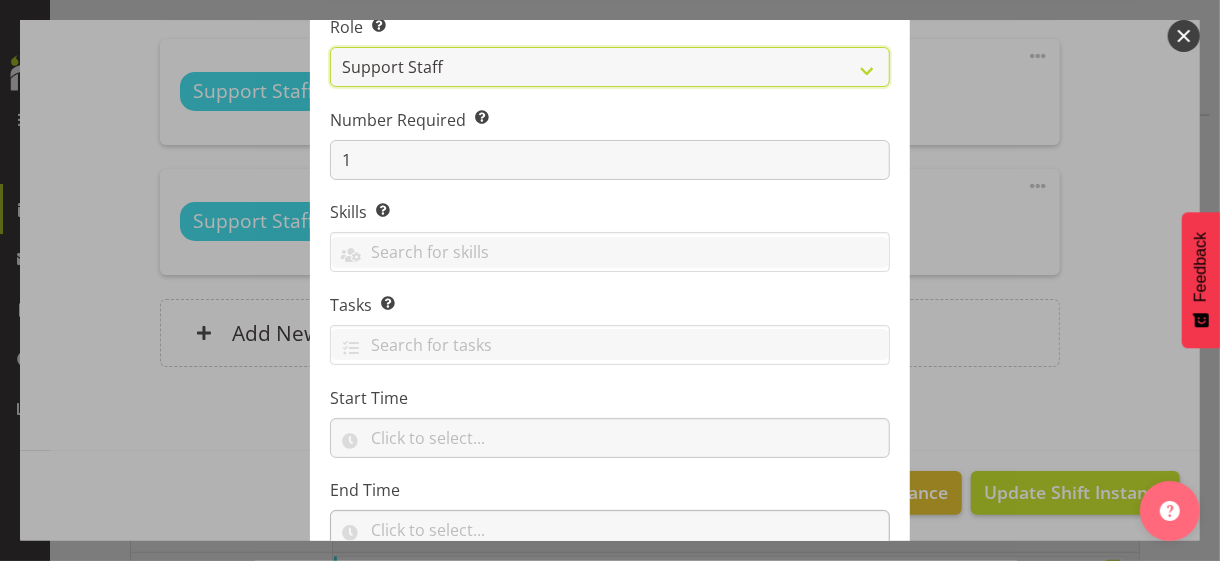 scroll, scrollTop: 304, scrollLeft: 0, axis: vertical 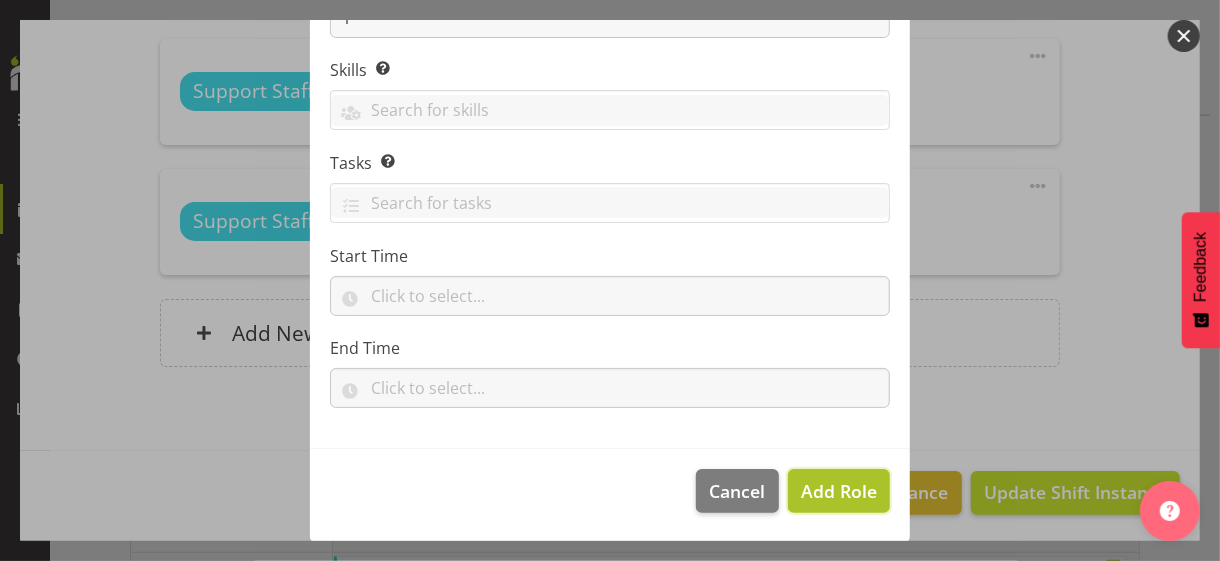 click on "Add Role" at bounding box center [839, 491] 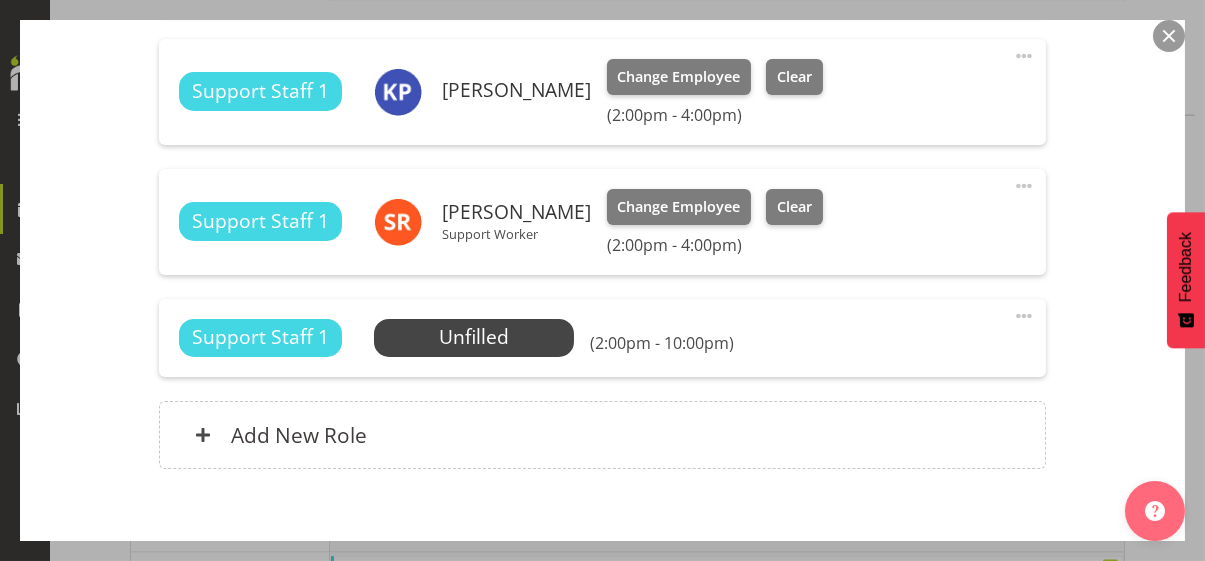 click at bounding box center [1024, 316] 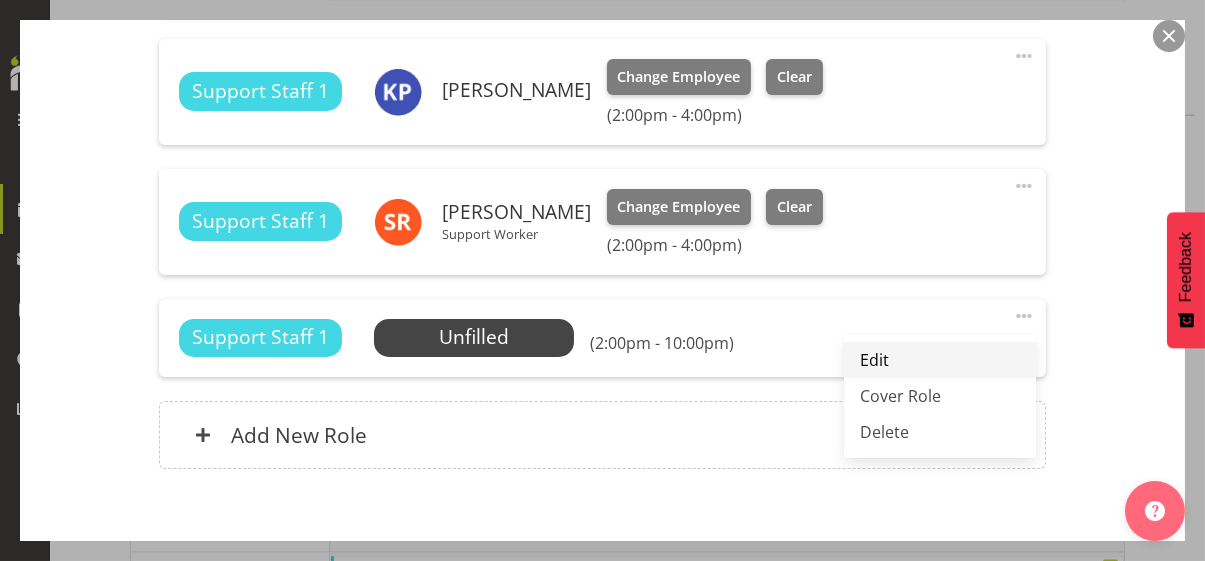 click on "Edit" at bounding box center (940, 360) 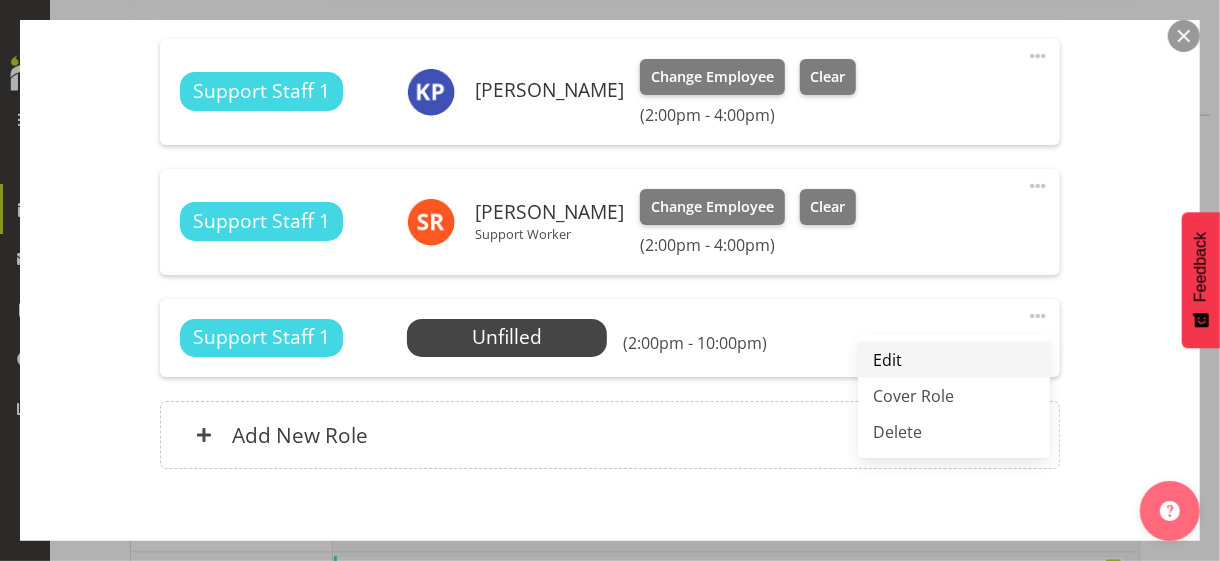 select on "6" 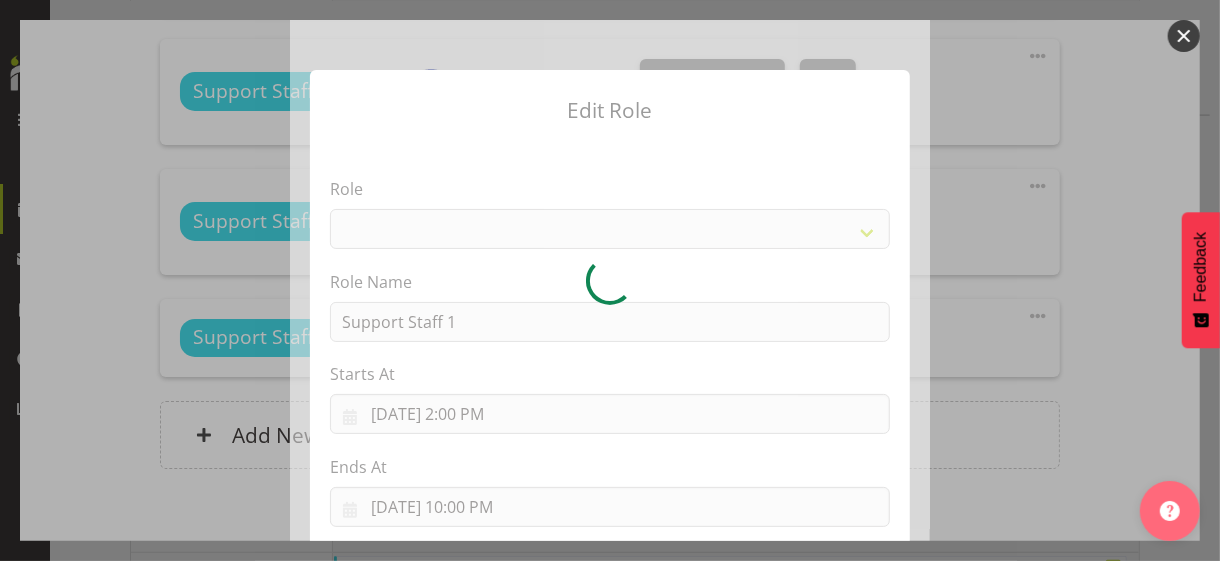 select on "1091" 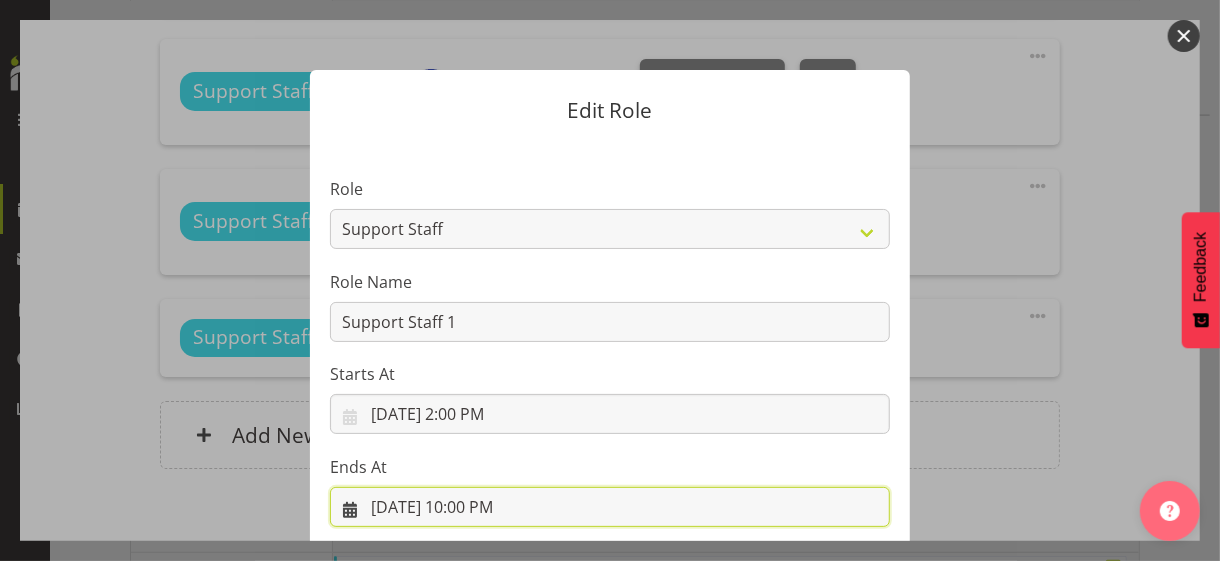 click on "[DATE] 10:00 PM" at bounding box center [610, 507] 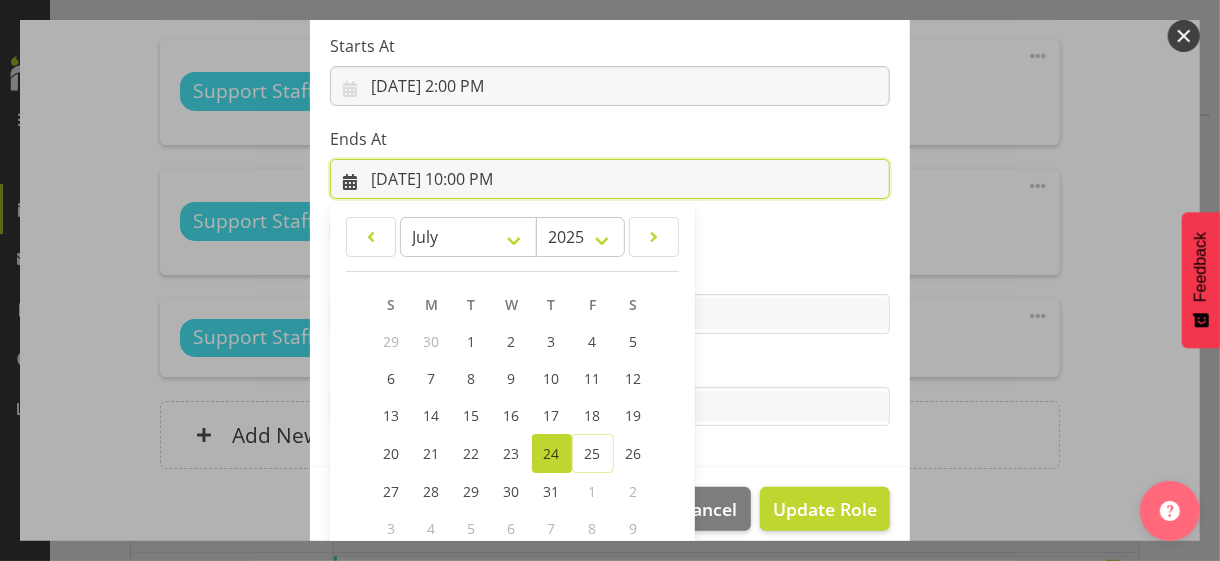 scroll, scrollTop: 441, scrollLeft: 0, axis: vertical 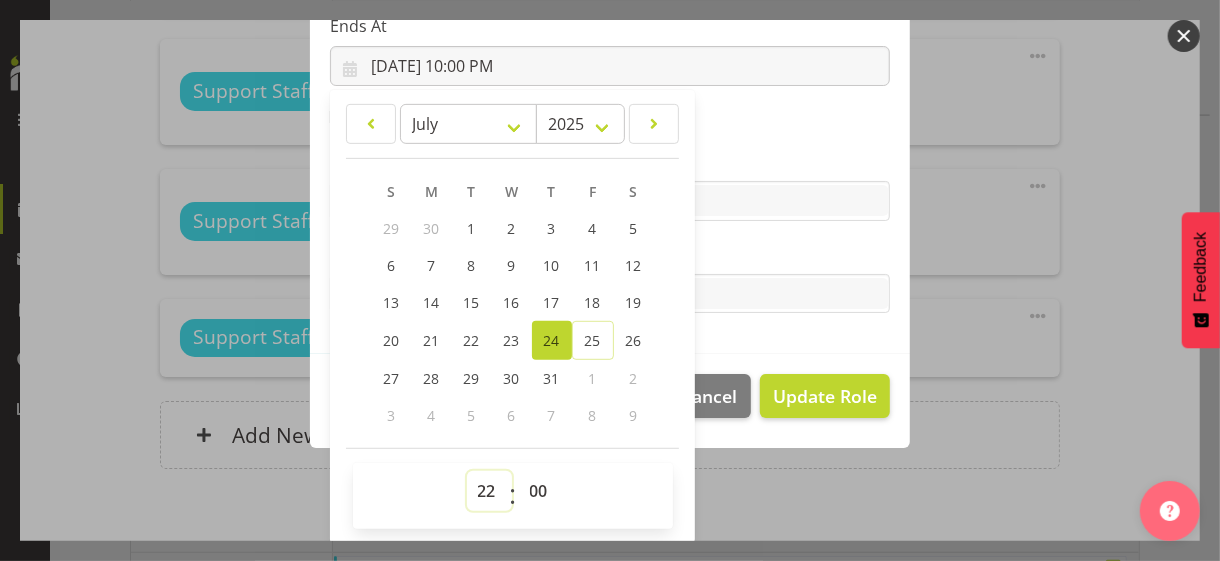click on "00   01   02   03   04   05   06   07   08   09   10   11   12   13   14   15   16   17   18   19   20   21   22   23" at bounding box center [489, 491] 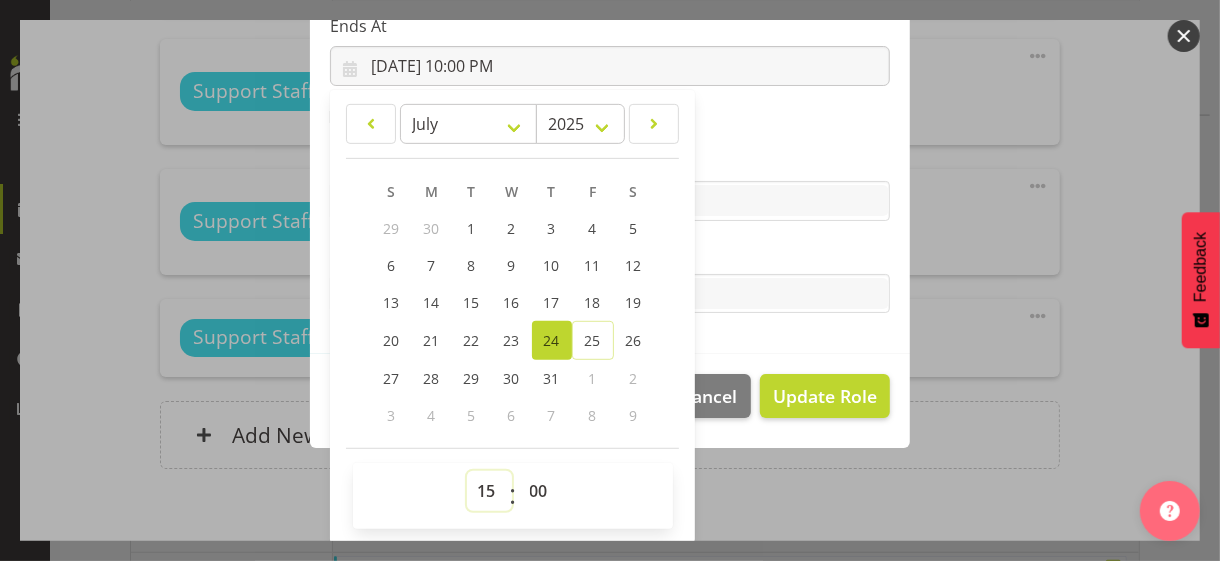 click on "00   01   02   03   04   05   06   07   08   09   10   11   12   13   14   15   16   17   18   19   20   21   22   23" at bounding box center [489, 491] 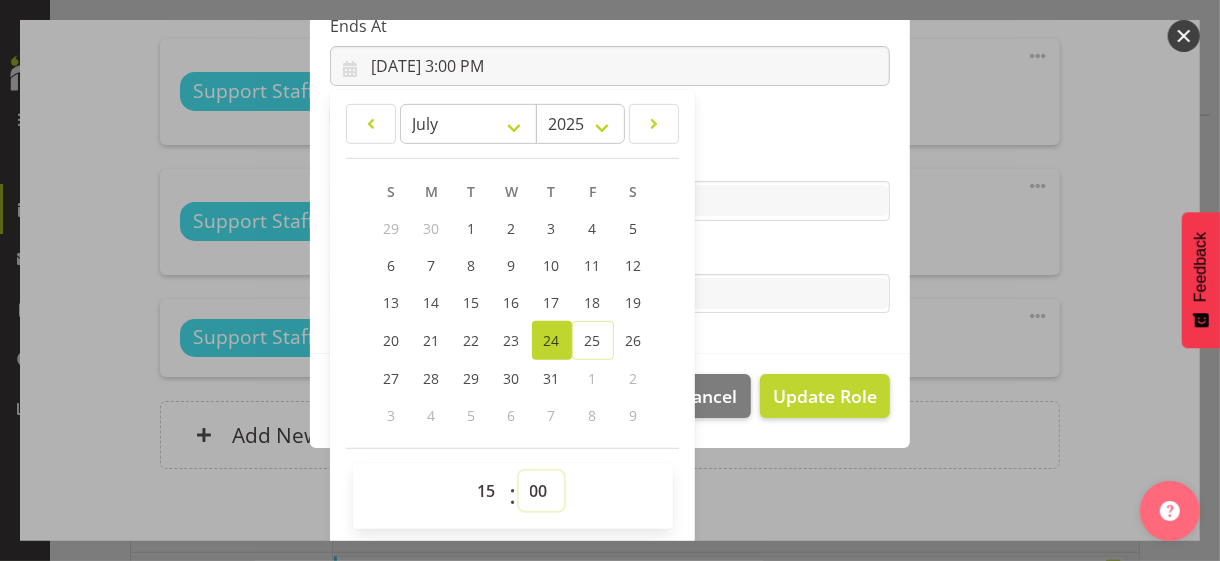 drag, startPoint x: 526, startPoint y: 488, endPoint x: 529, endPoint y: 471, distance: 17.262676 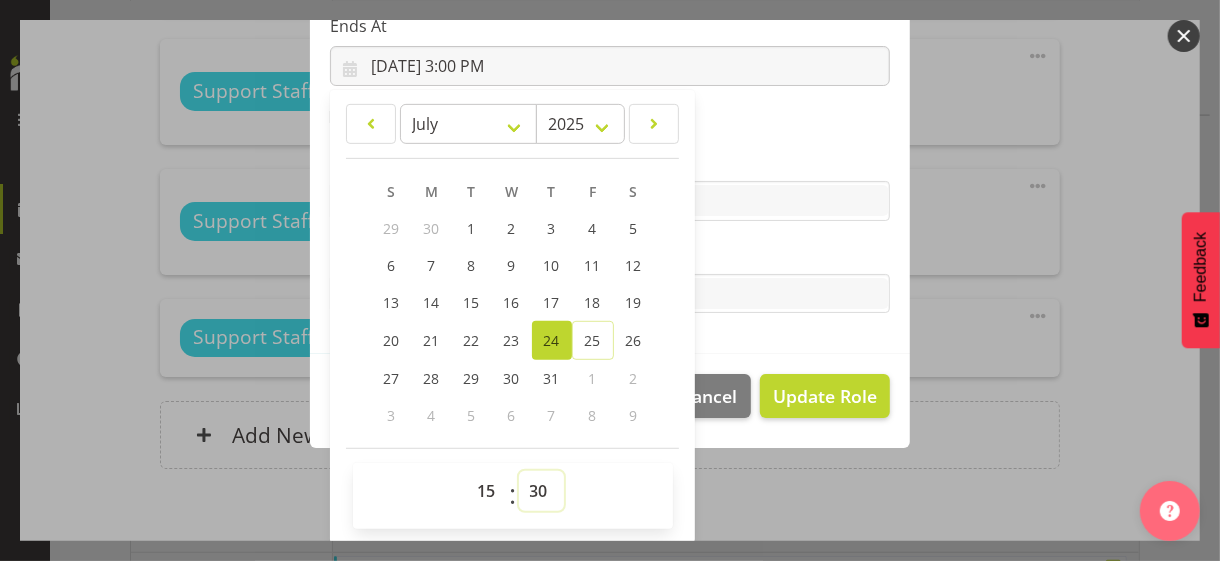 click on "00   01   02   03   04   05   06   07   08   09   10   11   12   13   14   15   16   17   18   19   20   21   22   23   24   25   26   27   28   29   30   31   32   33   34   35   36   37   38   39   40   41   42   43   44   45   46   47   48   49   50   51   52   53   54   55   56   57   58   59" at bounding box center (541, 491) 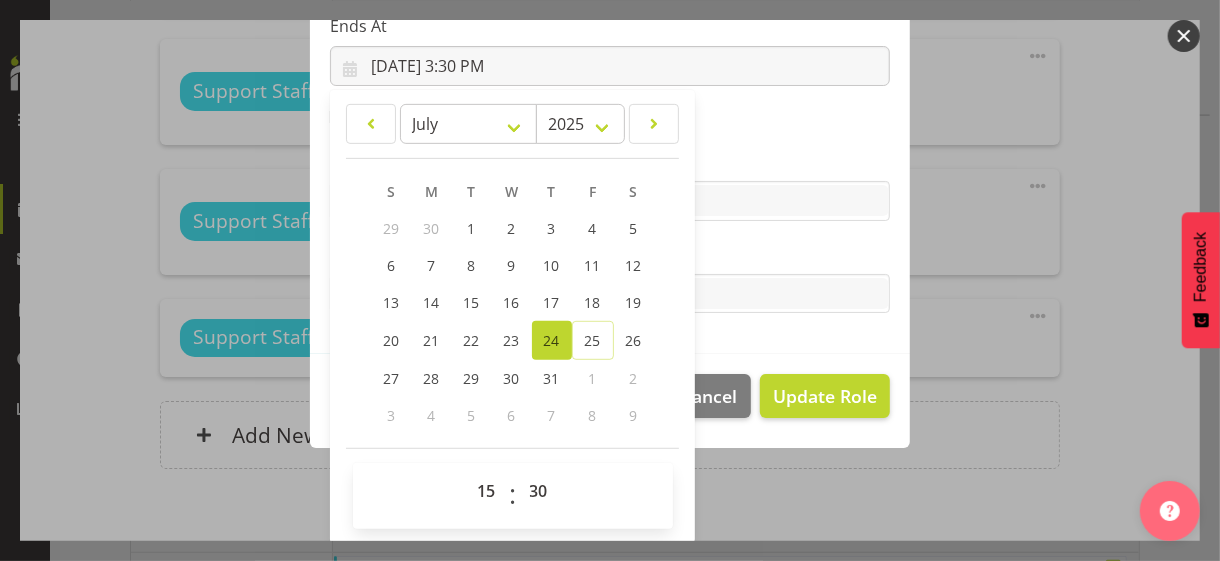 click on "Tasks" at bounding box center (610, 254) 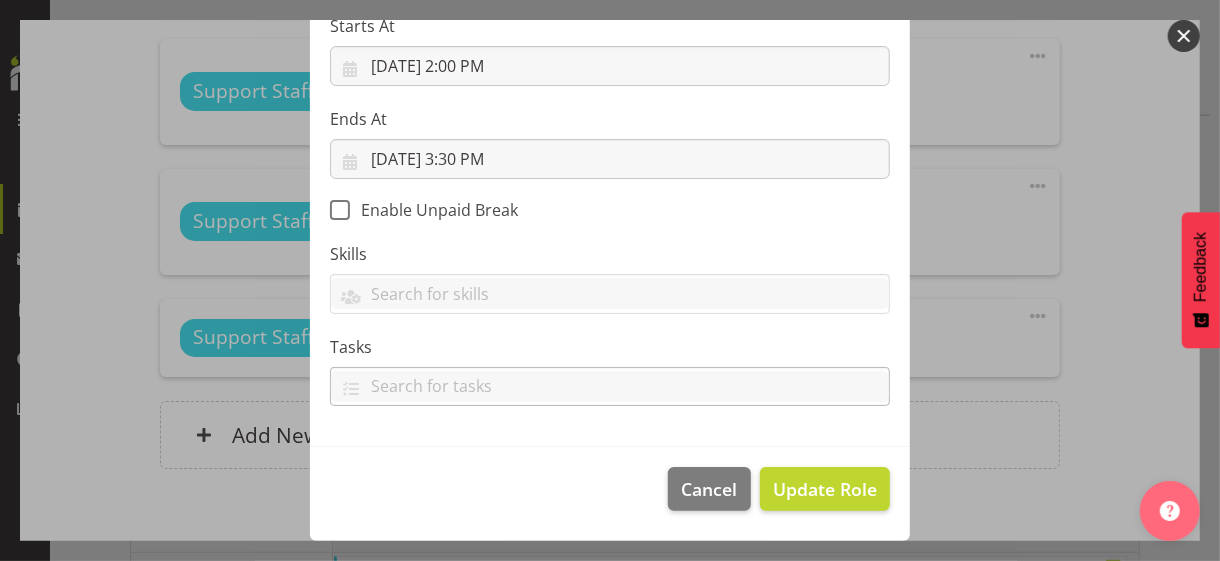 scroll, scrollTop: 346, scrollLeft: 0, axis: vertical 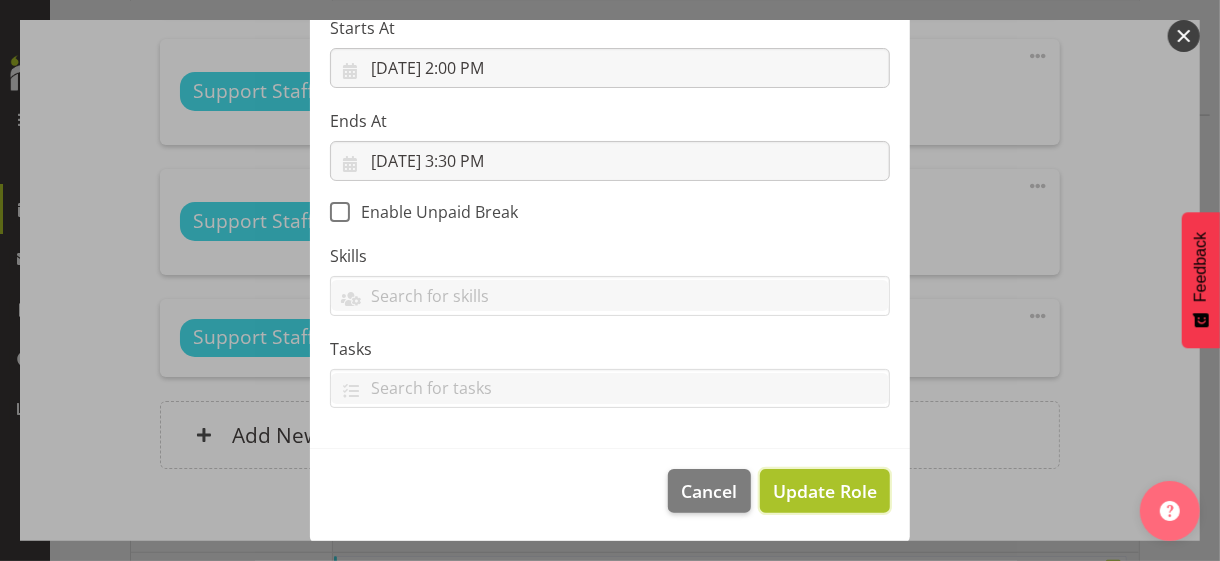 click on "Update Role" at bounding box center [825, 491] 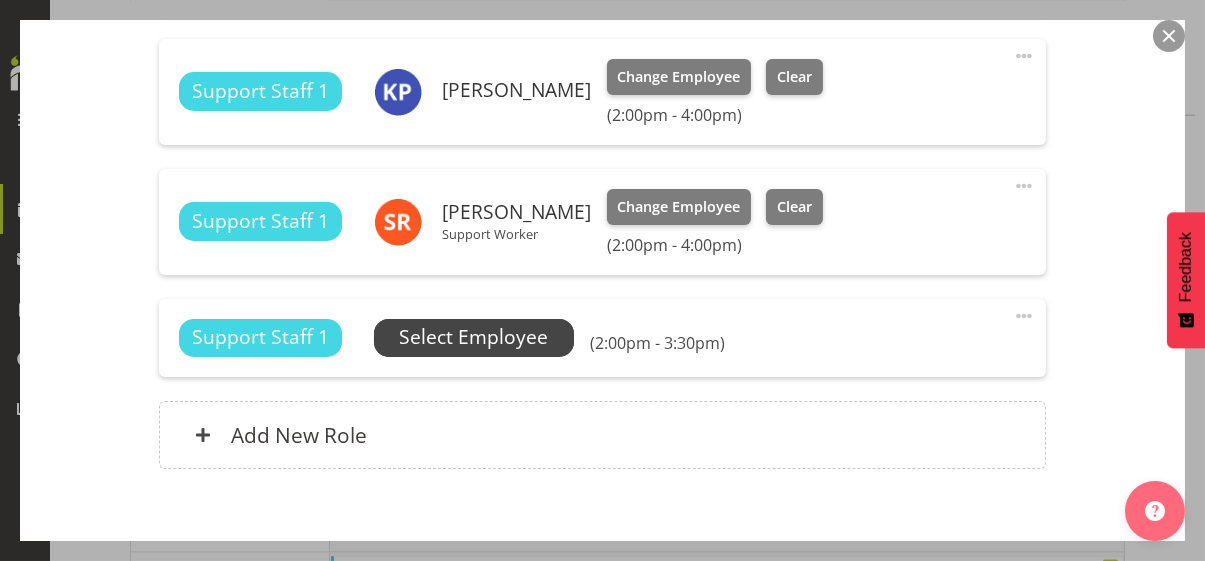 click on "Select Employee" at bounding box center (473, 337) 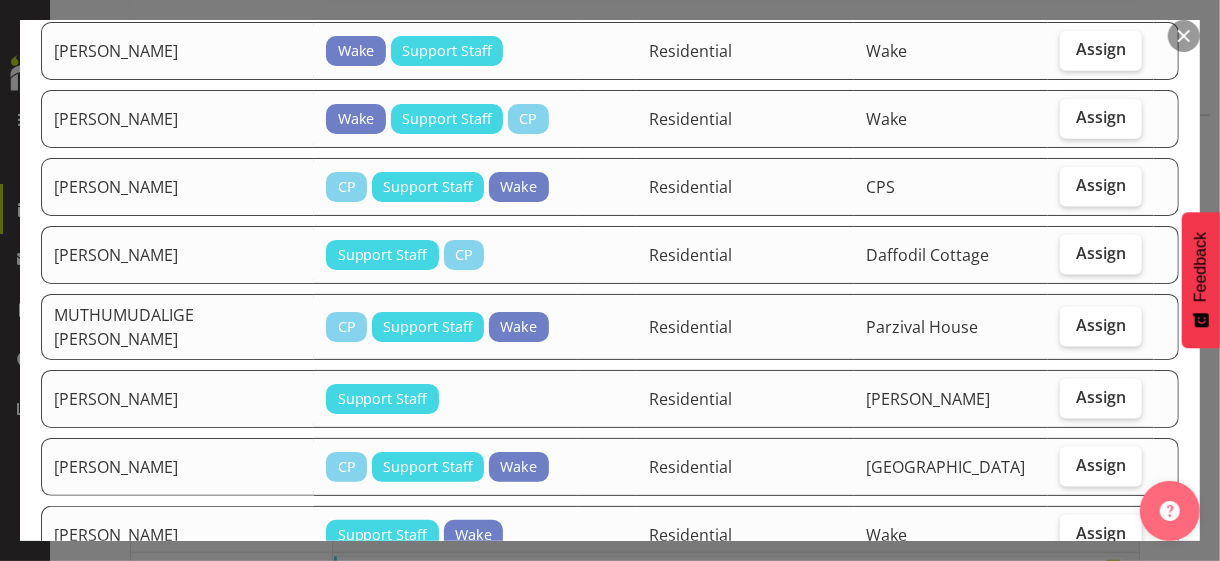 scroll, scrollTop: 1300, scrollLeft: 0, axis: vertical 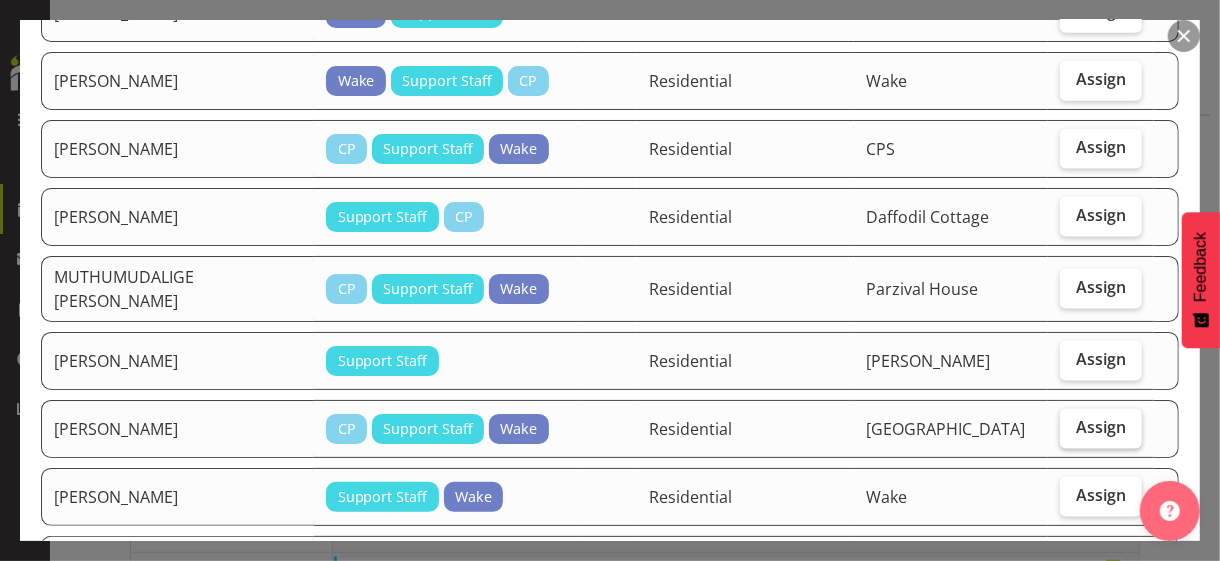 click on "Assign" at bounding box center (1101, 427) 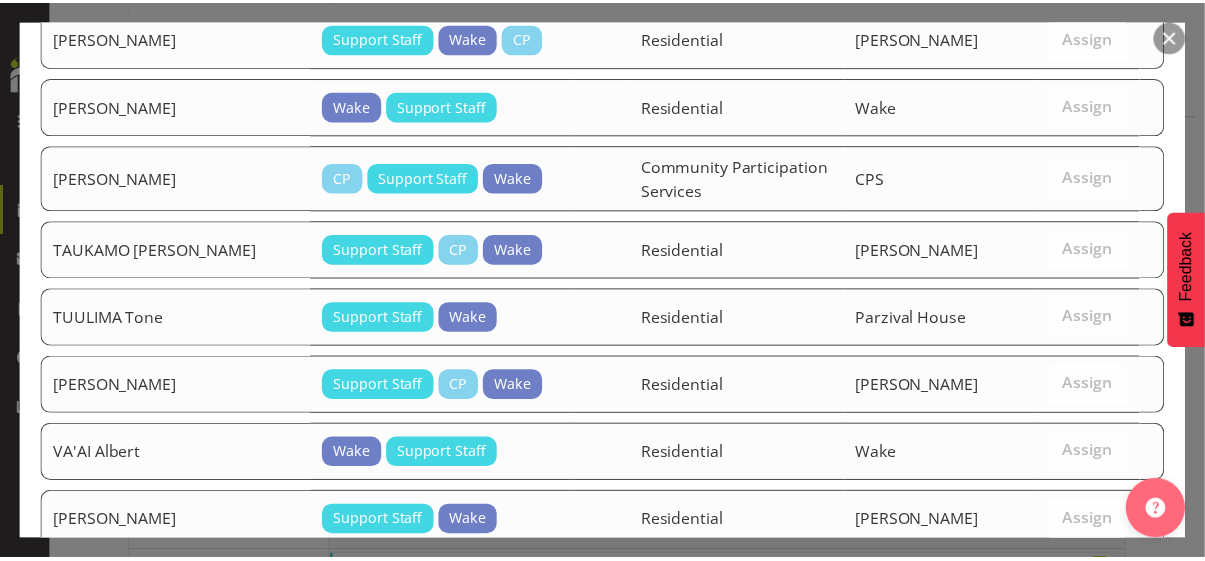 scroll, scrollTop: 2472, scrollLeft: 0, axis: vertical 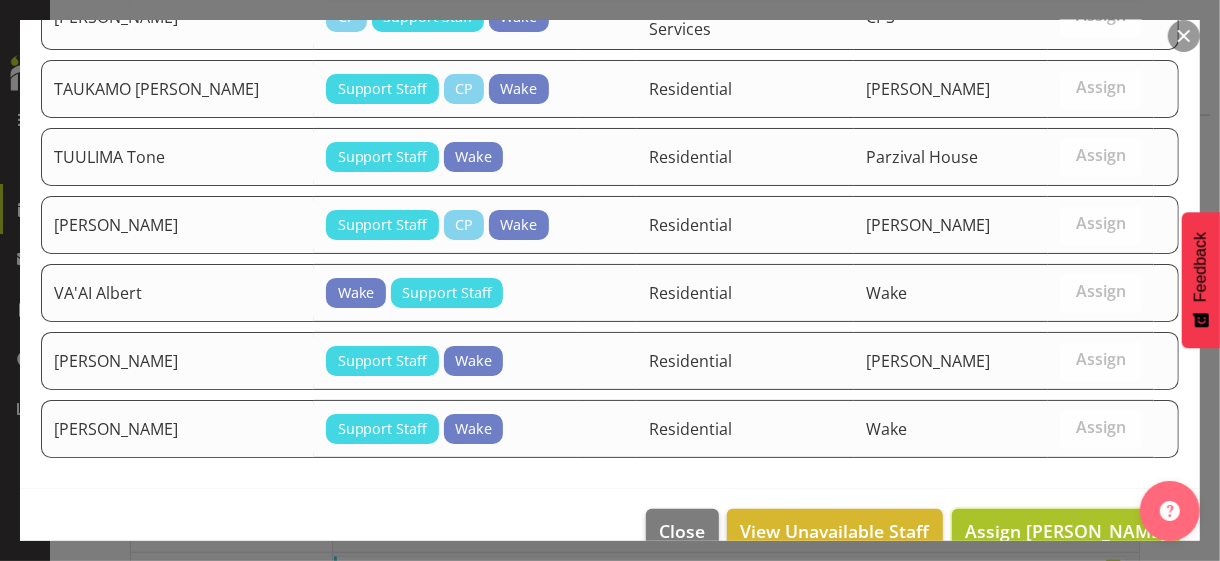 click on "Assign [PERSON_NAME]" at bounding box center (1066, 531) 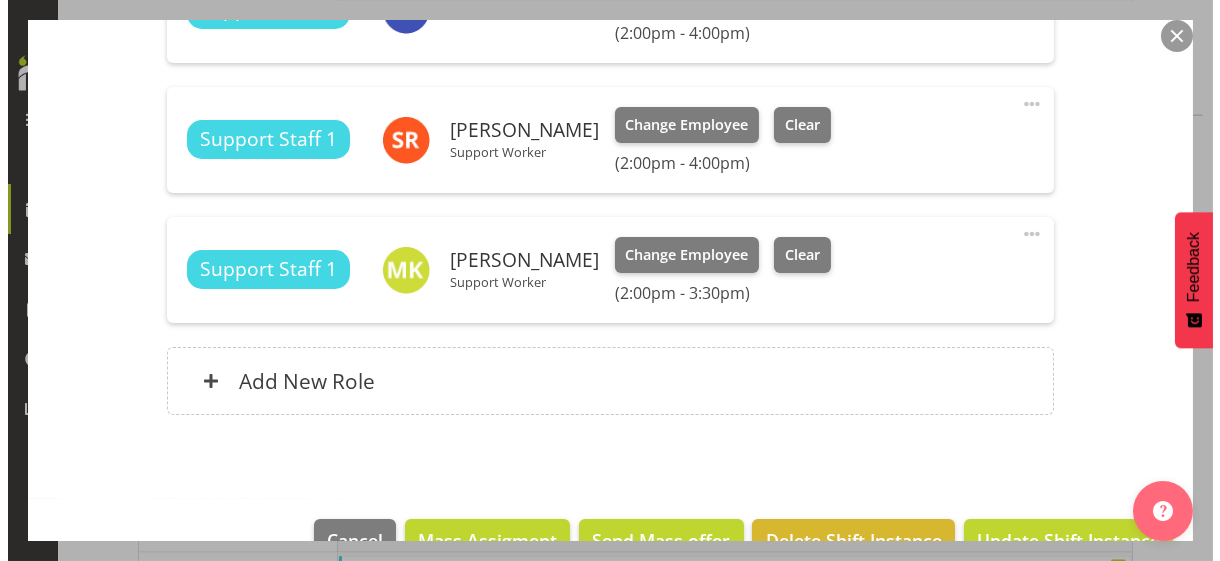 scroll, scrollTop: 1211, scrollLeft: 0, axis: vertical 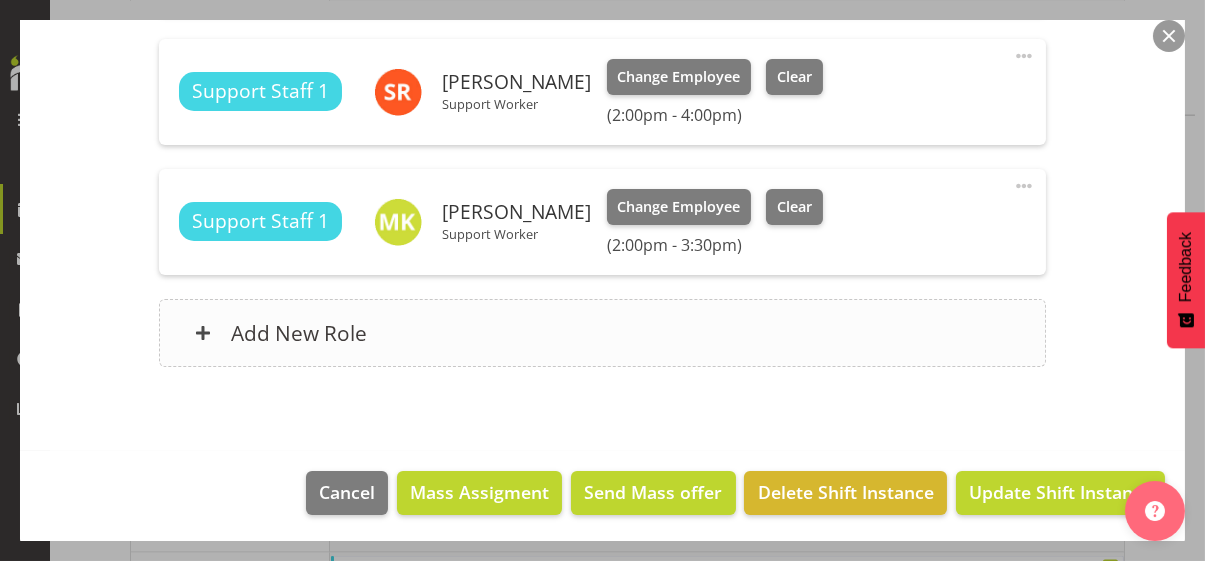 click on "Add New Role" at bounding box center [602, 333] 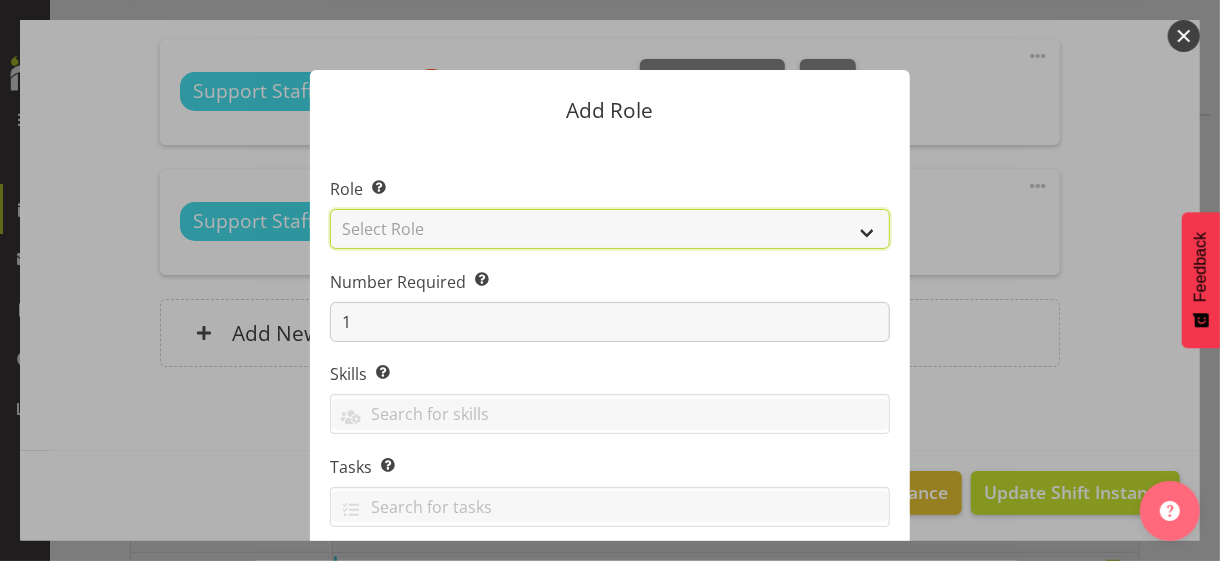 click on "Select Role  CP House Leader Support Staff Wake" at bounding box center [610, 229] 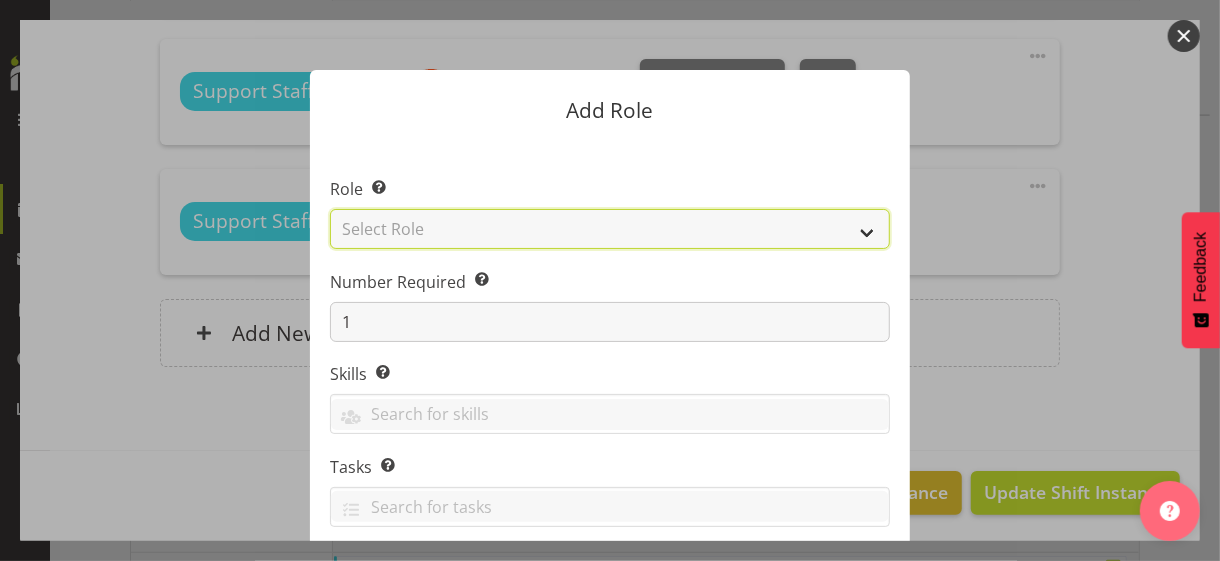 select on "1091" 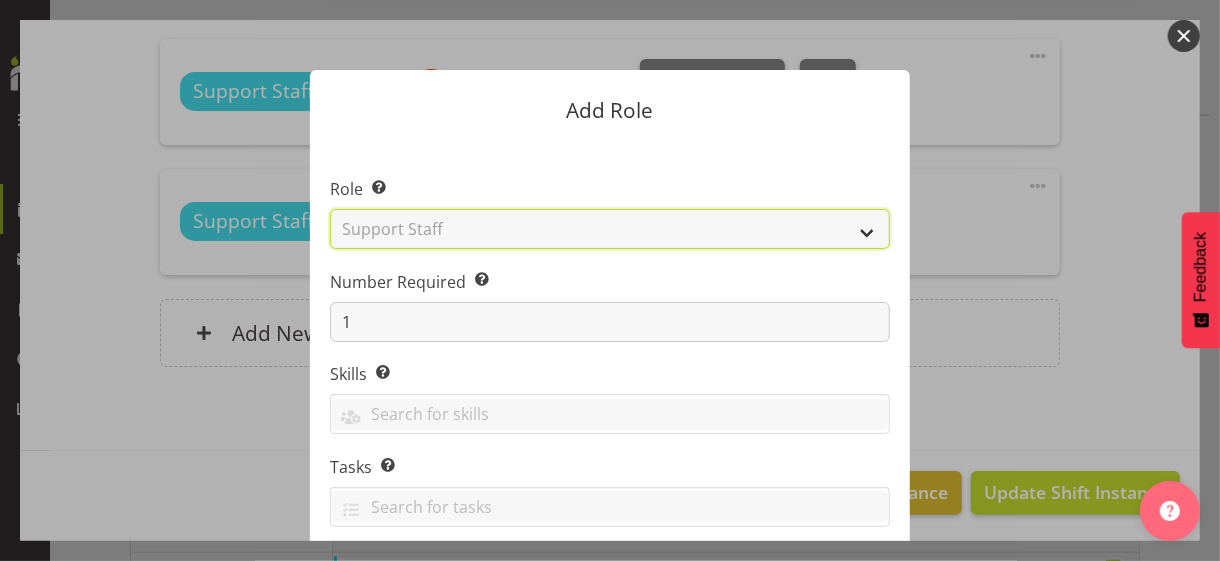 click on "Select Role  CP House Leader Support Staff Wake" at bounding box center [610, 229] 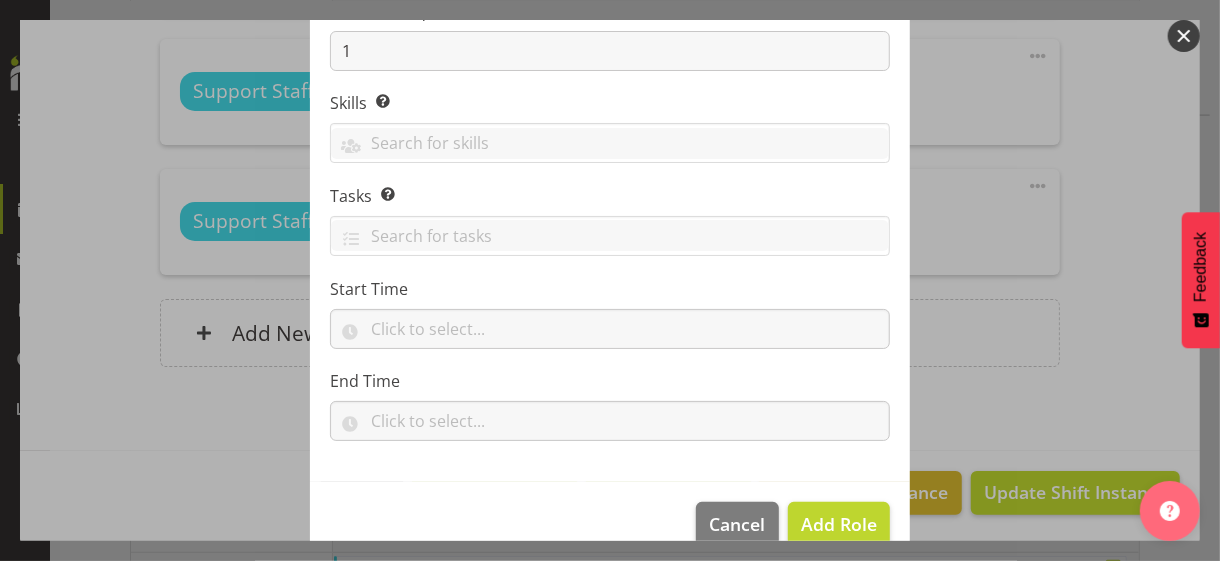scroll, scrollTop: 304, scrollLeft: 0, axis: vertical 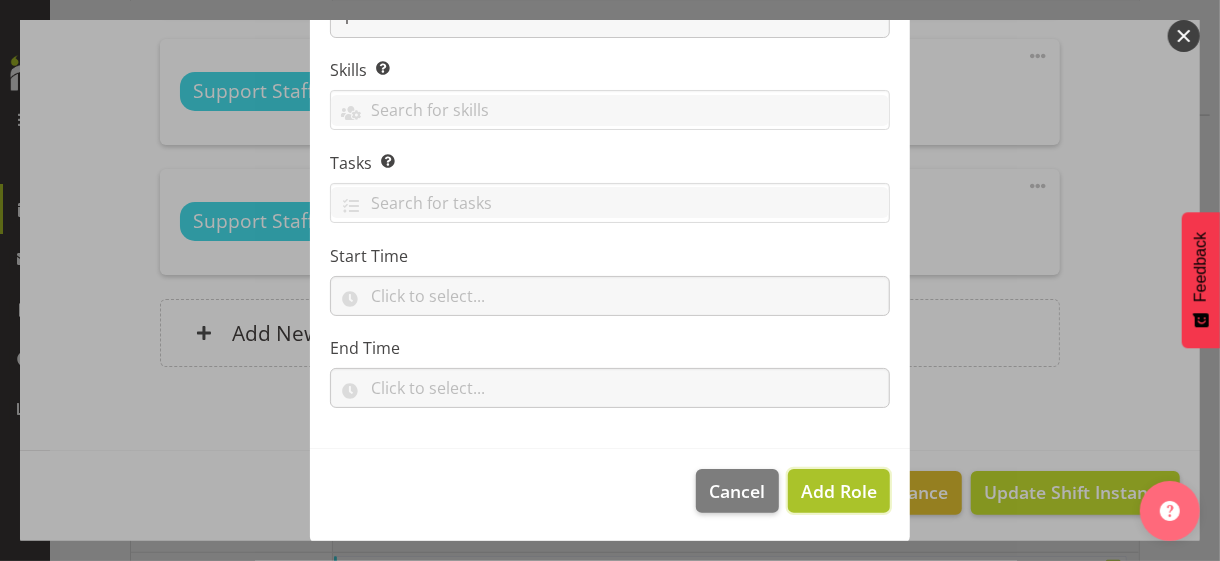click on "Add Role" at bounding box center [839, 491] 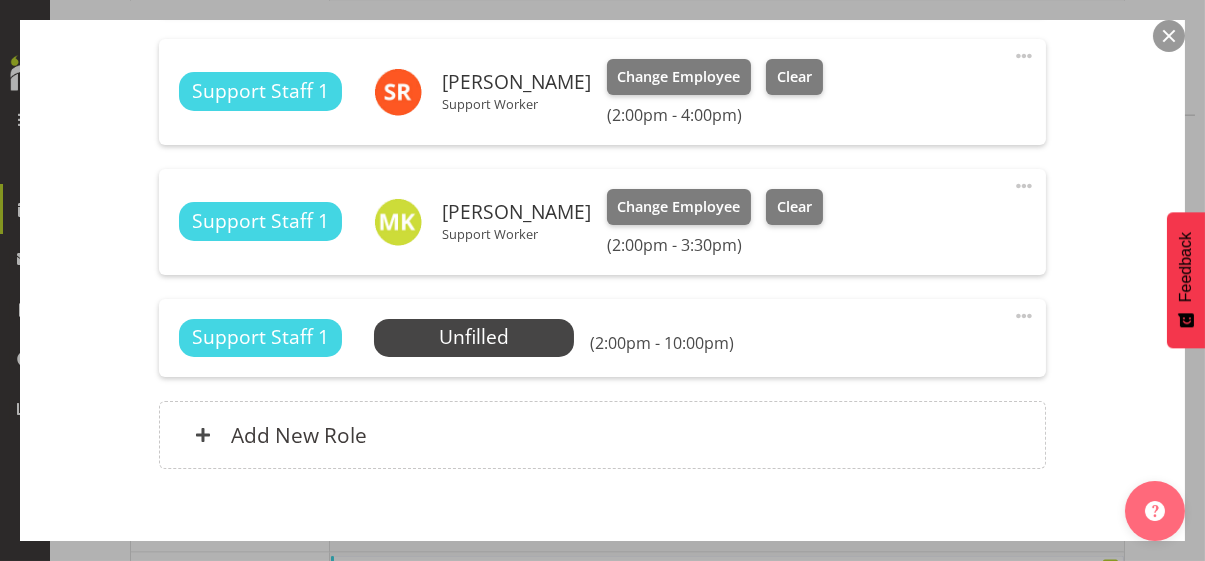 click at bounding box center (1024, 316) 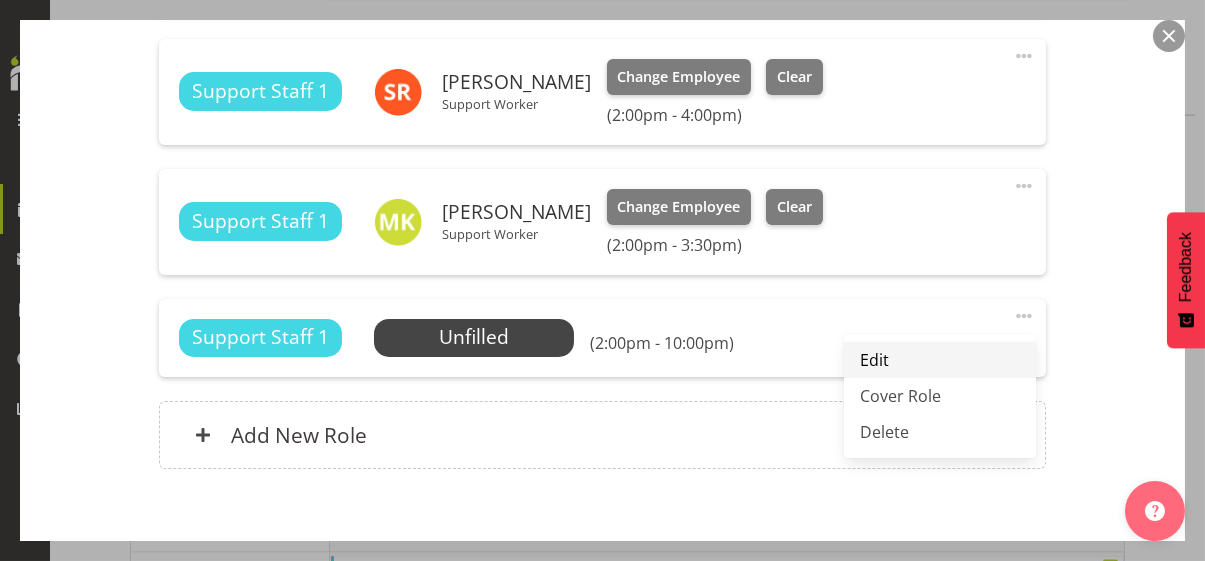 click on "Edit" at bounding box center [940, 360] 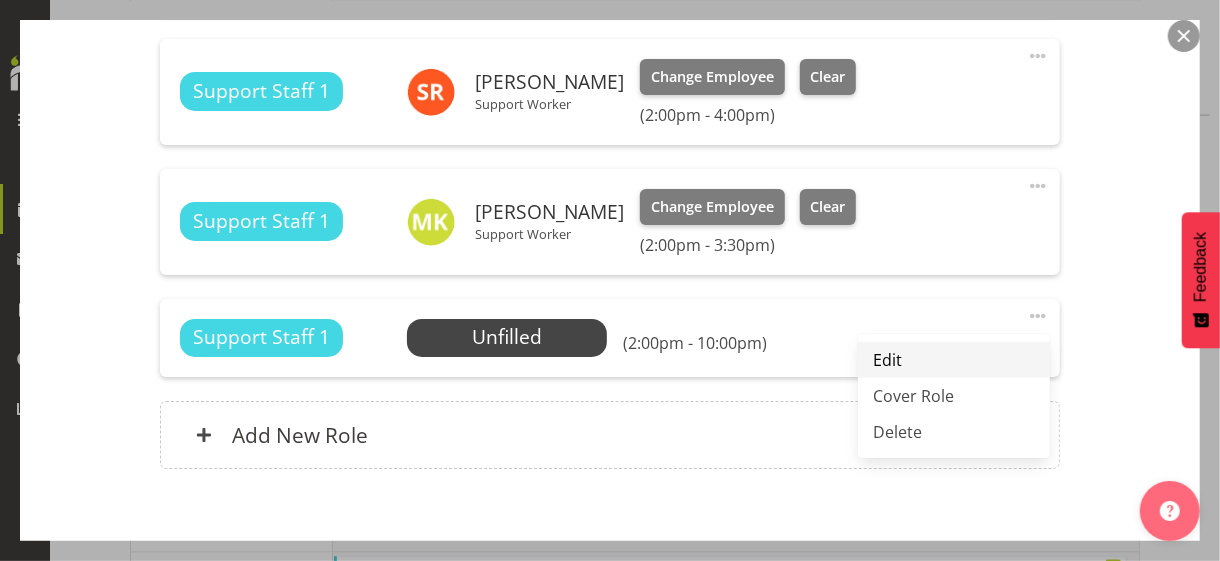 select on "6" 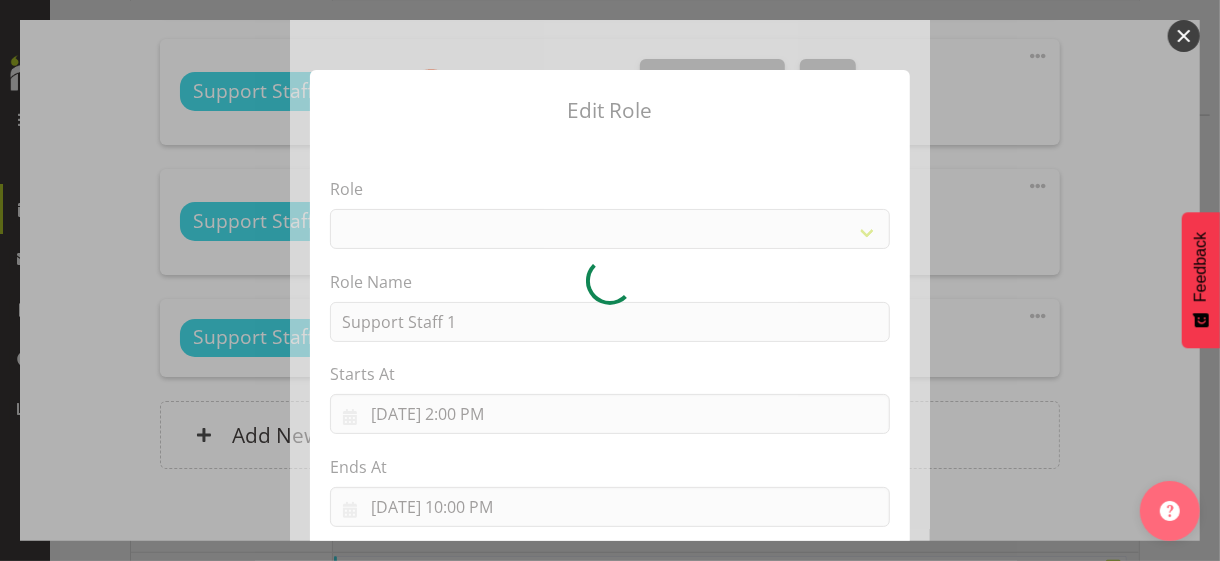 select on "1091" 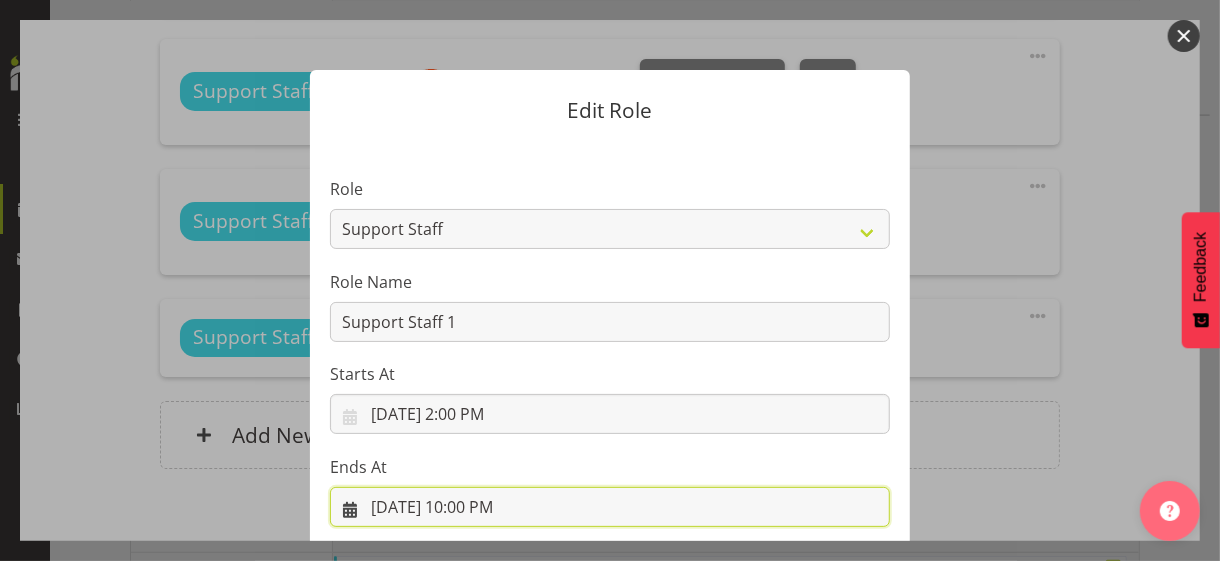 click on "[DATE] 10:00 PM" at bounding box center (610, 507) 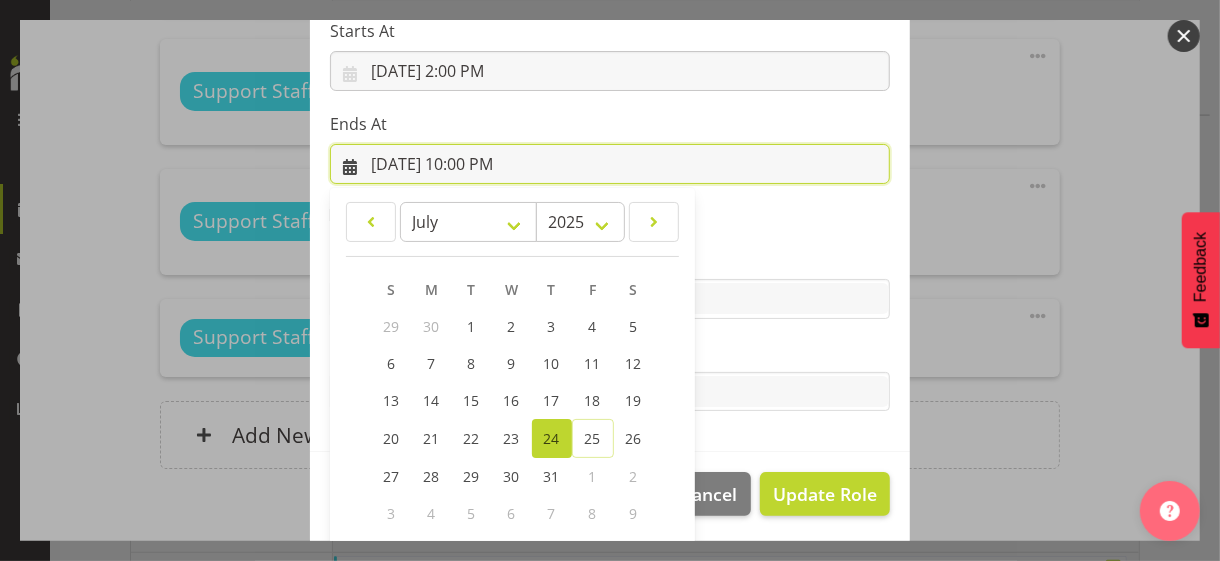 scroll, scrollTop: 441, scrollLeft: 0, axis: vertical 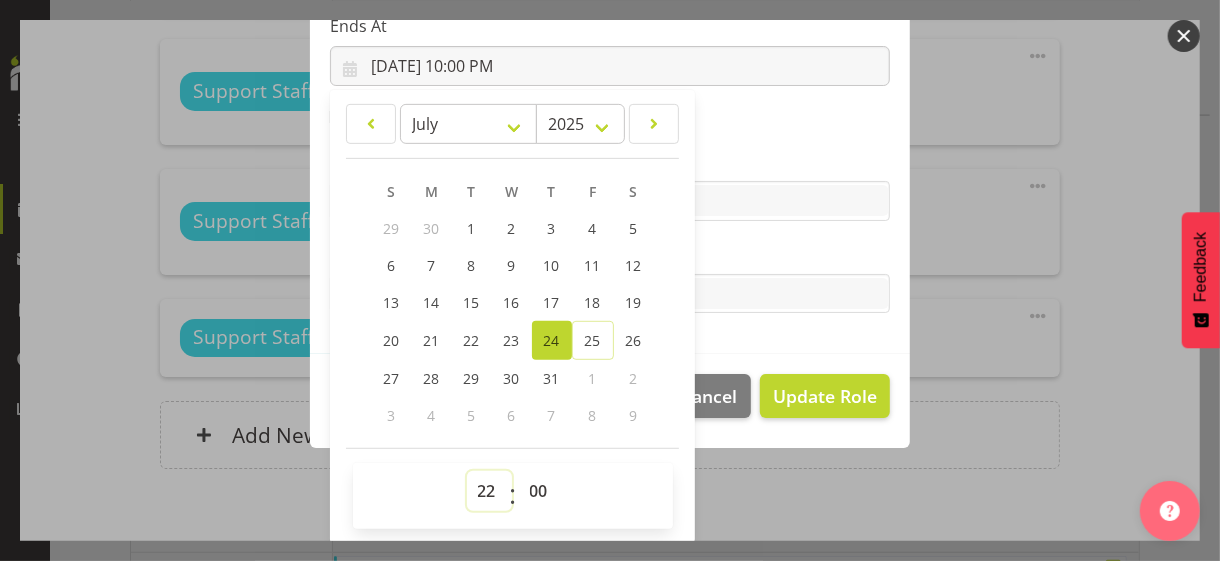 drag, startPoint x: 478, startPoint y: 485, endPoint x: 475, endPoint y: 472, distance: 13.341664 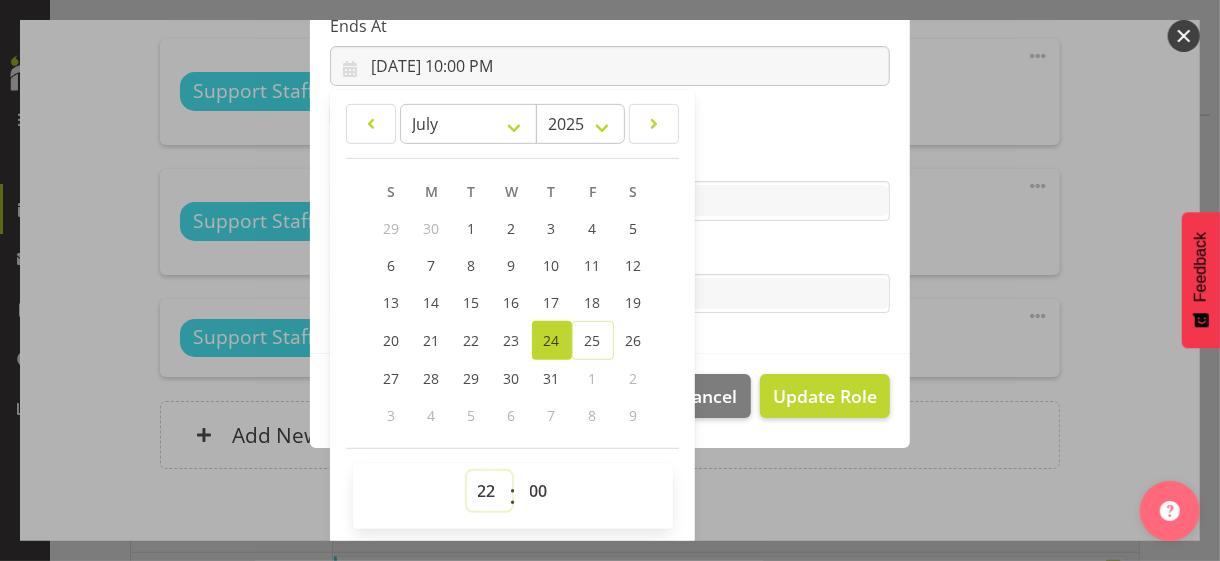 select on "15" 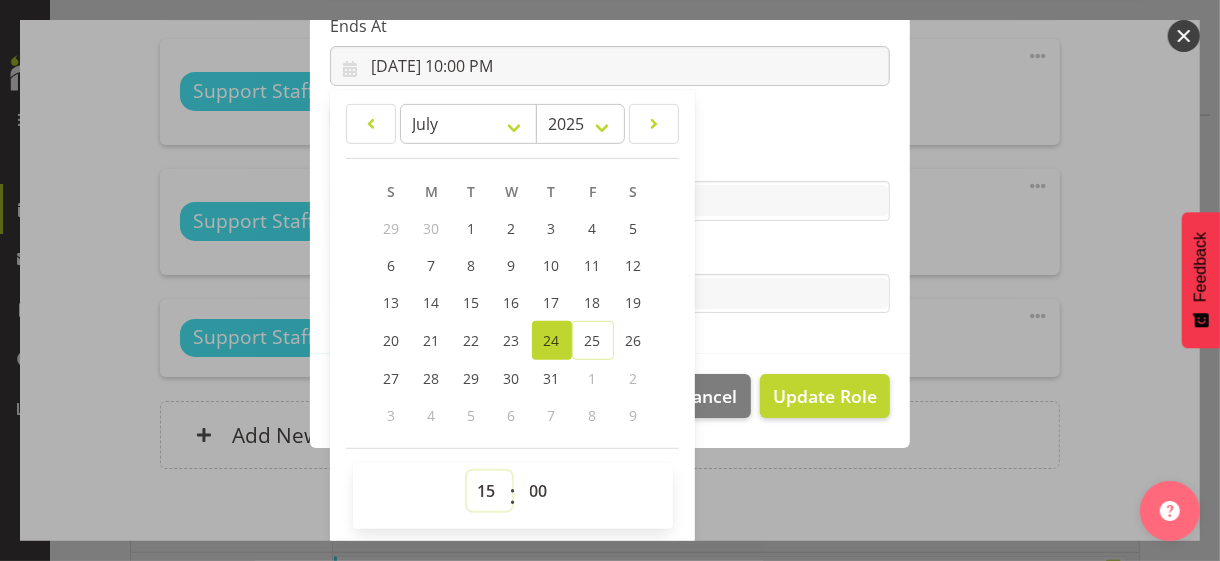 click on "00   01   02   03   04   05   06   07   08   09   10   11   12   13   14   15   16   17   18   19   20   21   22   23" at bounding box center (489, 491) 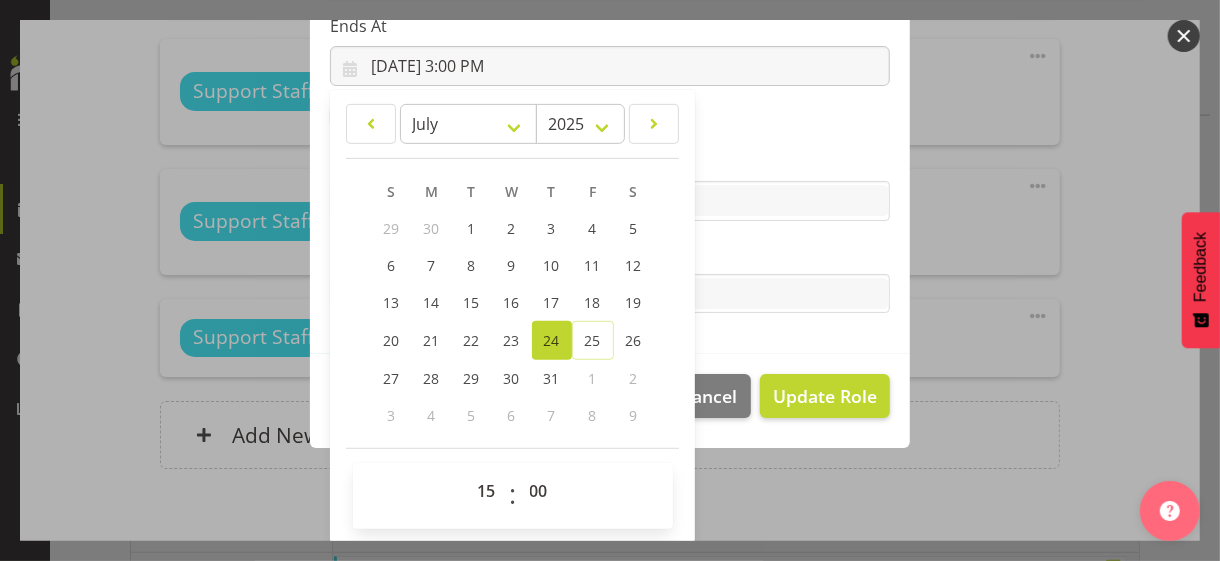 click on "Tasks" at bounding box center [610, 254] 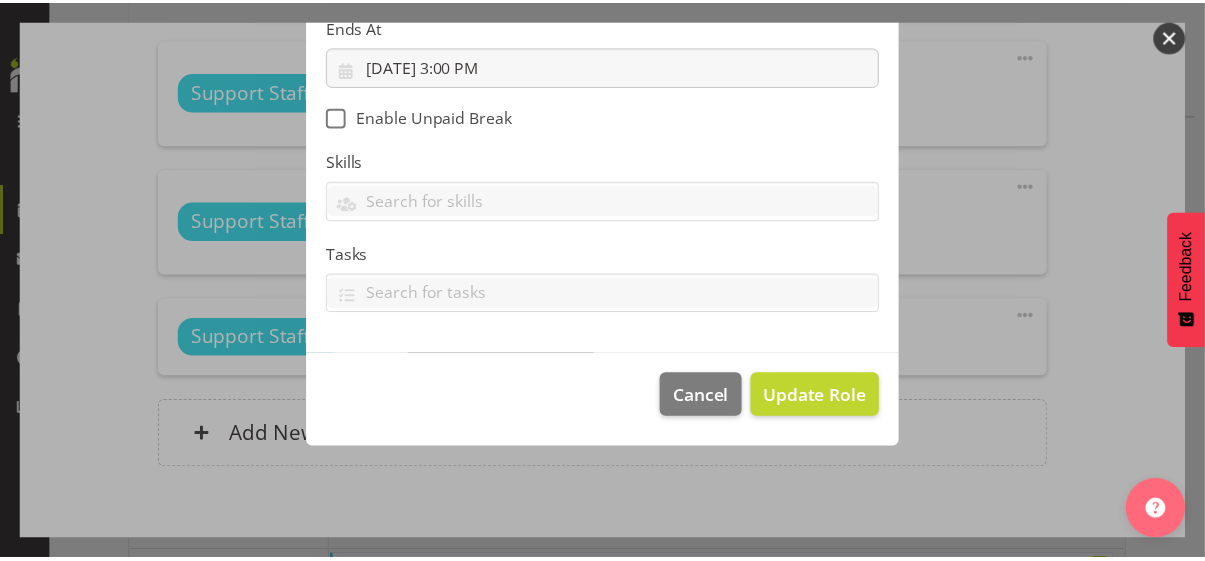 scroll, scrollTop: 346, scrollLeft: 0, axis: vertical 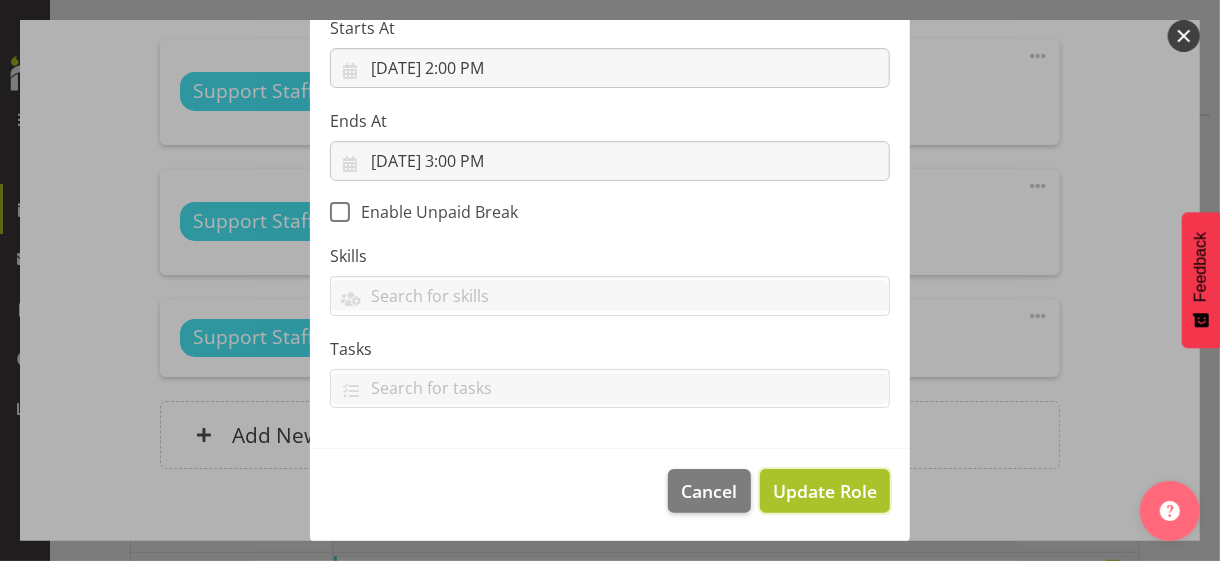 click on "Update Role" at bounding box center (825, 491) 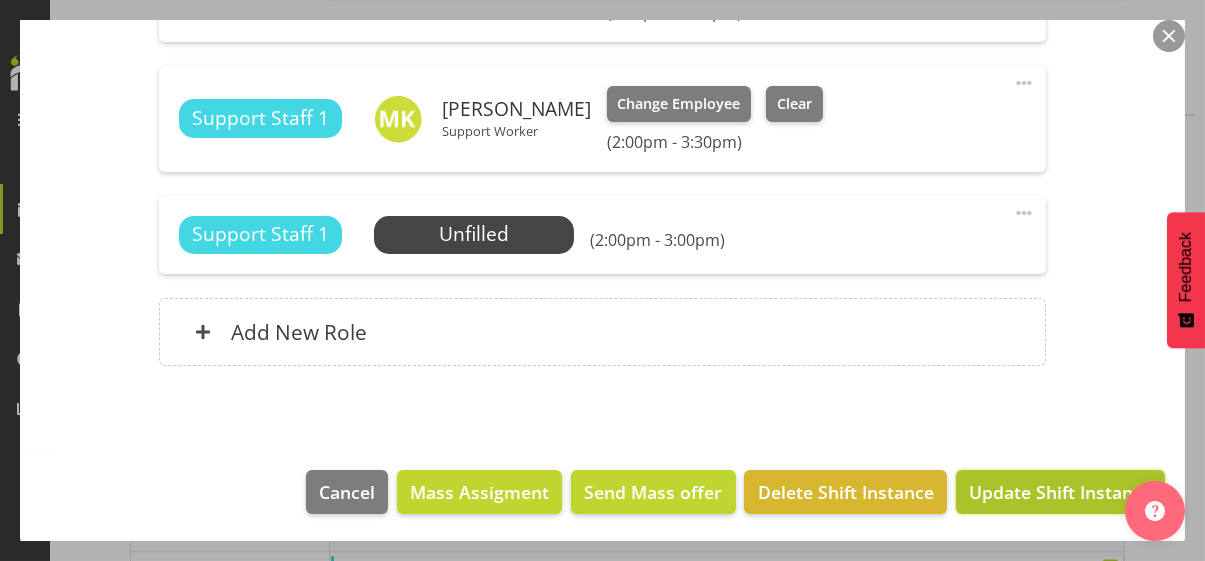 click on "Update Shift Instance" at bounding box center [1060, 492] 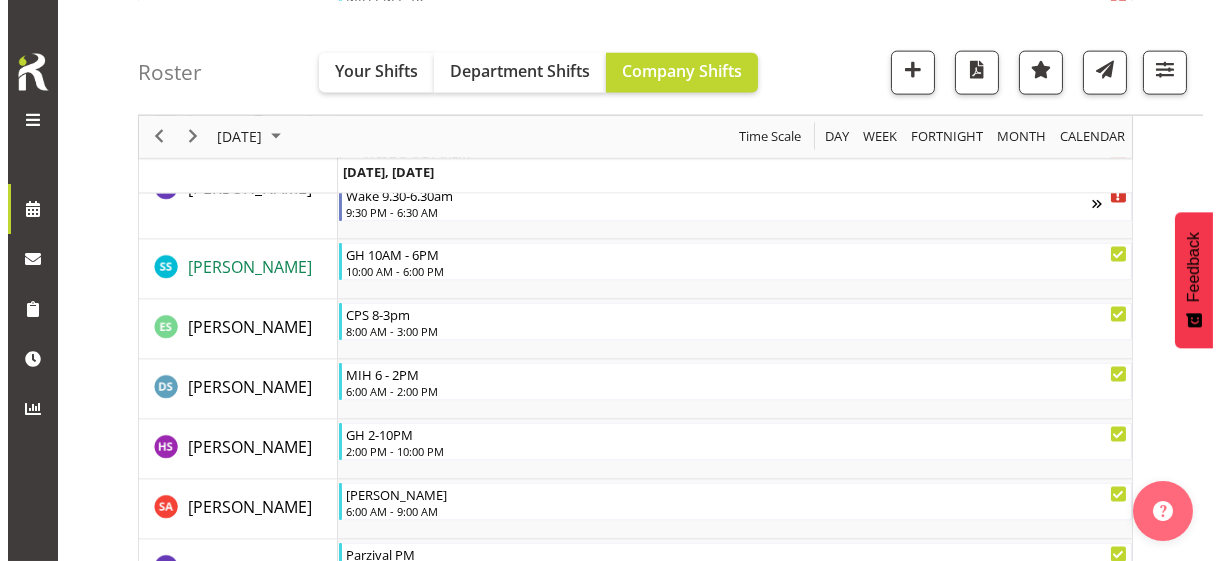 scroll, scrollTop: 5716, scrollLeft: 0, axis: vertical 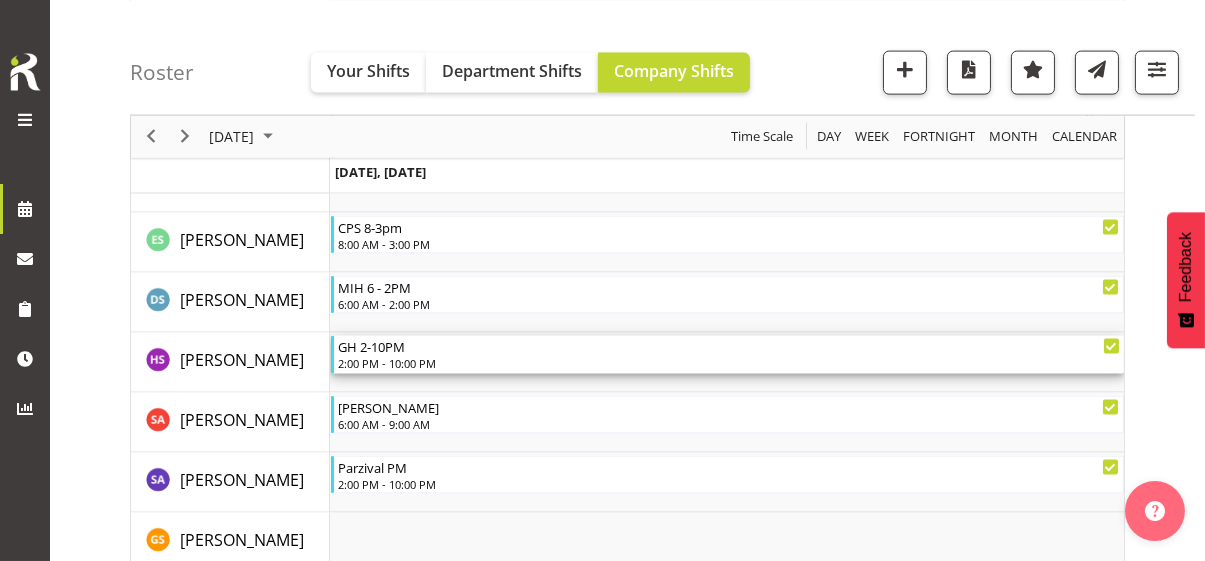 click on "2:00 PM - 10:00 PM" at bounding box center (729, 363) 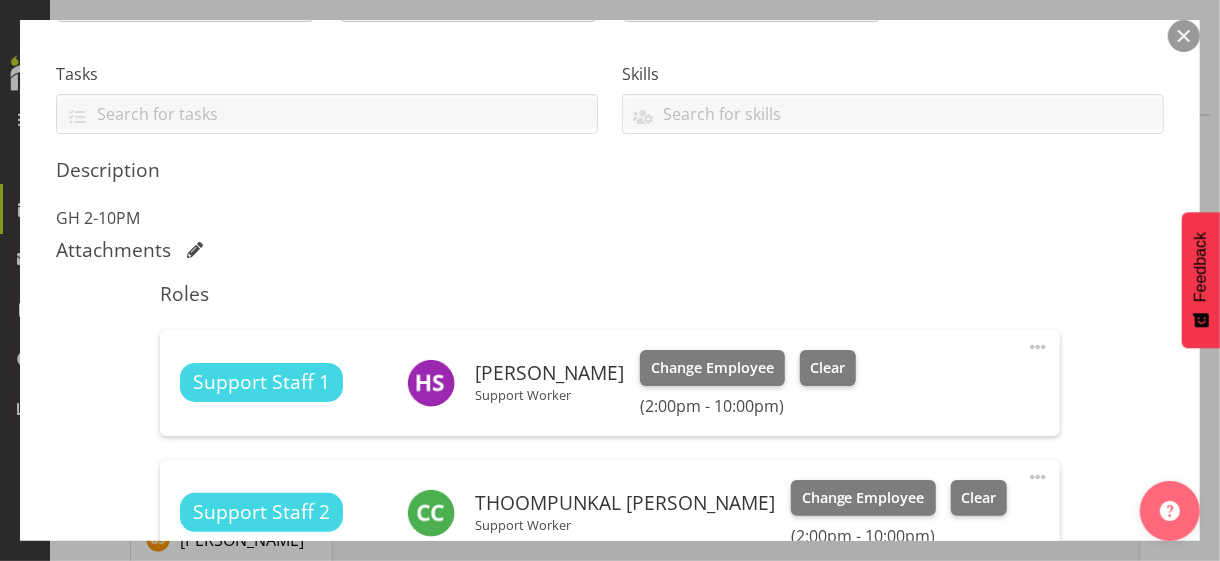 scroll, scrollTop: 600, scrollLeft: 0, axis: vertical 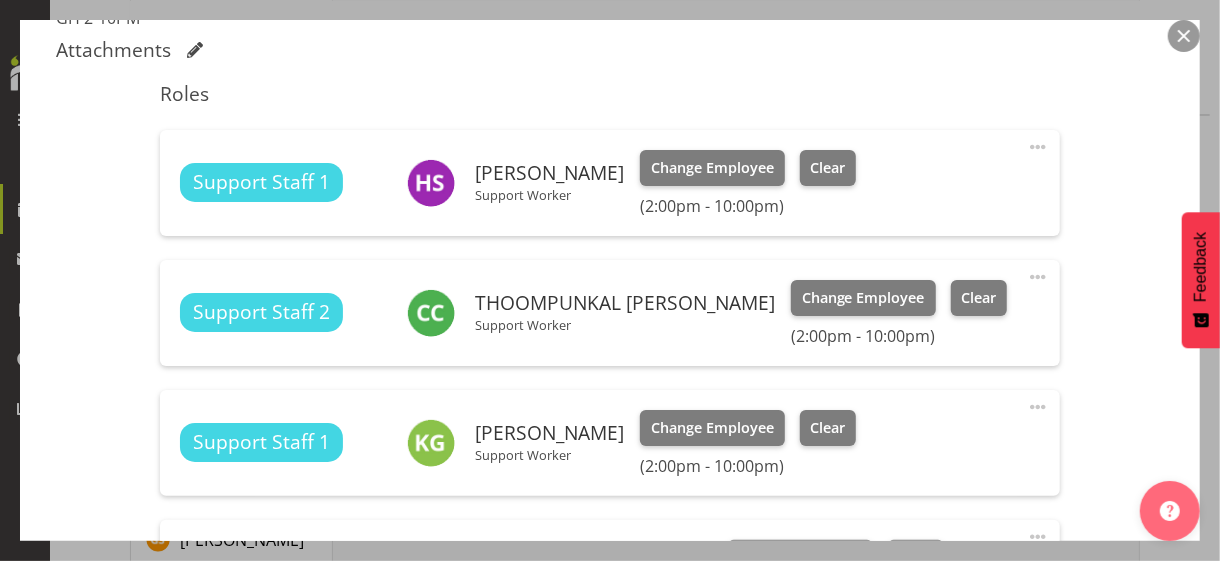 click at bounding box center (1038, 147) 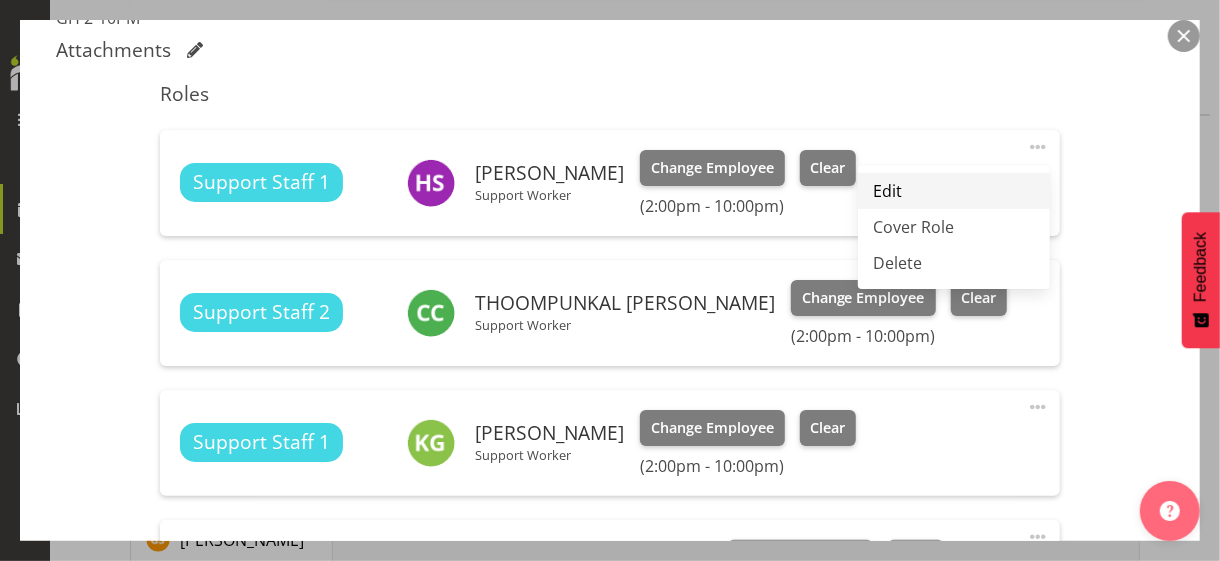 click on "Edit" at bounding box center (954, 191) 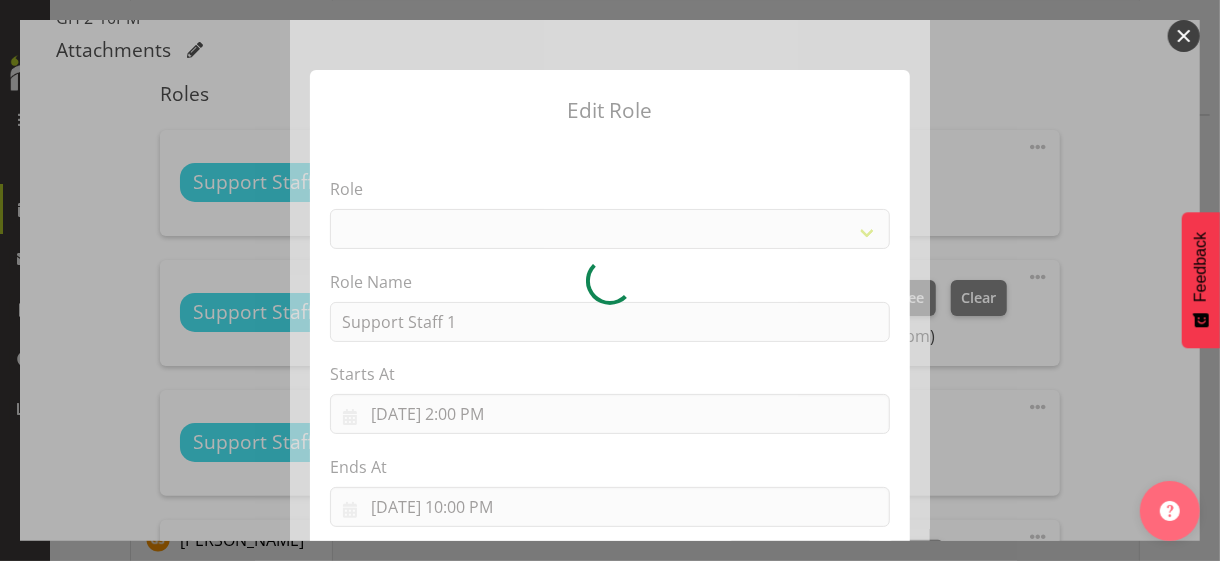 select on "1091" 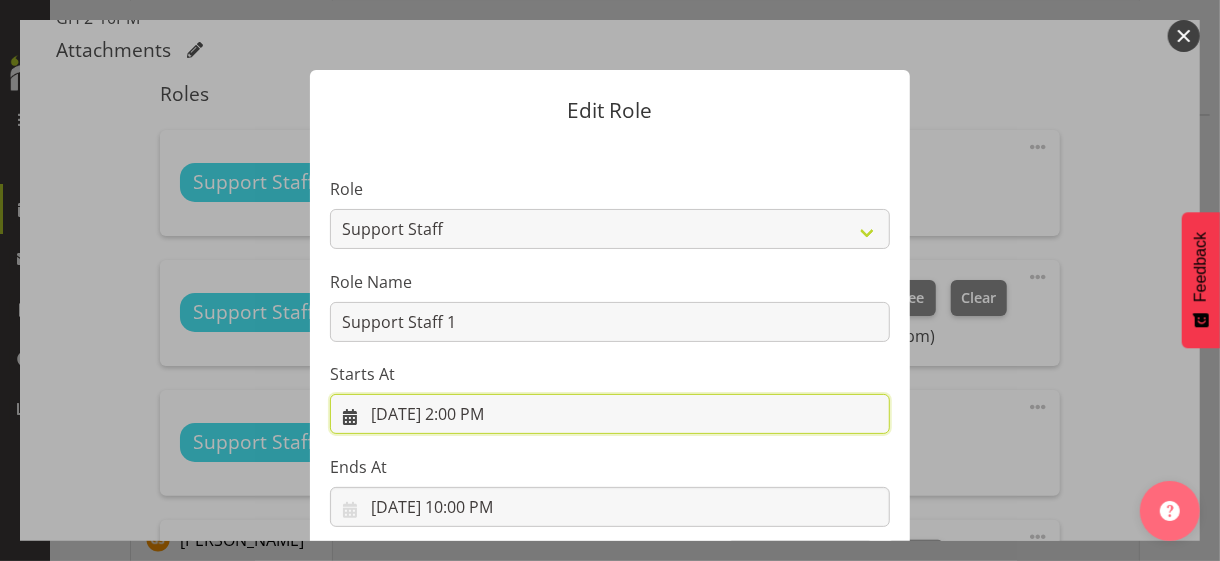 click on "[DATE] 2:00 PM" at bounding box center (610, 414) 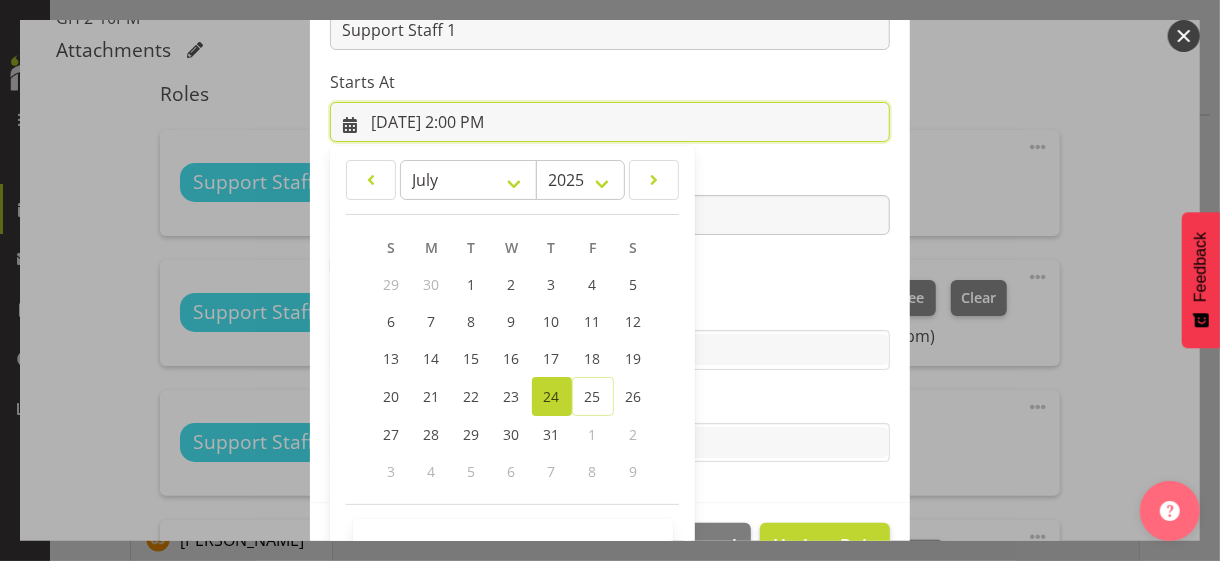 scroll, scrollTop: 347, scrollLeft: 0, axis: vertical 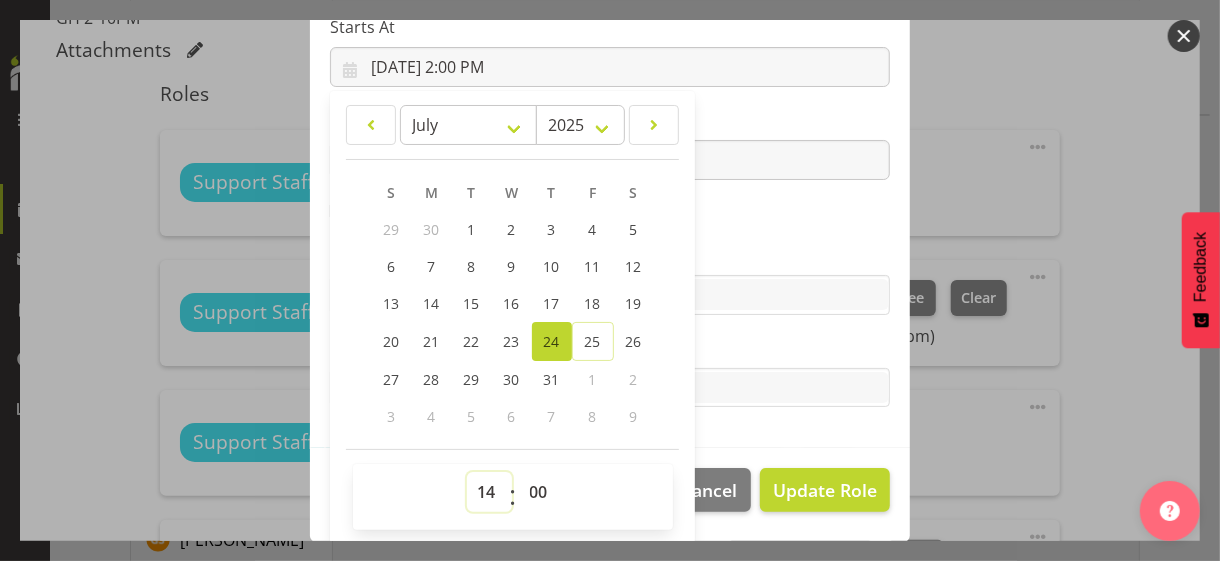 click on "00   01   02   03   04   05   06   07   08   09   10   11   12   13   14   15   16   17   18   19   20   21   22   23" at bounding box center (489, 492) 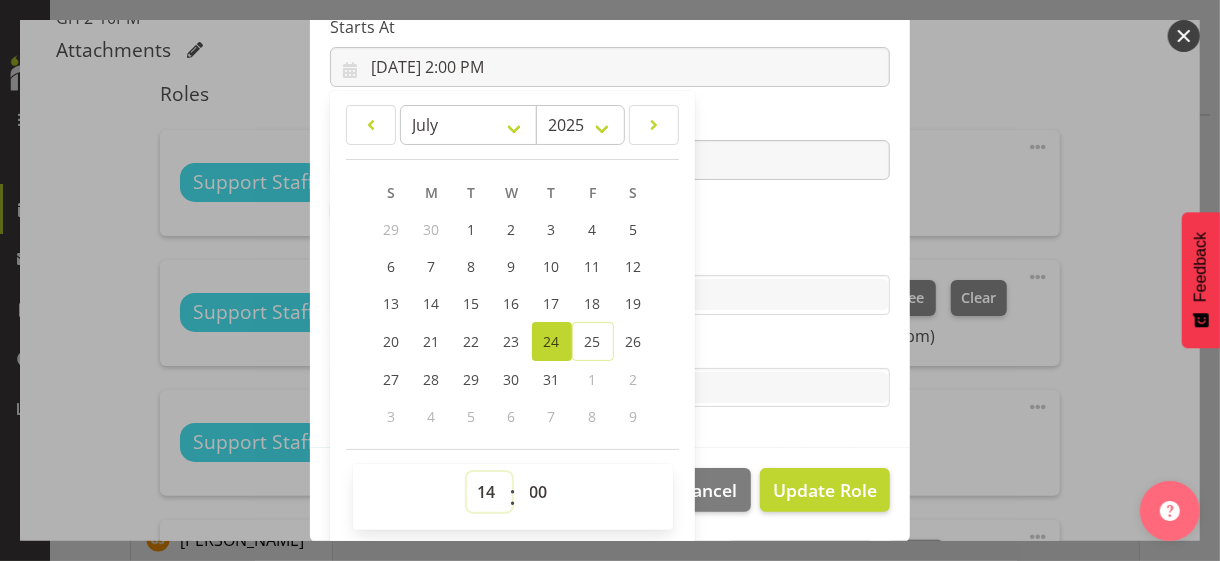 select on "15" 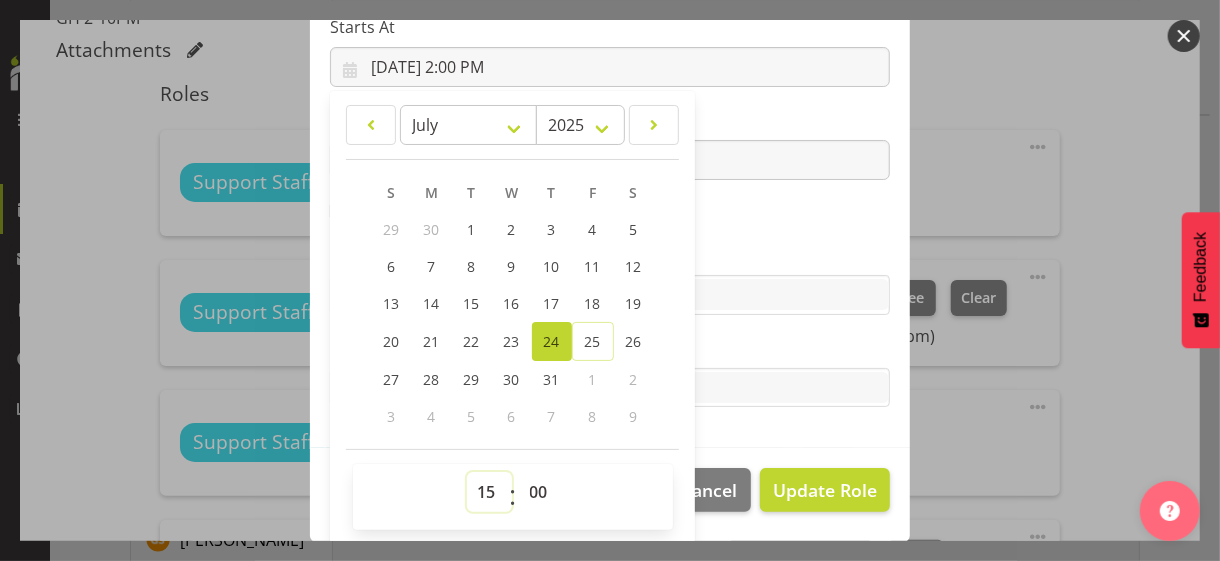 click on "00   01   02   03   04   05   06   07   08   09   10   11   12   13   14   15   16   17   18   19   20   21   22   23" at bounding box center (489, 492) 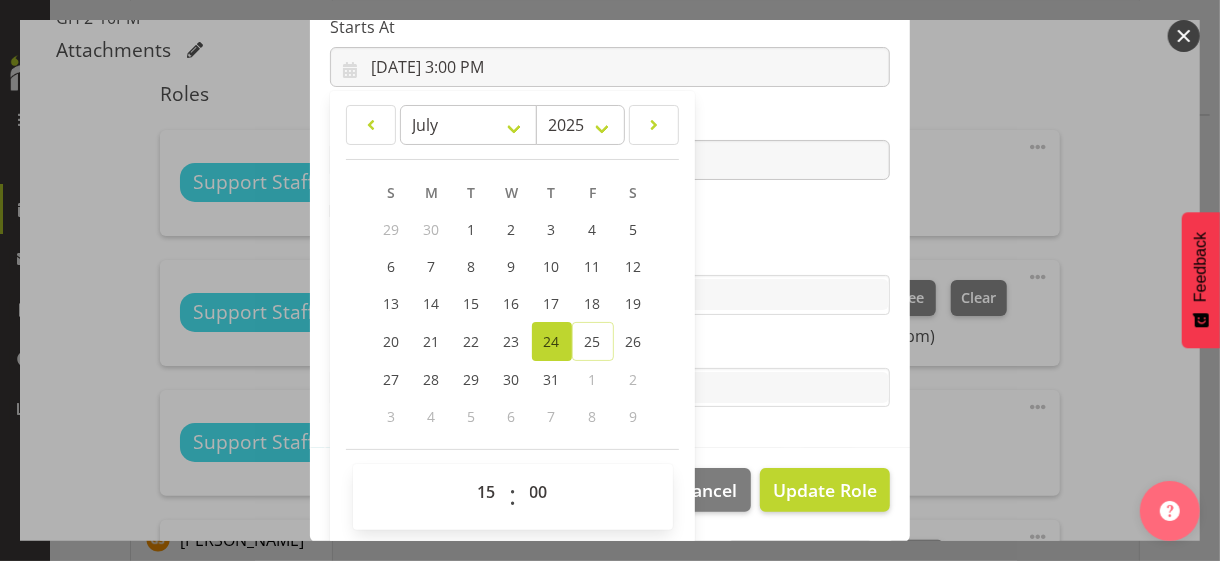 click on "Skills" at bounding box center (610, 255) 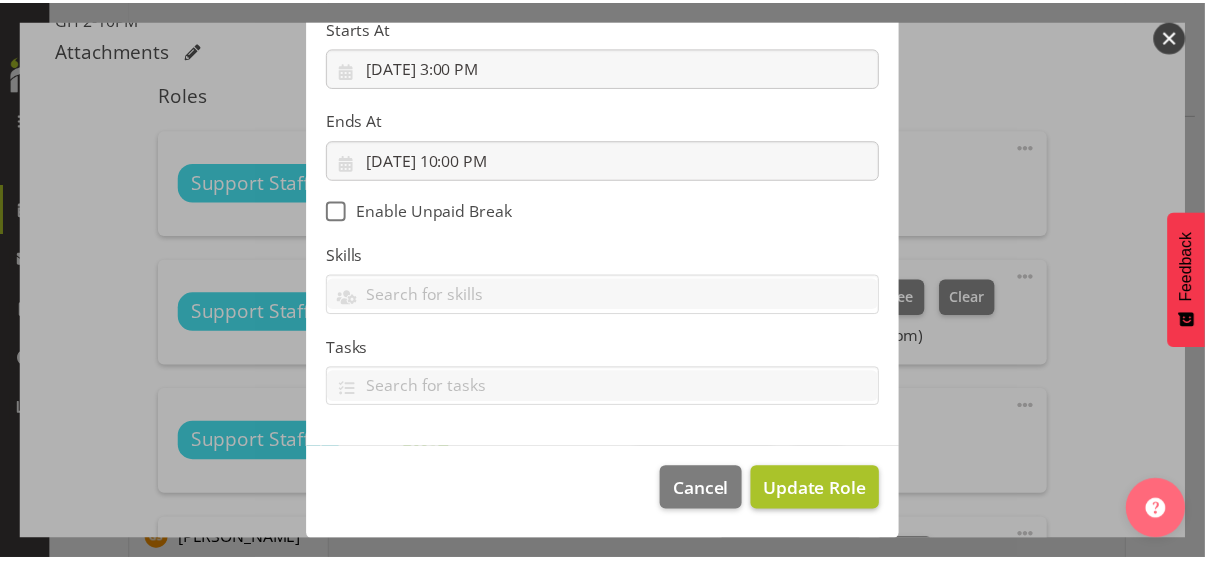 scroll, scrollTop: 346, scrollLeft: 0, axis: vertical 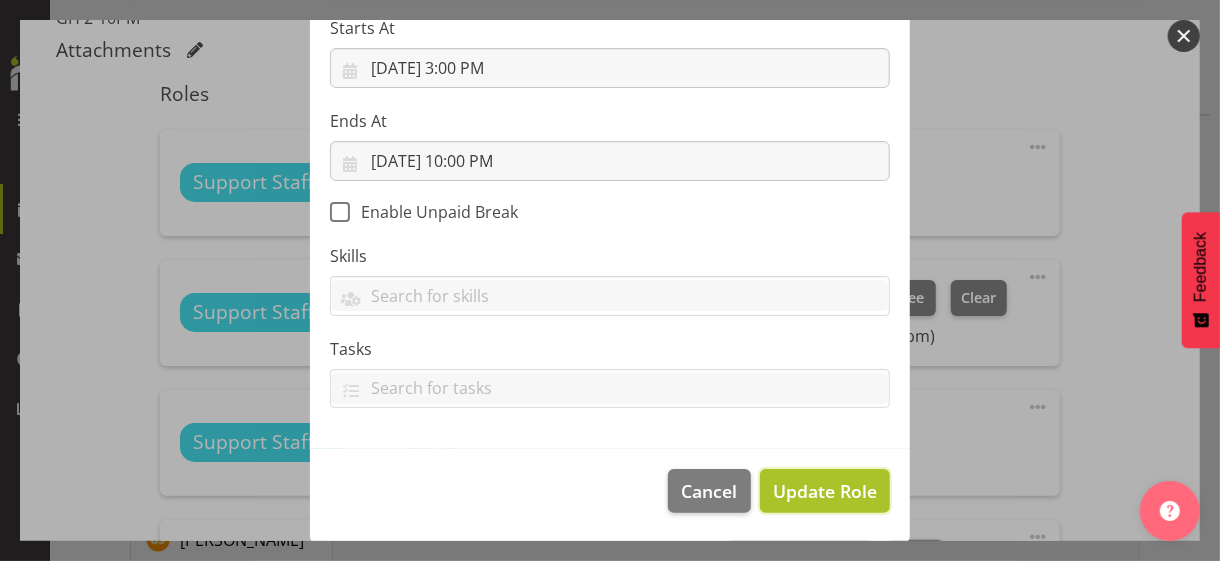 click on "Update Role" at bounding box center [825, 491] 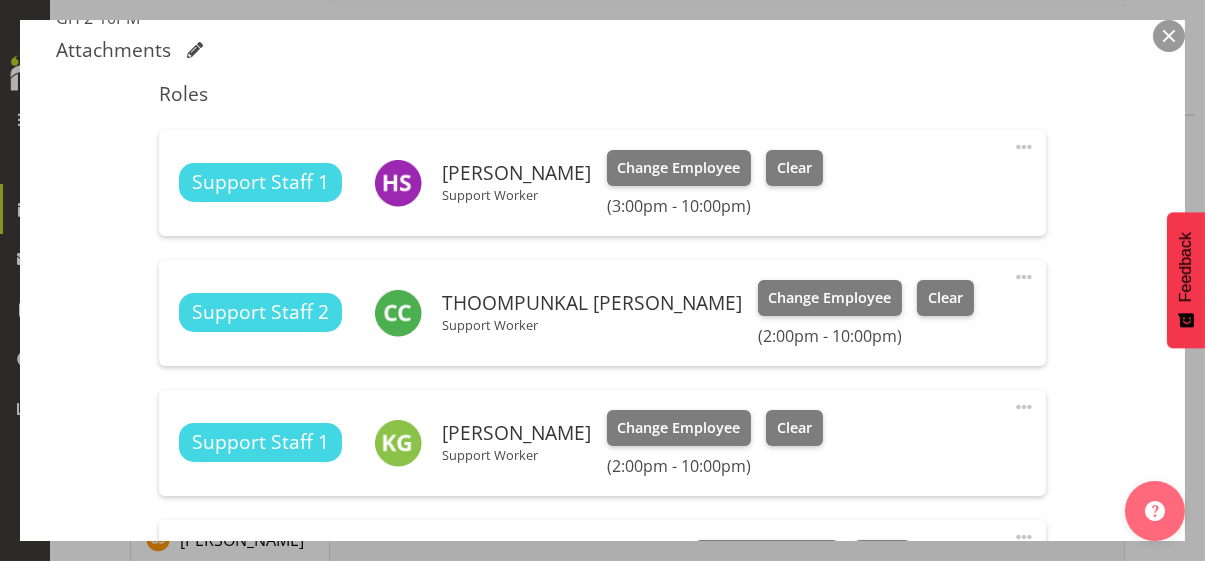 scroll, scrollTop: 951, scrollLeft: 0, axis: vertical 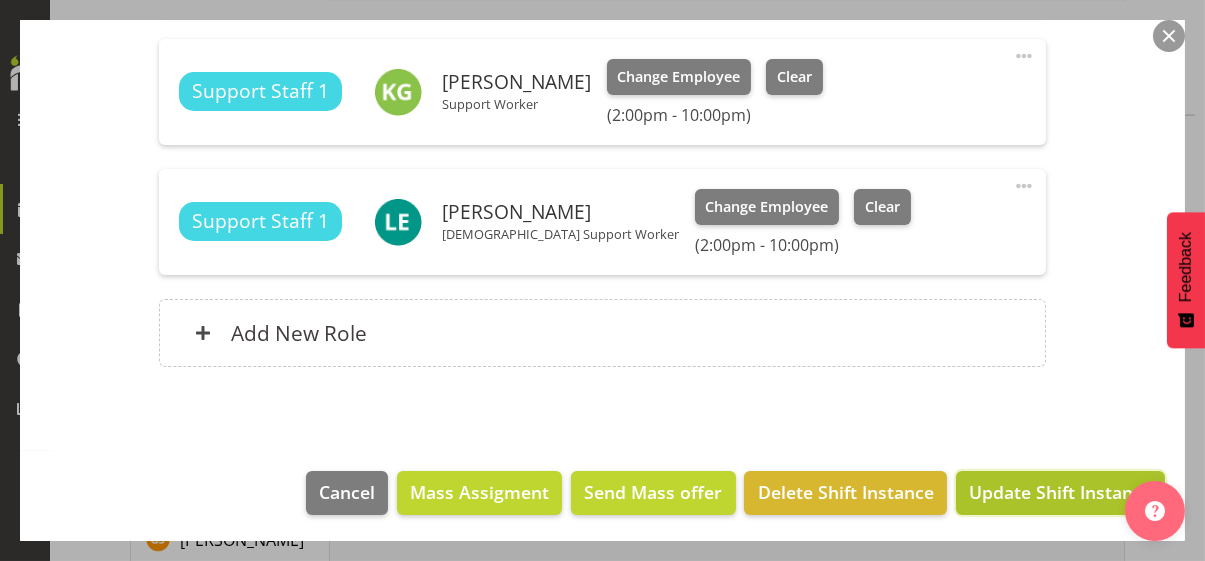 click on "Update Shift Instance" at bounding box center (1060, 492) 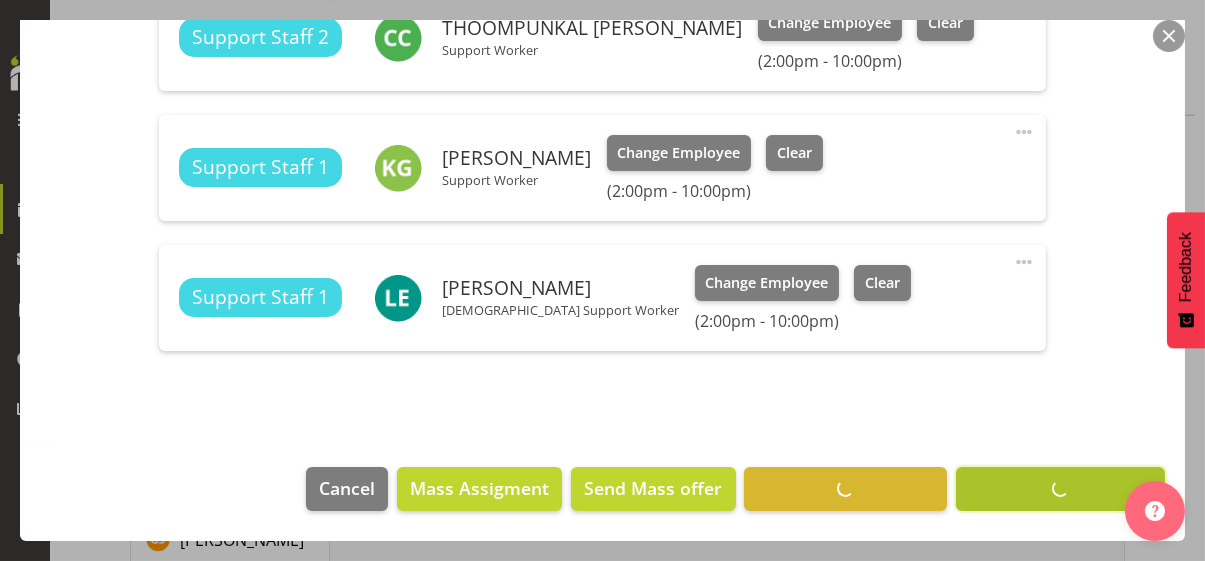 scroll, scrollTop: 872, scrollLeft: 0, axis: vertical 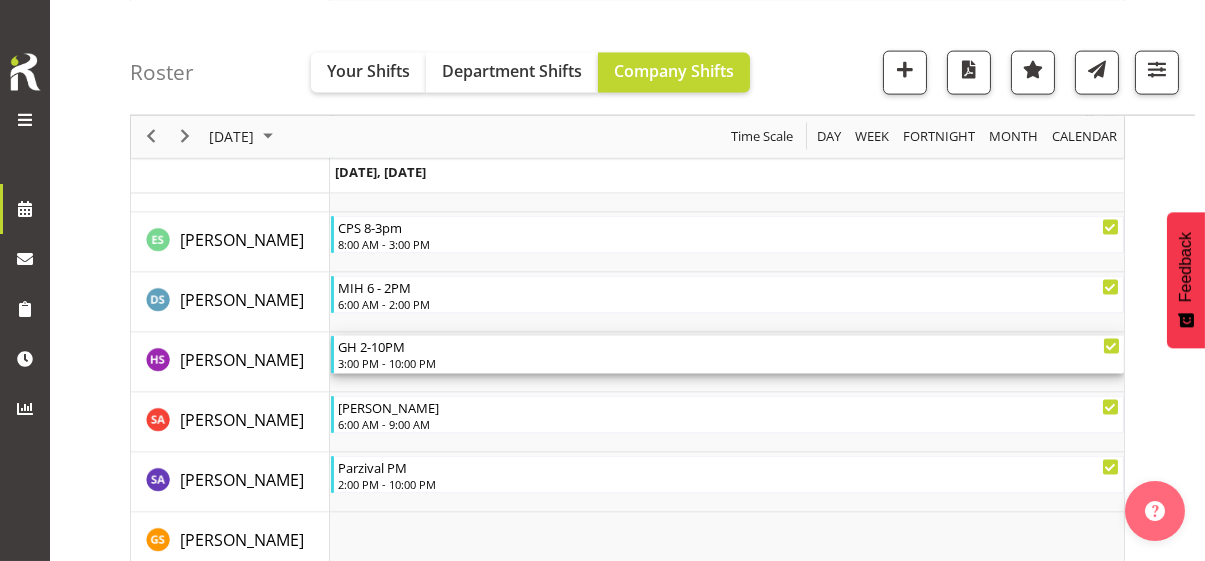 click on "GH 2-10PM 3:00 PM - 10:00 PM" at bounding box center [729, 355] 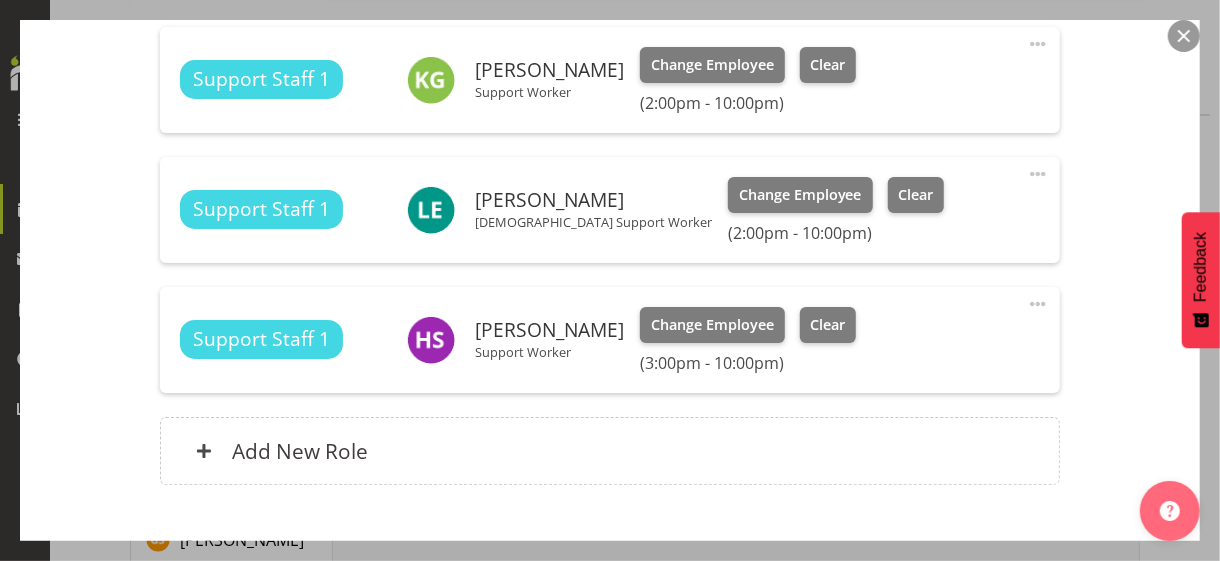 scroll, scrollTop: 951, scrollLeft: 0, axis: vertical 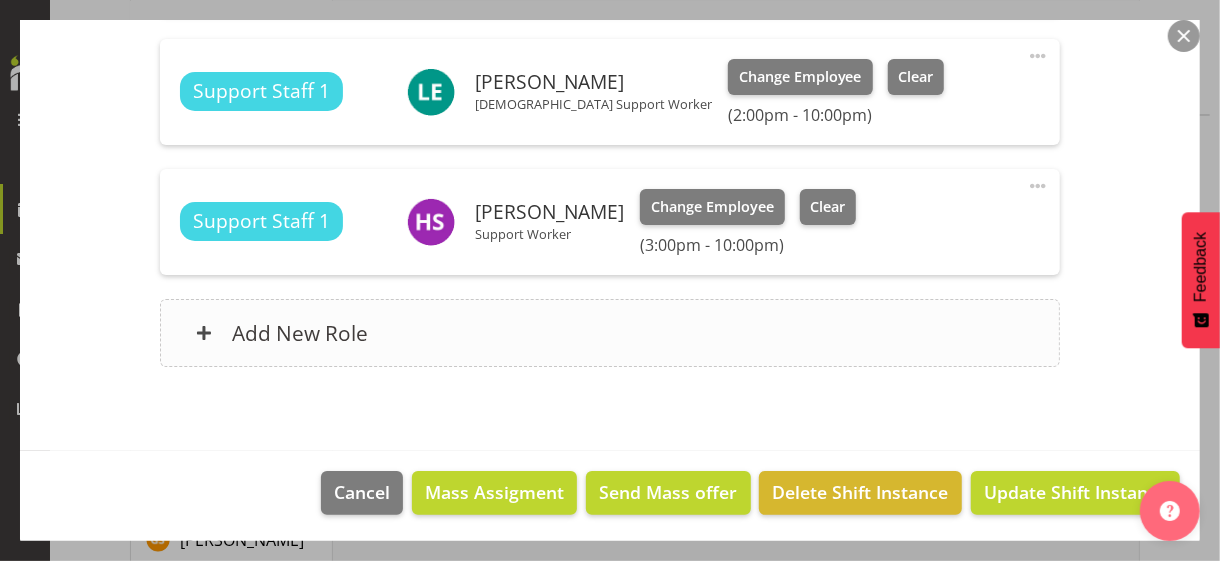 click on "Add New Role" at bounding box center [609, 333] 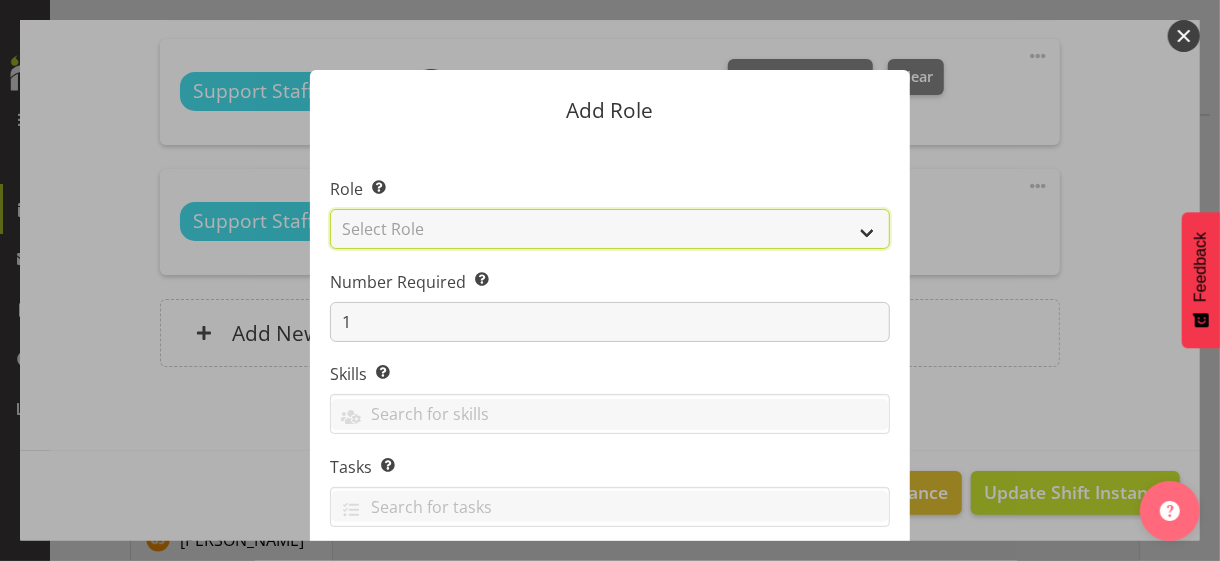 click on "Select Role  CP House Leader Support Staff Wake" at bounding box center [610, 229] 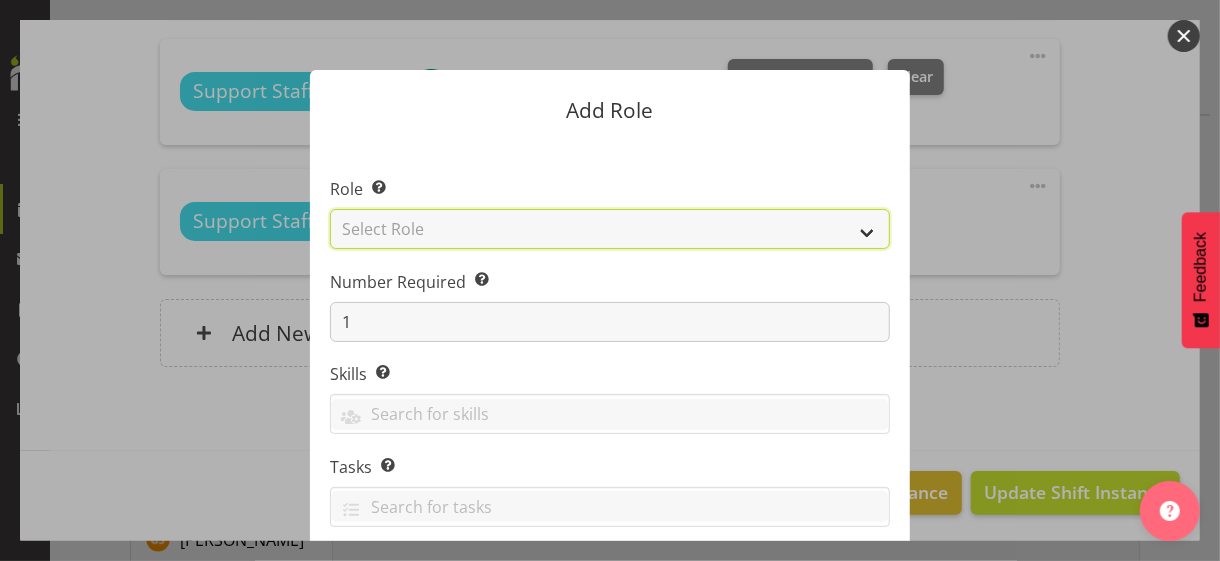 select on "1091" 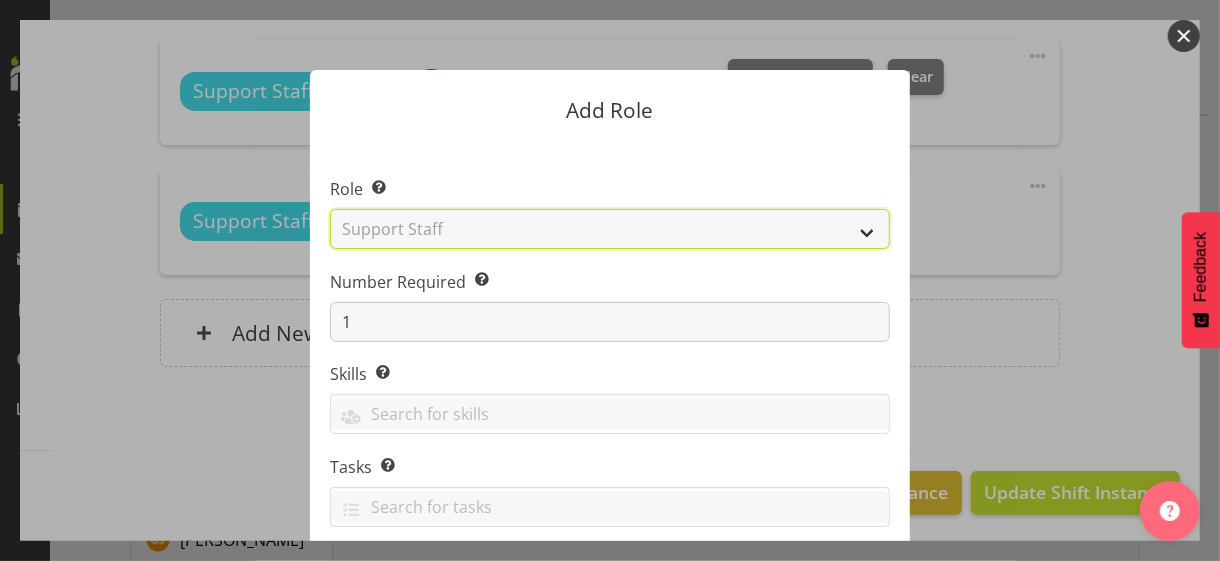 click on "Select Role  CP House Leader Support Staff Wake" at bounding box center (610, 229) 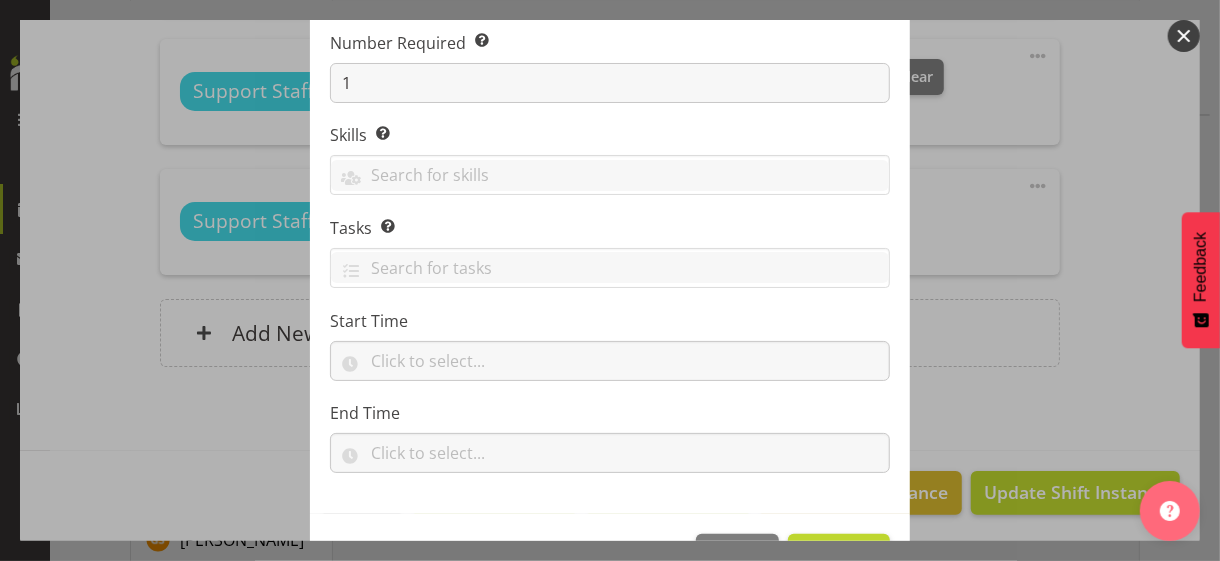 scroll, scrollTop: 304, scrollLeft: 0, axis: vertical 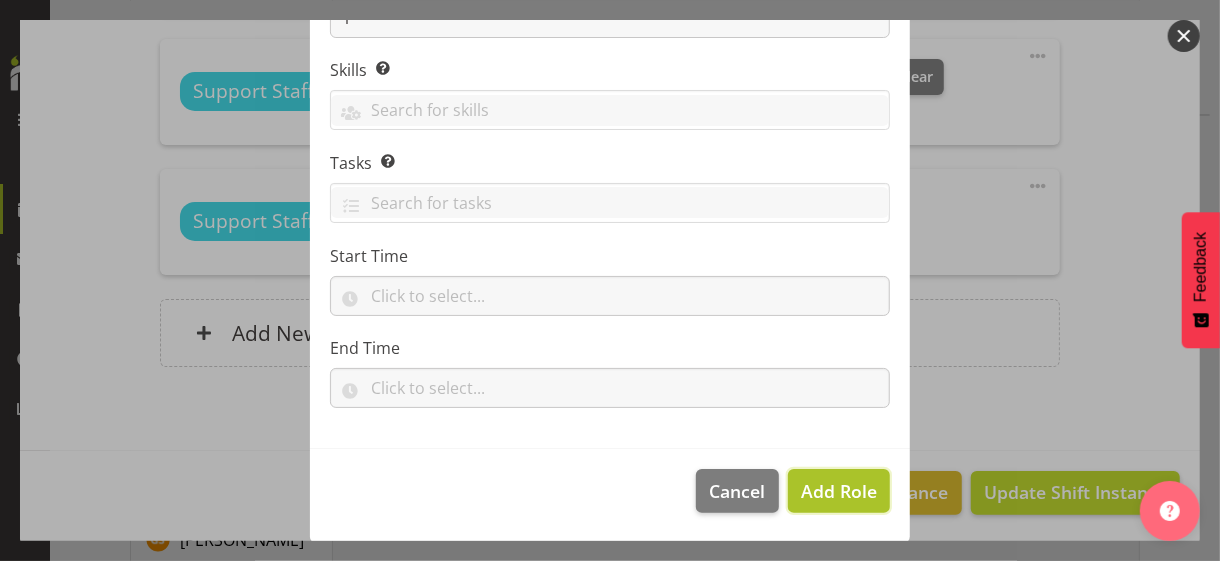 click on "Add Role" at bounding box center [839, 491] 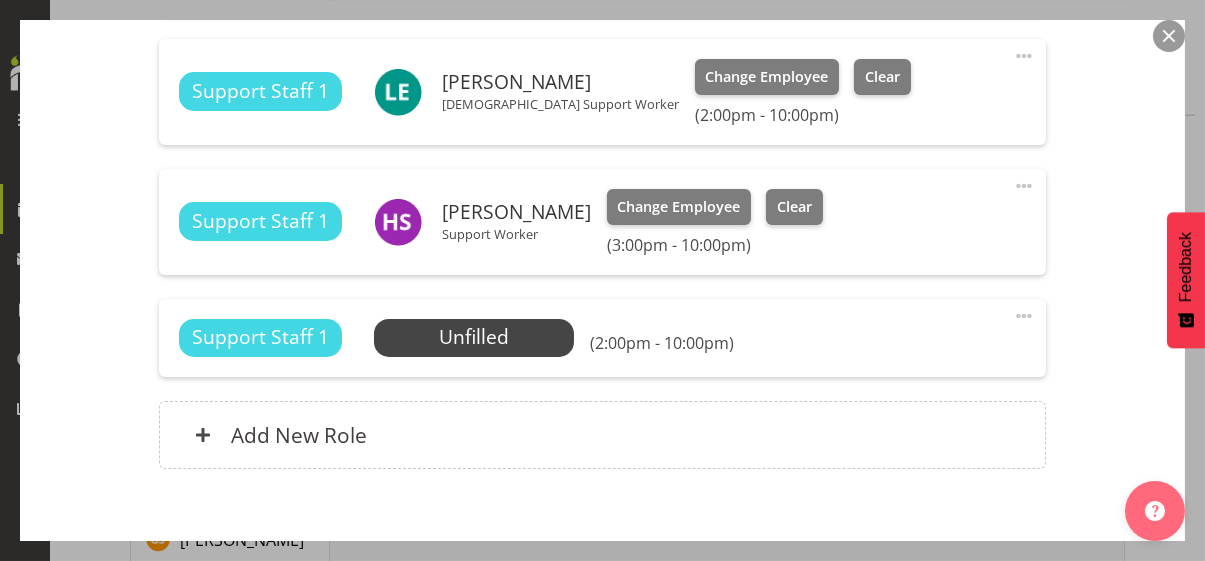 click at bounding box center [1024, 316] 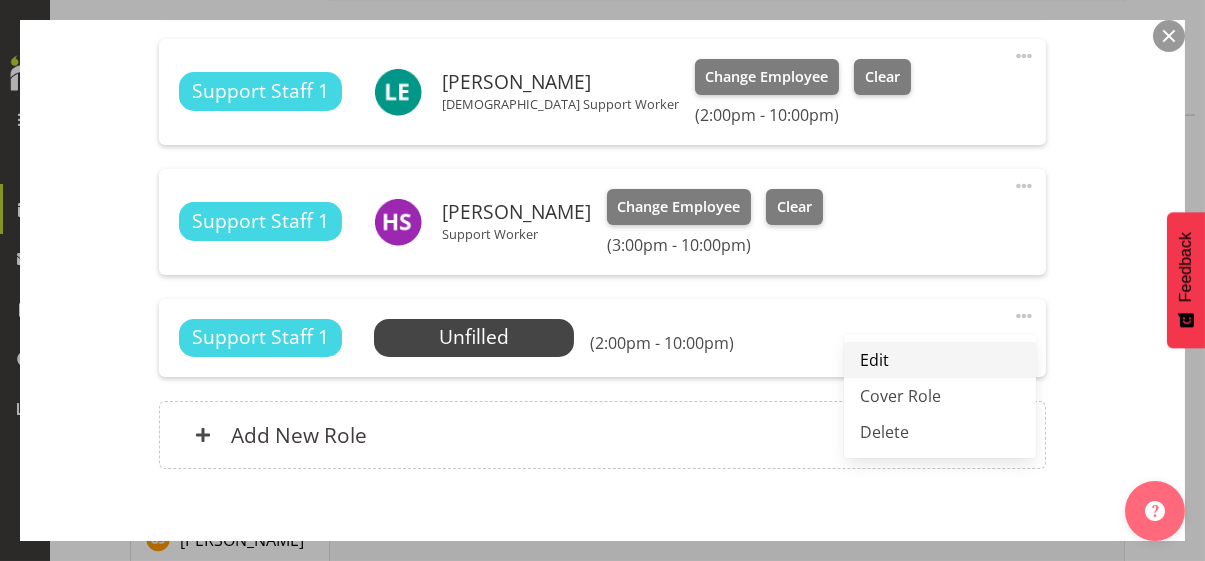 click on "Edit" at bounding box center (940, 360) 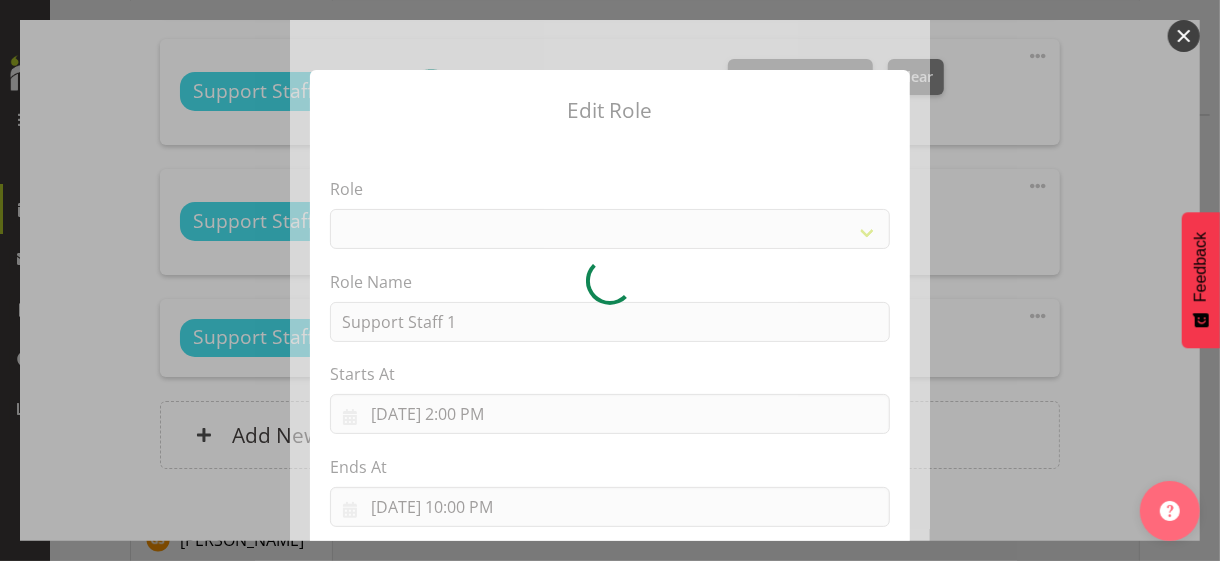 select on "1091" 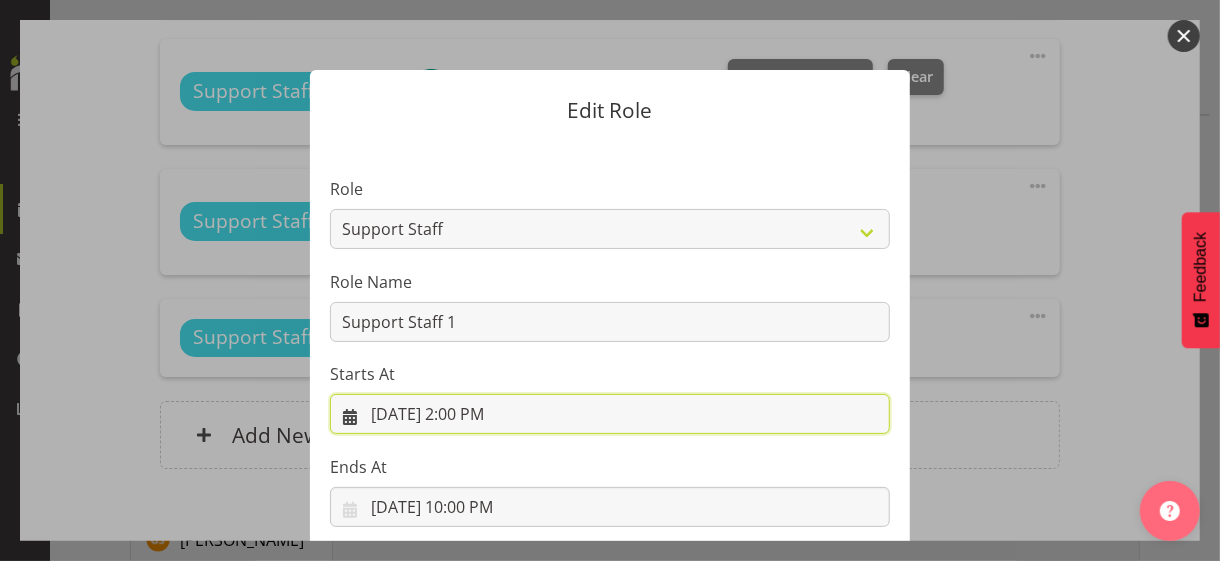 click on "[DATE] 2:00 PM" at bounding box center (610, 414) 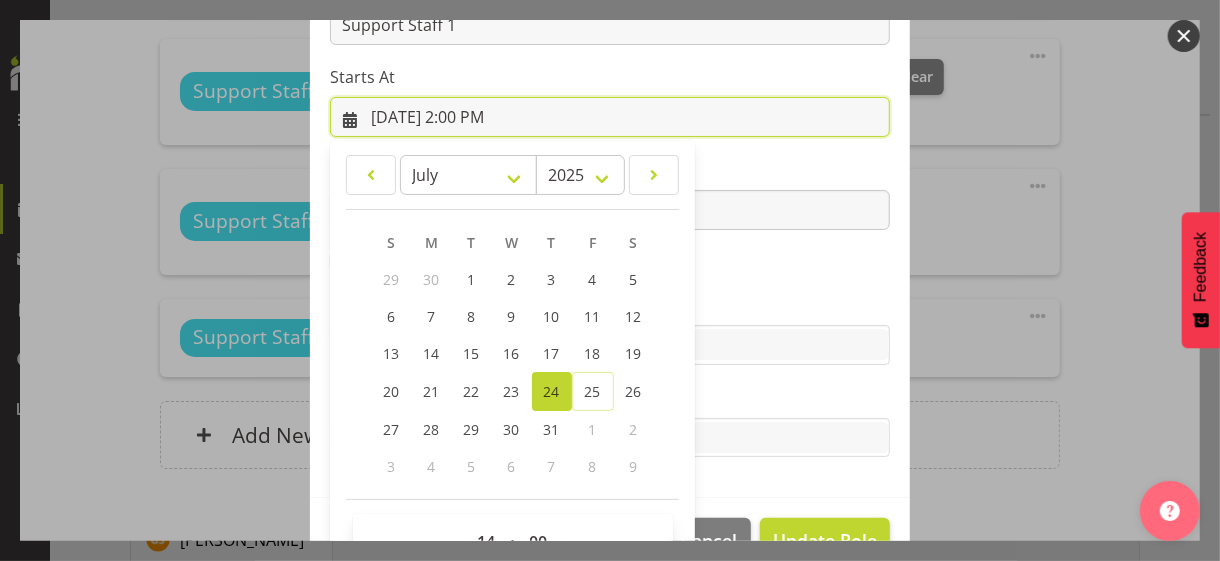 scroll, scrollTop: 347, scrollLeft: 0, axis: vertical 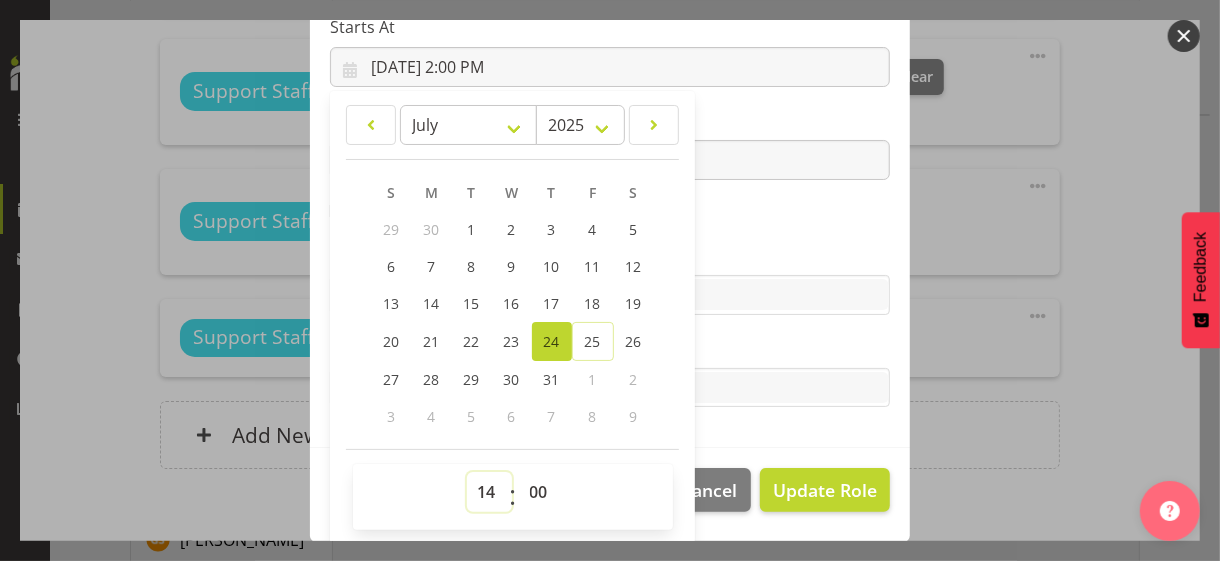 click on "00   01   02   03   04   05   06   07   08   09   10   11   12   13   14   15   16   17   18   19   20   21   22   23" at bounding box center (489, 492) 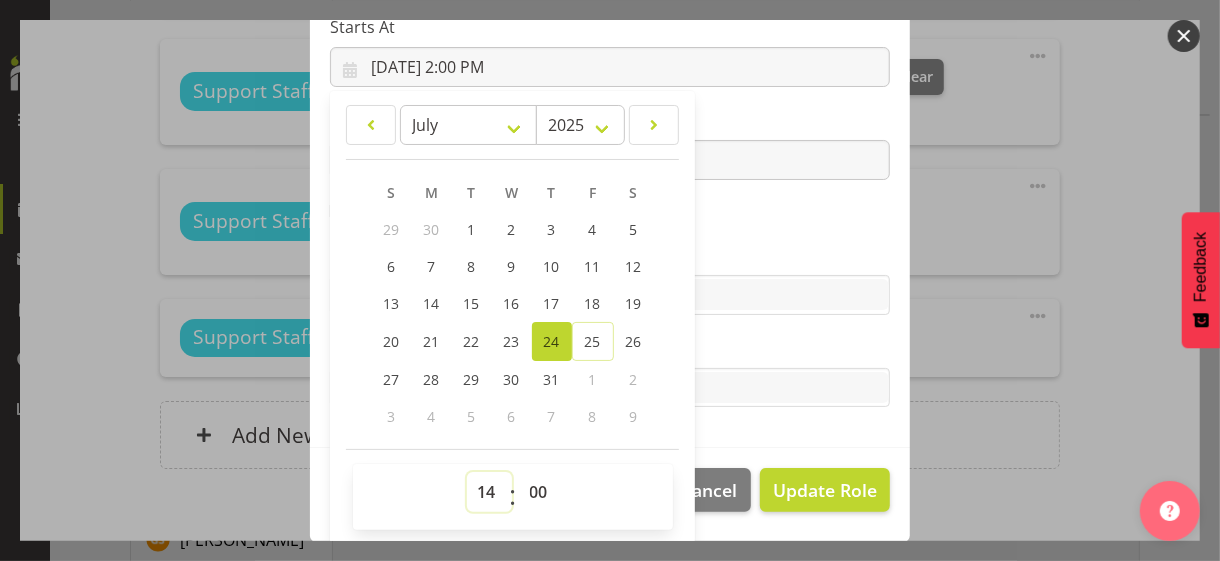 select on "13" 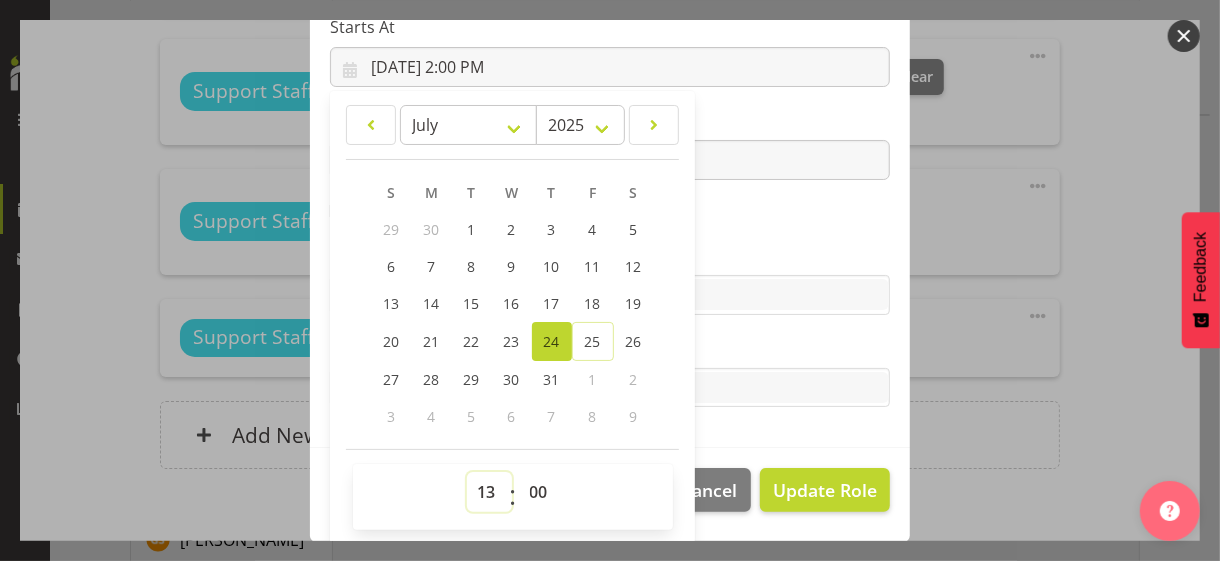 click on "00   01   02   03   04   05   06   07   08   09   10   11   12   13   14   15   16   17   18   19   20   21   22   23" at bounding box center [489, 492] 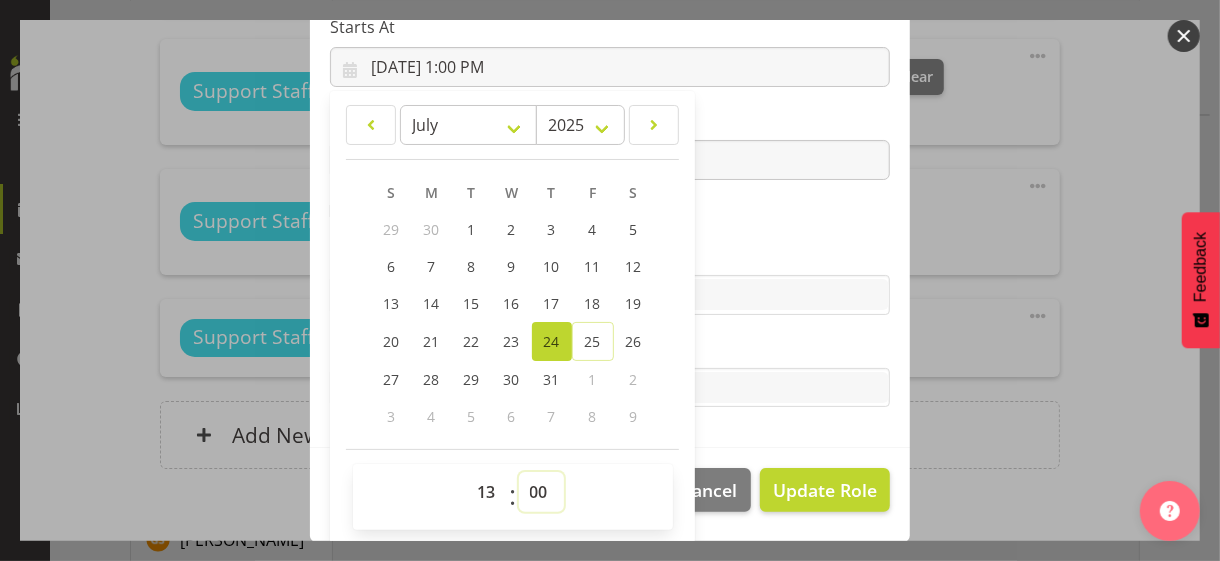 drag, startPoint x: 528, startPoint y: 493, endPoint x: 531, endPoint y: 471, distance: 22.203604 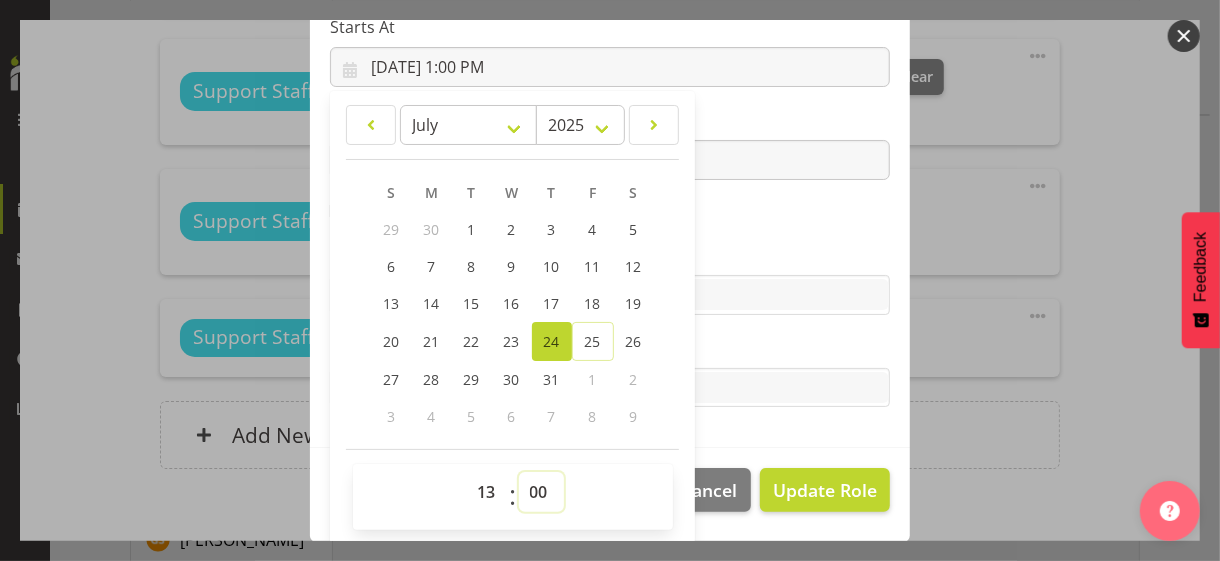select on "30" 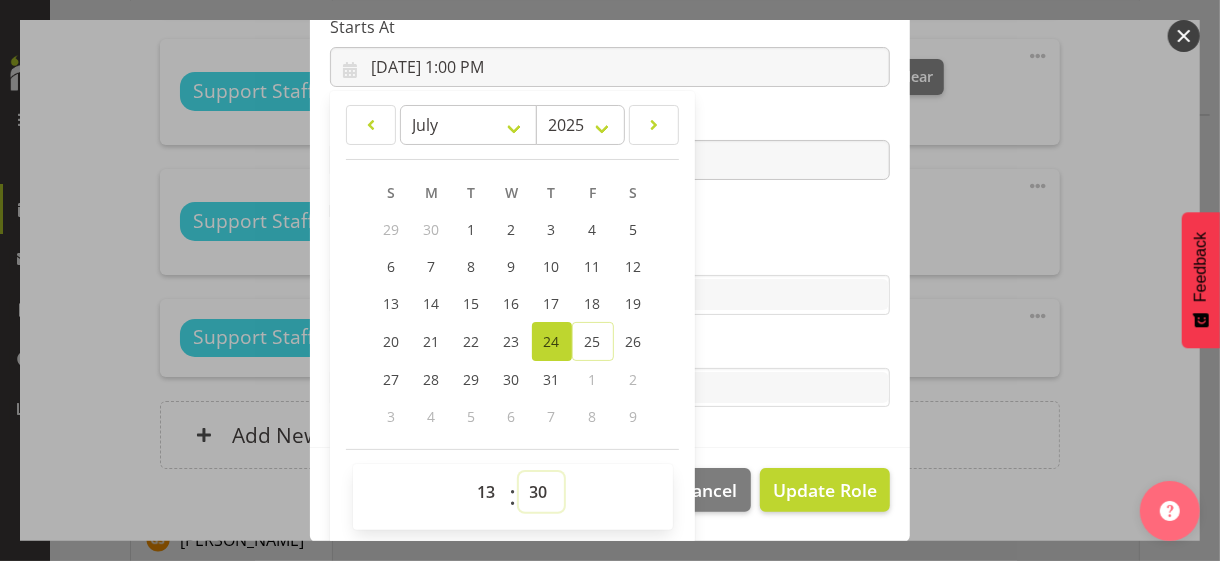 click on "00   01   02   03   04   05   06   07   08   09   10   11   12   13   14   15   16   17   18   19   20   21   22   23   24   25   26   27   28   29   30   31   32   33   34   35   36   37   38   39   40   41   42   43   44   45   46   47   48   49   50   51   52   53   54   55   56   57   58   59" at bounding box center (541, 492) 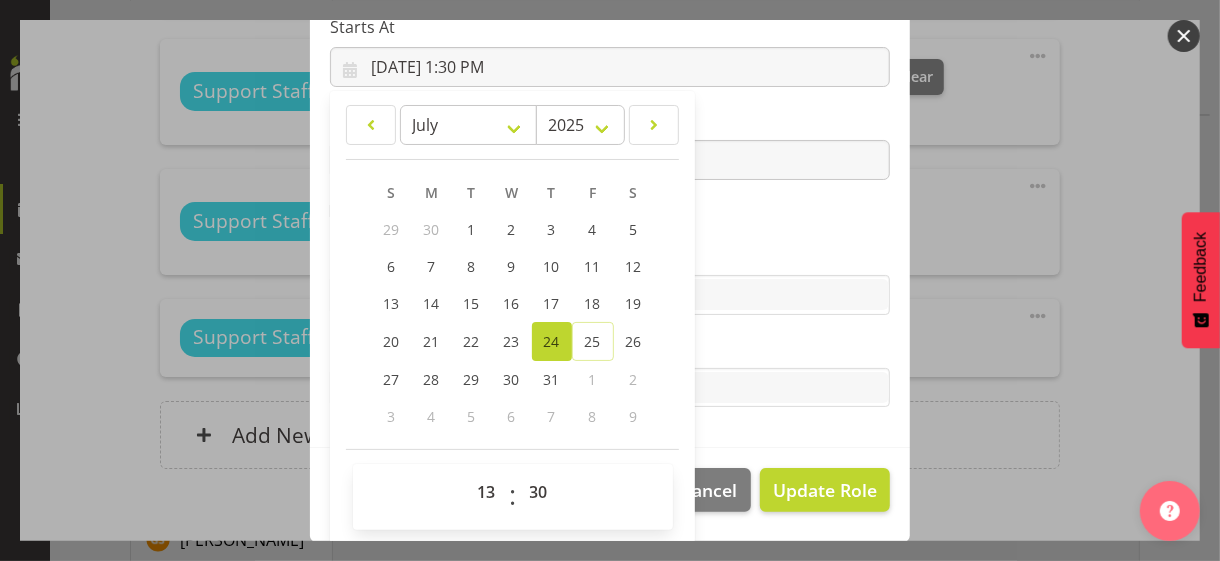 click on "Skills" at bounding box center [610, 255] 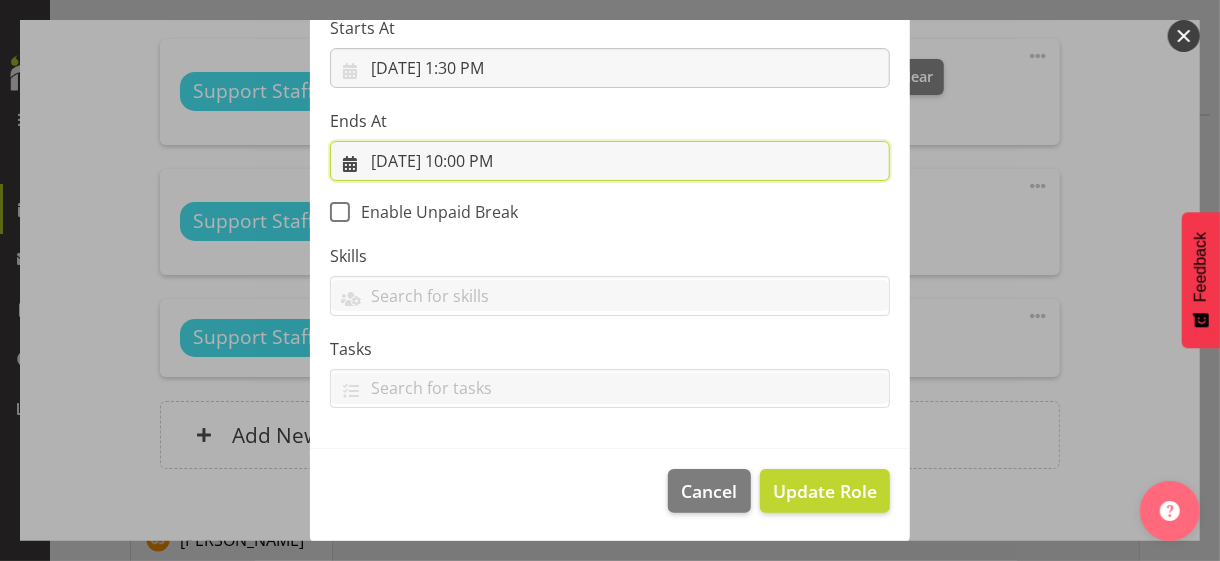 click on "[DATE] 10:00 PM" at bounding box center (610, 161) 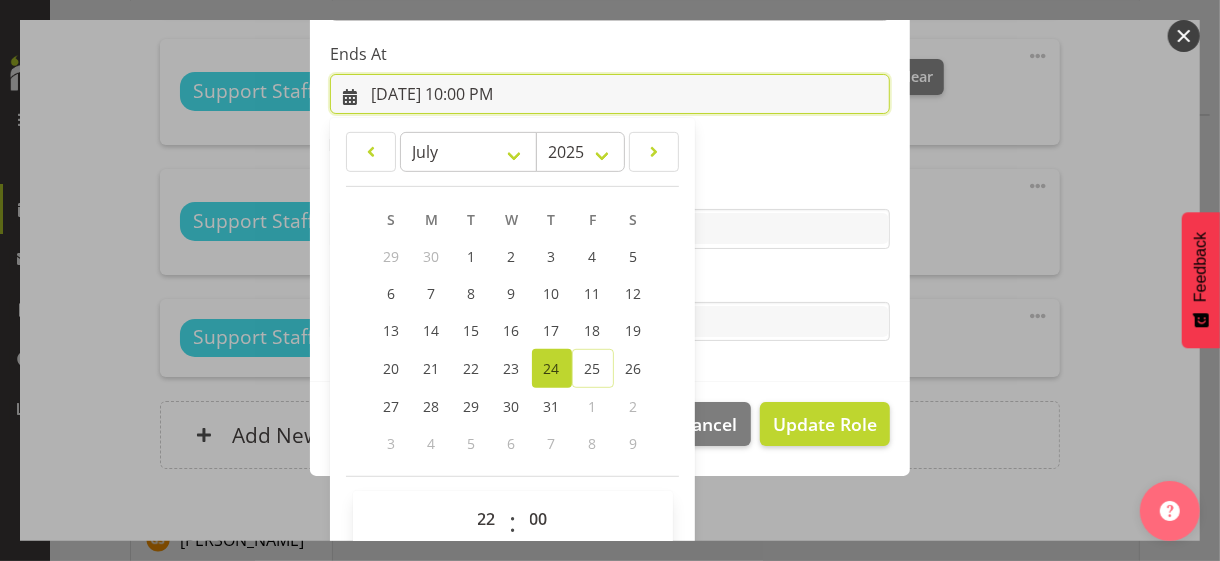 scroll, scrollTop: 441, scrollLeft: 0, axis: vertical 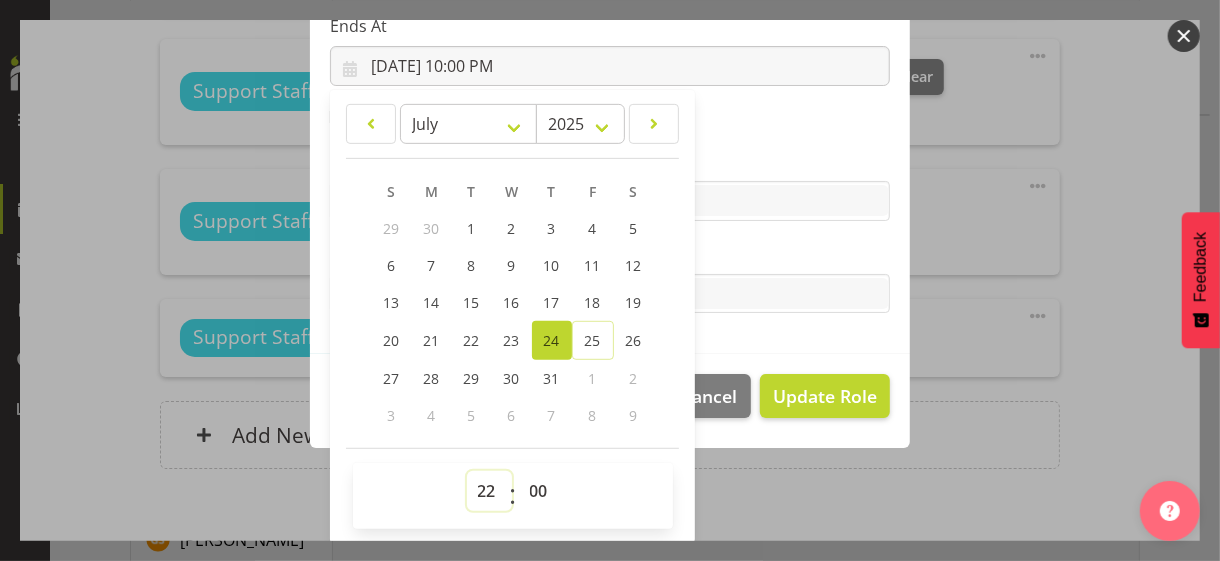click on "00   01   02   03   04   05   06   07   08   09   10   11   12   13   14   15   16   17   18   19   20   21   22   23" at bounding box center (489, 491) 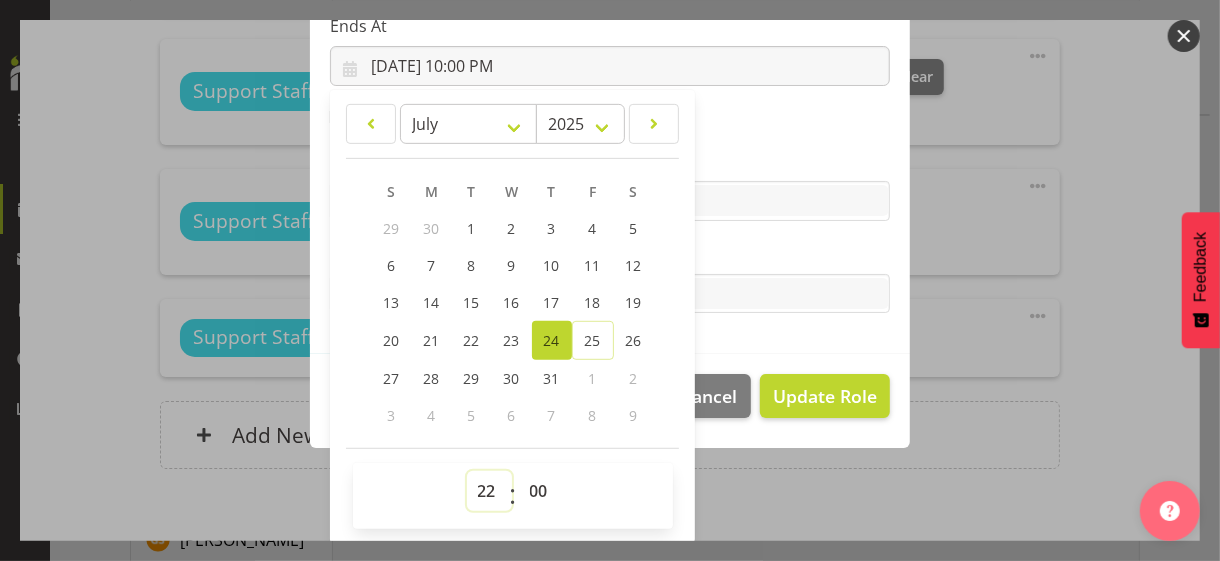 select on "14" 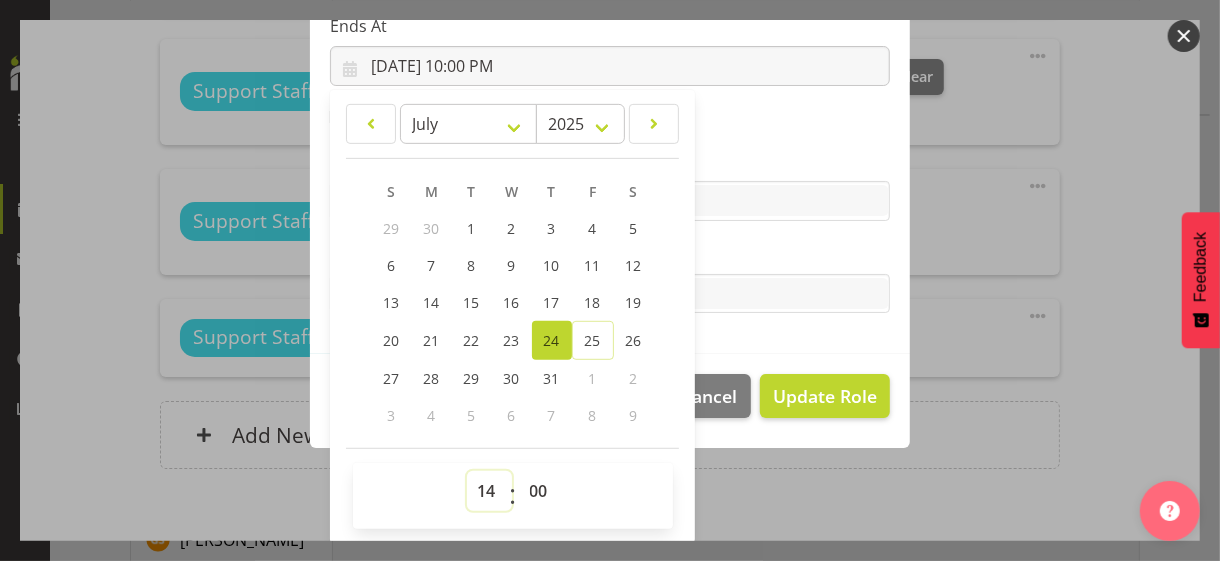 click on "00   01   02   03   04   05   06   07   08   09   10   11   12   13   14   15   16   17   18   19   20   21   22   23" at bounding box center [489, 491] 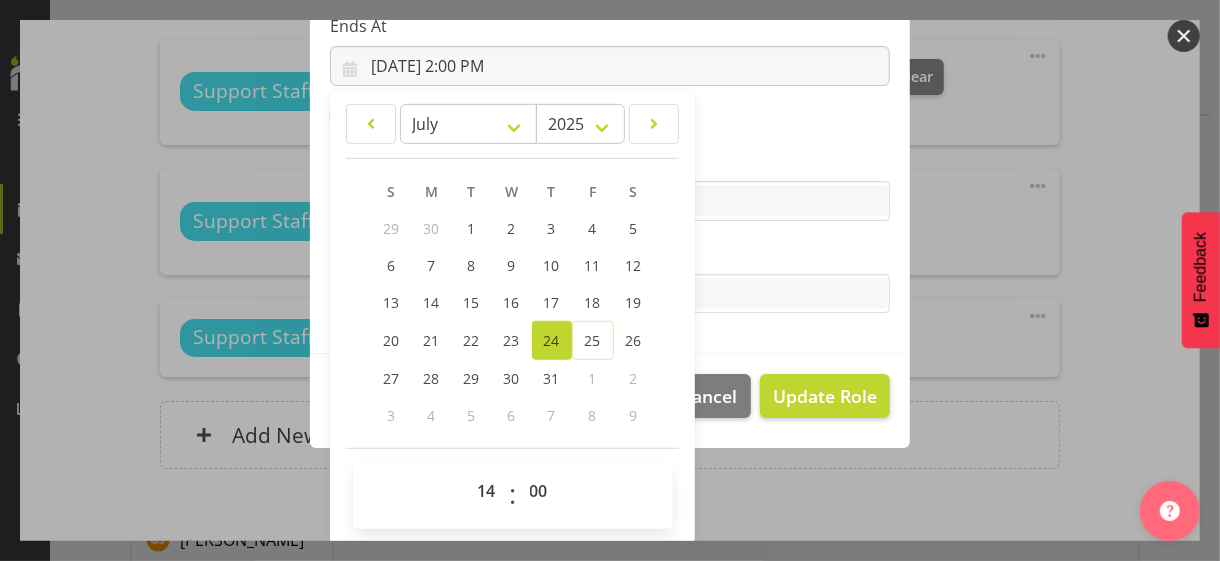 click on "Skills" at bounding box center [610, 161] 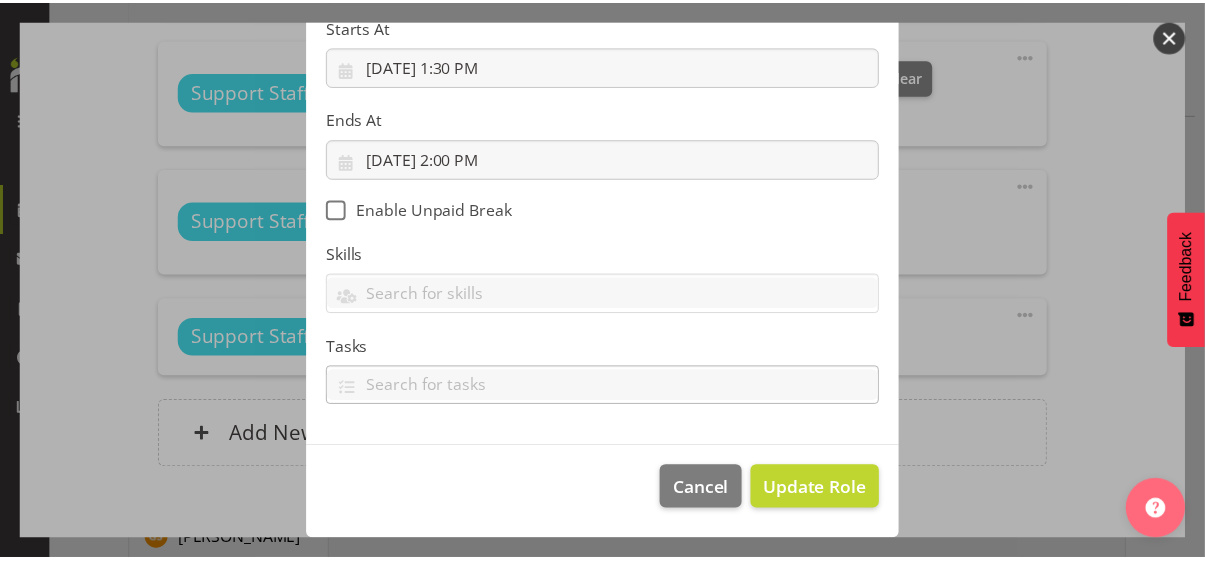 scroll, scrollTop: 346, scrollLeft: 0, axis: vertical 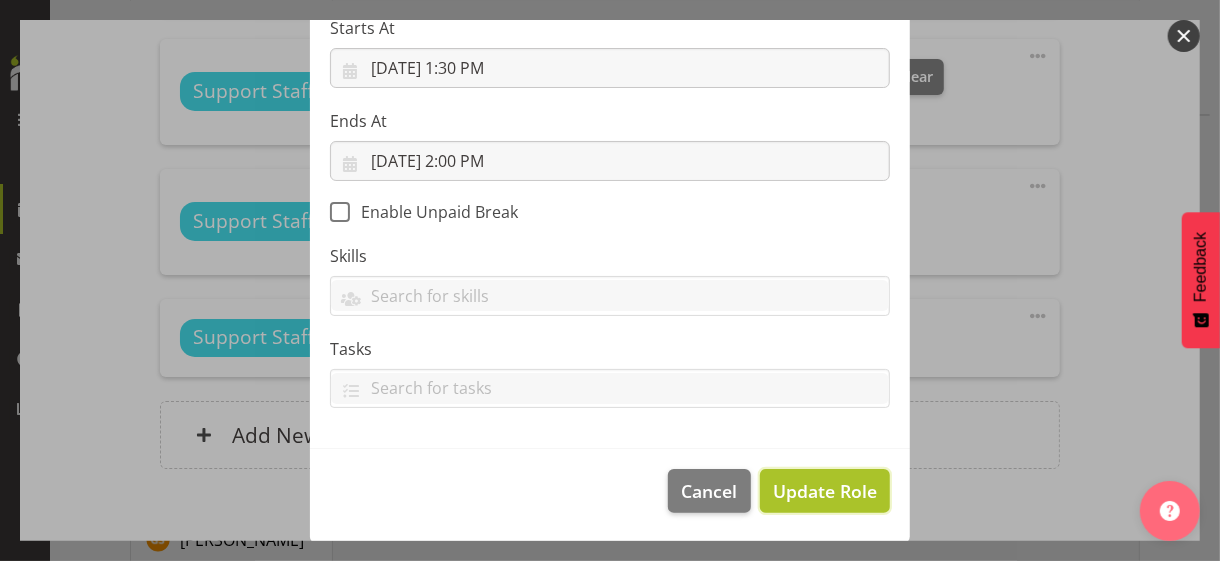 click on "Update Role" at bounding box center [825, 491] 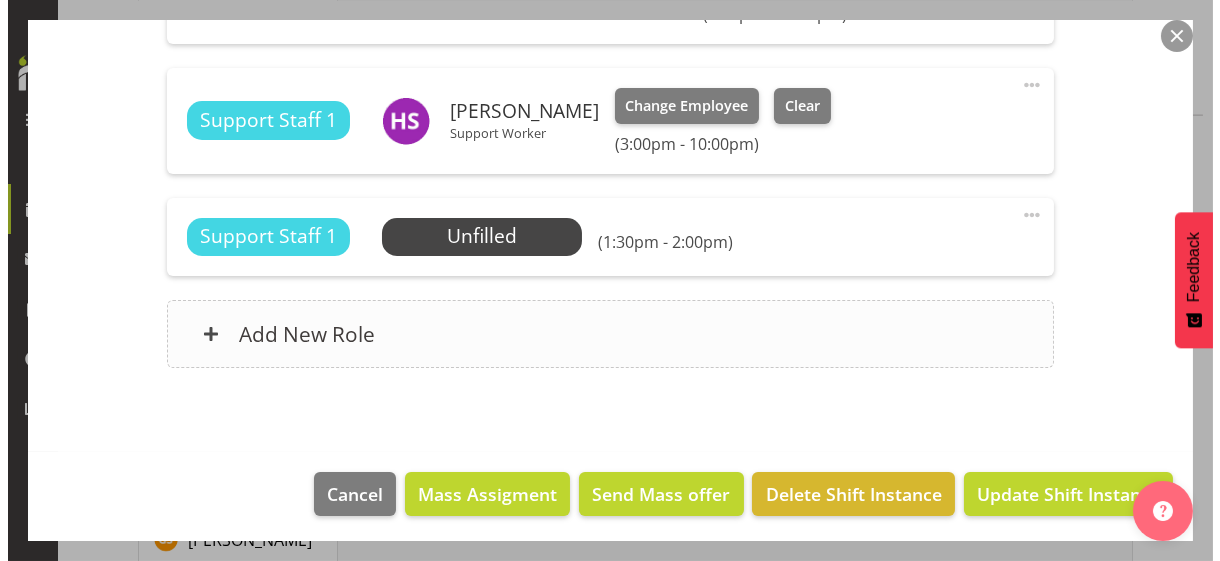 scroll, scrollTop: 1053, scrollLeft: 0, axis: vertical 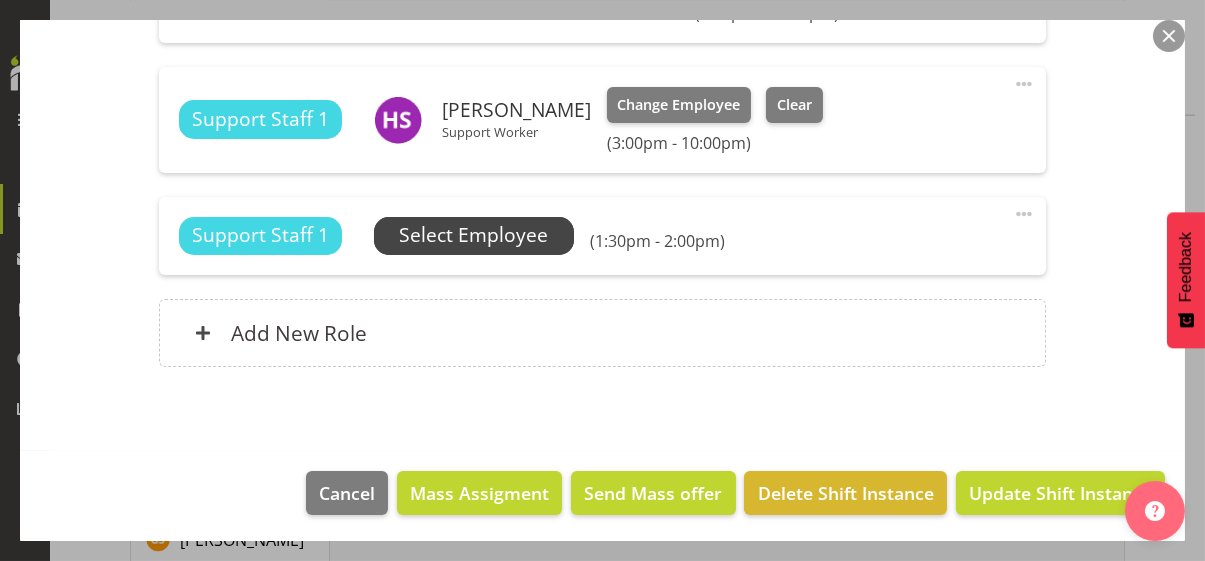 click on "Select Employee" at bounding box center (473, 235) 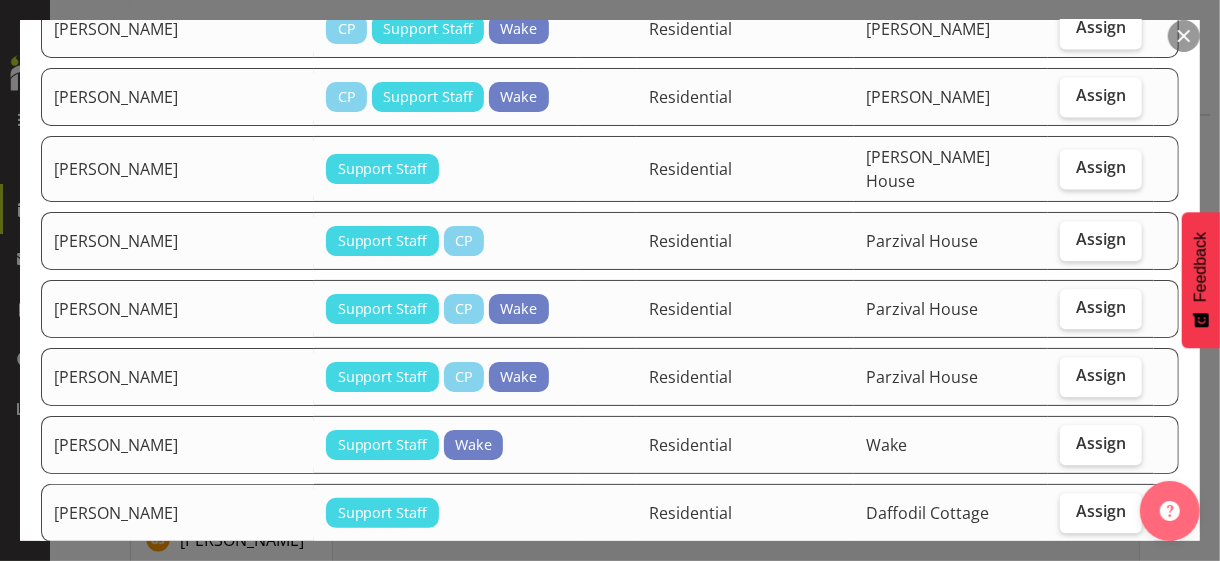 scroll, scrollTop: 2400, scrollLeft: 0, axis: vertical 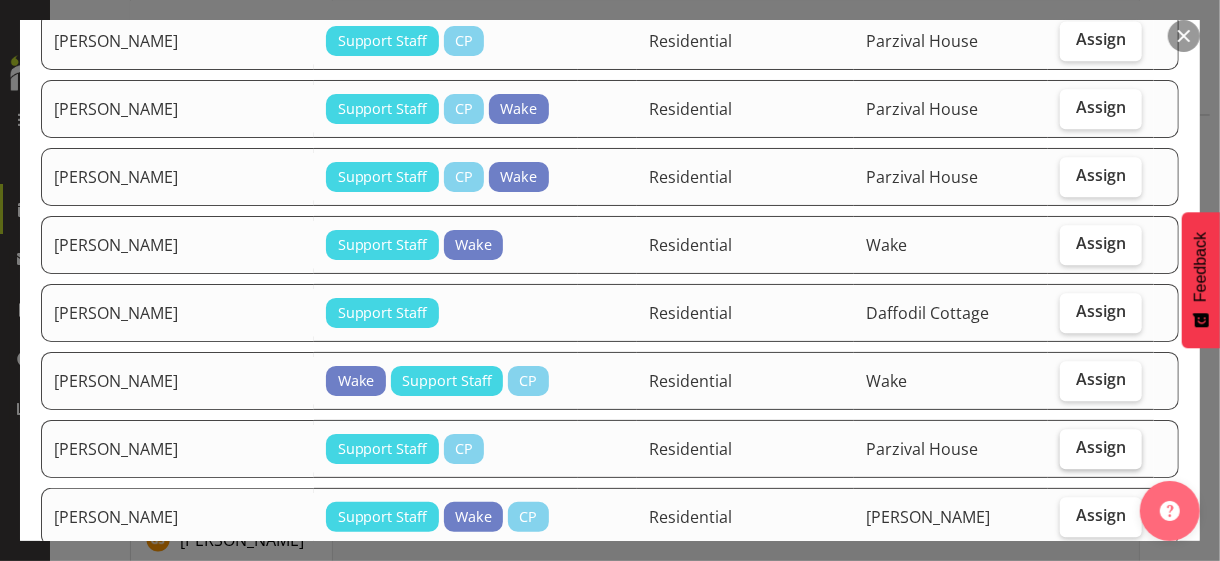 click on "Assign" at bounding box center [1101, 449] 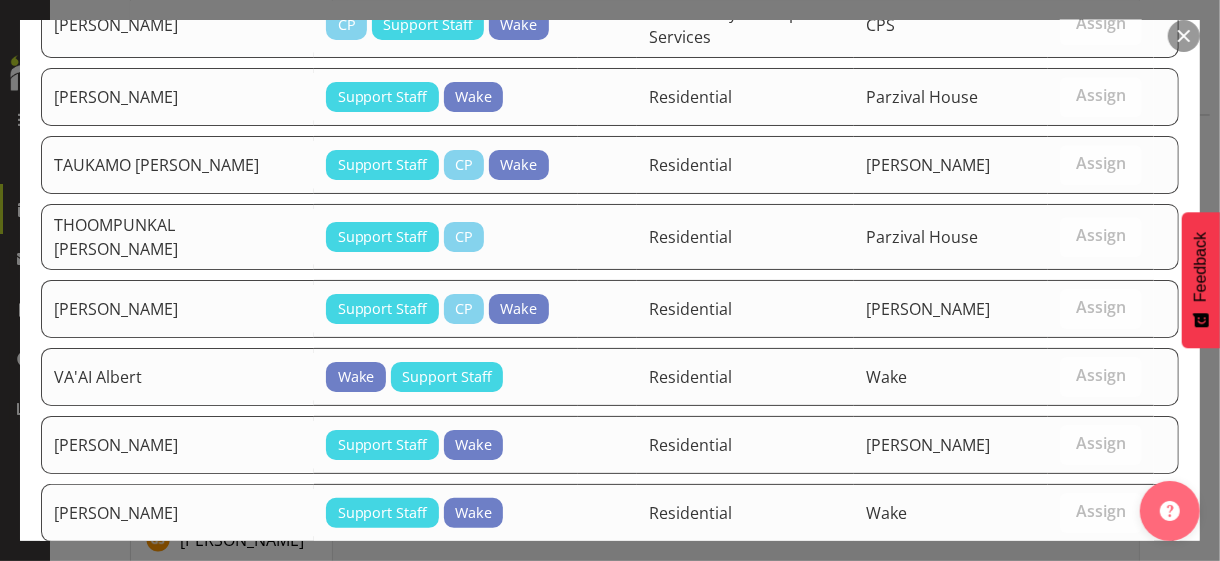 scroll, scrollTop: 3297, scrollLeft: 0, axis: vertical 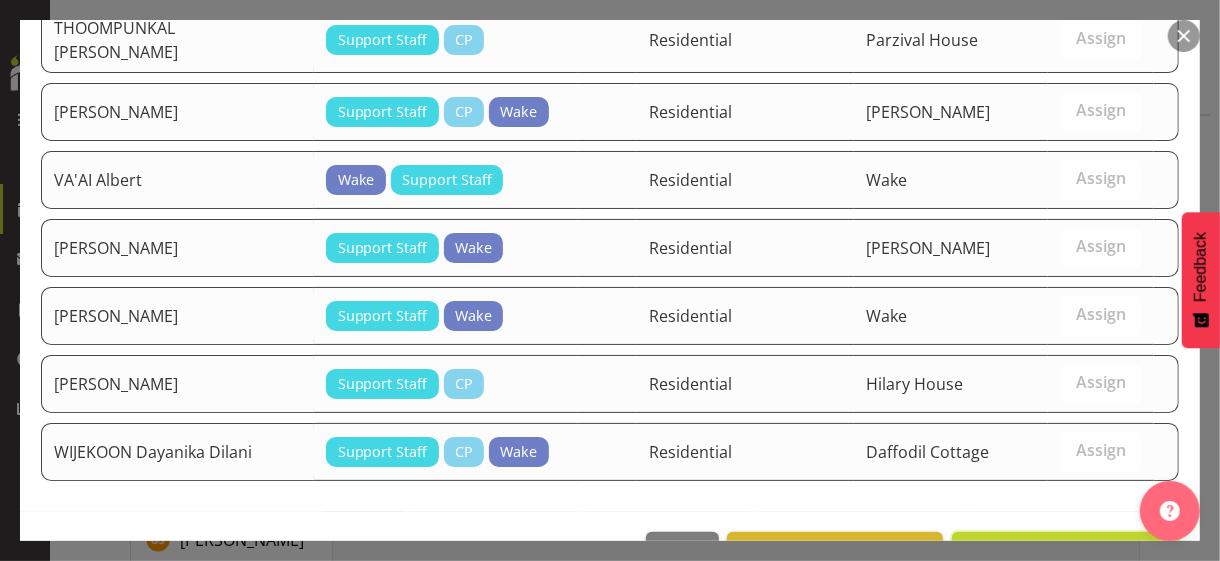 click on "Assign [PERSON_NAME]" at bounding box center [1066, 554] 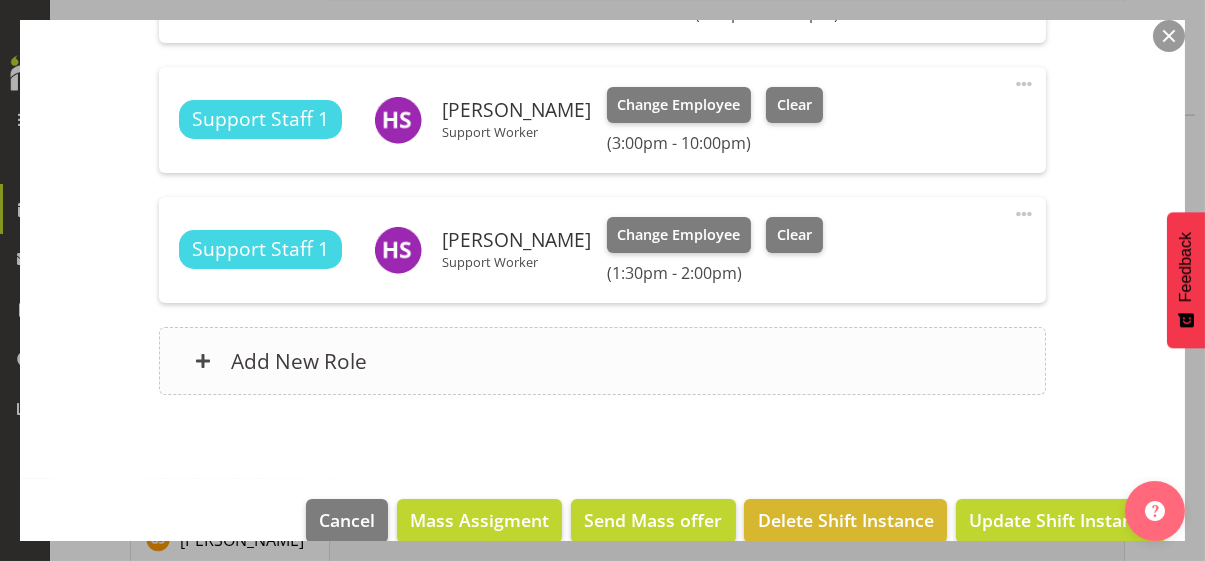 click on "Add New Role" at bounding box center (602, 361) 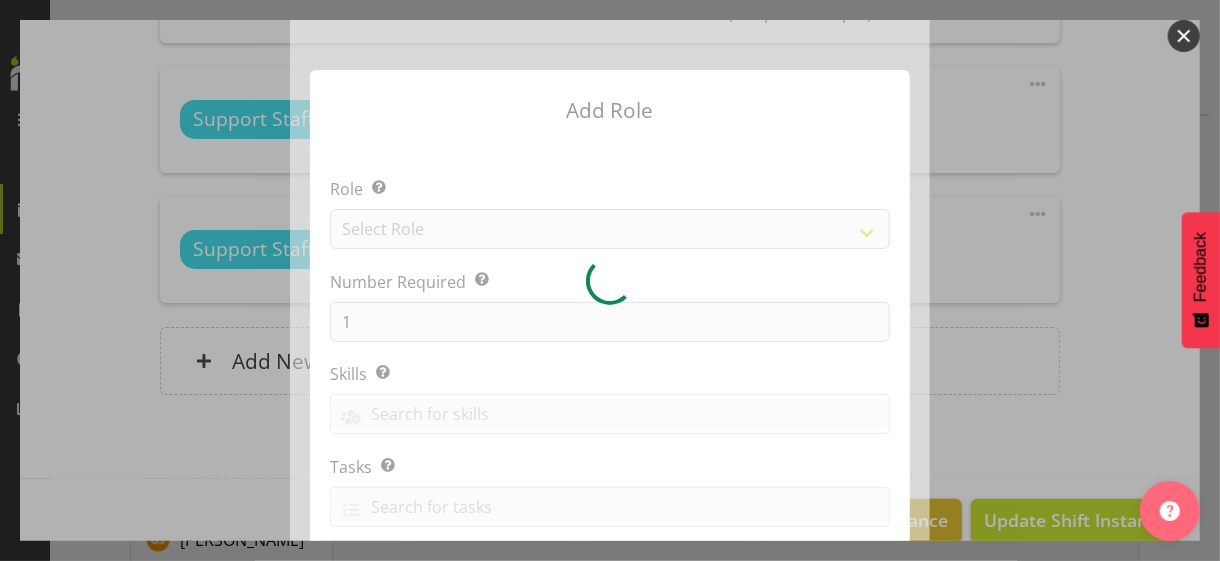 click at bounding box center [610, 280] 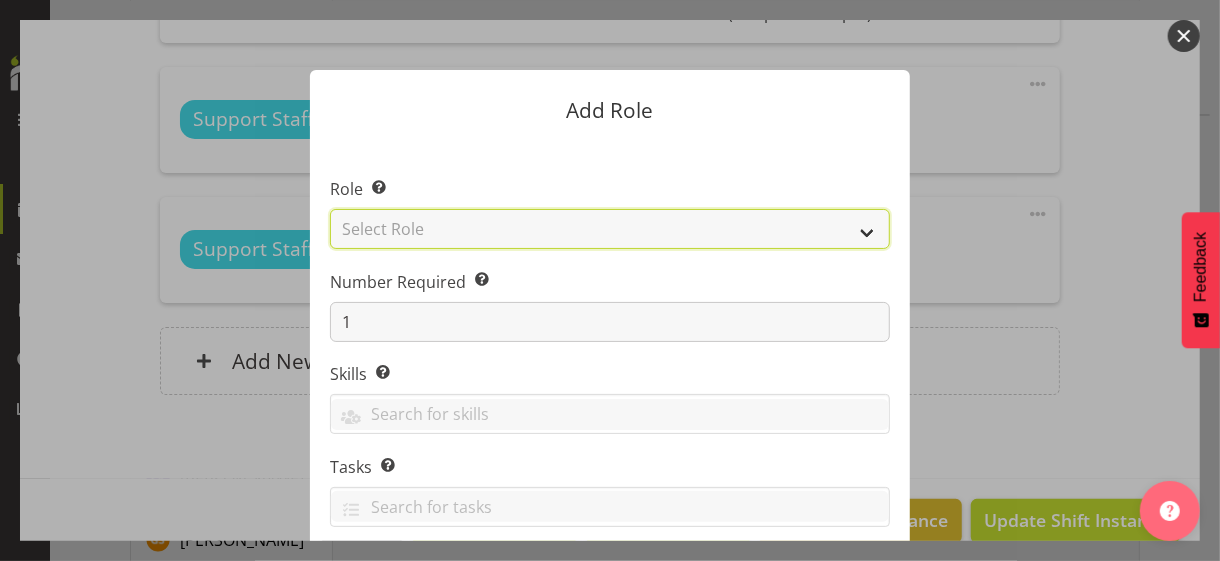drag, startPoint x: 460, startPoint y: 229, endPoint x: 463, endPoint y: 244, distance: 15.297058 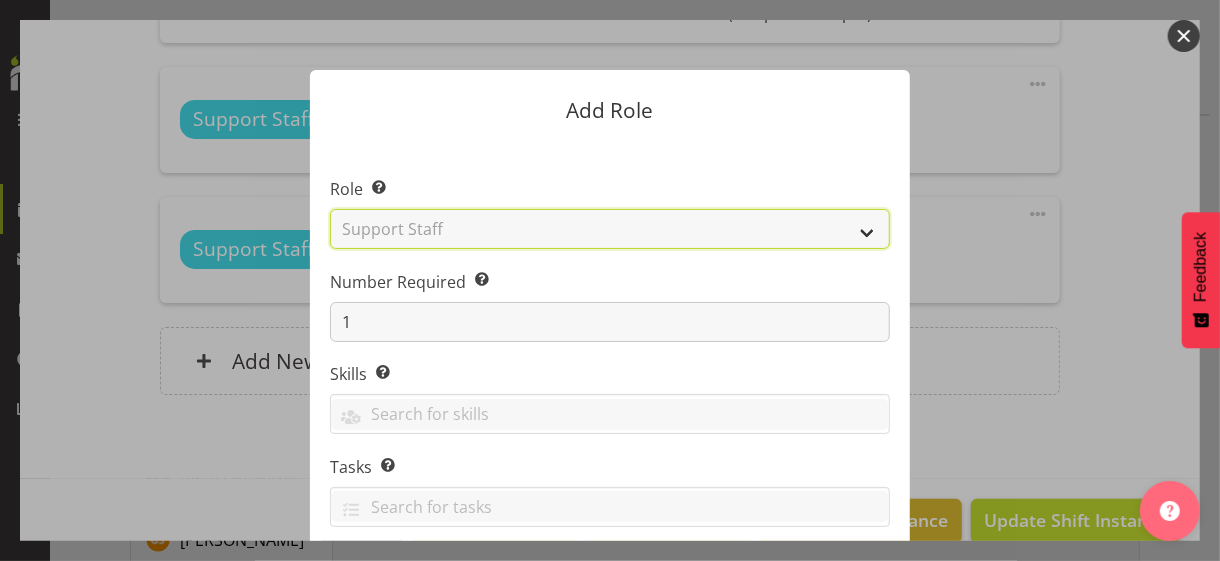 click on "Select Role  CP House Leader Support Staff Wake" at bounding box center [610, 229] 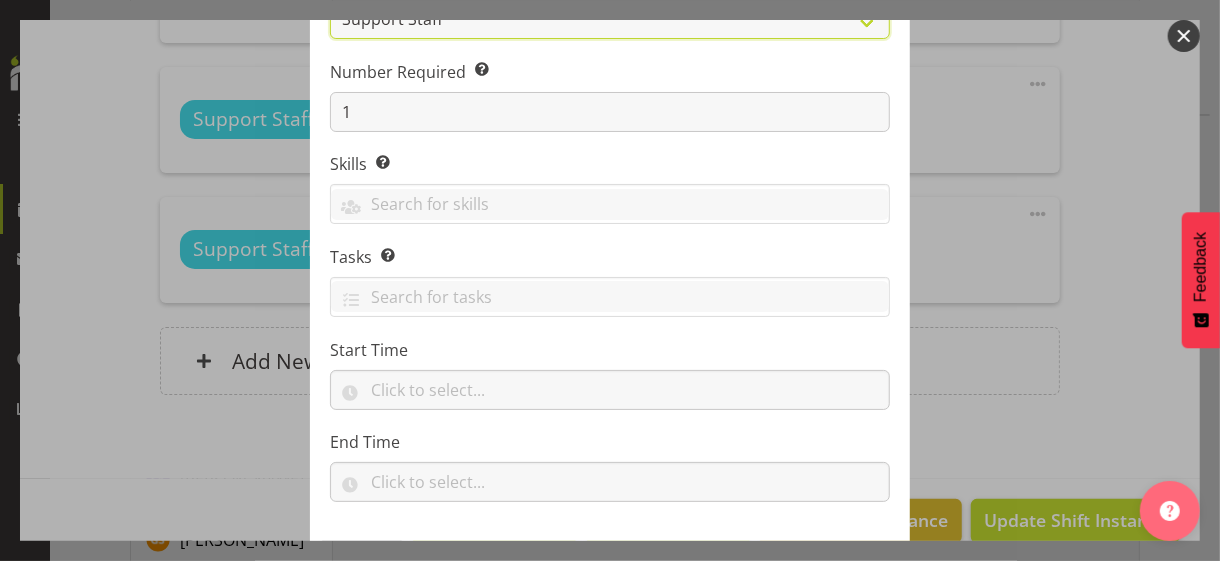 scroll, scrollTop: 304, scrollLeft: 0, axis: vertical 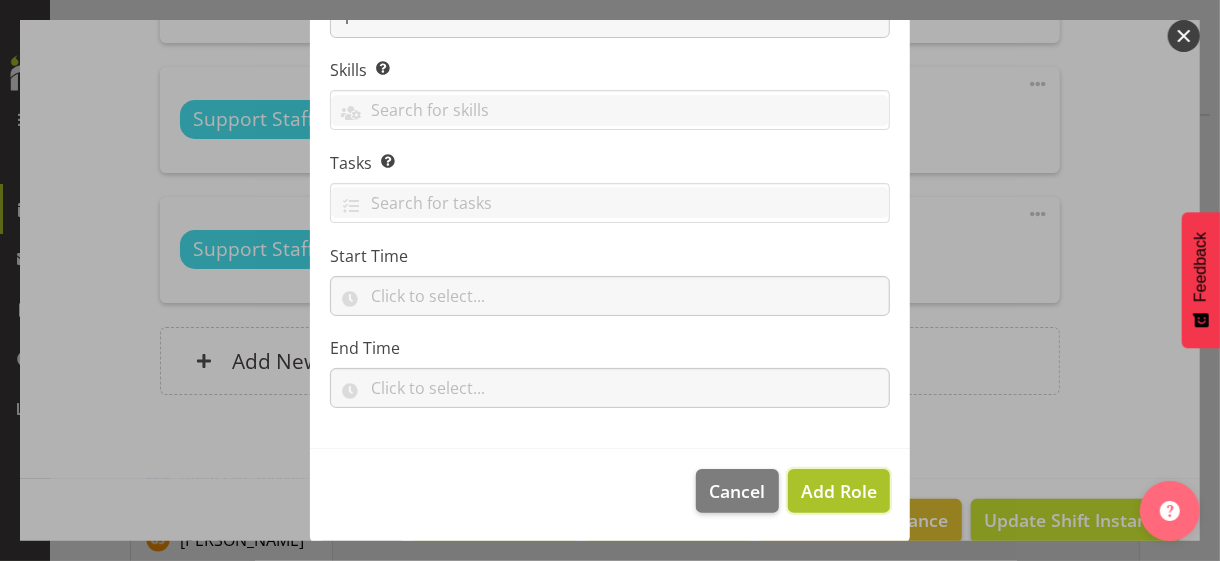 drag, startPoint x: 837, startPoint y: 479, endPoint x: 913, endPoint y: 419, distance: 96.82975 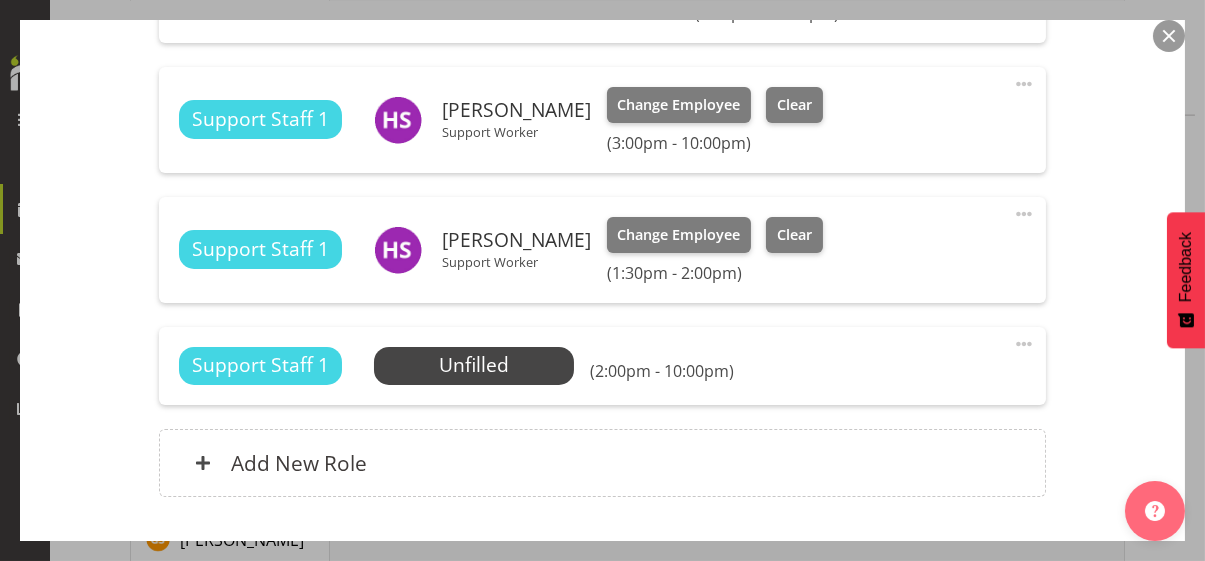 drag, startPoint x: 1012, startPoint y: 341, endPoint x: 935, endPoint y: 370, distance: 82.28001 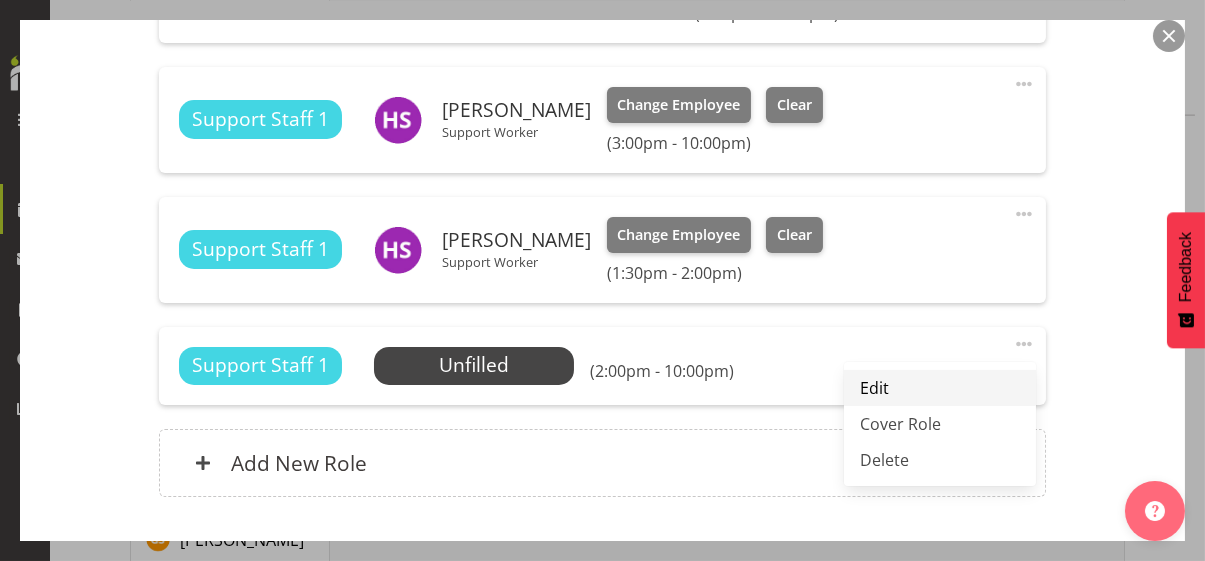 click on "Edit" at bounding box center [940, 388] 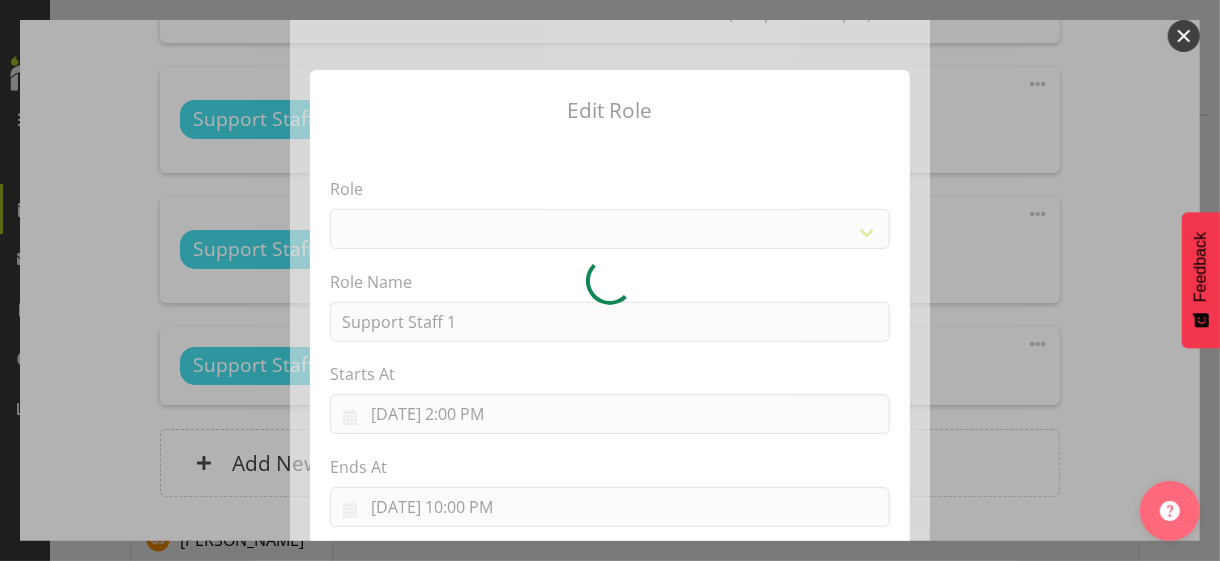 select on "1091" 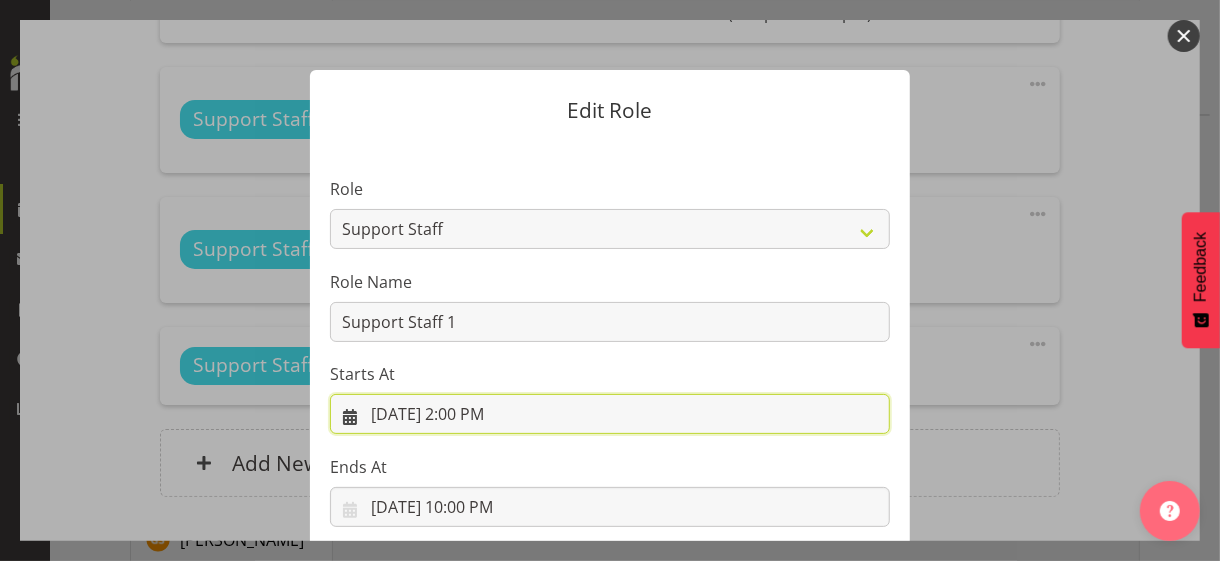 click on "[DATE] 2:00 PM" at bounding box center [610, 414] 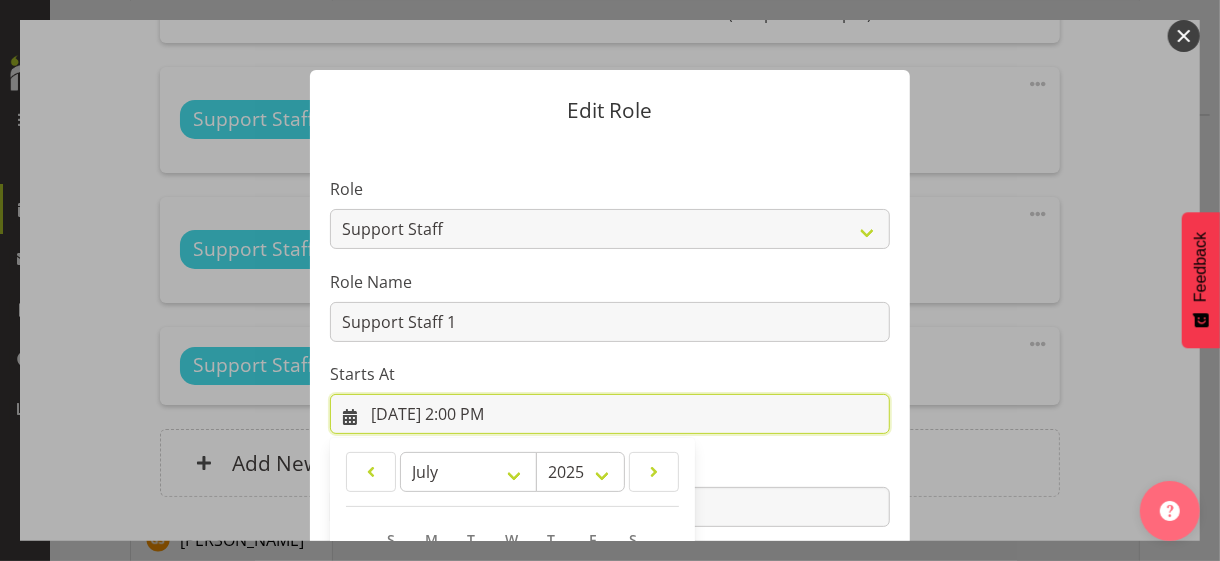scroll, scrollTop: 347, scrollLeft: 0, axis: vertical 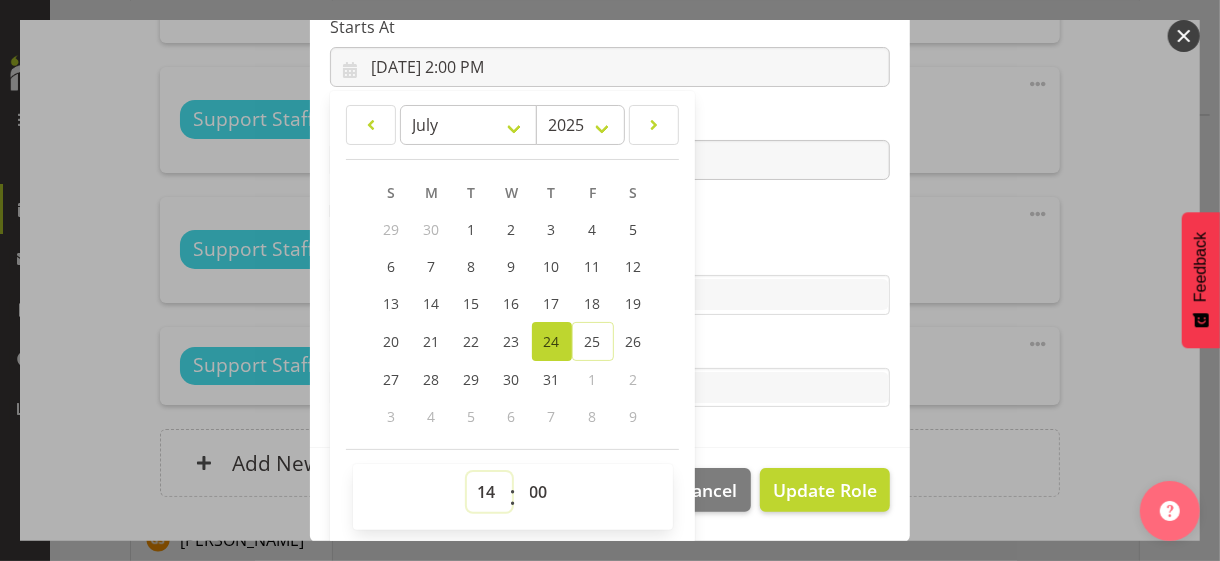 click on "00   01   02   03   04   05   06   07   08   09   10   11   12   13   14   15   16   17   18   19   20   21   22   23" at bounding box center (489, 492) 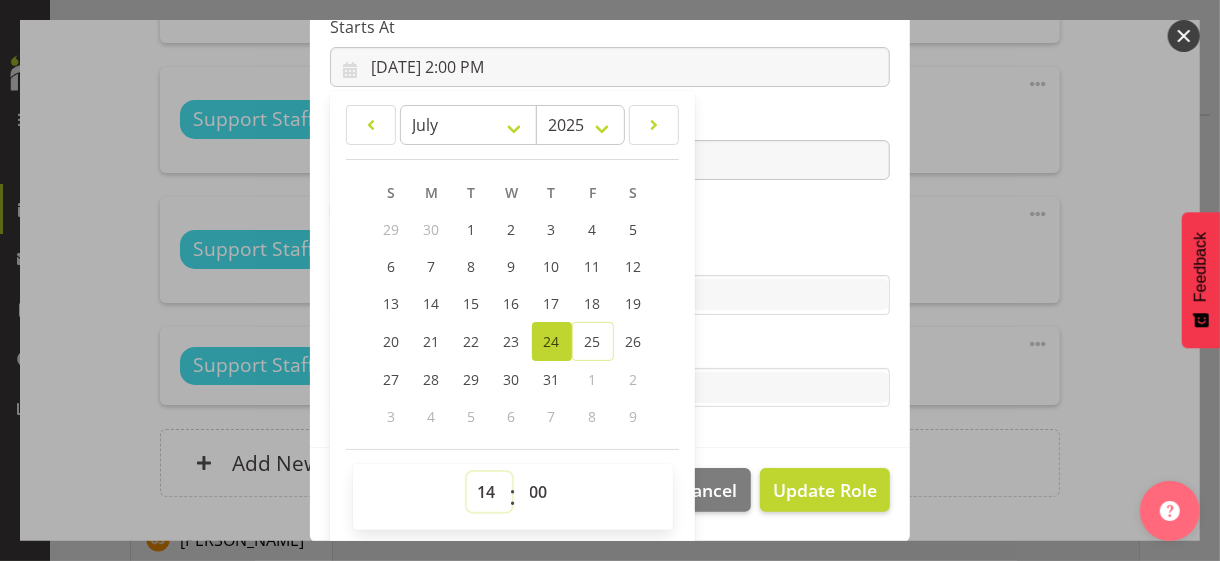 select on "13" 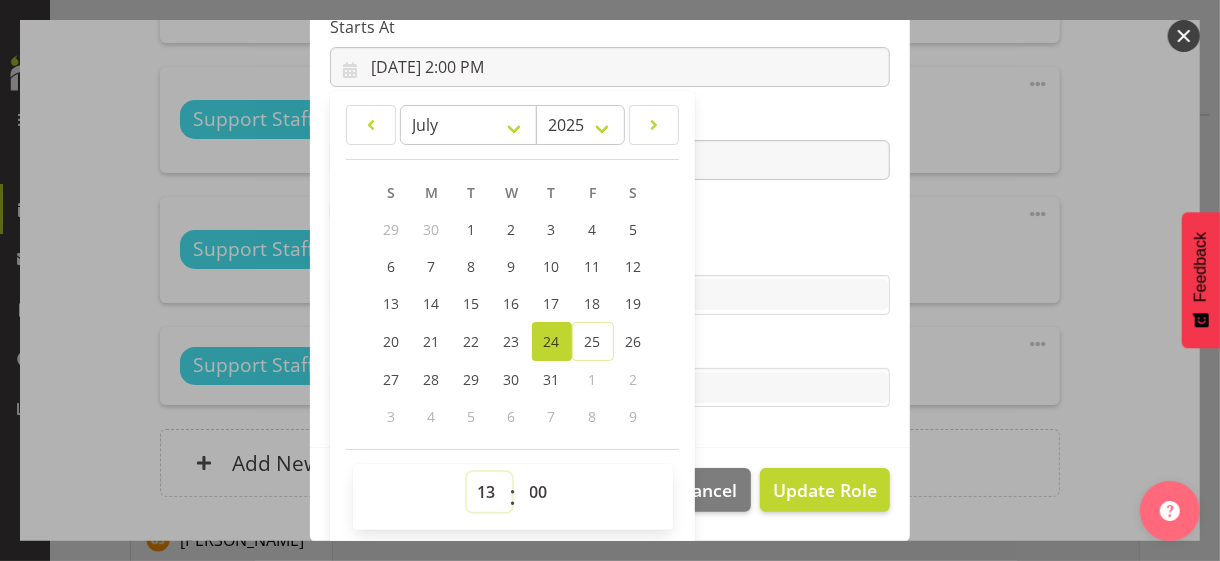 click on "00   01   02   03   04   05   06   07   08   09   10   11   12   13   14   15   16   17   18   19   20   21   22   23" at bounding box center (489, 492) 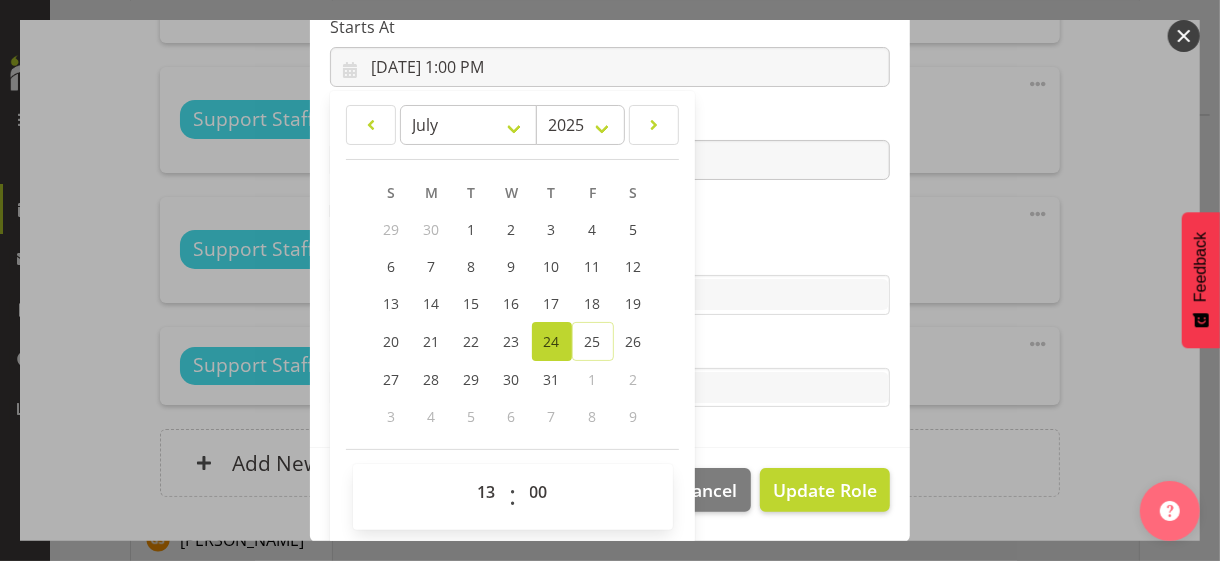 click on "Role CP House Leader Support Staff Wake   Role Name Support Staff 1
Starts At
[DATE] 1:00 PM  January   February   March   April   May   June   July   August   September   October   November   [DATE]   2034   2033   2032   2031   2030   2029   2028   2027   2026   2025   2024   2023   2022   2021   2020   2019   2018   2017   2016   2015   2014   2013   2012   2011   2010   2009   2008   2007   2006   2005   2004   2003   2002   2001   2000   1999   1998   1997   1996   1995   1994   1993   1992   1991   1990   1989   1988   1987   1986   1985   1984   1983   1982   1981   1980   1979   1978   1977   1976   1975   1974   1973   1972   1971   1970   1969   1968   1967   1966   1965   1964   1963   1962   1961   1960   1959   1958   1957   1956   1955   1954   1953   1952   1951   1950   1949   1948   1947   1946   1945   1944   1943   1942   1941   1940   1939   1938   1937   1936   1935   1934   1933   1932   1931   1930   1929   1928   1927   1926   1925  S M T W T F S 29 1" at bounding box center (610, 121) 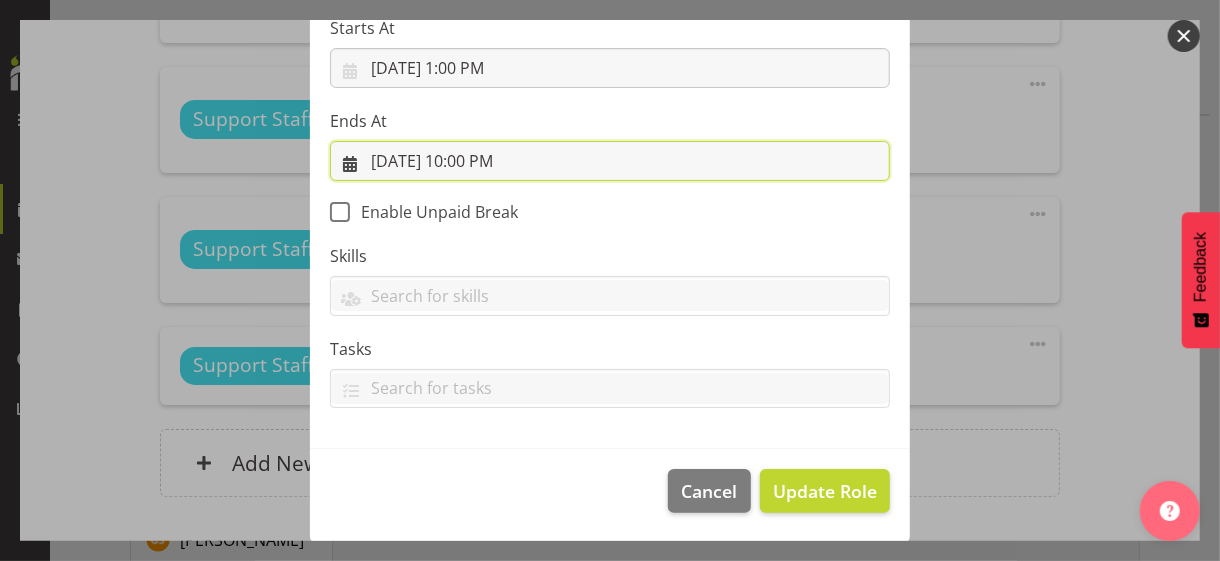 click on "[DATE] 10:00 PM" at bounding box center [610, 161] 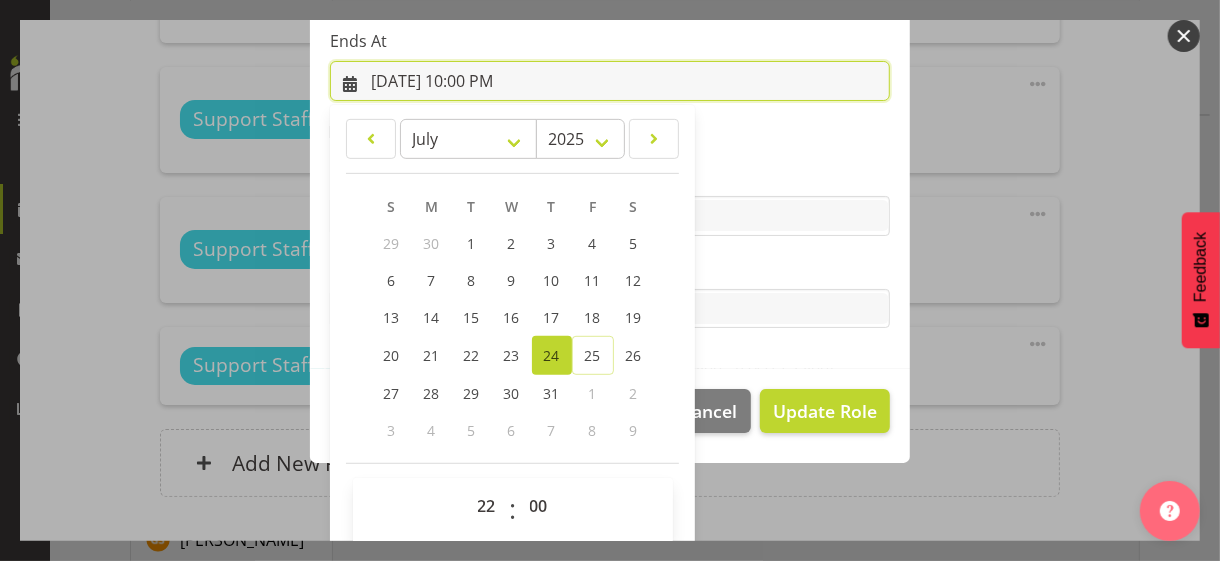 scroll, scrollTop: 441, scrollLeft: 0, axis: vertical 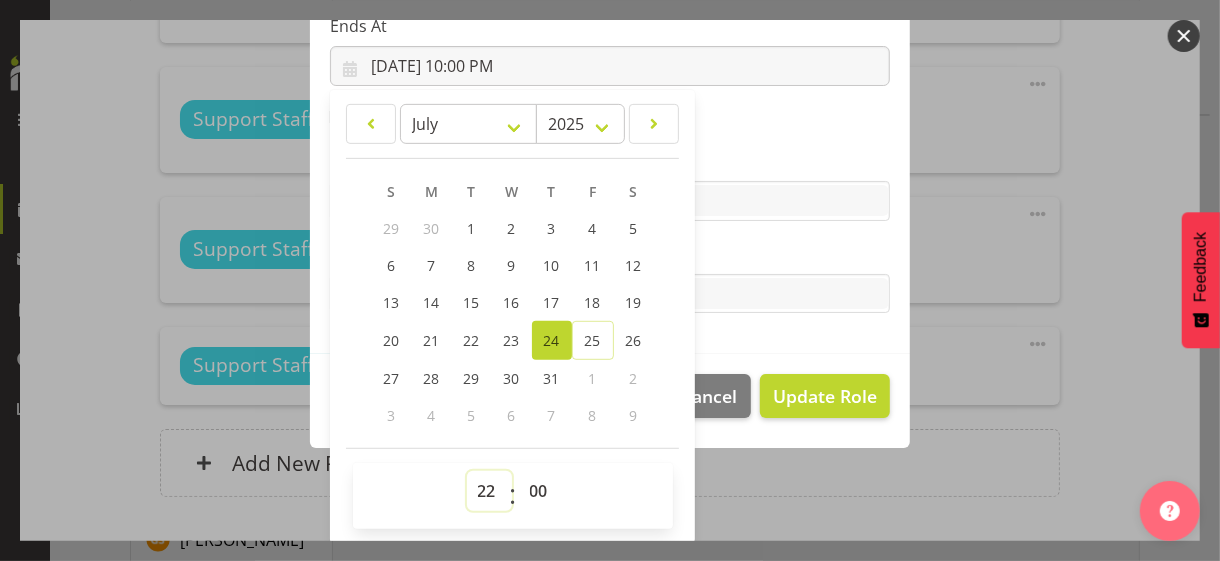 click on "00   01   02   03   04   05   06   07   08   09   10   11   12   13   14   15   16   17   18   19   20   21   22   23" at bounding box center (489, 491) 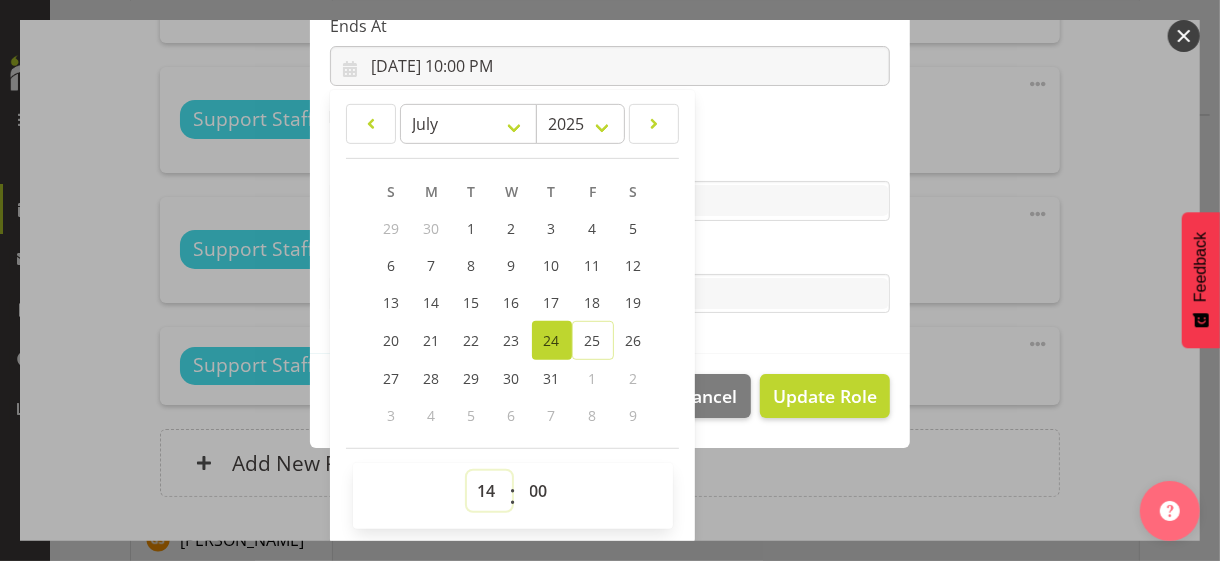 click on "00   01   02   03   04   05   06   07   08   09   10   11   12   13   14   15   16   17   18   19   20   21   22   23" at bounding box center (489, 491) 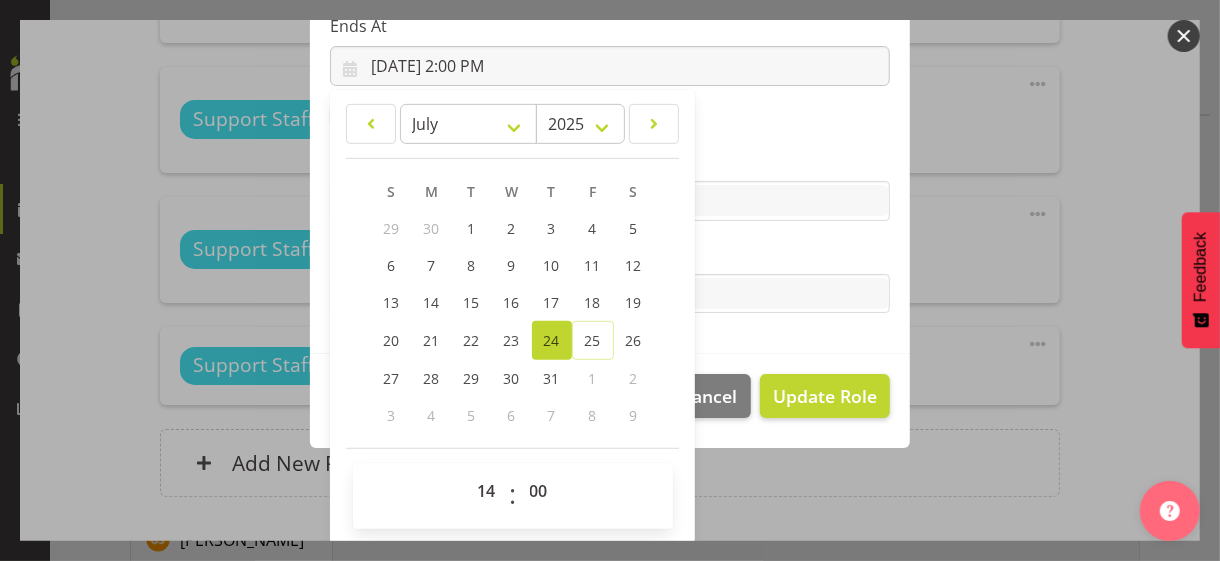 click on "Tasks" at bounding box center [610, 254] 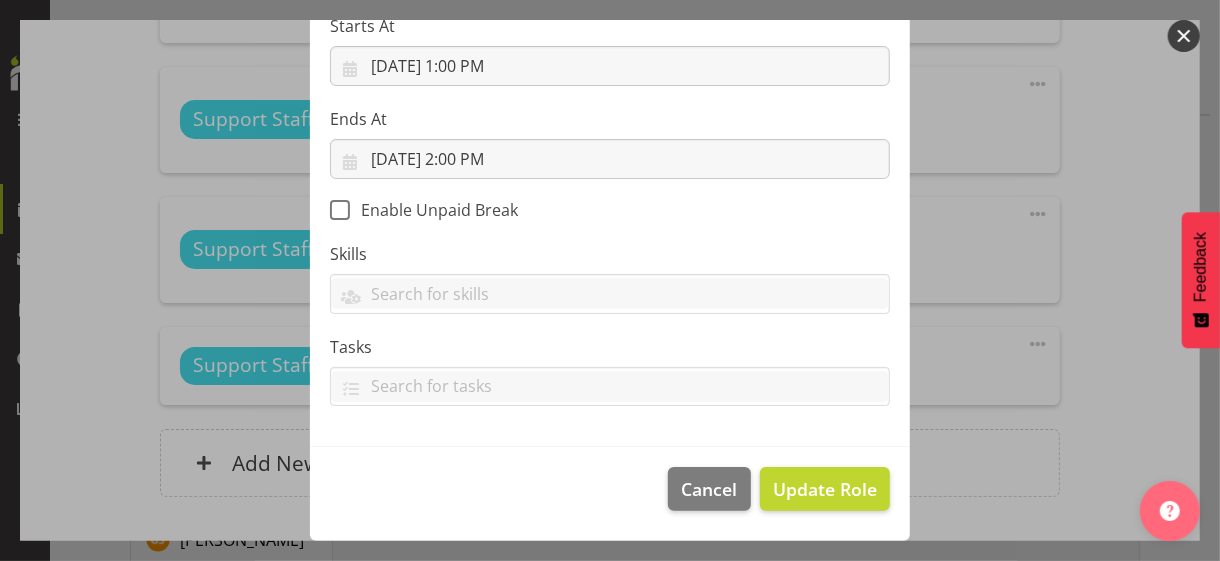 scroll, scrollTop: 346, scrollLeft: 0, axis: vertical 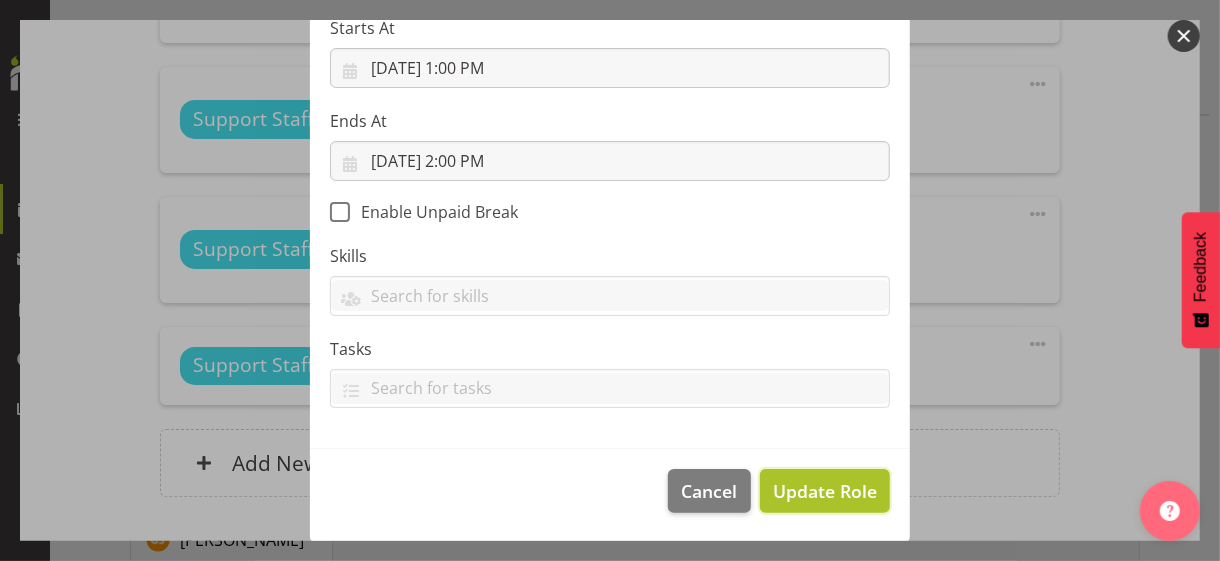 click on "Update Role" at bounding box center (825, 491) 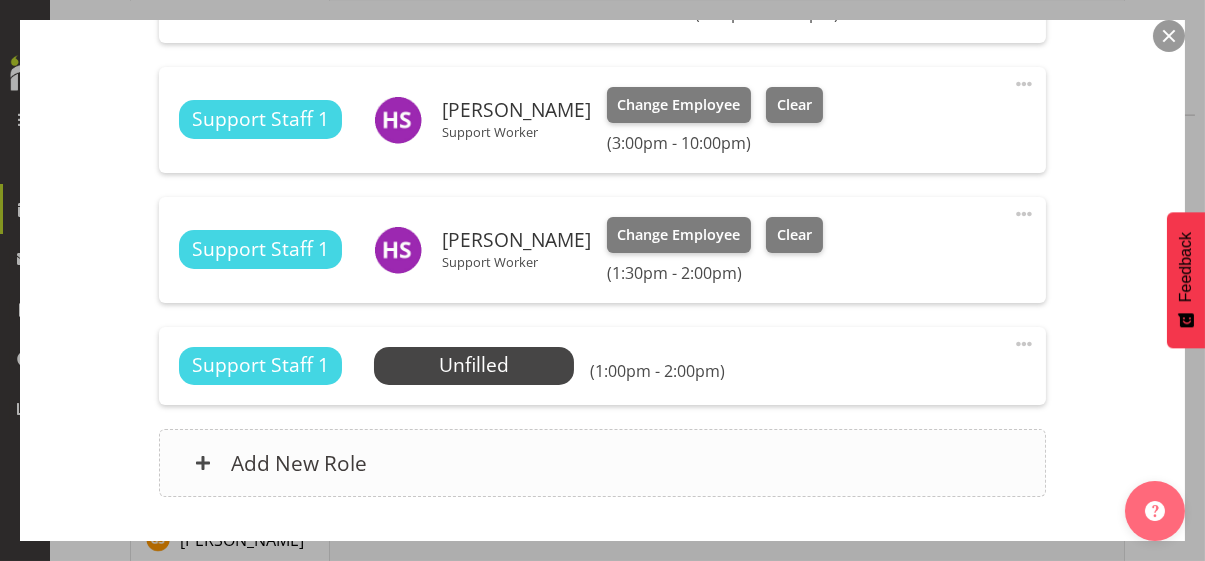 click on "Add New Role" at bounding box center (602, 463) 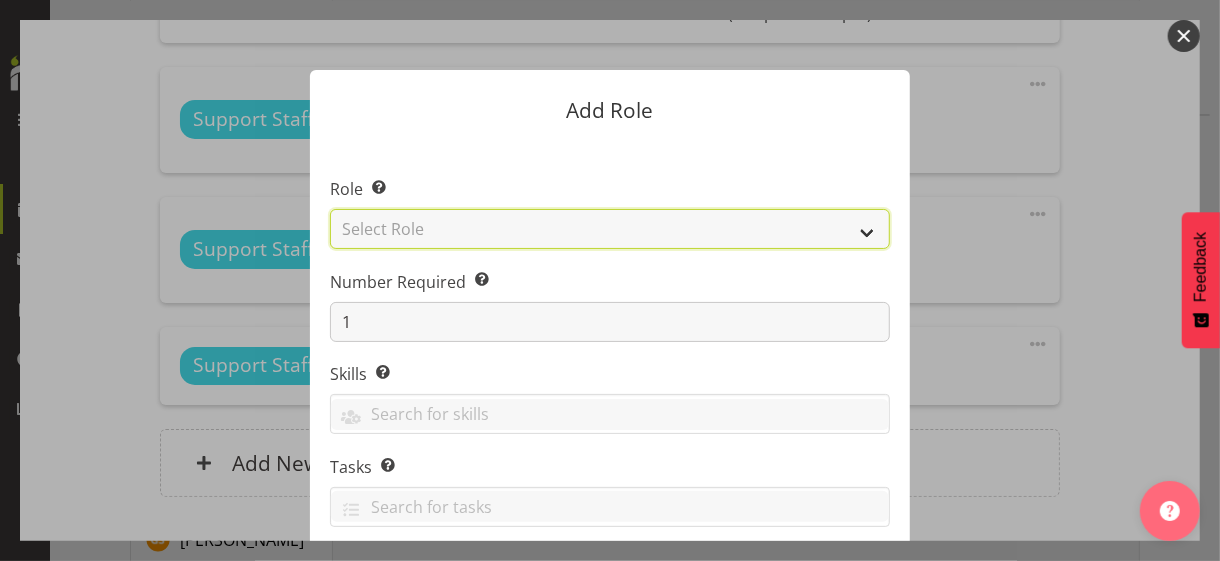 click on "Select Role  CP House Leader Support Staff Wake" at bounding box center [610, 229] 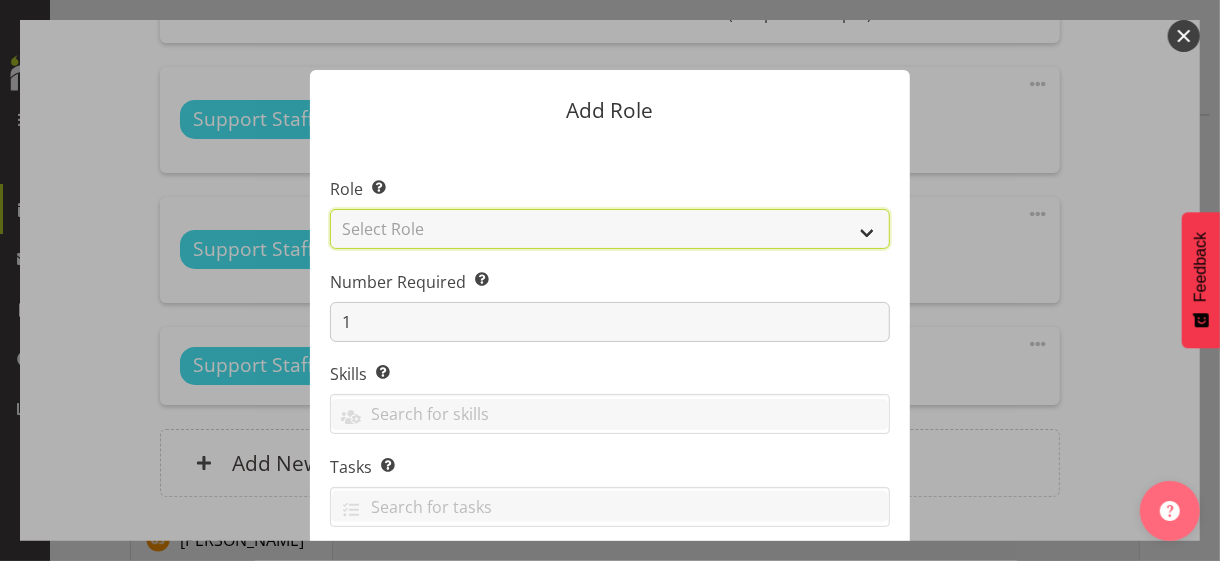 select on "1091" 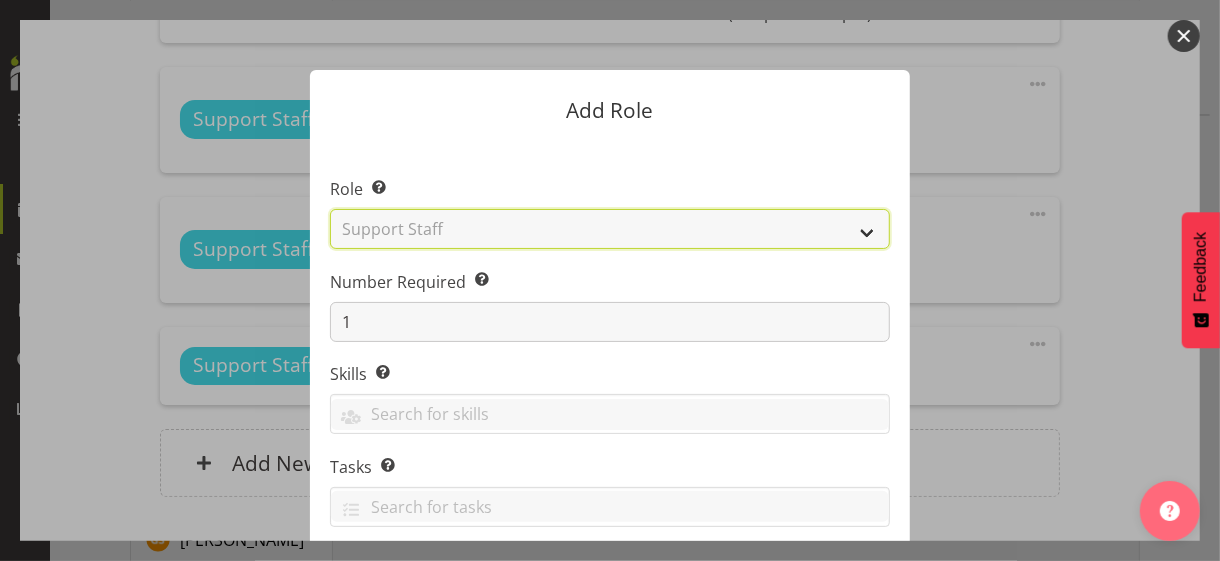 click on "Select Role  CP House Leader Support Staff Wake" at bounding box center (610, 229) 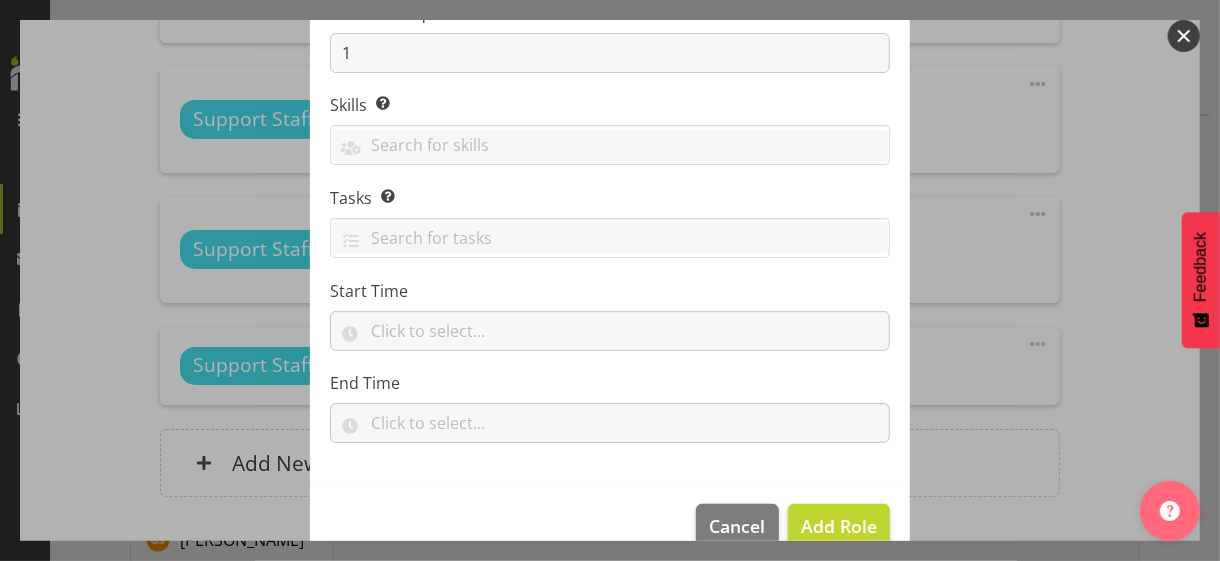 scroll, scrollTop: 304, scrollLeft: 0, axis: vertical 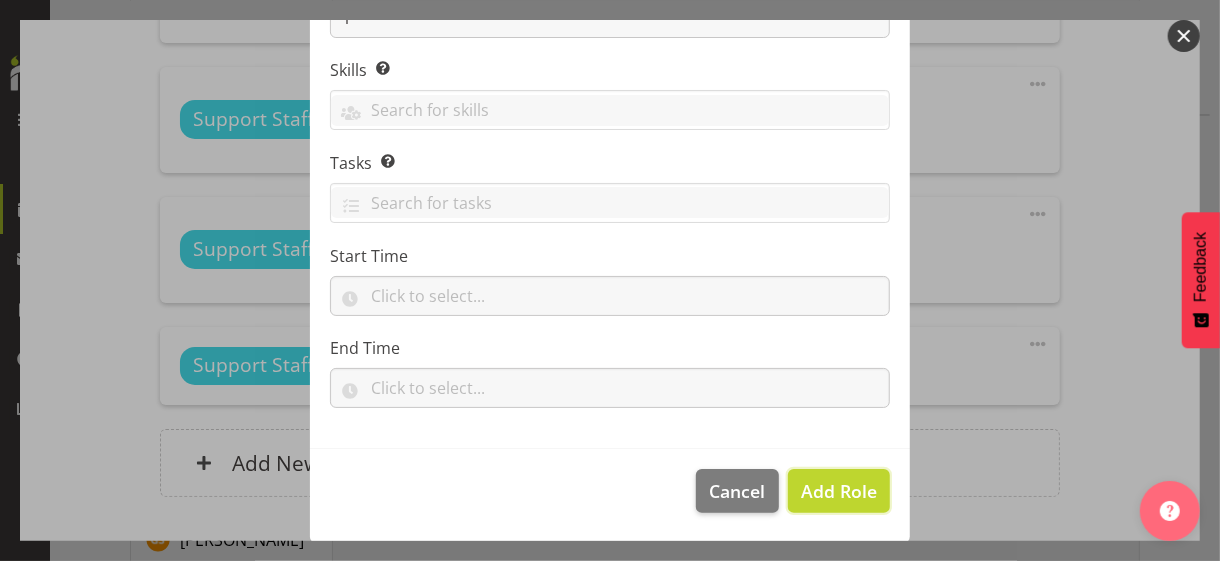 drag, startPoint x: 807, startPoint y: 482, endPoint x: 909, endPoint y: 433, distance: 113.15918 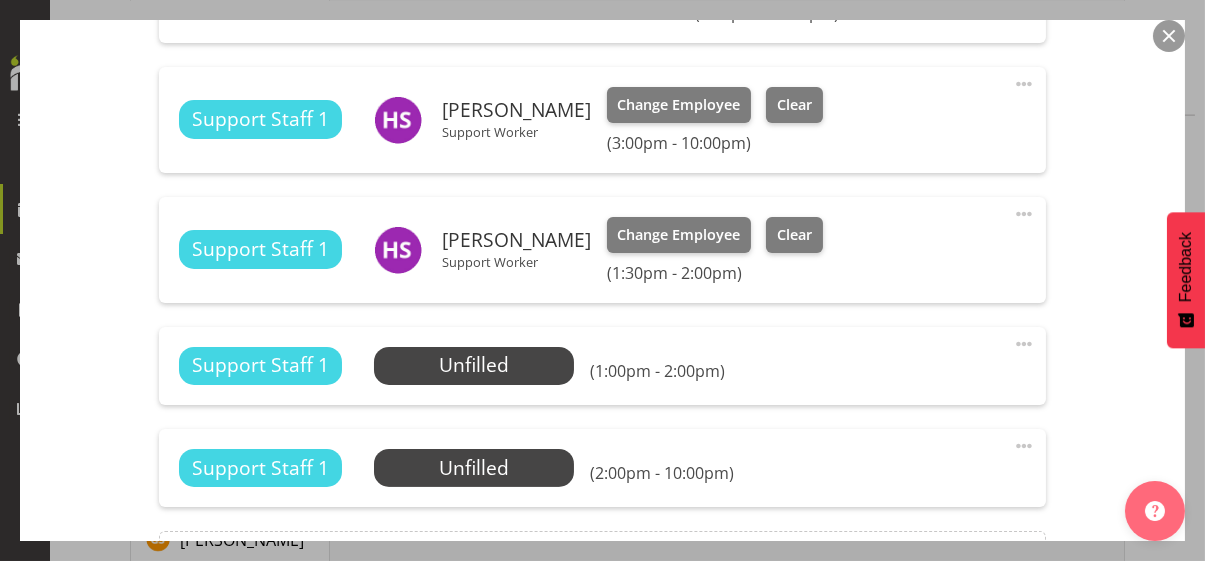 click at bounding box center [1024, 446] 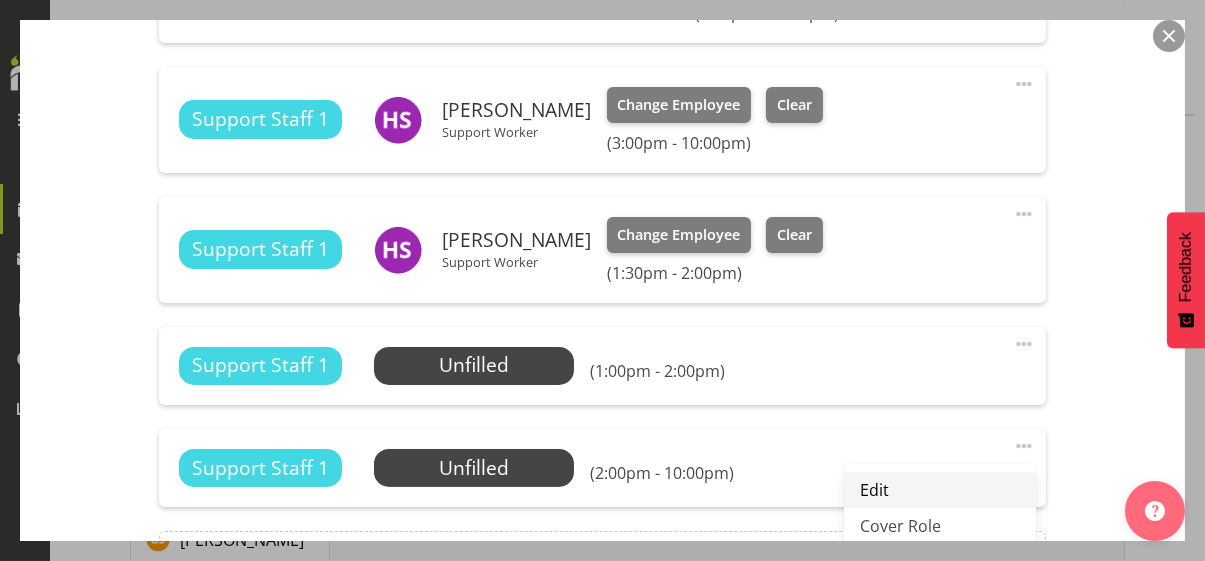 click on "Edit" at bounding box center [940, 490] 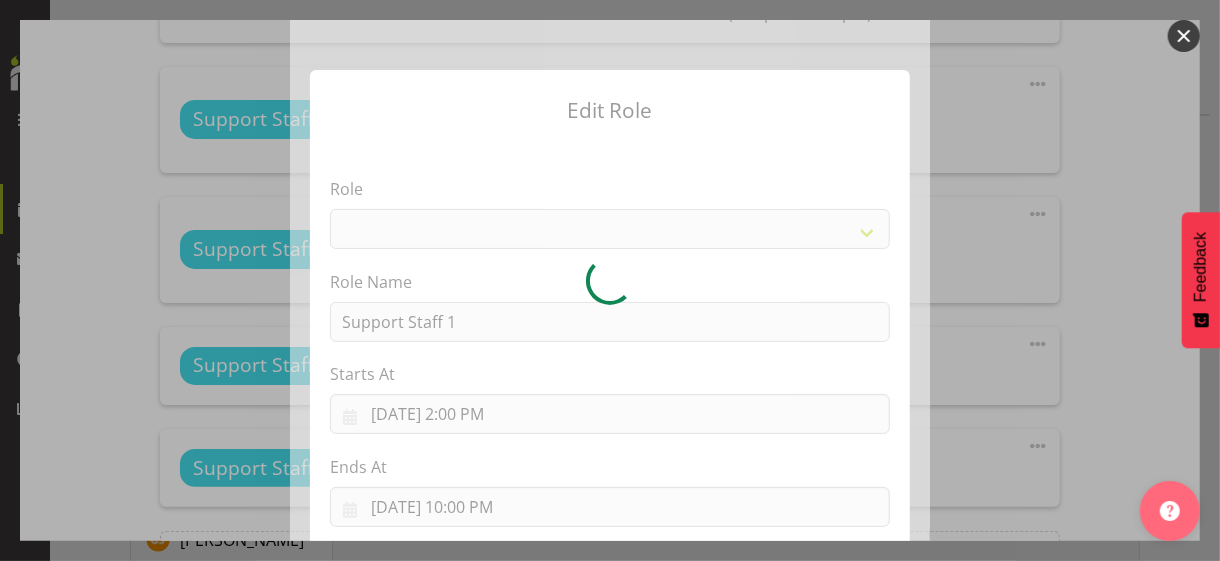 select on "1091" 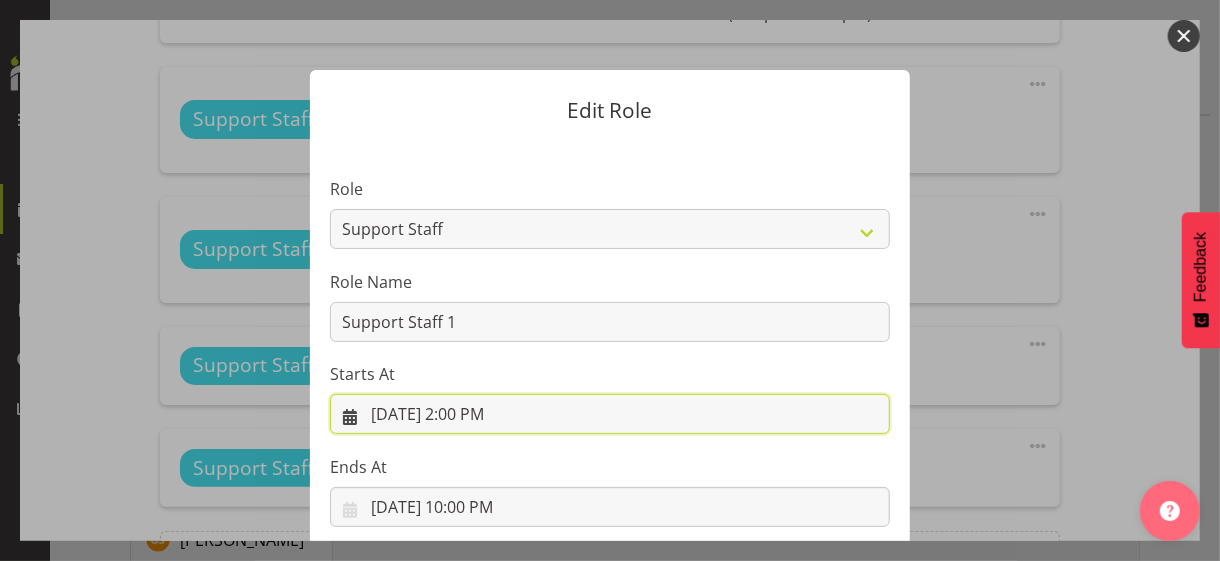 click on "[DATE] 2:00 PM" at bounding box center [610, 414] 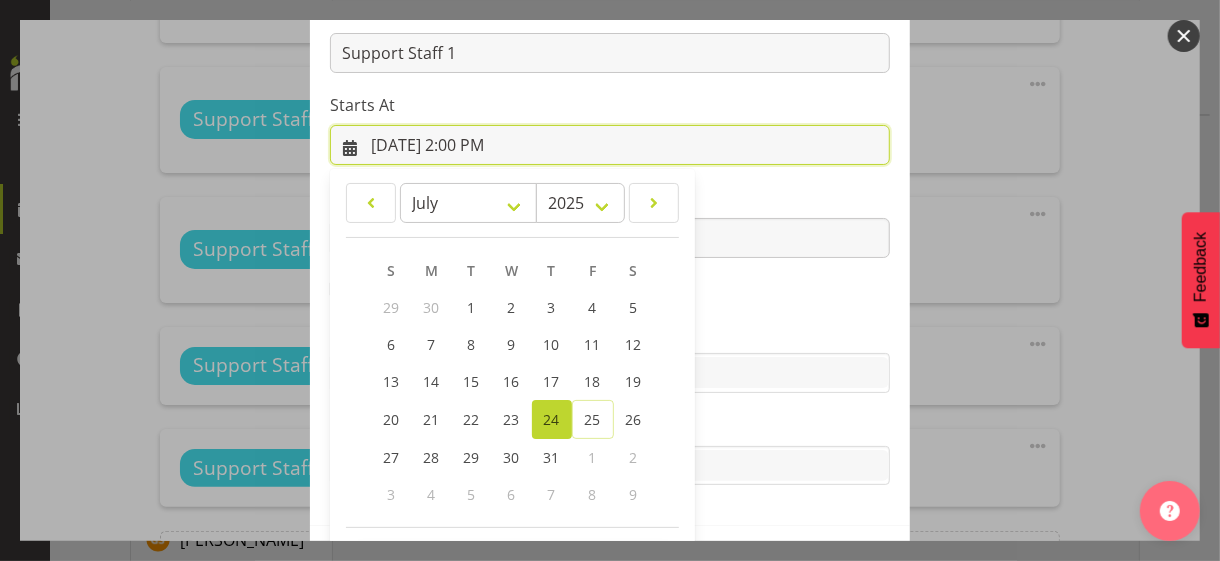 scroll, scrollTop: 347, scrollLeft: 0, axis: vertical 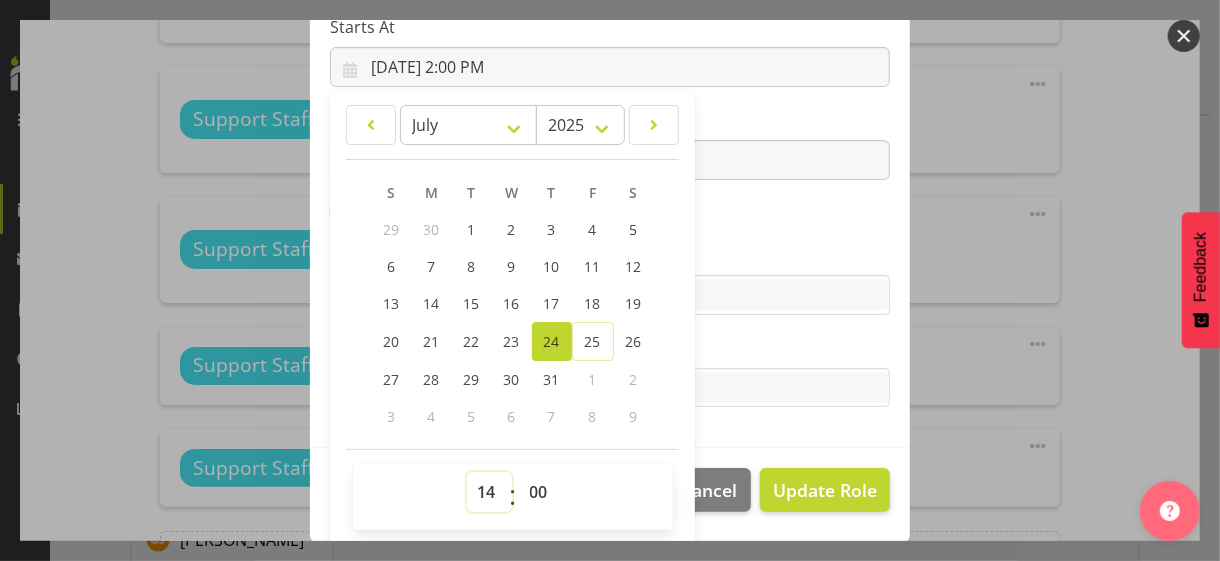 drag, startPoint x: 484, startPoint y: 488, endPoint x: 484, endPoint y: 471, distance: 17 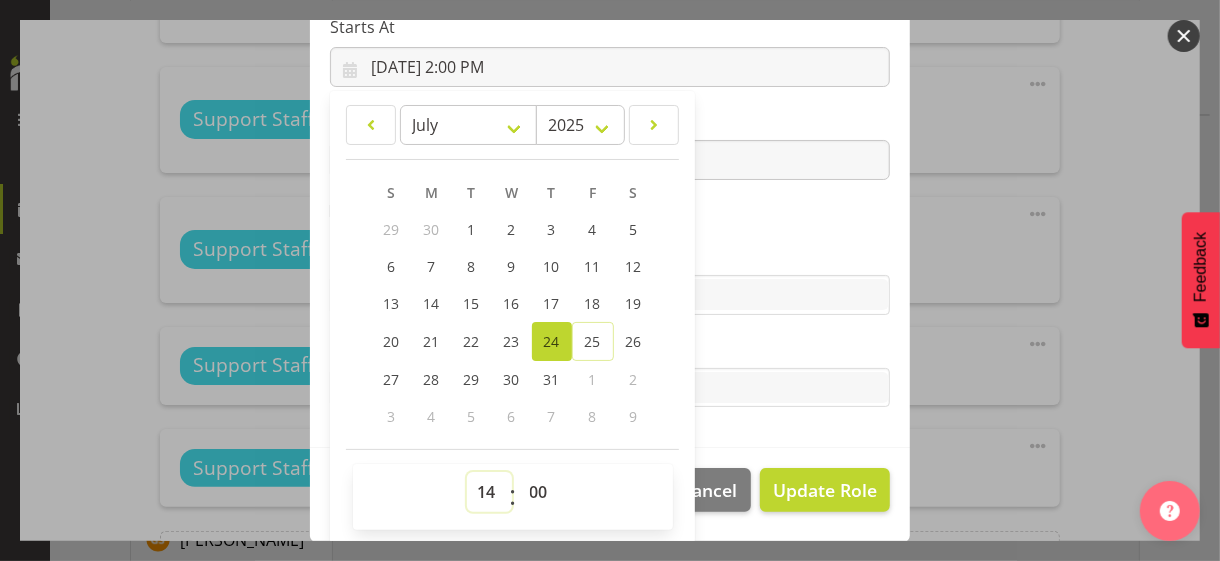 click on "00   01   02   03   04   05   06   07   08   09   10   11   12   13   14   15   16   17   18   19   20   21   22   23" at bounding box center [489, 492] 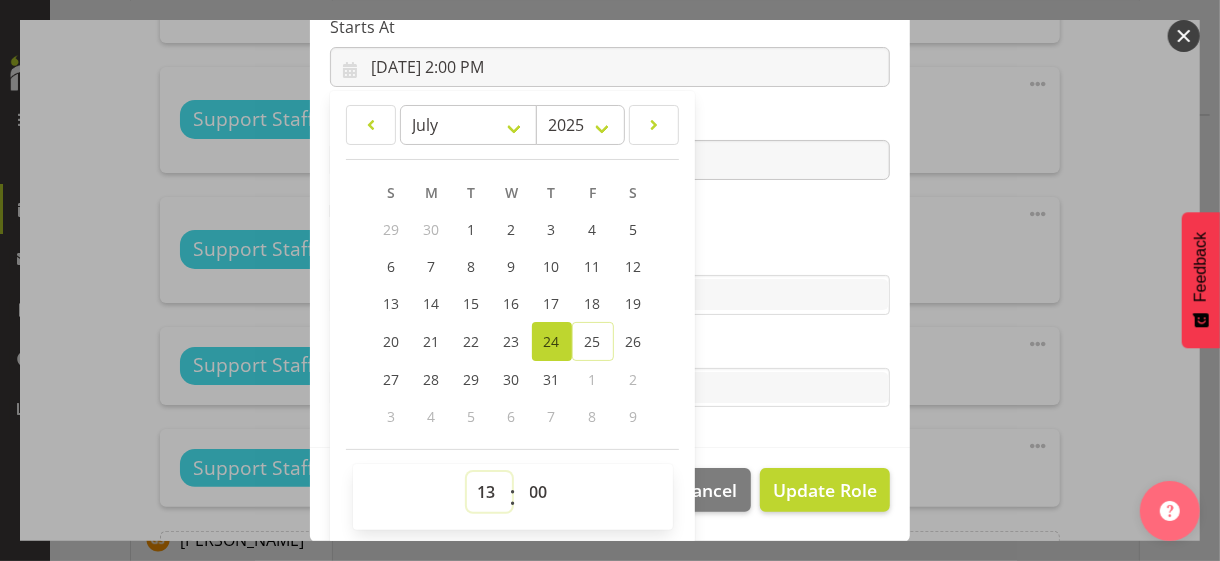 click on "00   01   02   03   04   05   06   07   08   09   10   11   12   13   14   15   16   17   18   19   20   21   22   23" at bounding box center (489, 492) 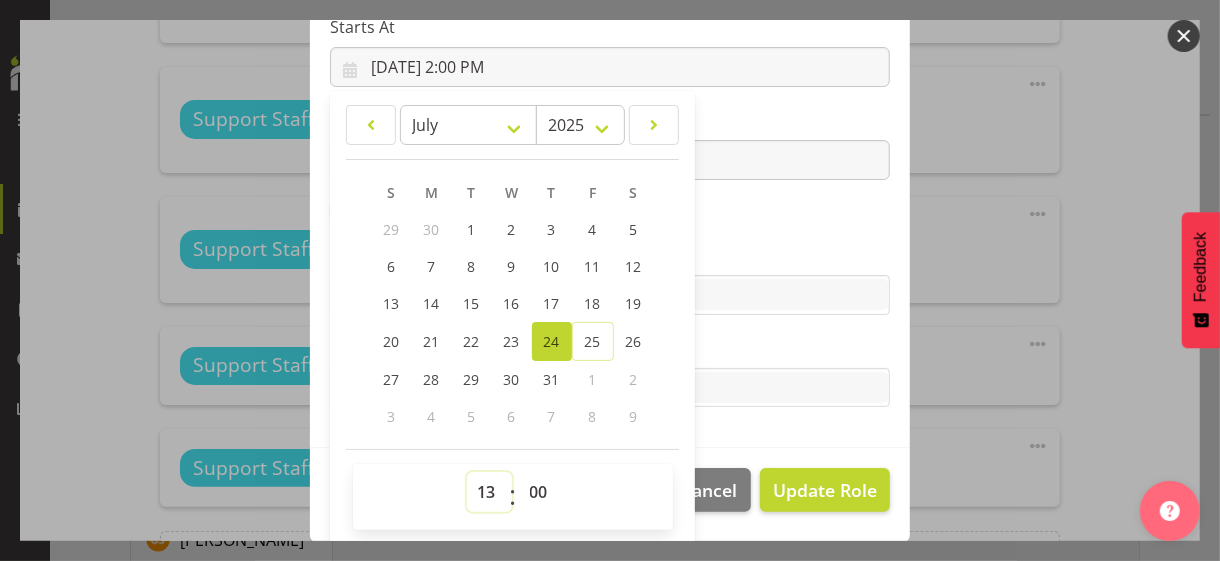 type on "[DATE] 1:00 PM" 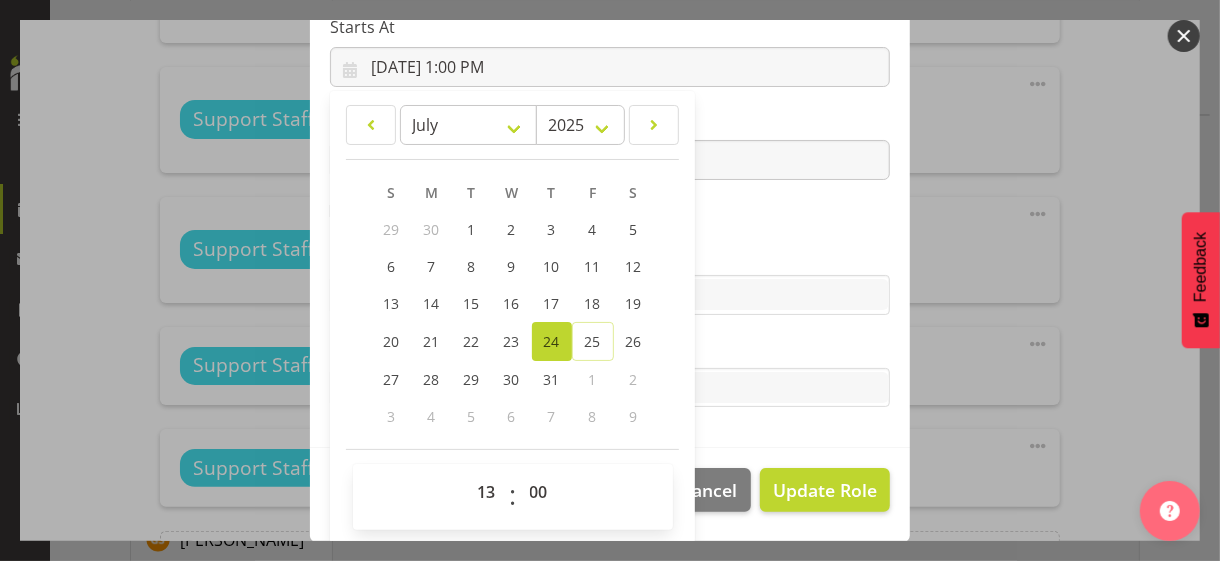 click on "Skills" at bounding box center [610, 255] 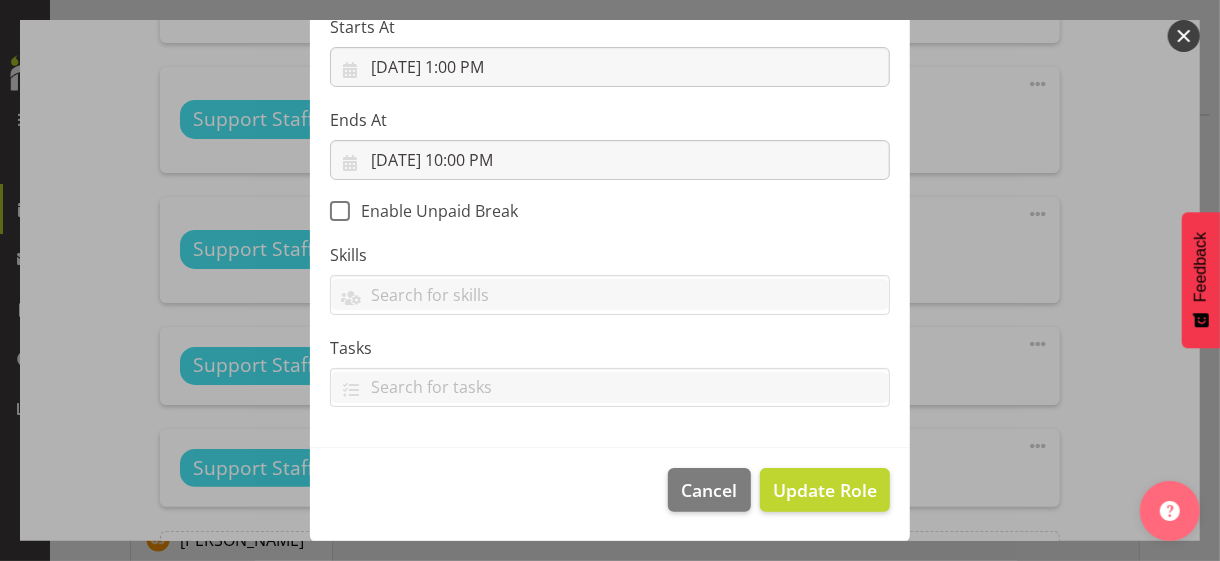 scroll, scrollTop: 346, scrollLeft: 0, axis: vertical 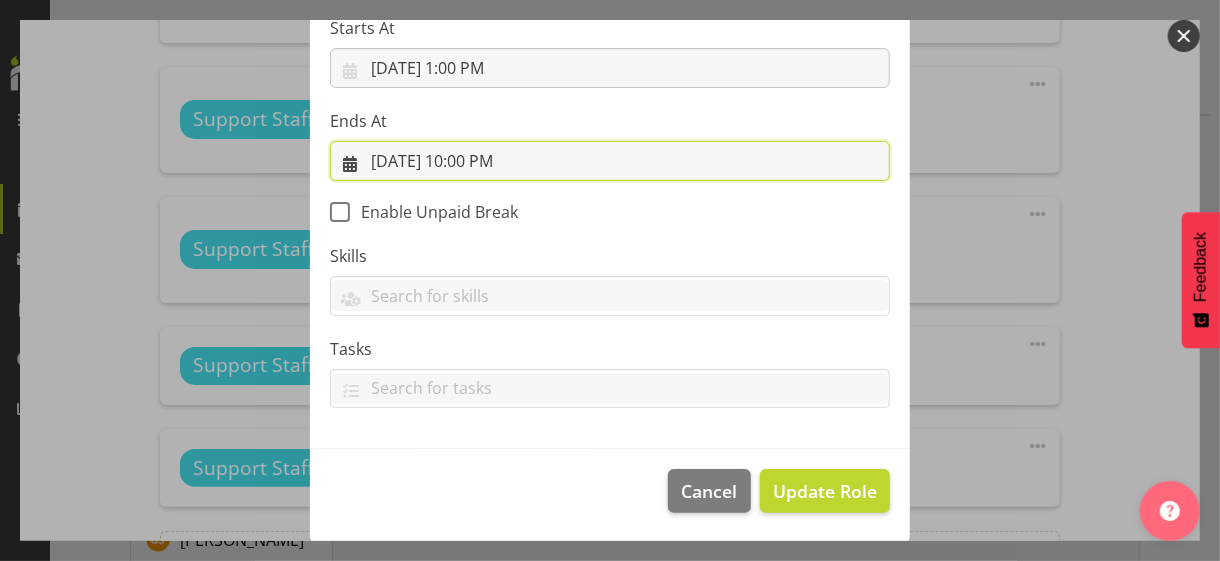 click on "[DATE] 10:00 PM" at bounding box center [610, 161] 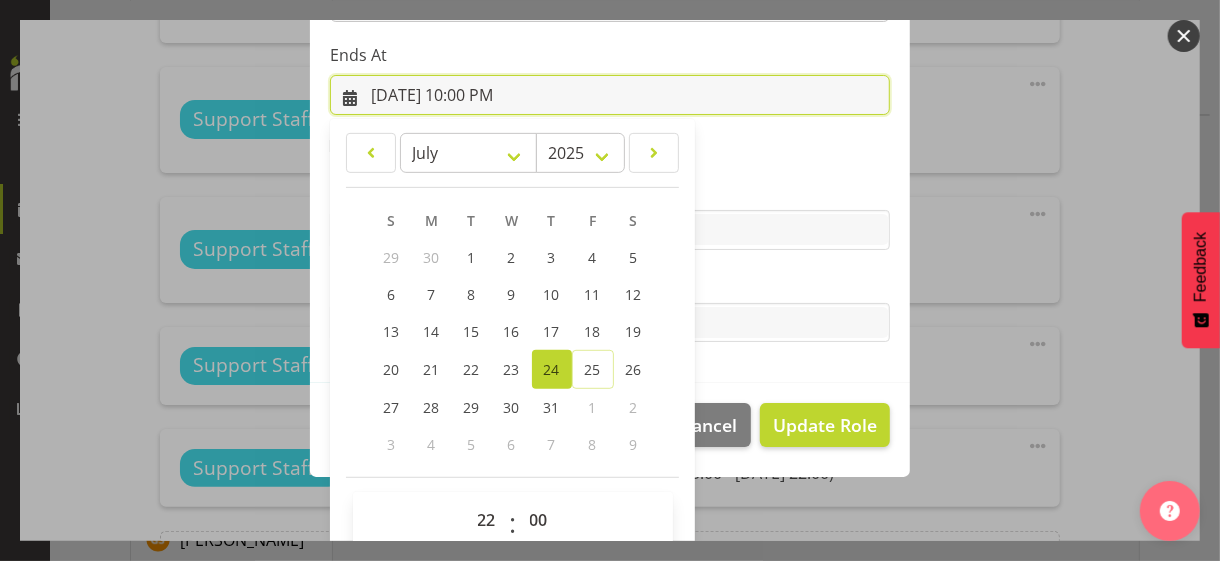 scroll, scrollTop: 441, scrollLeft: 0, axis: vertical 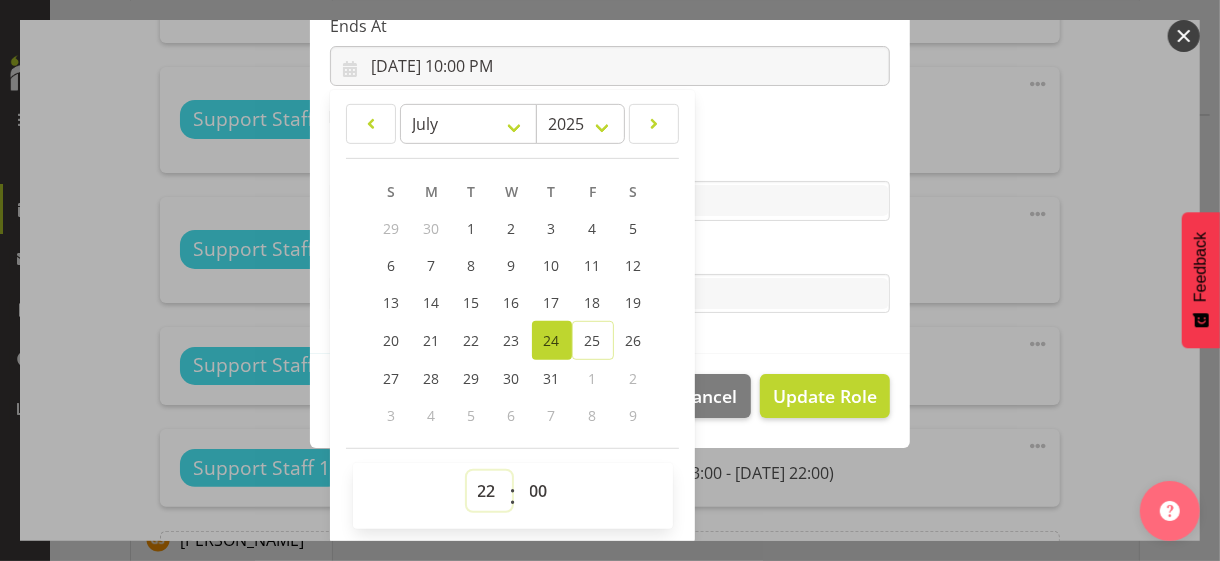 click on "00   01   02   03   04   05   06   07   08   09   10   11   12   13   14   15   16   17   18   19   20   21   22   23" at bounding box center (489, 491) 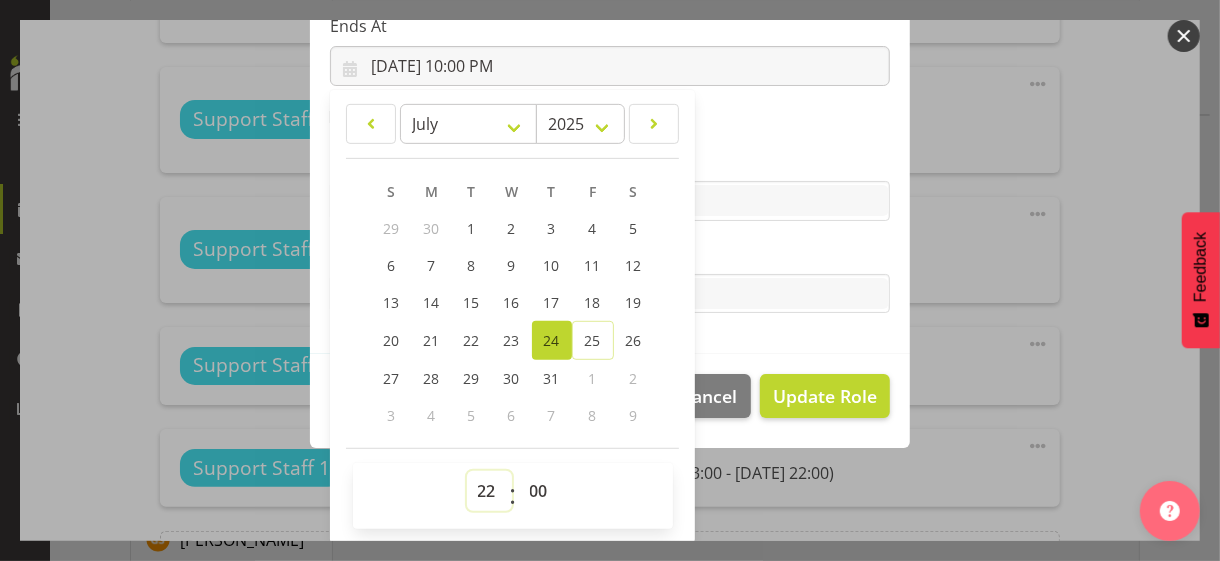 select on "14" 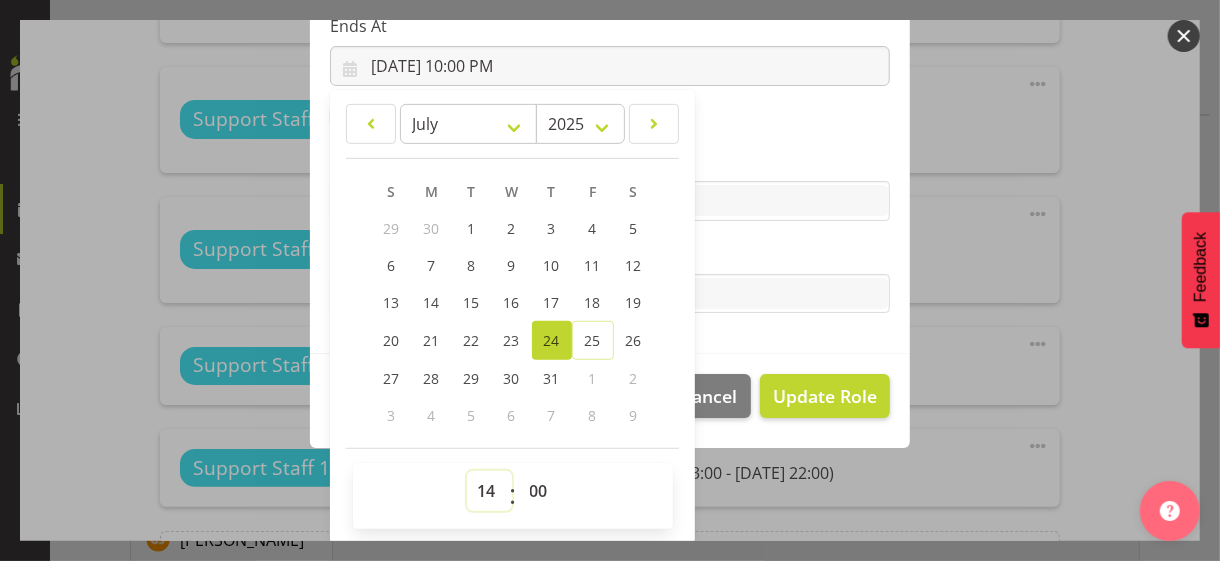 click on "00   01   02   03   04   05   06   07   08   09   10   11   12   13   14   15   16   17   18   19   20   21   22   23" at bounding box center (489, 491) 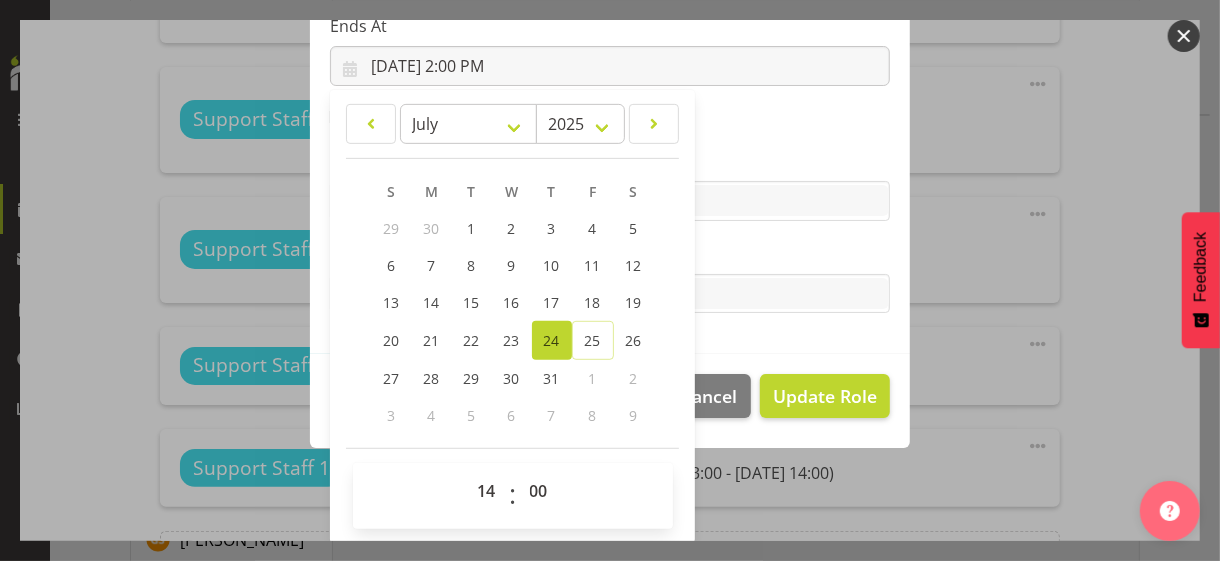click on "Tasks" at bounding box center (610, 254) 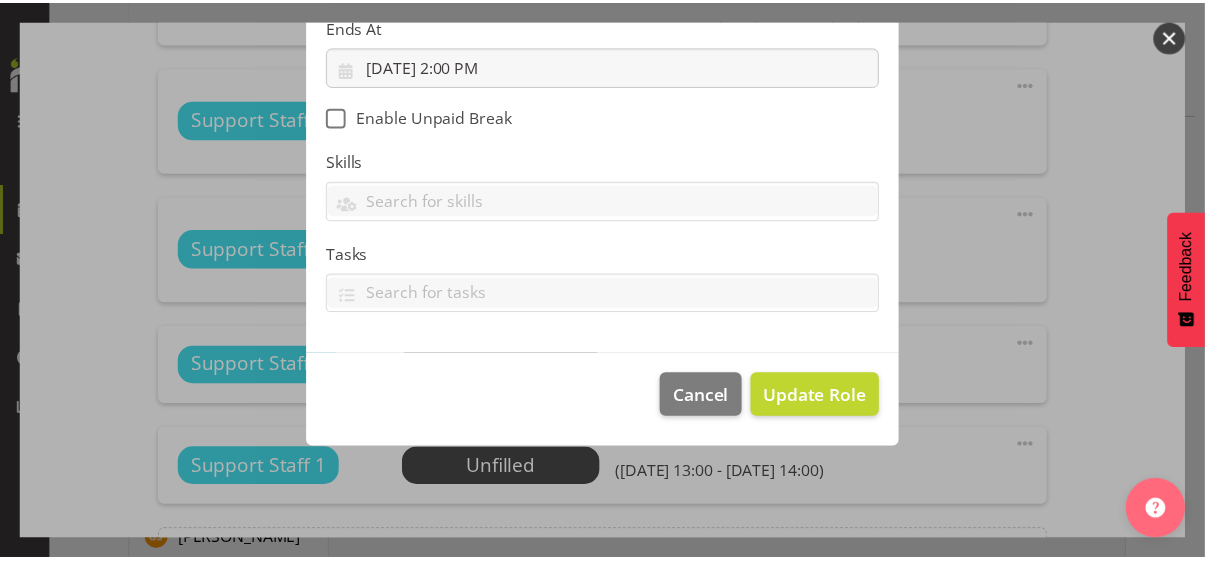 scroll, scrollTop: 346, scrollLeft: 0, axis: vertical 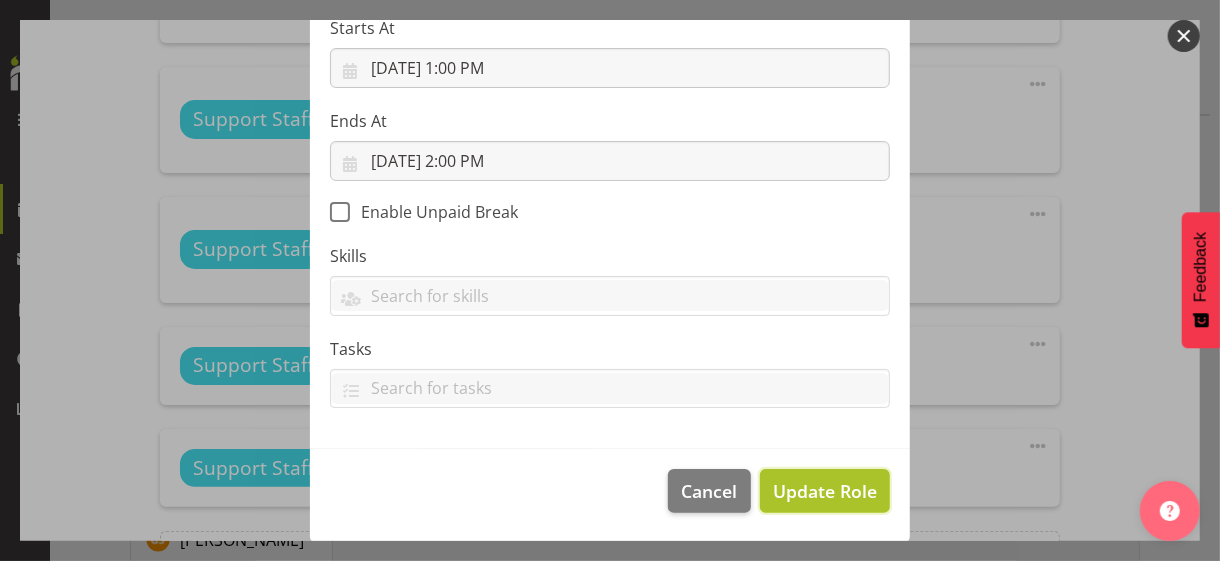 click on "Update Role" at bounding box center (825, 491) 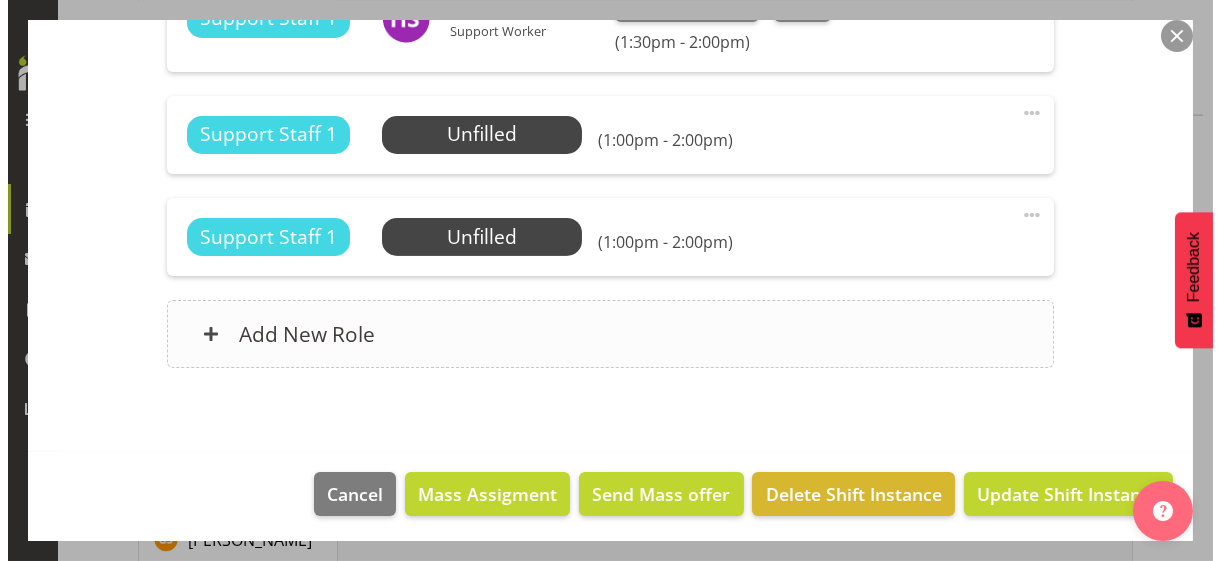 scroll, scrollTop: 1286, scrollLeft: 0, axis: vertical 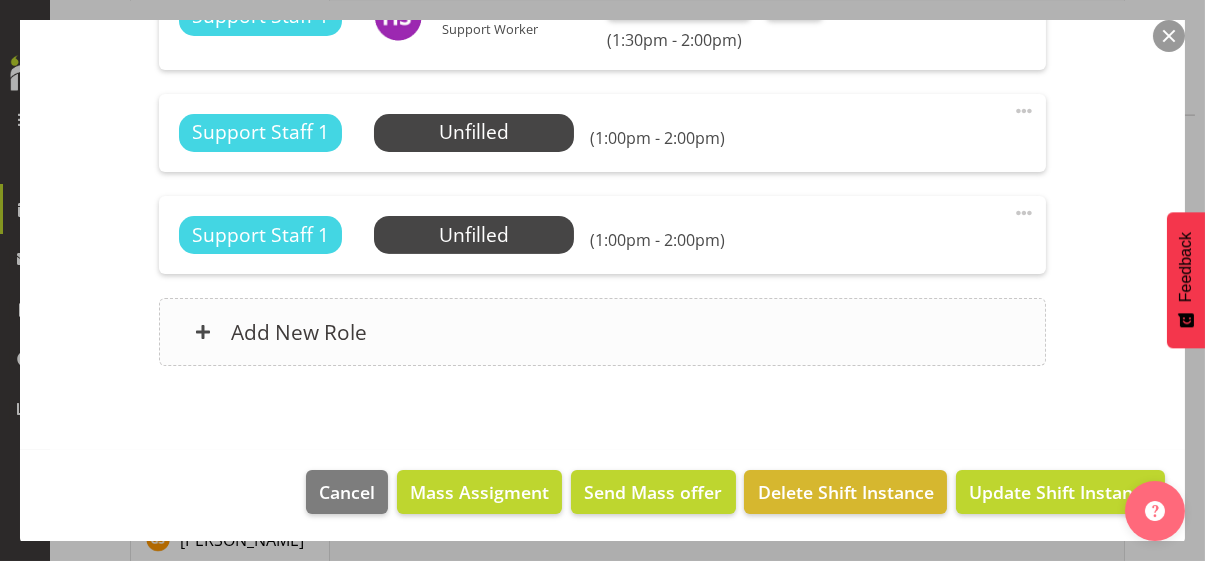 click on "Add New Role" at bounding box center [602, 332] 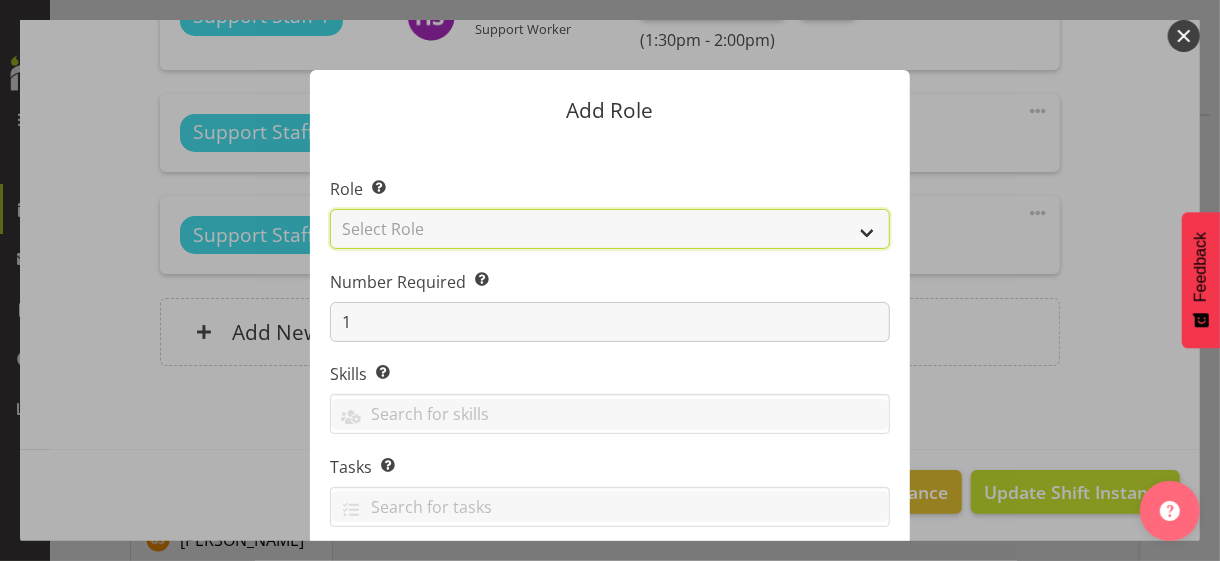click on "Select Role  CP House Leader Support Staff Wake" at bounding box center [610, 229] 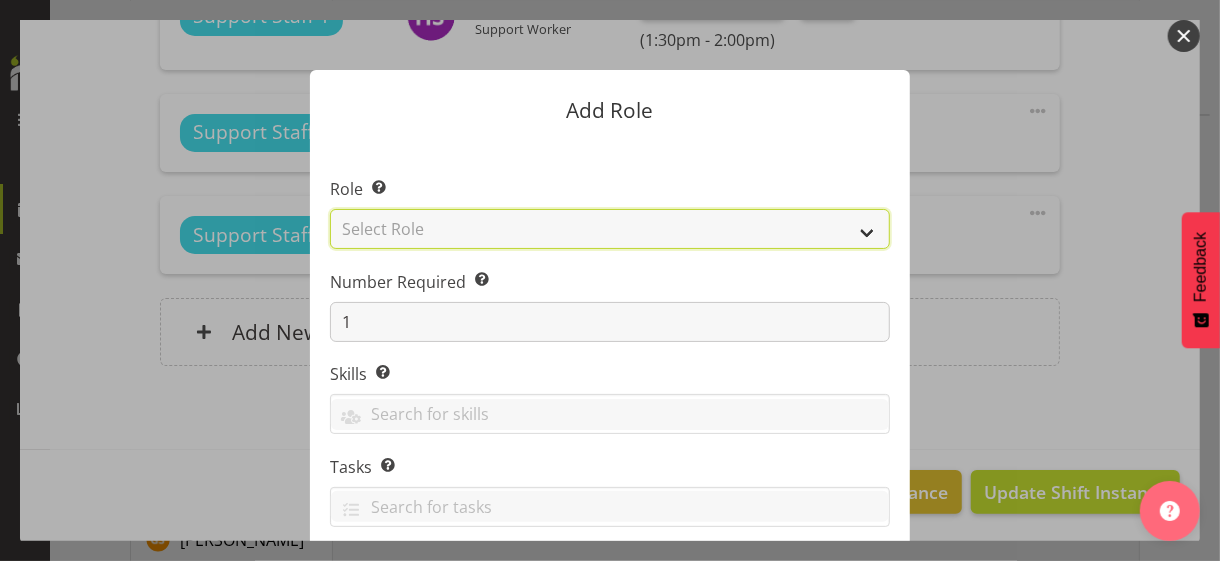 select on "1091" 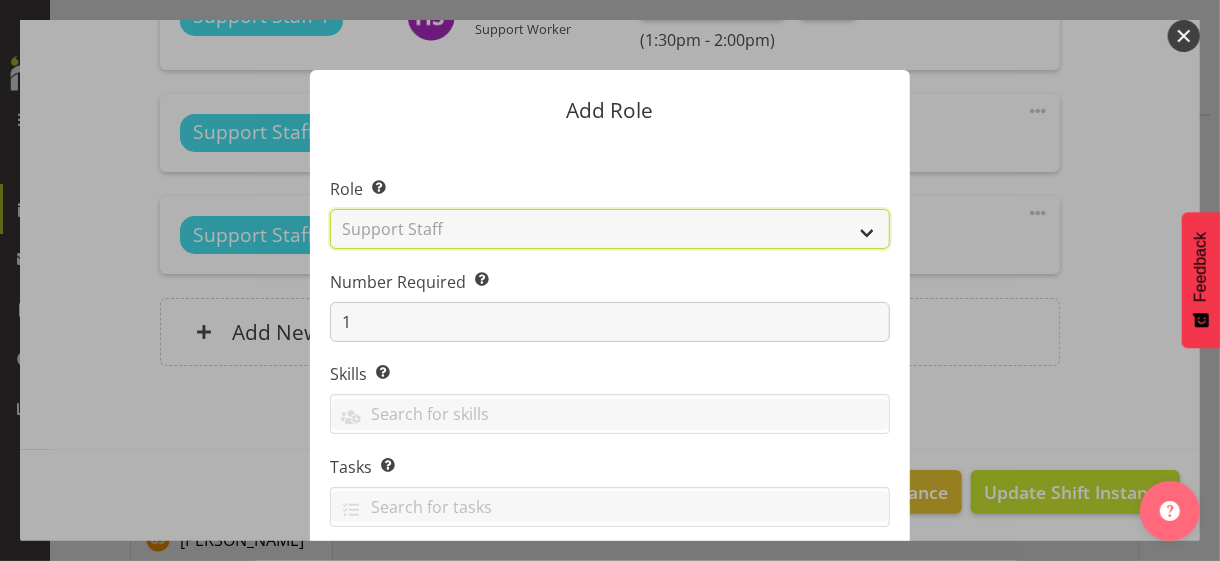 click on "Select Role  CP House Leader Support Staff Wake" at bounding box center (610, 229) 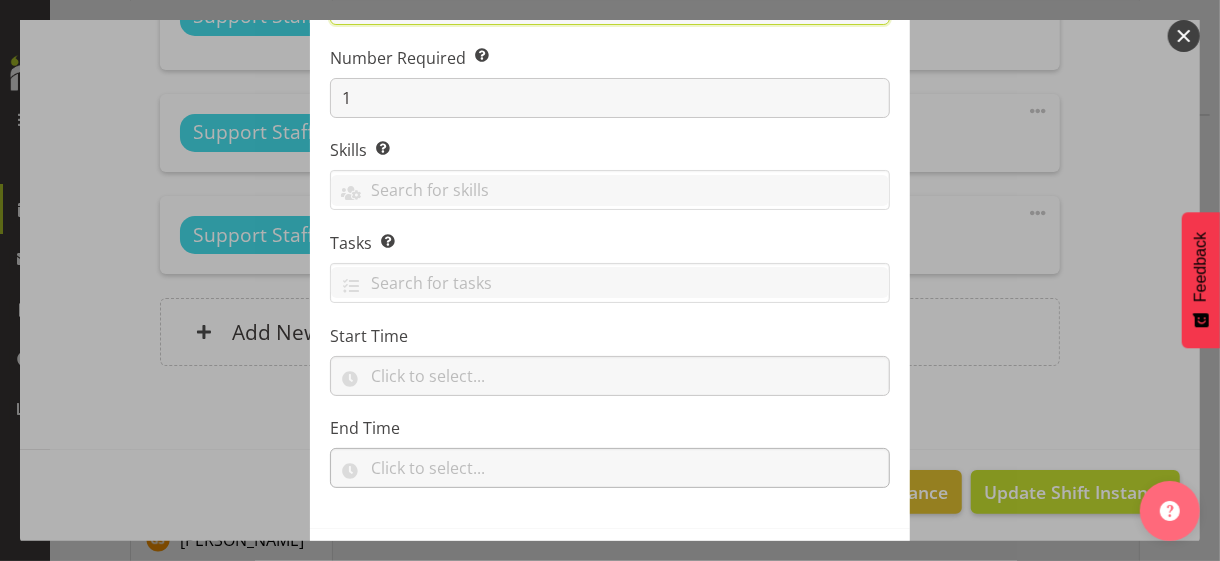 scroll, scrollTop: 304, scrollLeft: 0, axis: vertical 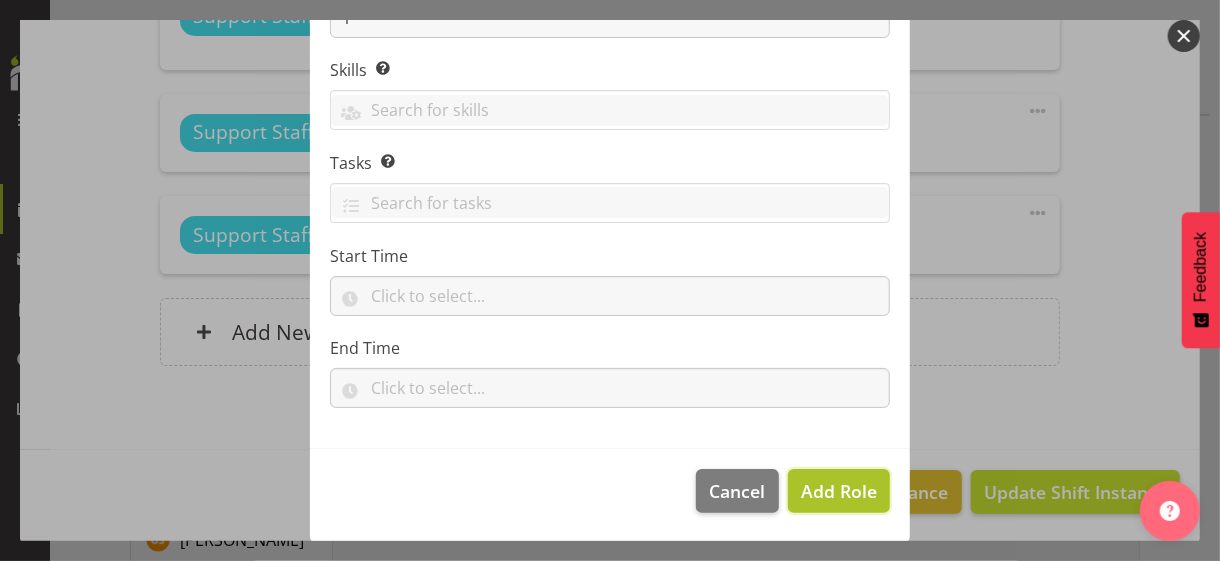 click on "Add Role" at bounding box center [839, 491] 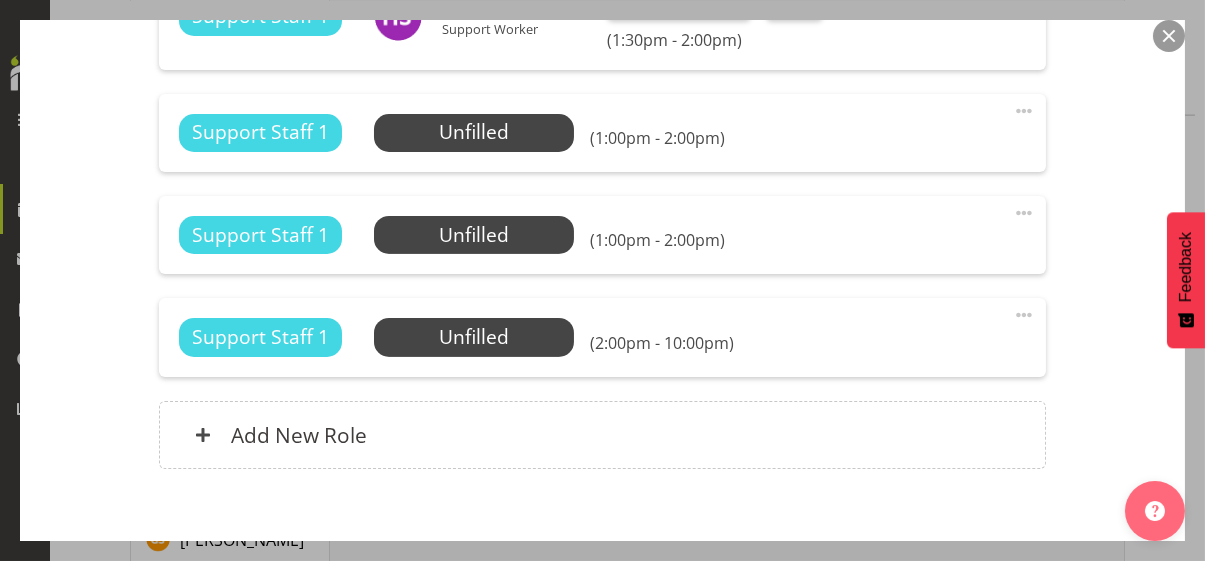 drag, startPoint x: 1008, startPoint y: 309, endPoint x: 937, endPoint y: 332, distance: 74.63243 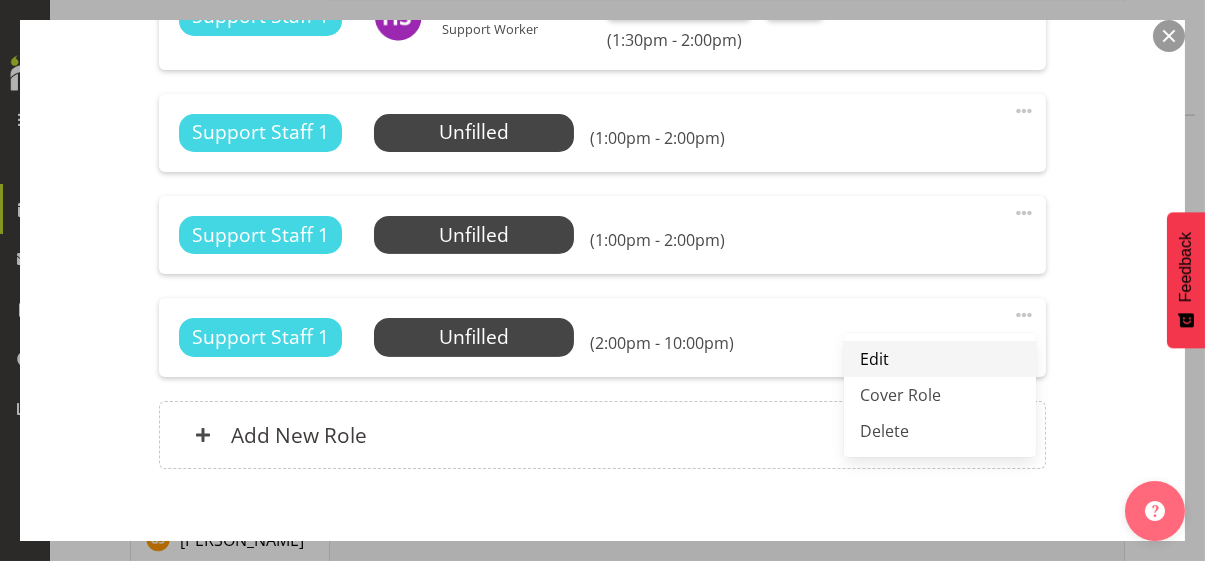 click on "Edit" at bounding box center [940, 359] 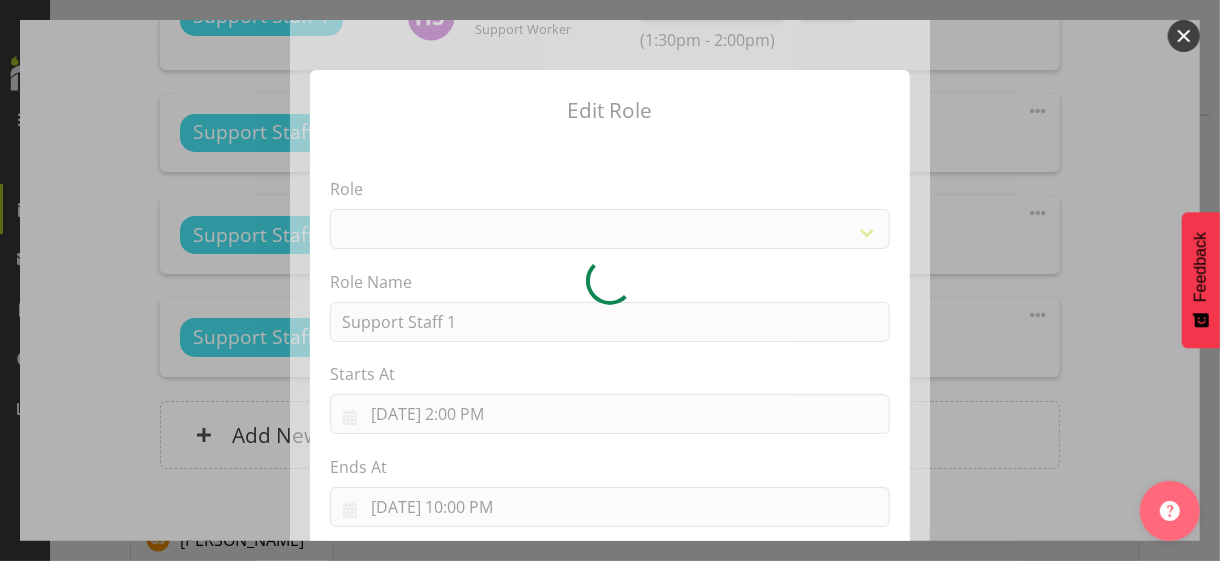 select on "1091" 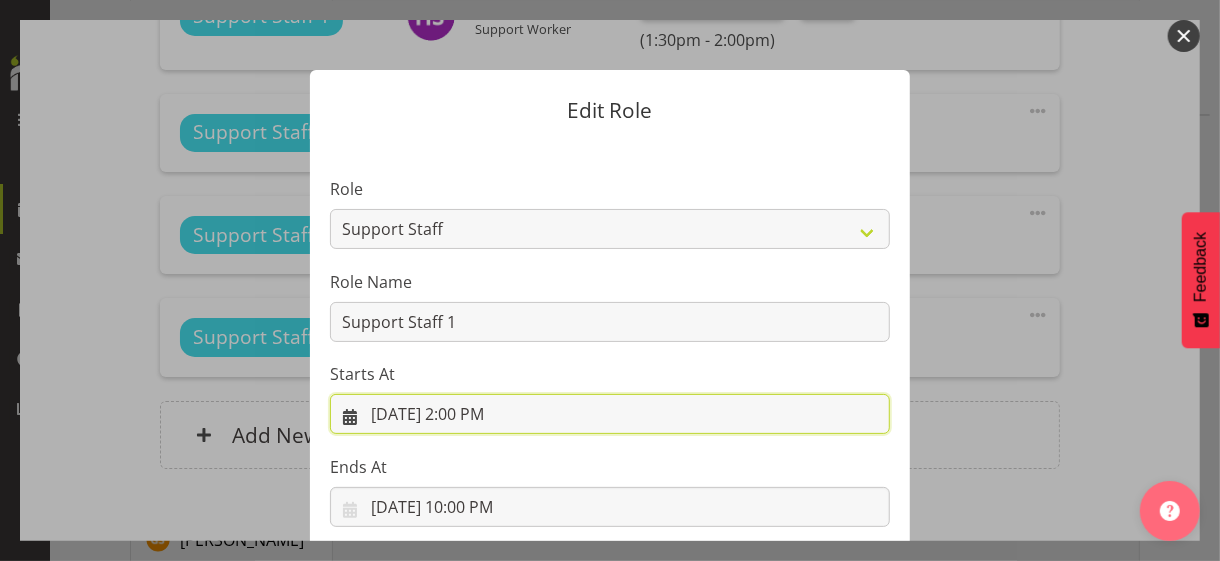 click on "[DATE] 2:00 PM" at bounding box center (610, 414) 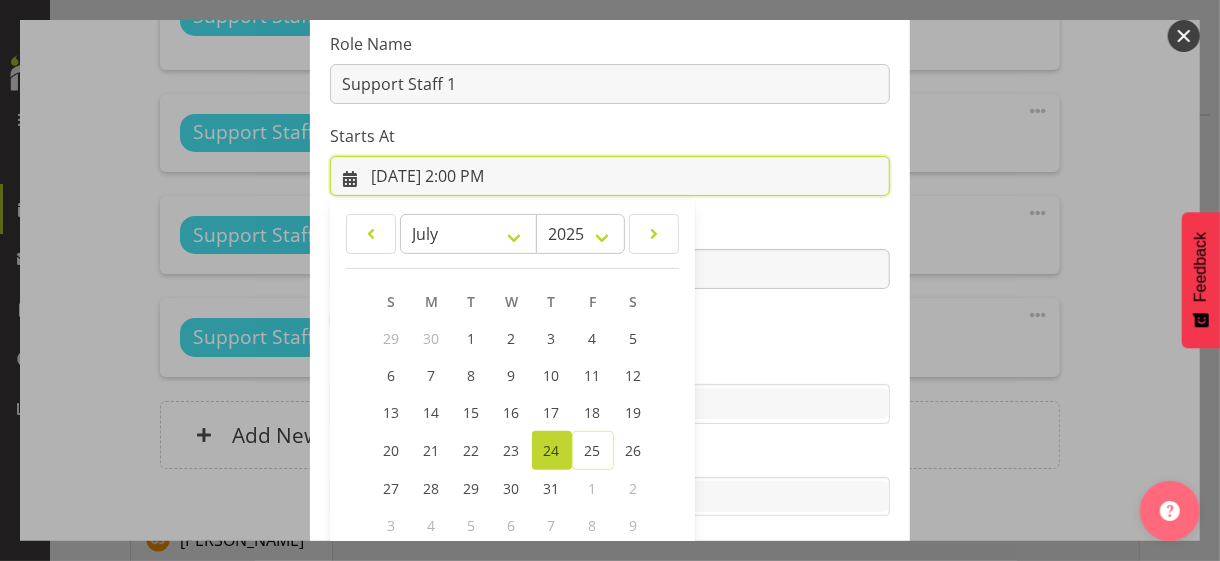 scroll, scrollTop: 347, scrollLeft: 0, axis: vertical 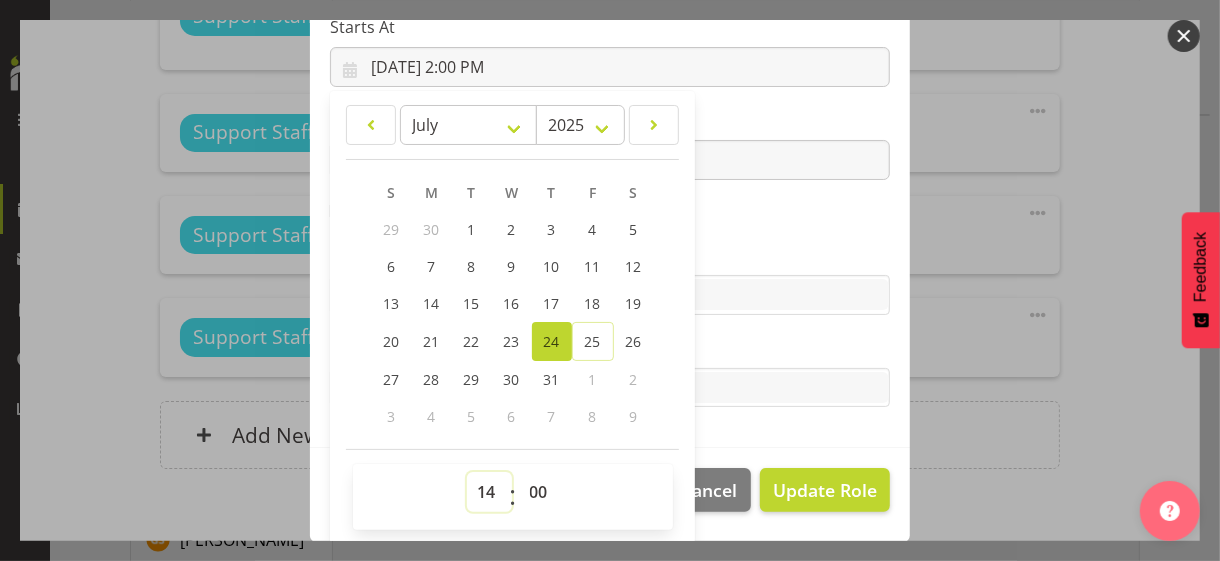 drag, startPoint x: 477, startPoint y: 483, endPoint x: 479, endPoint y: 410, distance: 73.02739 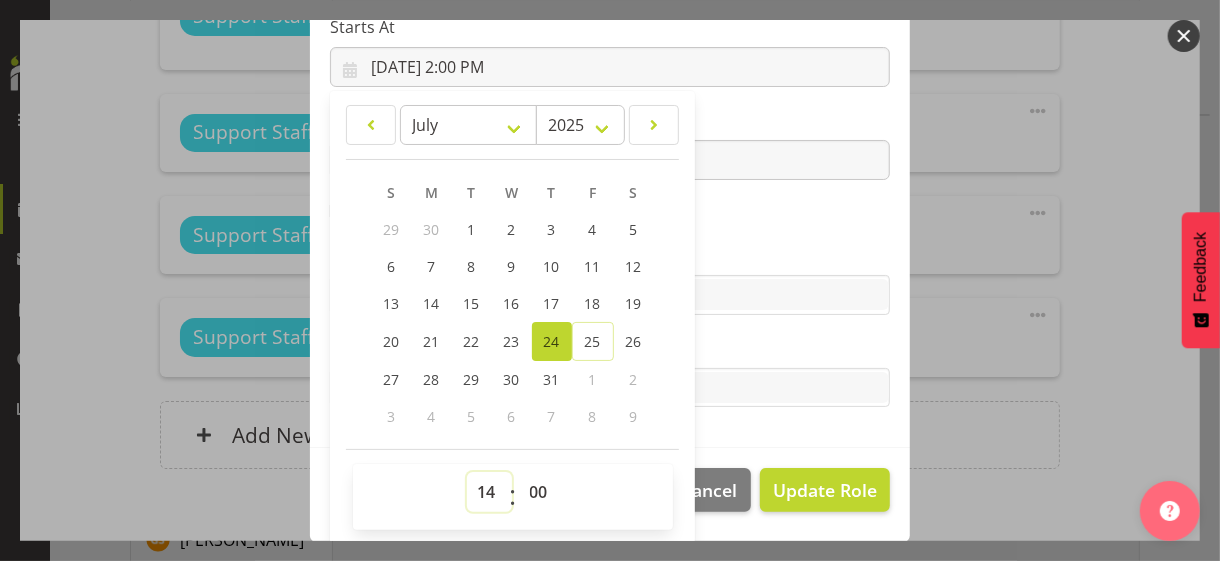 click on "00   01   02   03   04   05   06   07   08   09   10   11   12   13   14   15   16   17   18   19   20   21   22   23" at bounding box center [489, 492] 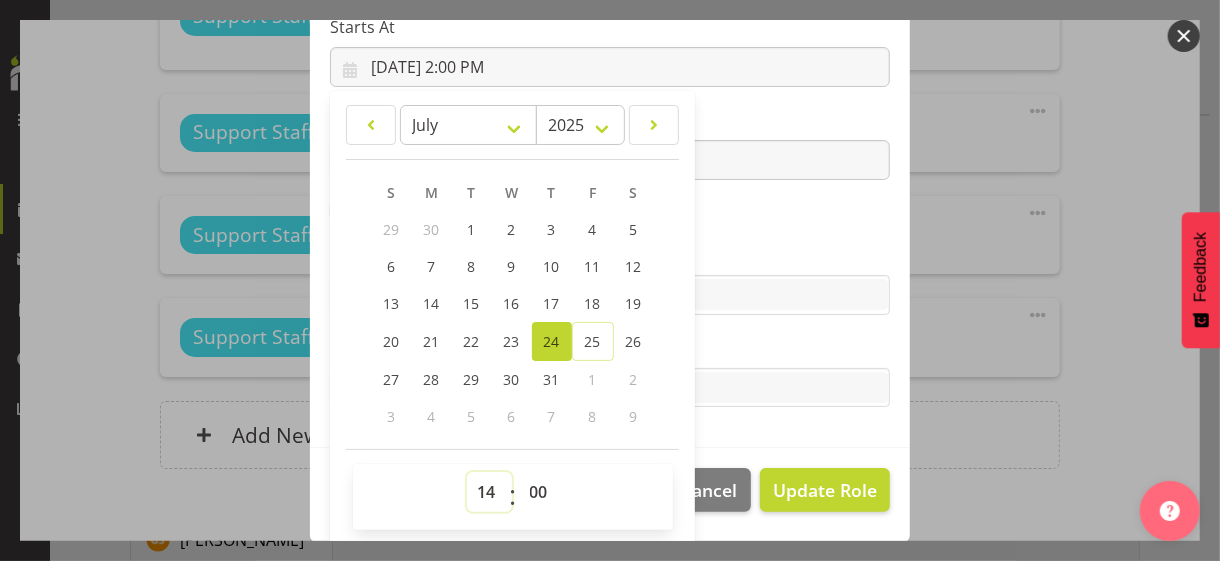 click on "00   01   02   03   04   05   06   07   08   09   10   11   12   13   14   15   16   17   18   19   20   21   22   23" at bounding box center [489, 492] 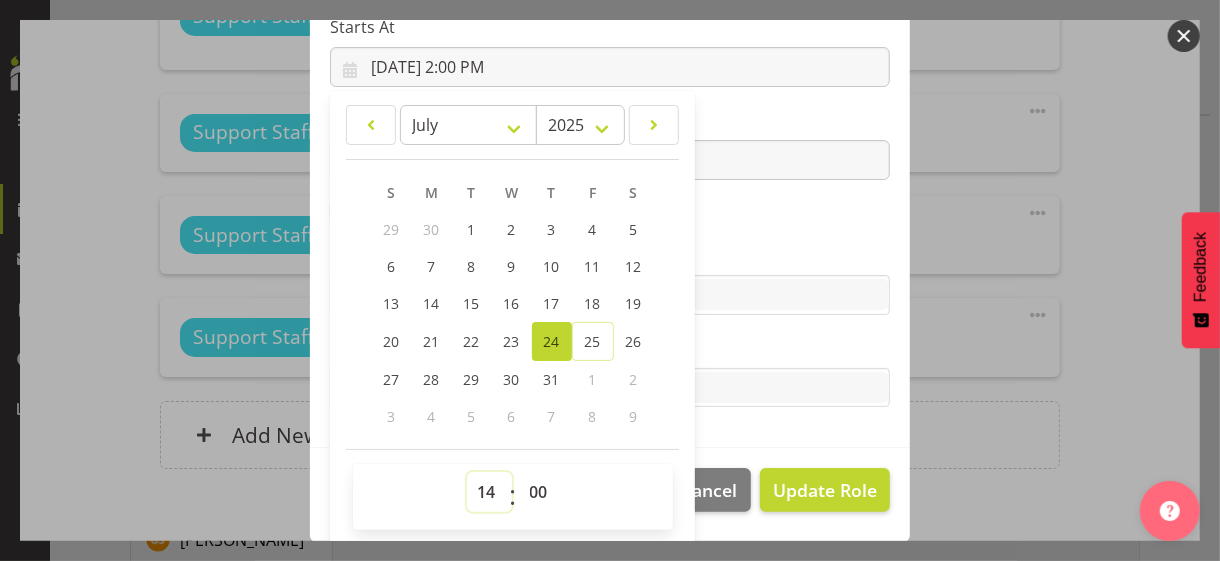 select on "13" 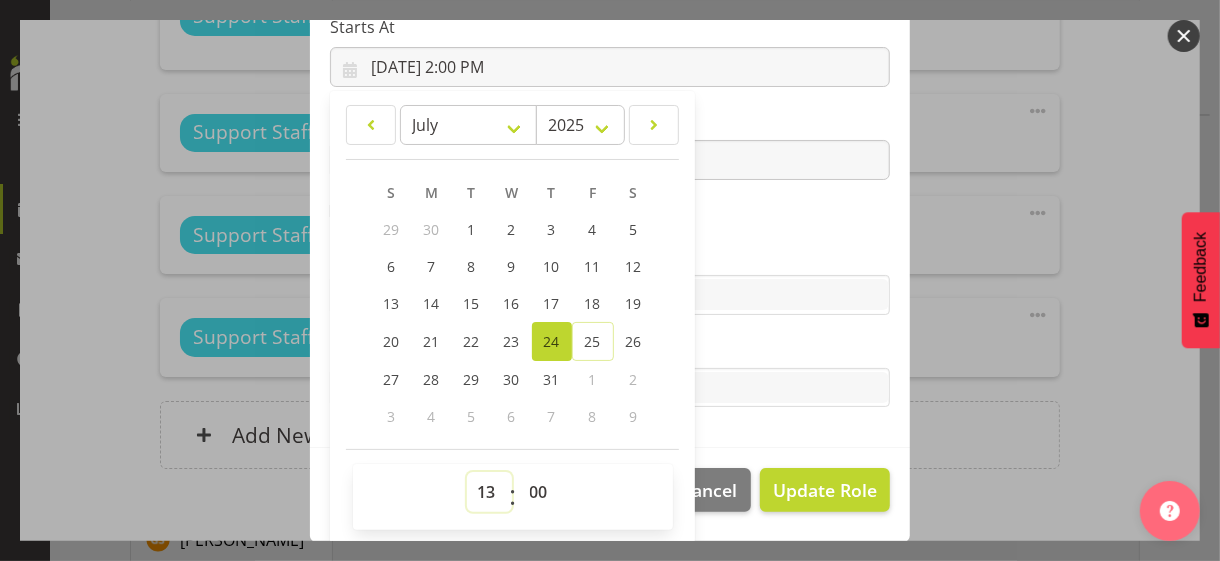 click on "00   01   02   03   04   05   06   07   08   09   10   11   12   13   14   15   16   17   18   19   20   21   22   23" at bounding box center (489, 492) 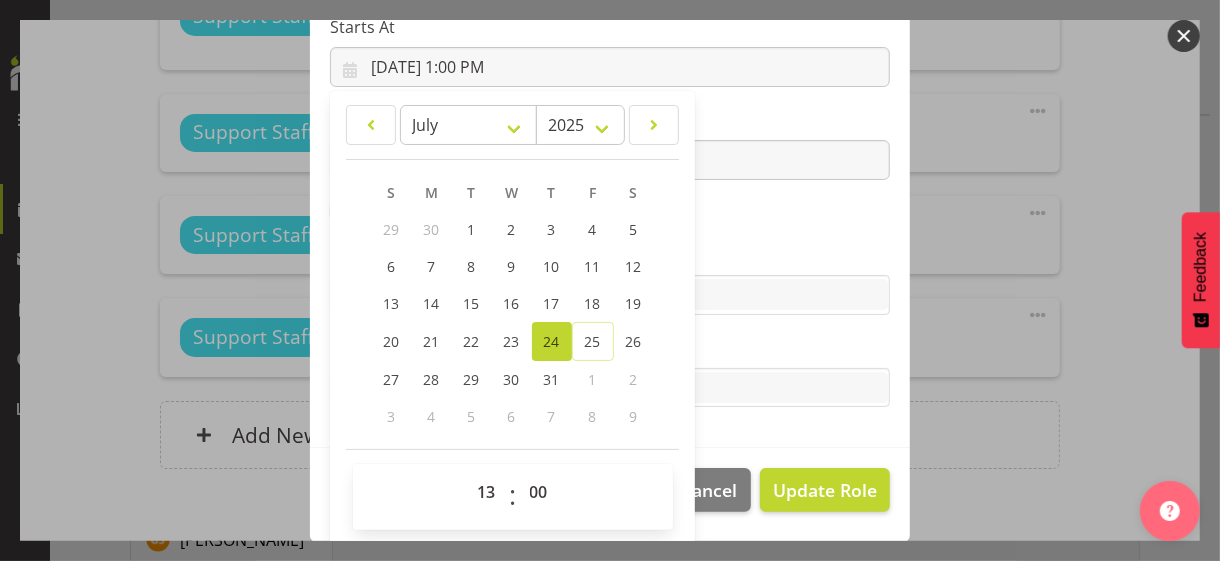 click on "Role CP House Leader Support Staff Wake   Role Name Support Staff 1
Starts At
[DATE] 1:00 PM  January   February   March   April   May   June   July   August   September   October   November   [DATE]   2034   2033   2032   2031   2030   2029   2028   2027   2026   2025   2024   2023   2022   2021   2020   2019   2018   2017   2016   2015   2014   2013   2012   2011   2010   2009   2008   2007   2006   2005   2004   2003   2002   2001   2000   1999   1998   1997   1996   1995   1994   1993   1992   1991   1990   1989   1988   1987   1986   1985   1984   1983   1982   1981   1980   1979   1978   1977   1976   1975   1974   1973   1972   1971   1970   1969   1968   1967   1966   1965   1964   1963   1962   1961   1960   1959   1958   1957   1956   1955   1954   1953   1952   1951   1950   1949   1948   1947   1946   1945   1944   1943   1942   1941   1940   1939   1938   1937   1936   1935   1934   1933   1932   1931   1930   1929   1928   1927   1926   1925  S M T W T F S 29 1" at bounding box center [610, 121] 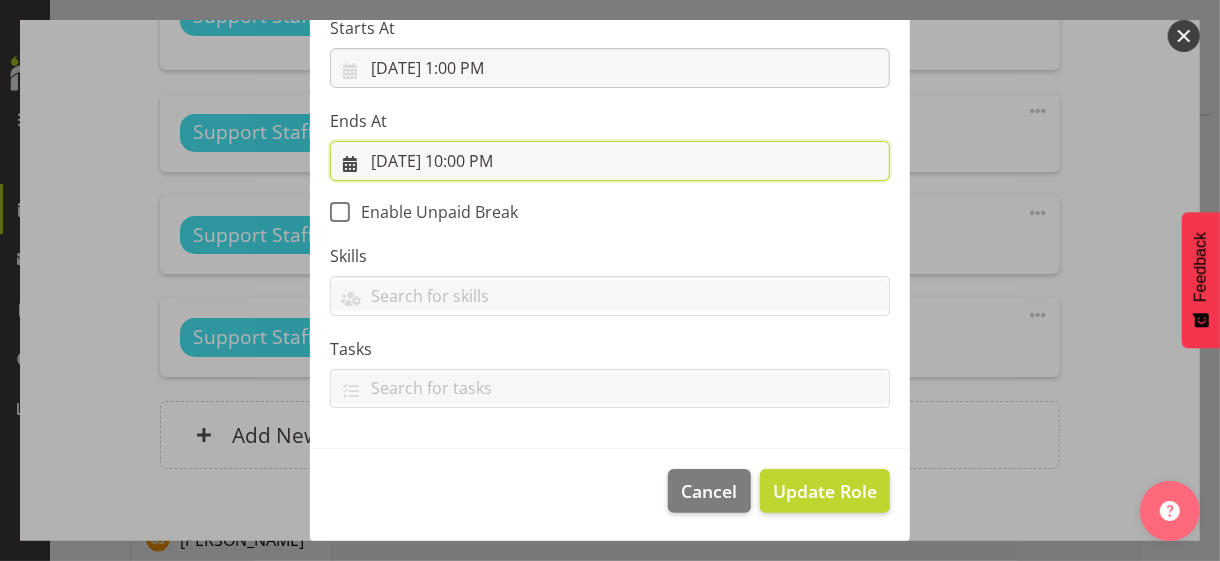 click on "[DATE] 10:00 PM" at bounding box center (610, 161) 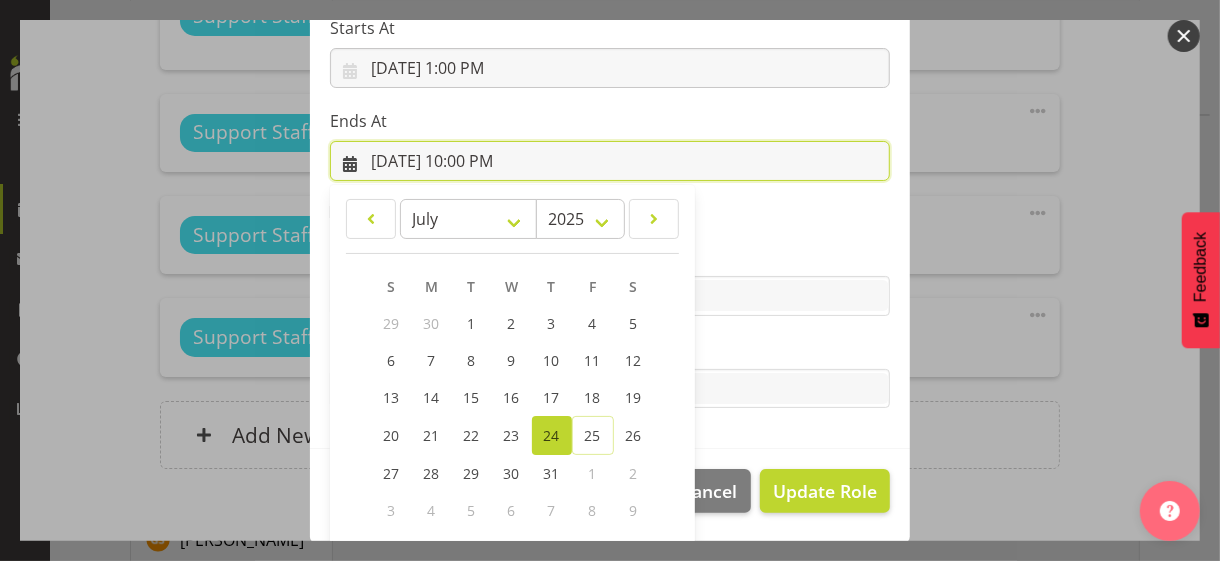 scroll, scrollTop: 441, scrollLeft: 0, axis: vertical 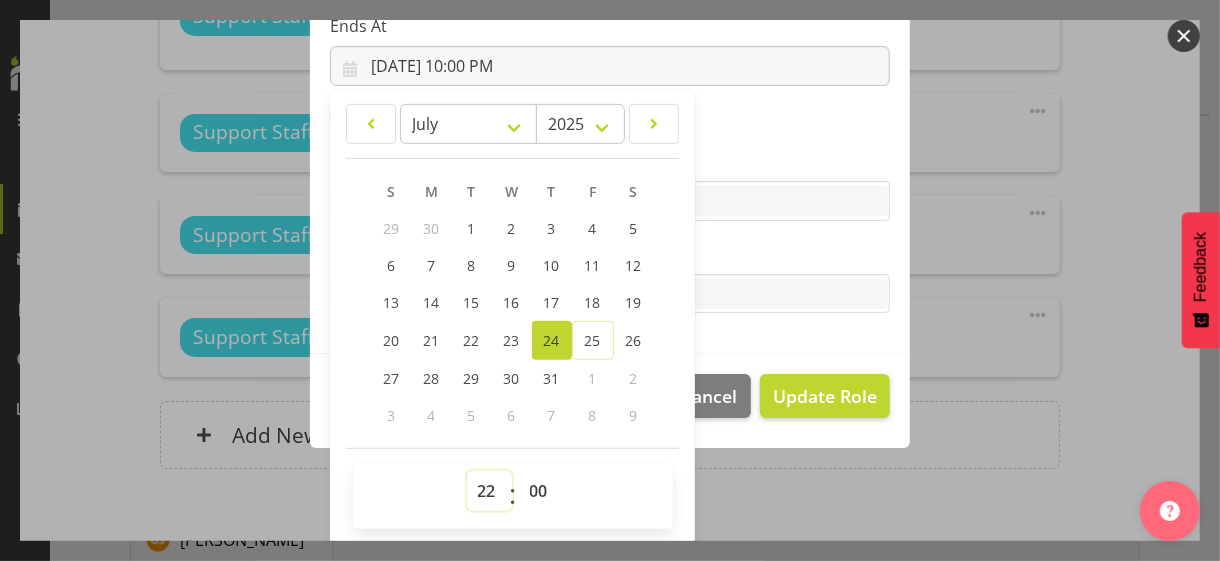 drag, startPoint x: 473, startPoint y: 487, endPoint x: 473, endPoint y: 471, distance: 16 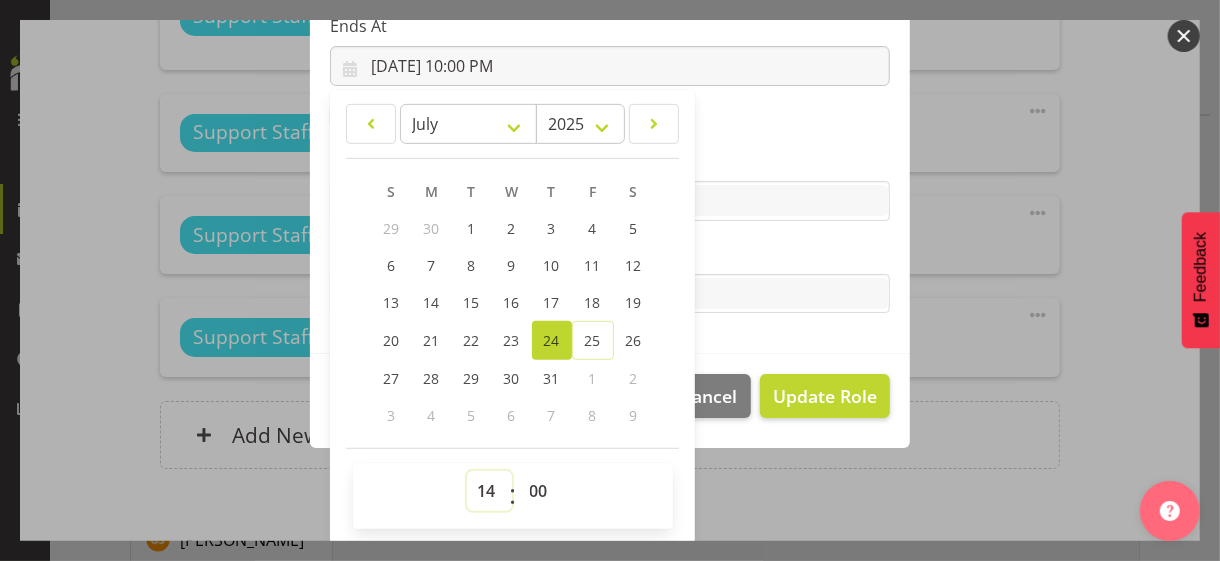 click on "00   01   02   03   04   05   06   07   08   09   10   11   12   13   14   15   16   17   18   19   20   21   22   23" at bounding box center (489, 491) 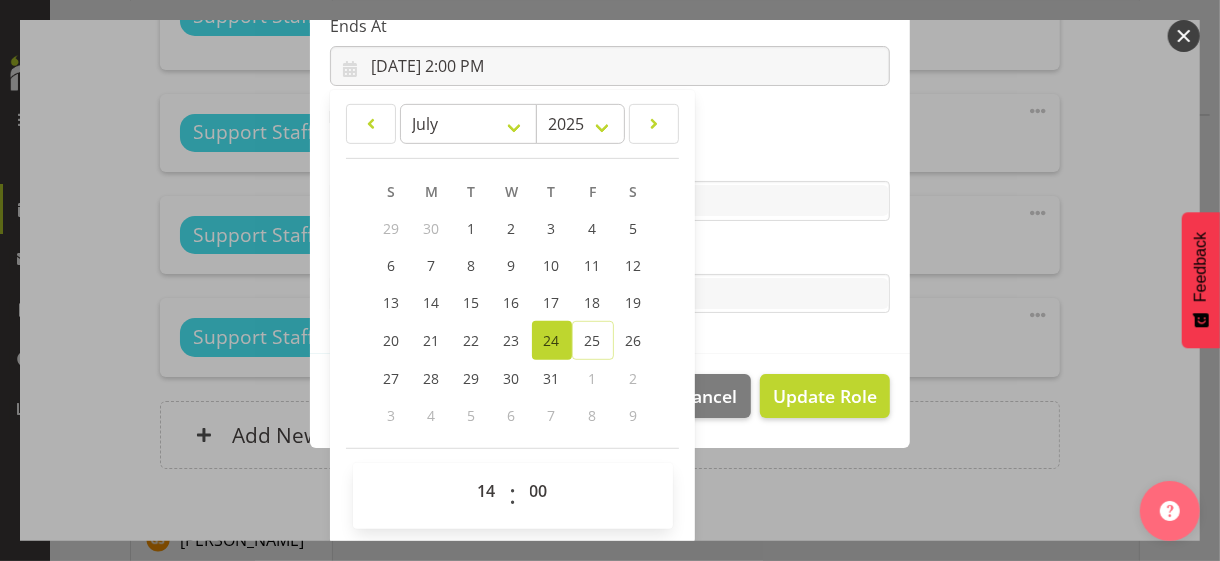 click on "Tasks" at bounding box center [610, 254] 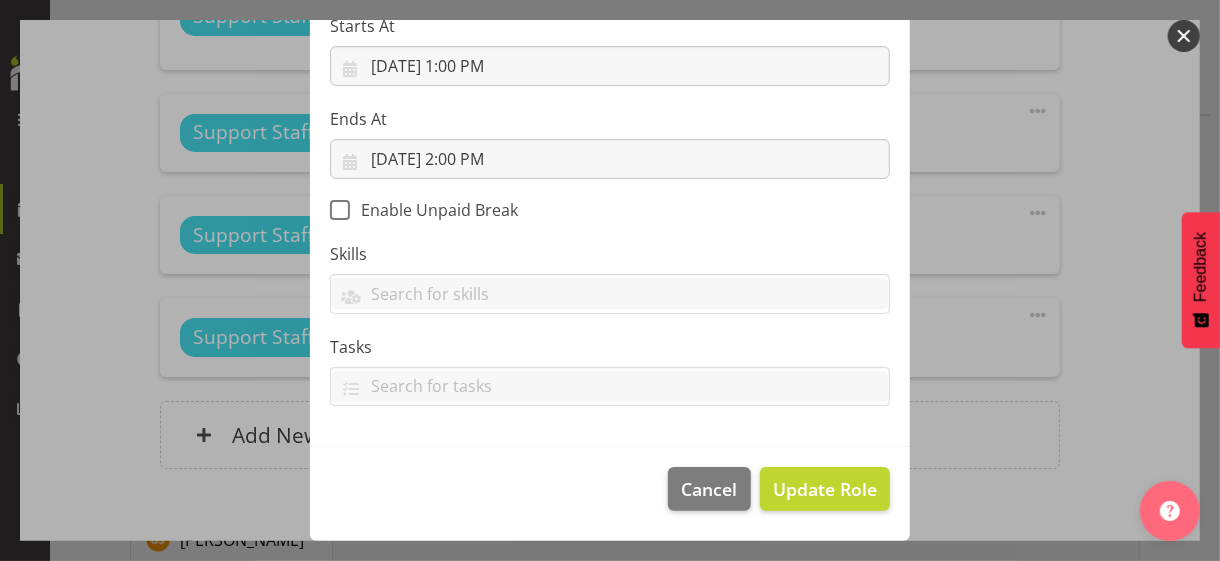 scroll, scrollTop: 346, scrollLeft: 0, axis: vertical 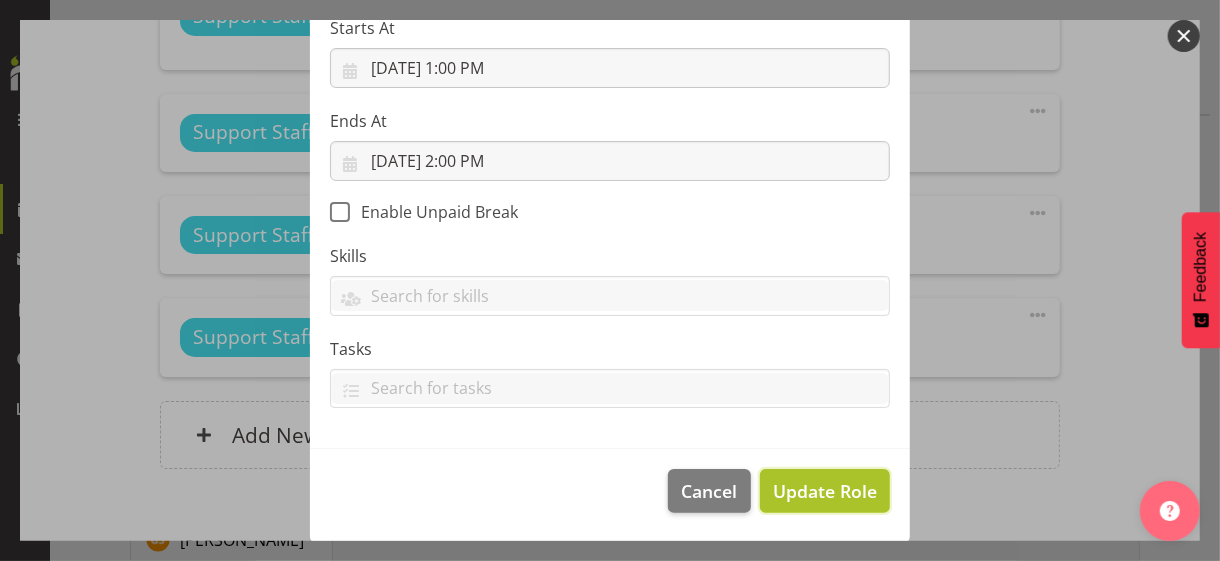 click on "Update Role" at bounding box center (825, 491) 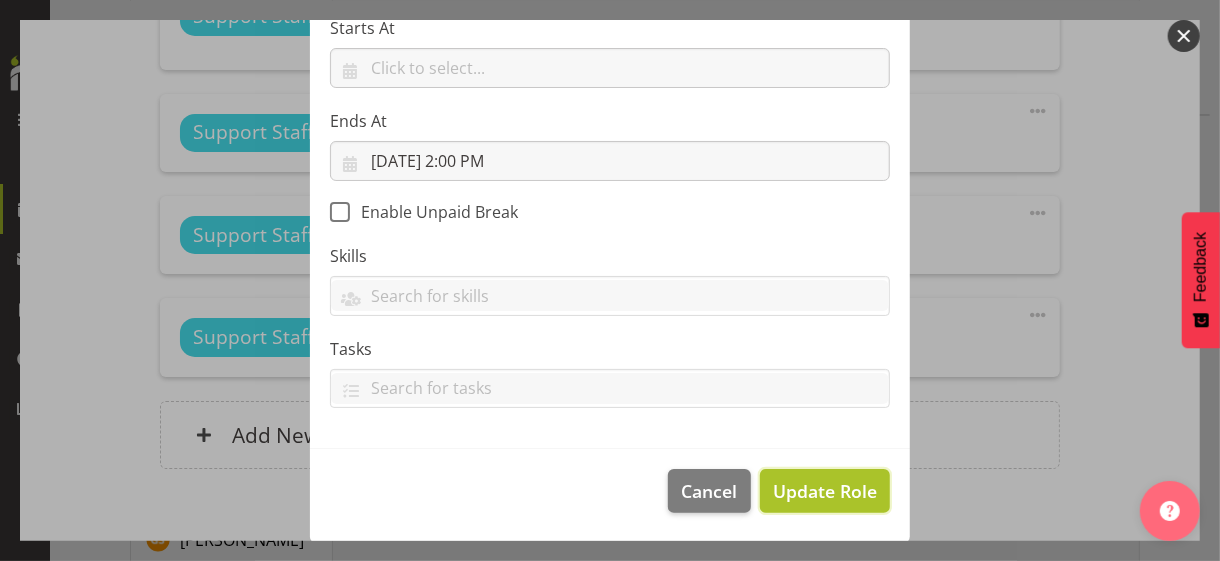 type 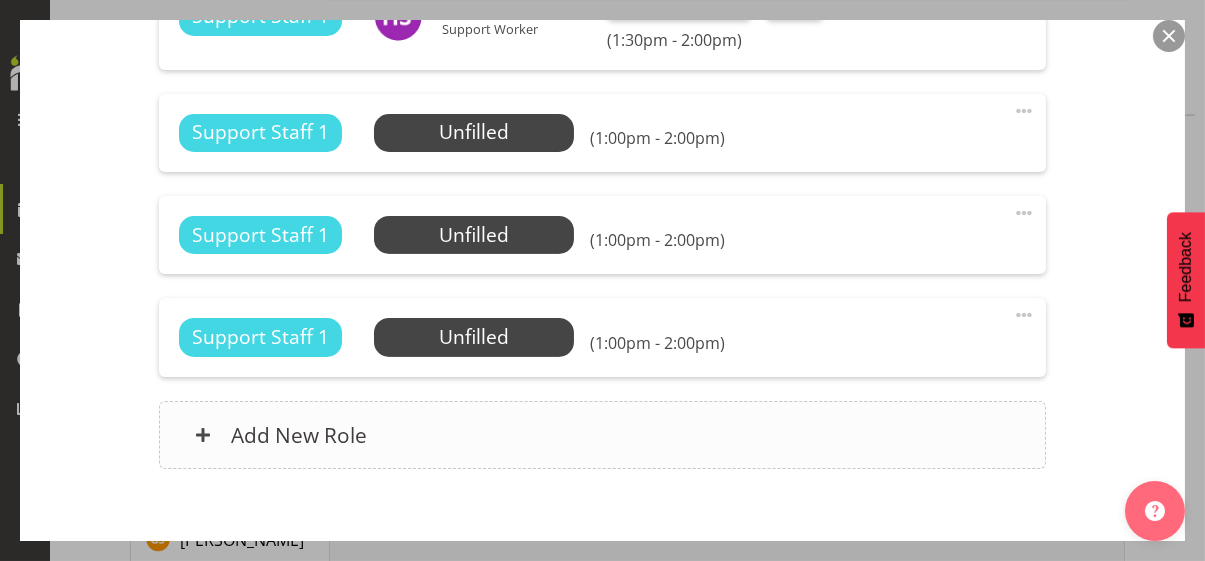 click on "Add New Role" at bounding box center (602, 435) 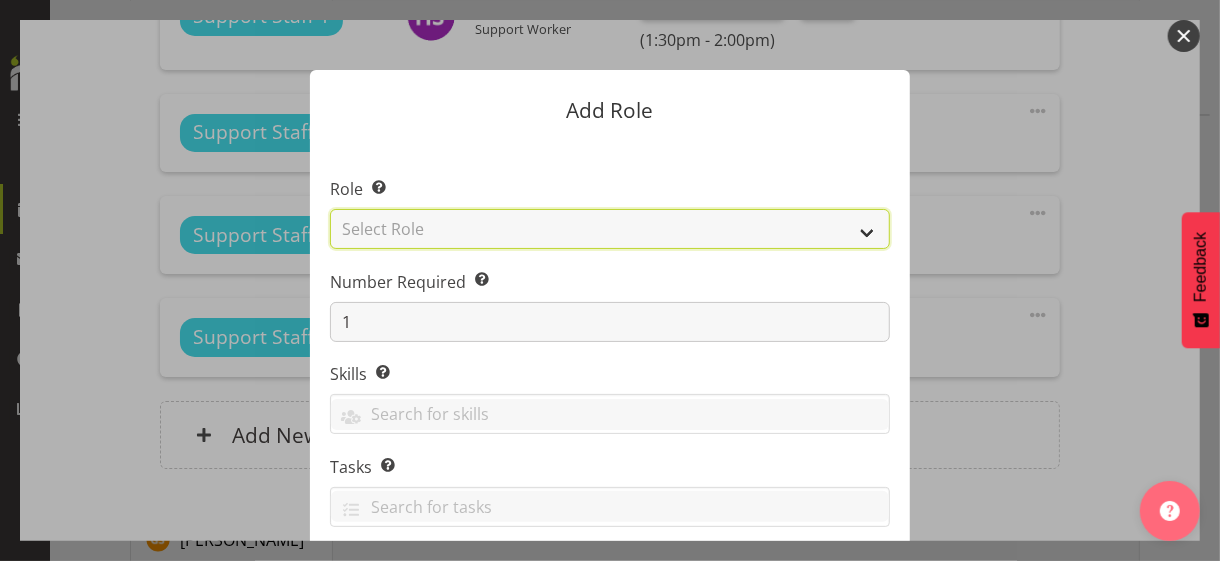 click on "Select Role  CP House Leader Support Staff Wake" at bounding box center (610, 229) 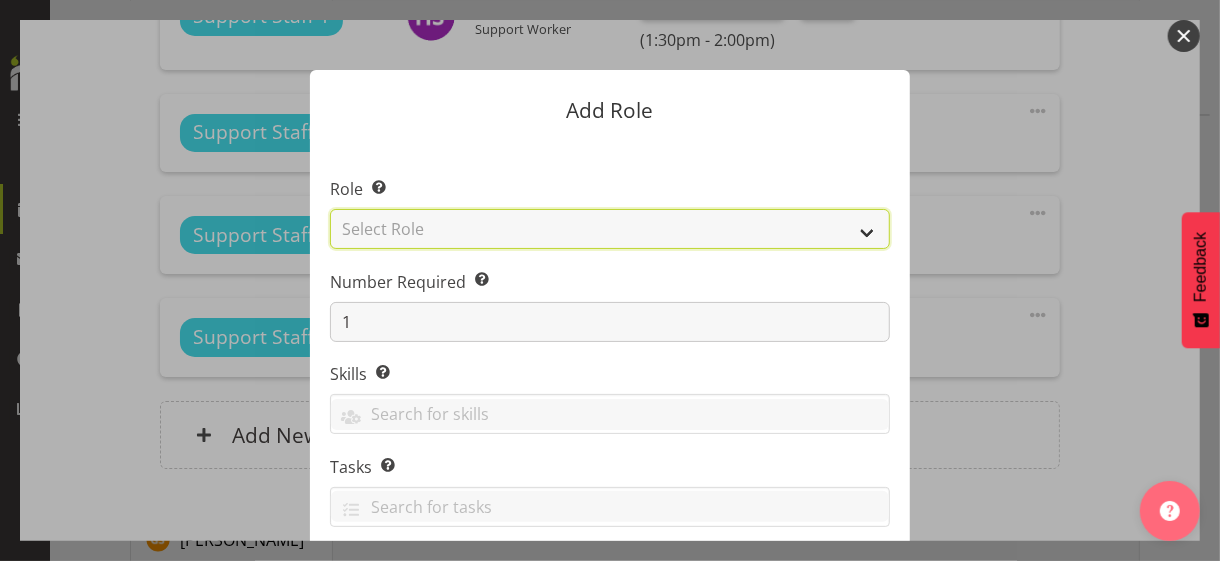 select on "1091" 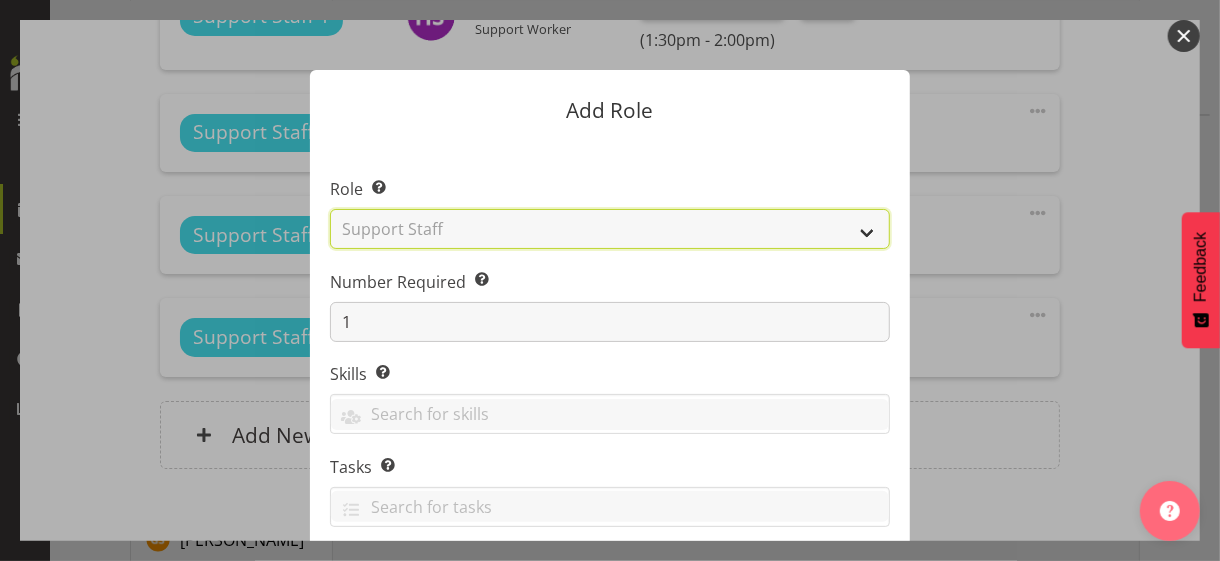 click on "Select Role  CP House Leader Support Staff Wake" at bounding box center (610, 229) 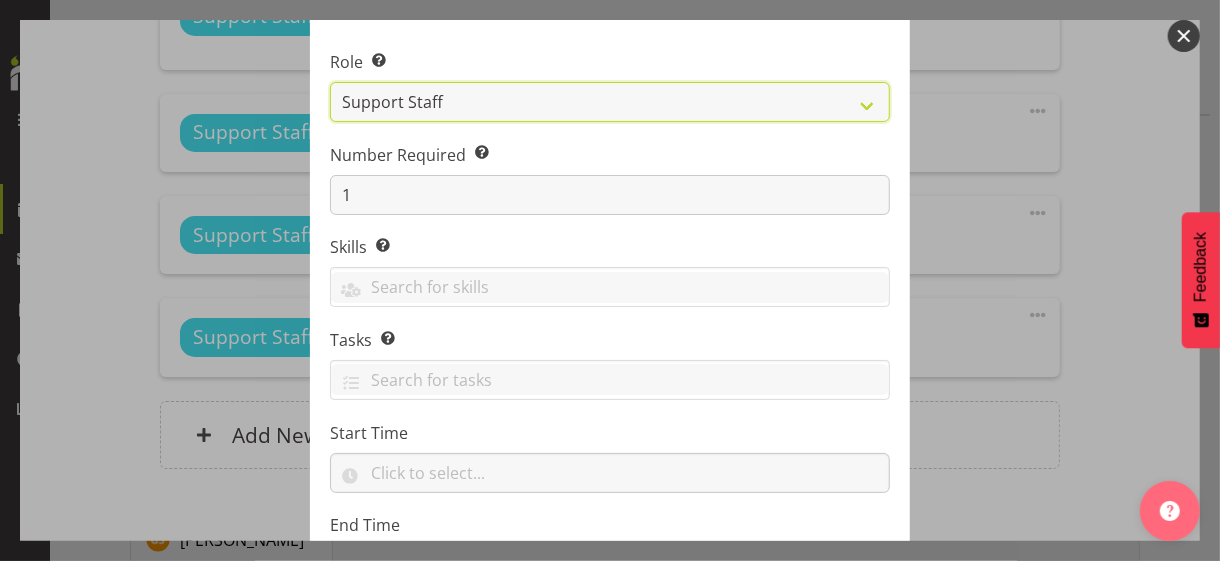 scroll, scrollTop: 304, scrollLeft: 0, axis: vertical 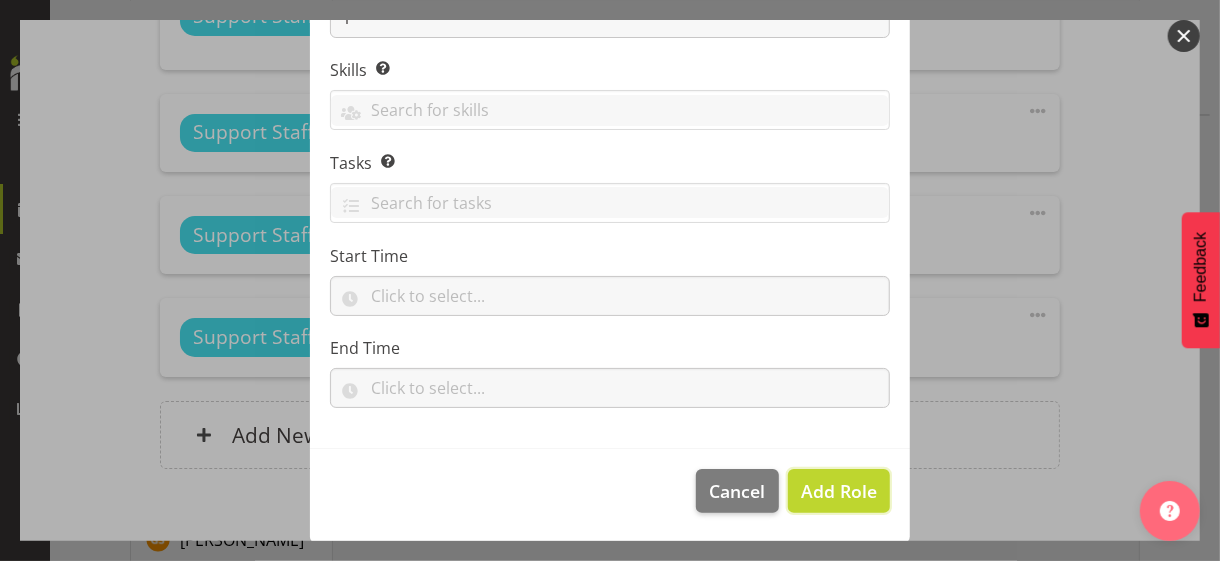 drag, startPoint x: 819, startPoint y: 488, endPoint x: 883, endPoint y: 440, distance: 80 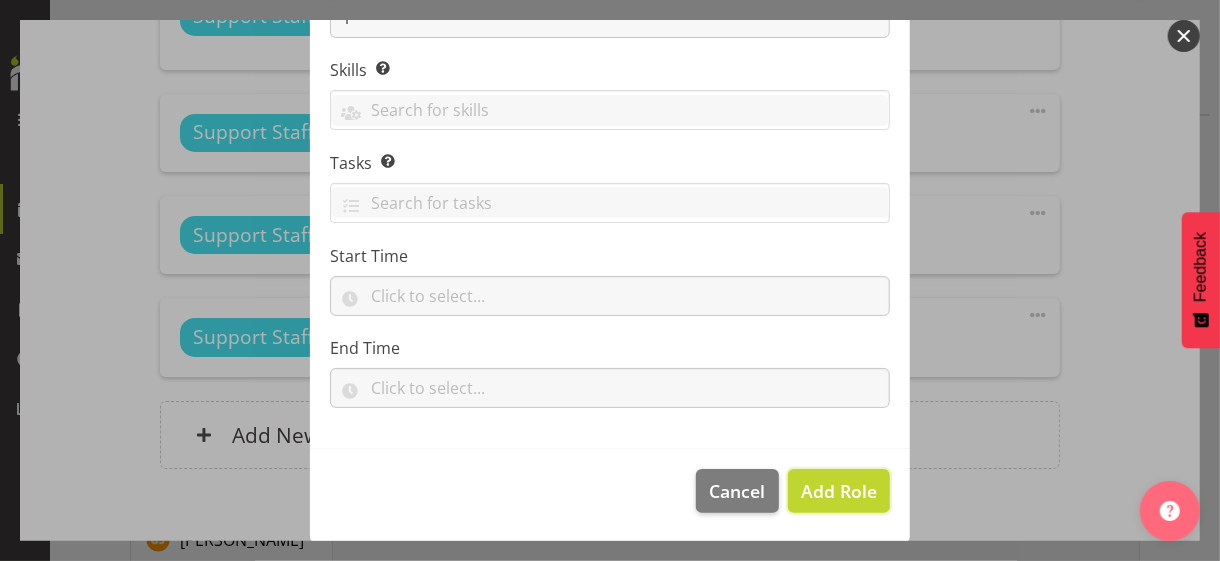 click on "Add Role" at bounding box center (839, 491) 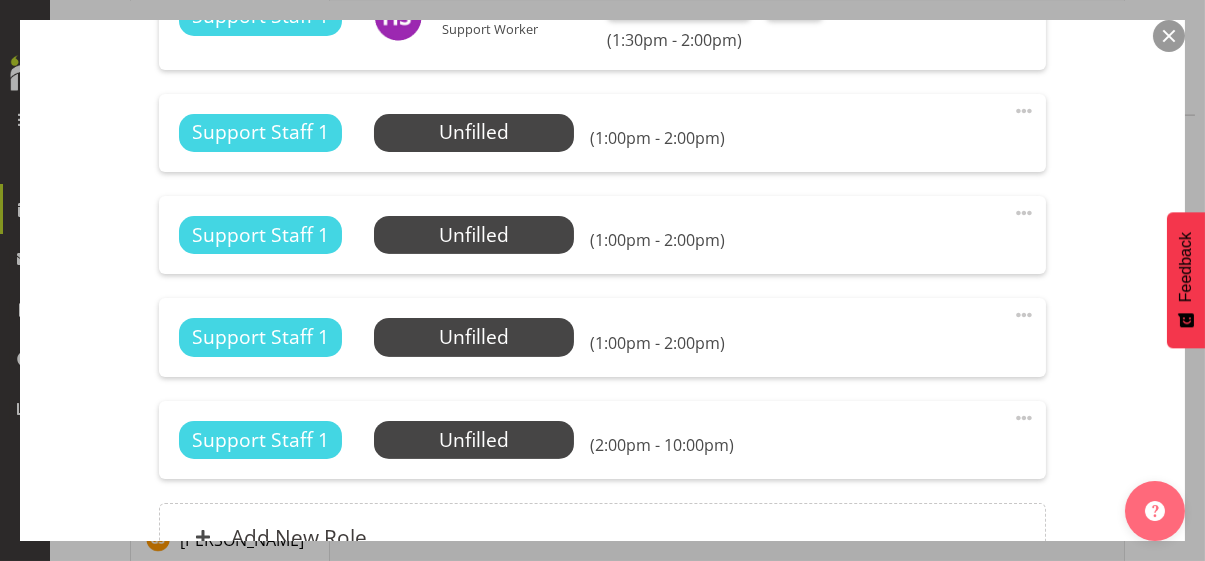 click at bounding box center (1024, 418) 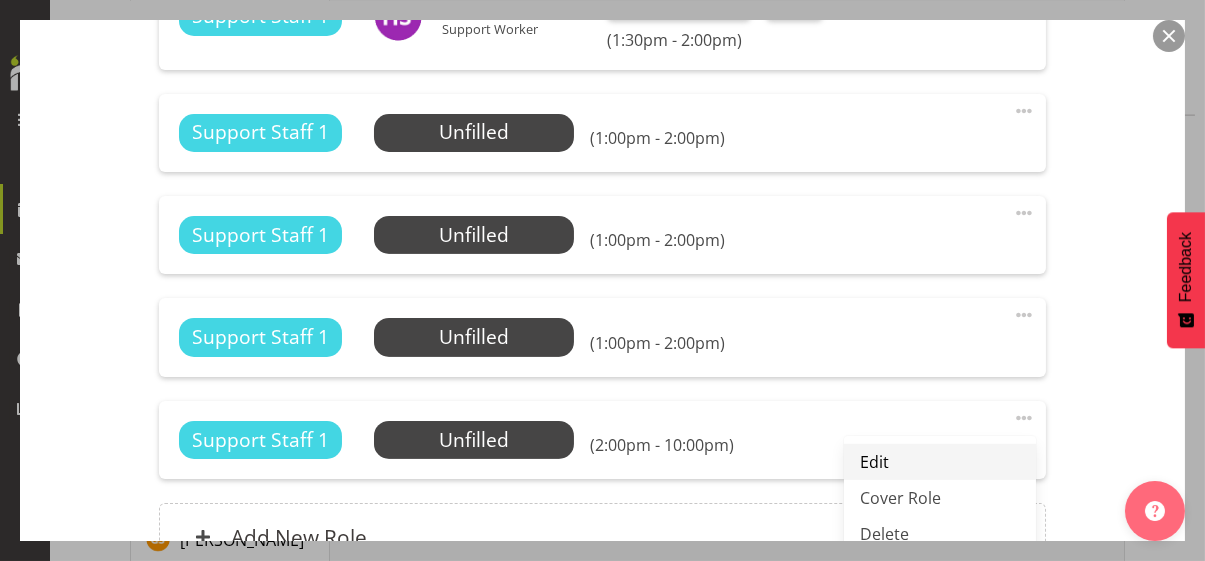 click on "Edit" at bounding box center (940, 462) 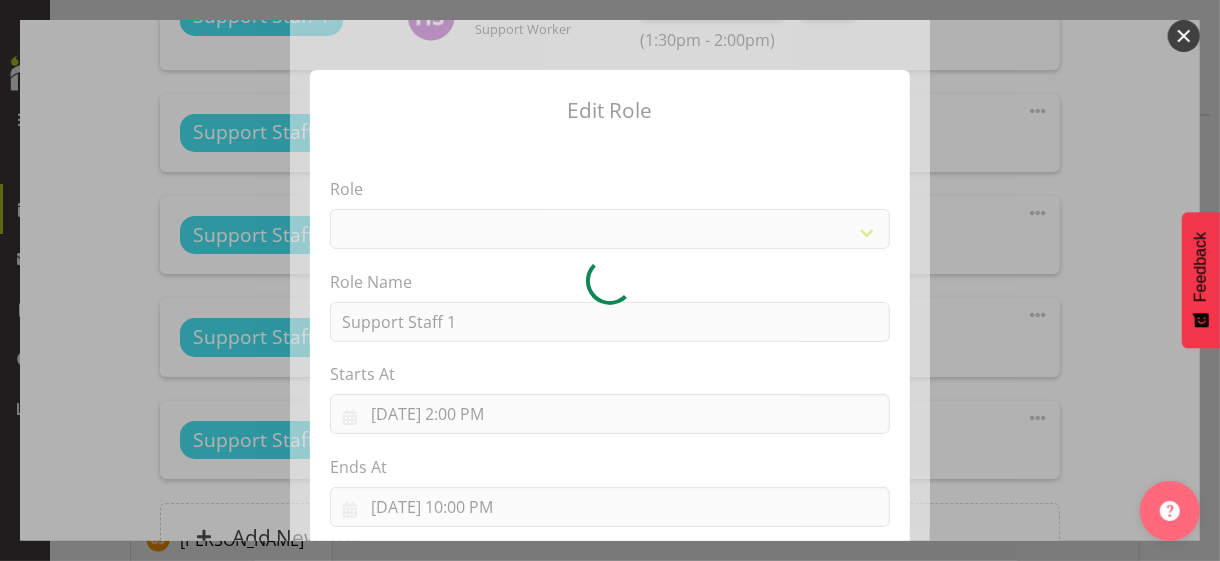 select on "1091" 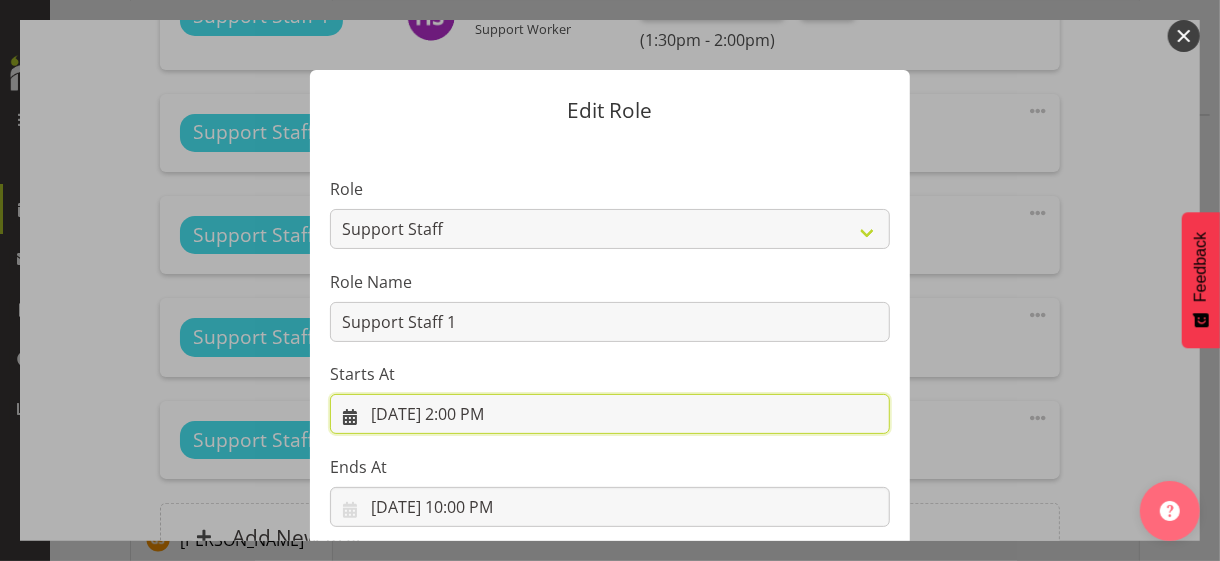 click on "[DATE] 2:00 PM" at bounding box center [610, 414] 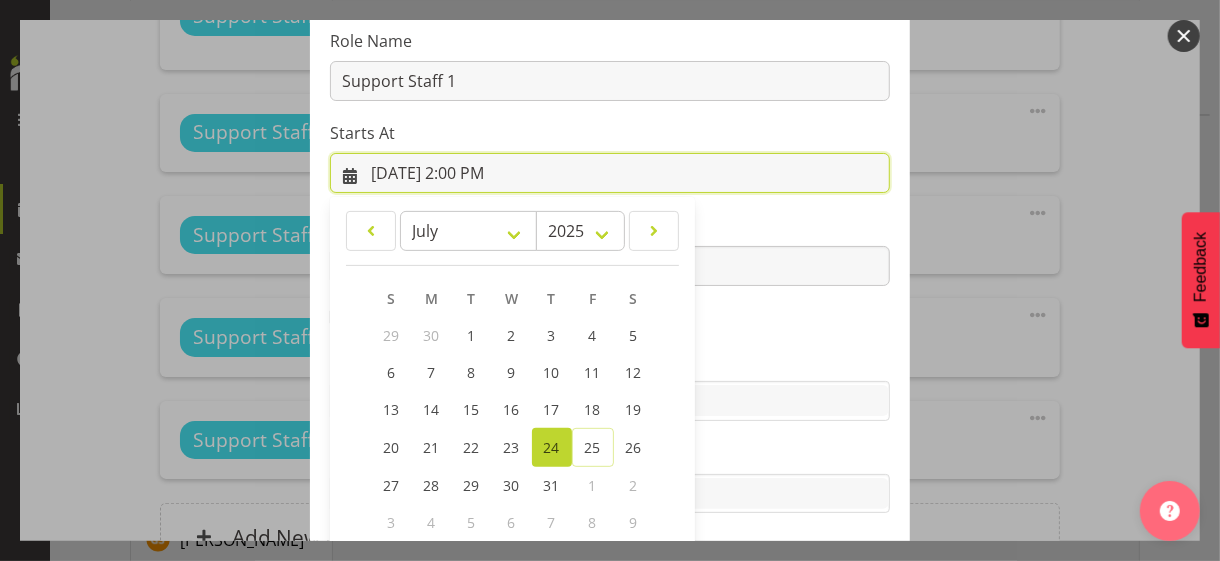 scroll, scrollTop: 347, scrollLeft: 0, axis: vertical 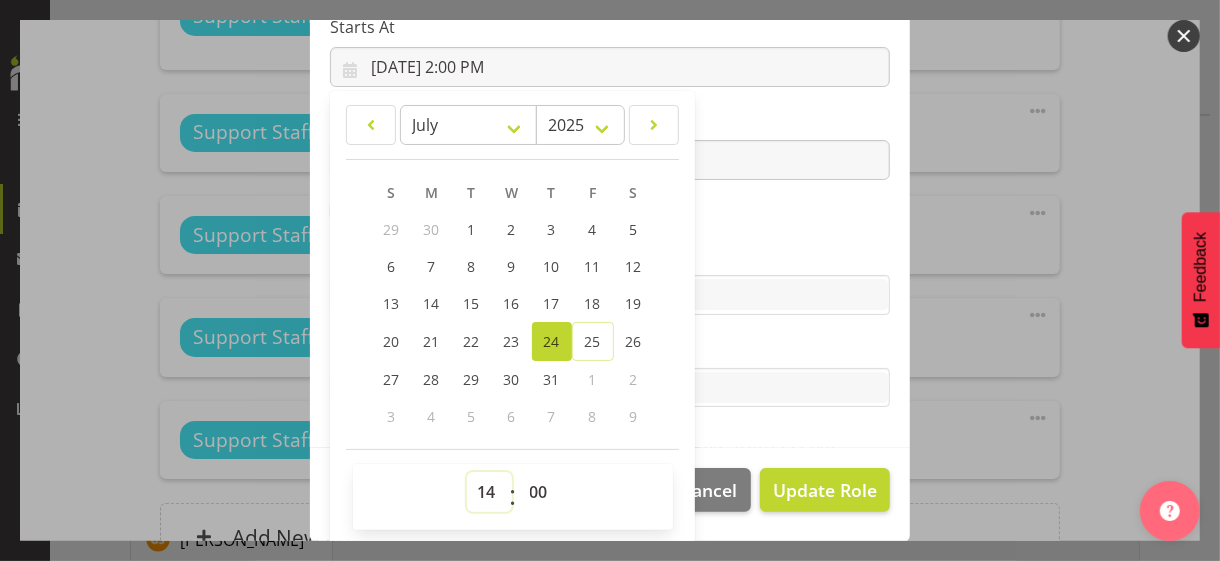 click on "00   01   02   03   04   05   06   07   08   09   10   11   12   13   14   15   16   17   18   19   20   21   22   23" at bounding box center [489, 492] 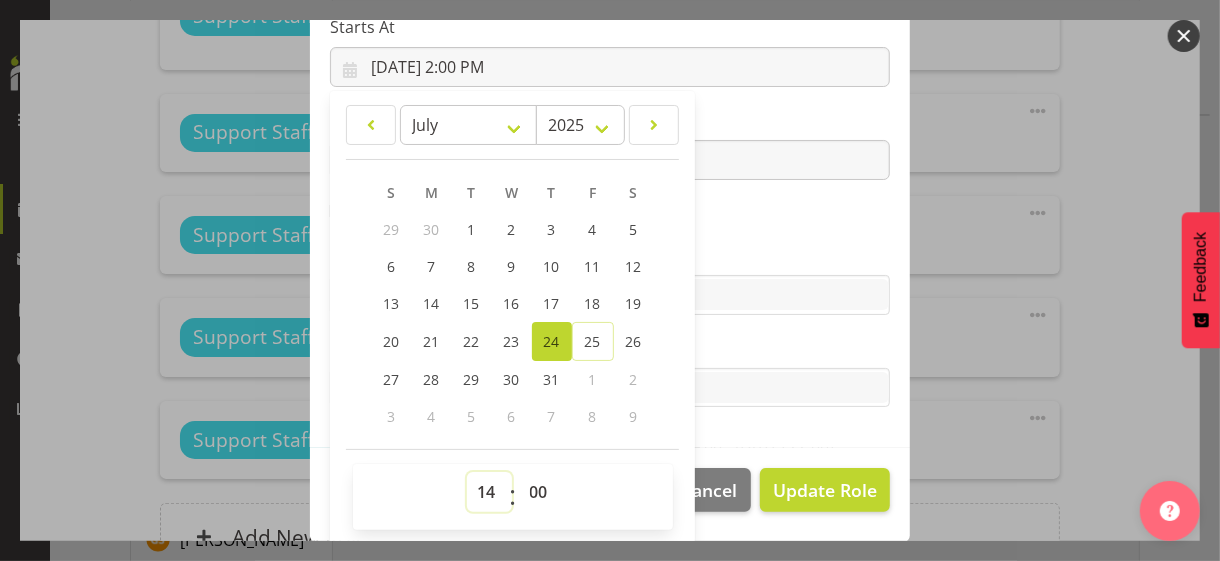 select on "13" 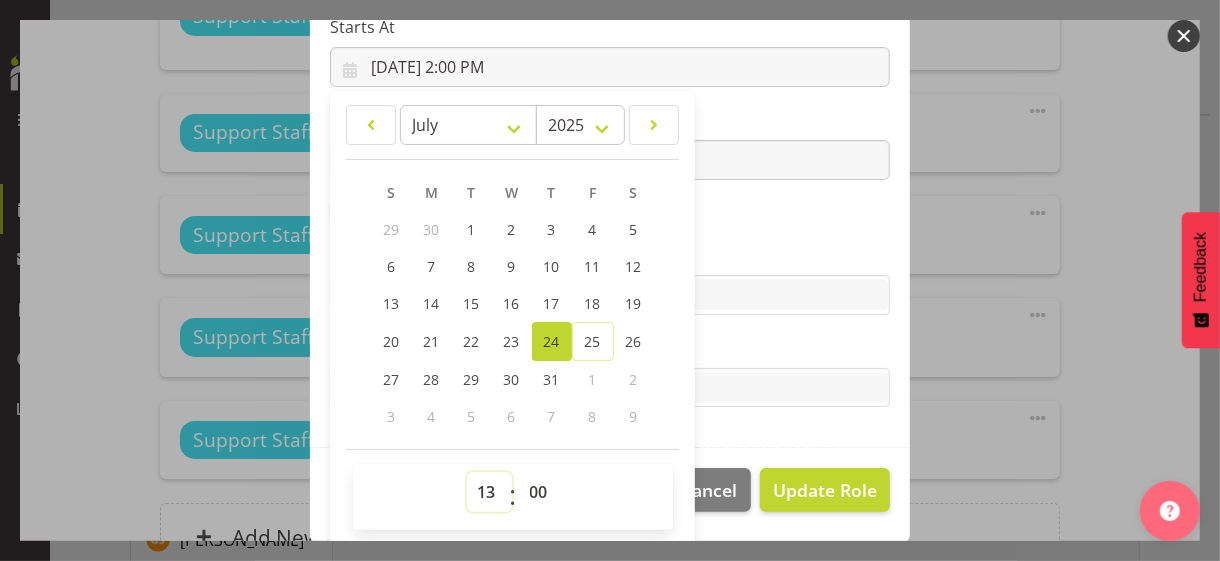 click on "00   01   02   03   04   05   06   07   08   09   10   11   12   13   14   15   16   17   18   19   20   21   22   23" at bounding box center [489, 492] 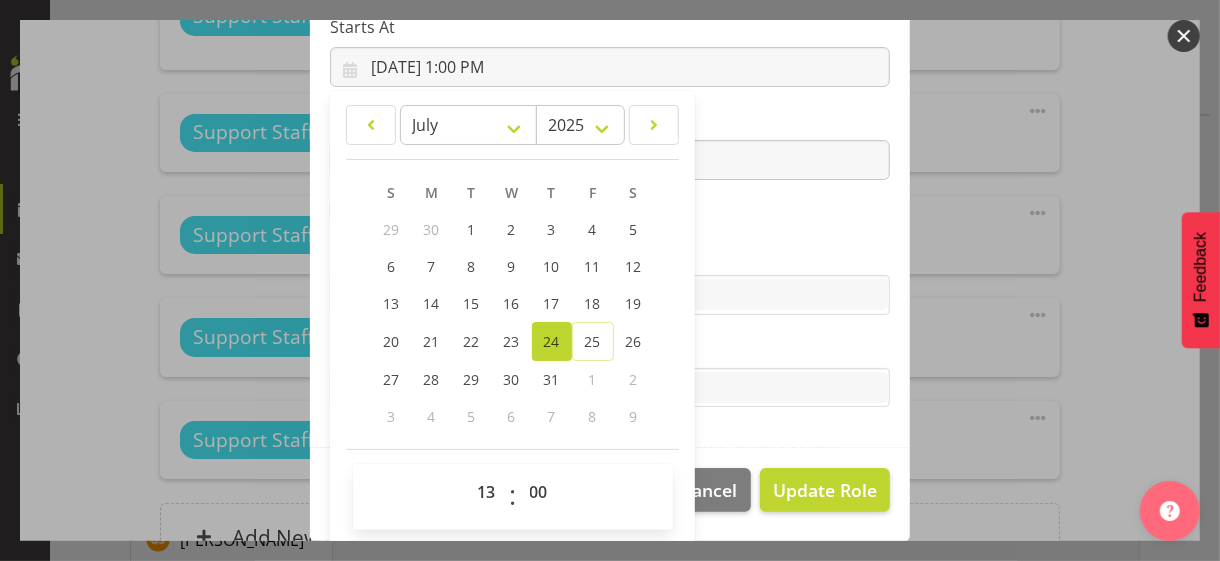 click on "Role CP House Leader Support Staff Wake   Role Name Support Staff 1
Starts At
[DATE] 1:00 PM  January   February   March   April   May   June   July   August   September   October   November   [DATE]   2034   2033   2032   2031   2030   2029   2028   2027   2026   2025   2024   2023   2022   2021   2020   2019   2018   2017   2016   2015   2014   2013   2012   2011   2010   2009   2008   2007   2006   2005   2004   2003   2002   2001   2000   1999   1998   1997   1996   1995   1994   1993   1992   1991   1990   1989   1988   1987   1986   1985   1984   1983   1982   1981   1980   1979   1978   1977   1976   1975   1974   1973   1972   1971   1970   1969   1968   1967   1966   1965   1964   1963   1962   1961   1960   1959   1958   1957   1956   1955   1954   1953   1952   1951   1950   1949   1948   1947   1946   1945   1944   1943   1942   1941   1940   1939   1938   1937   1936   1935   1934   1933   1932   1931   1930   1929   1928   1927   1926   1925  S M T W T F S 29 1" at bounding box center (610, 121) 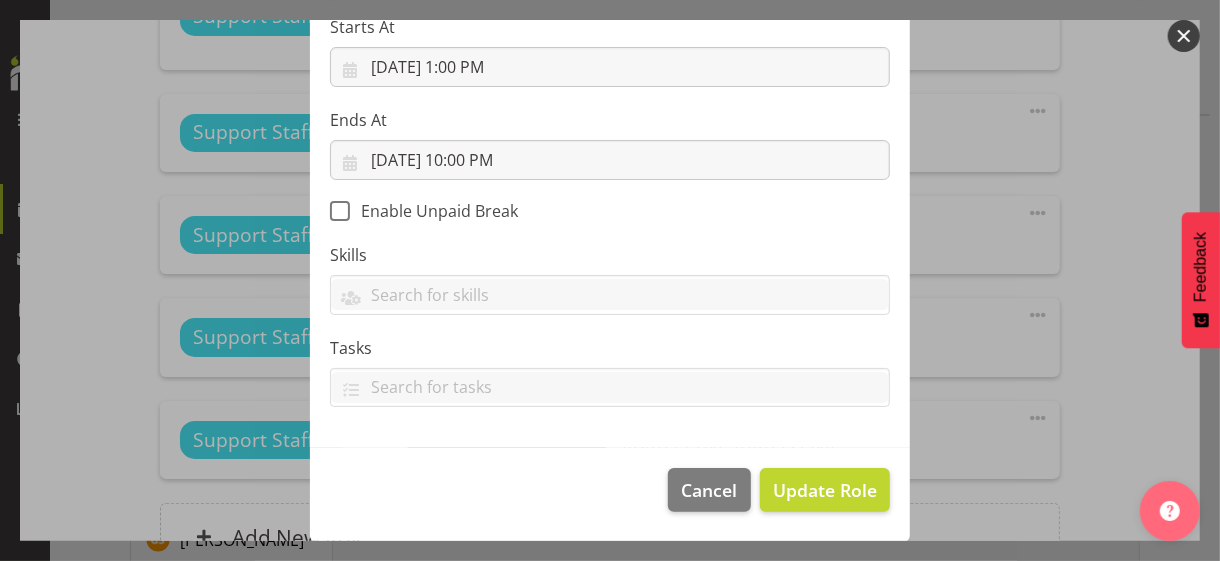 scroll, scrollTop: 346, scrollLeft: 0, axis: vertical 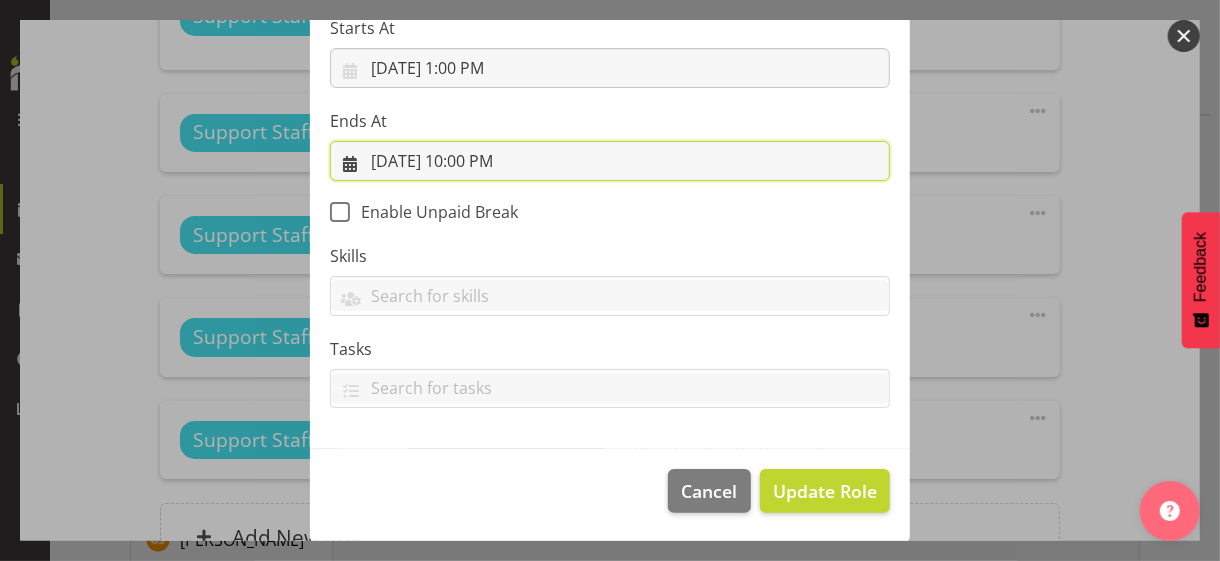 click on "[DATE] 10:00 PM" at bounding box center (610, 161) 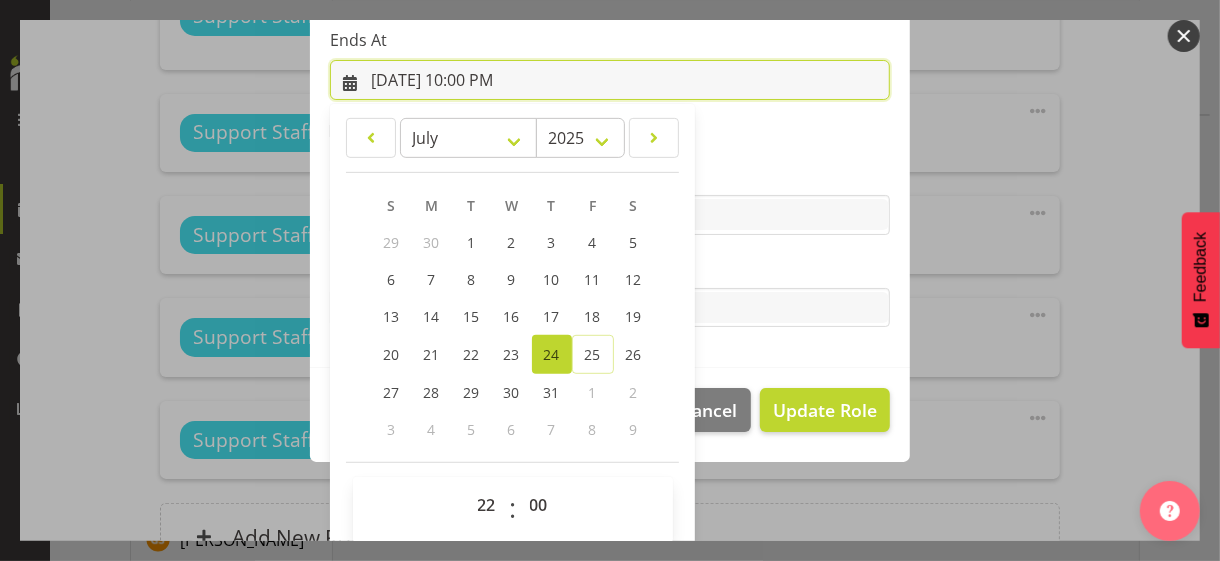 scroll, scrollTop: 441, scrollLeft: 0, axis: vertical 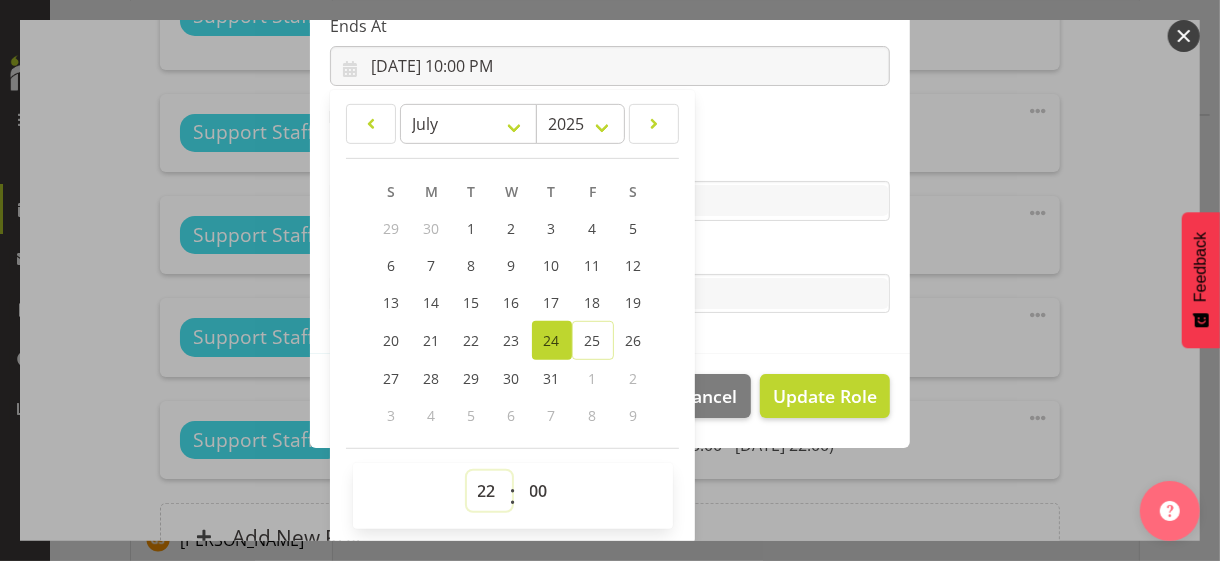 click on "00   01   02   03   04   05   06   07   08   09   10   11   12   13   14   15   16   17   18   19   20   21   22   23" at bounding box center [489, 491] 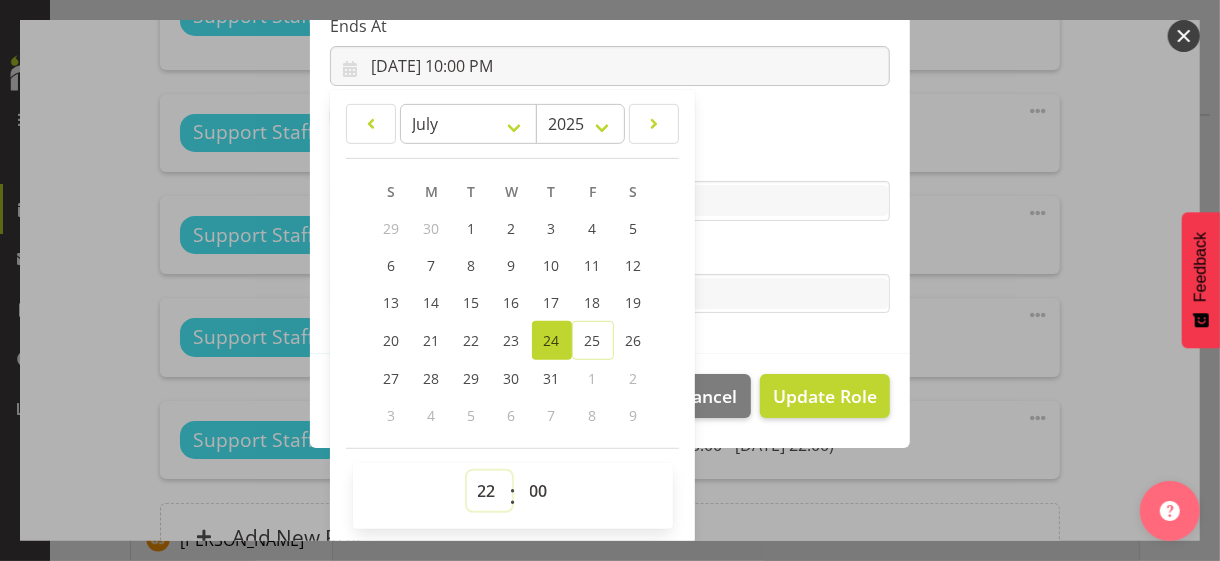select on "14" 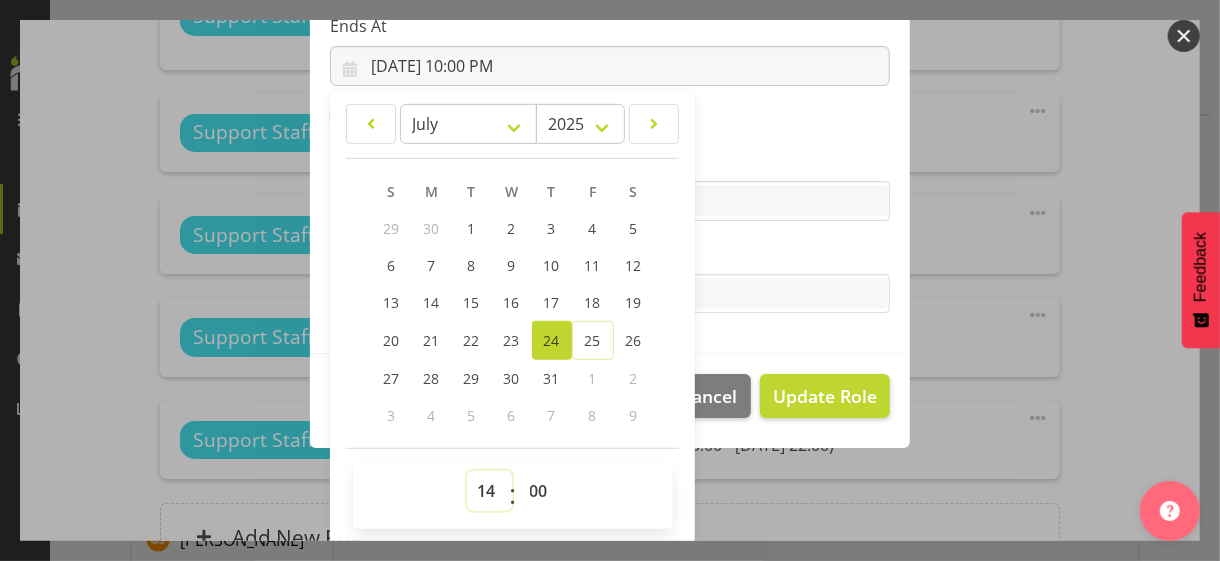 click on "00   01   02   03   04   05   06   07   08   09   10   11   12   13   14   15   16   17   18   19   20   21   22   23" at bounding box center [489, 491] 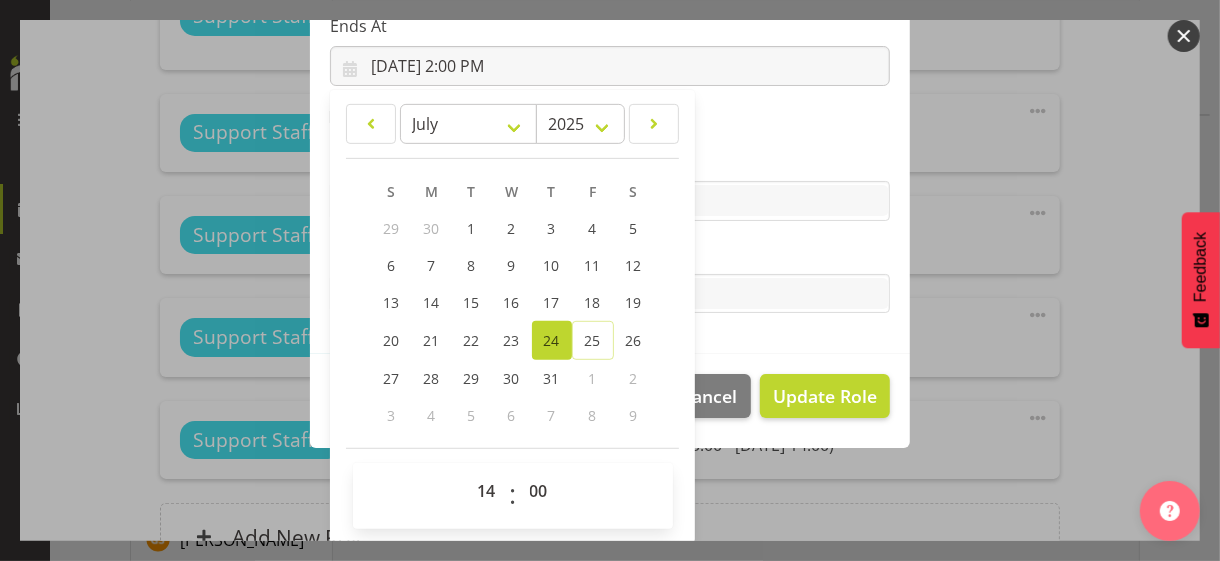click on "Tasks" at bounding box center (610, 254) 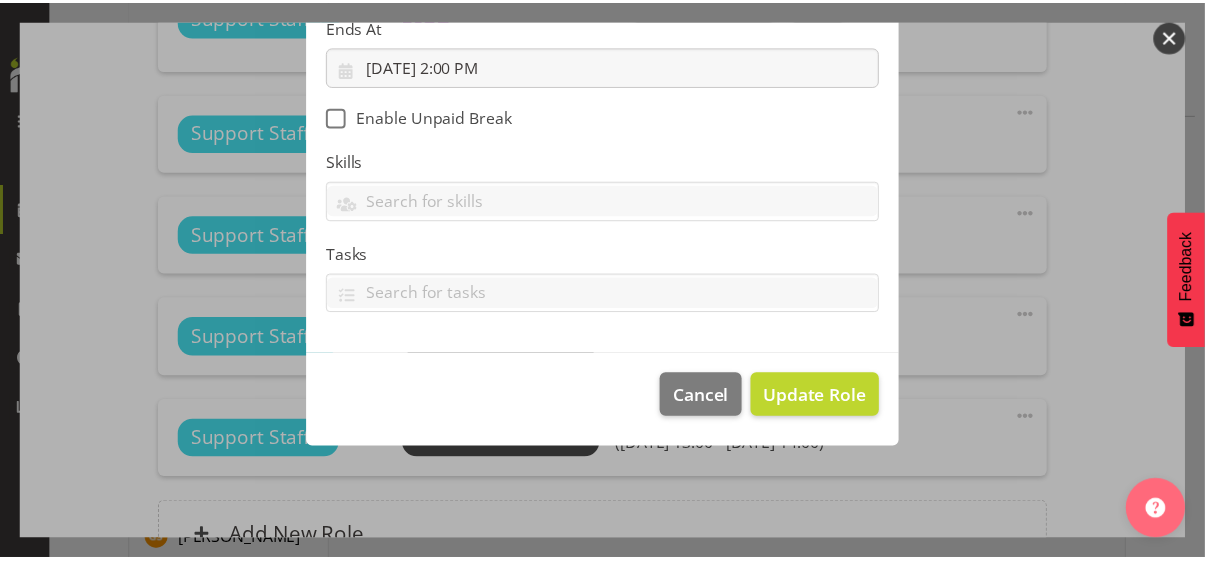 scroll, scrollTop: 346, scrollLeft: 0, axis: vertical 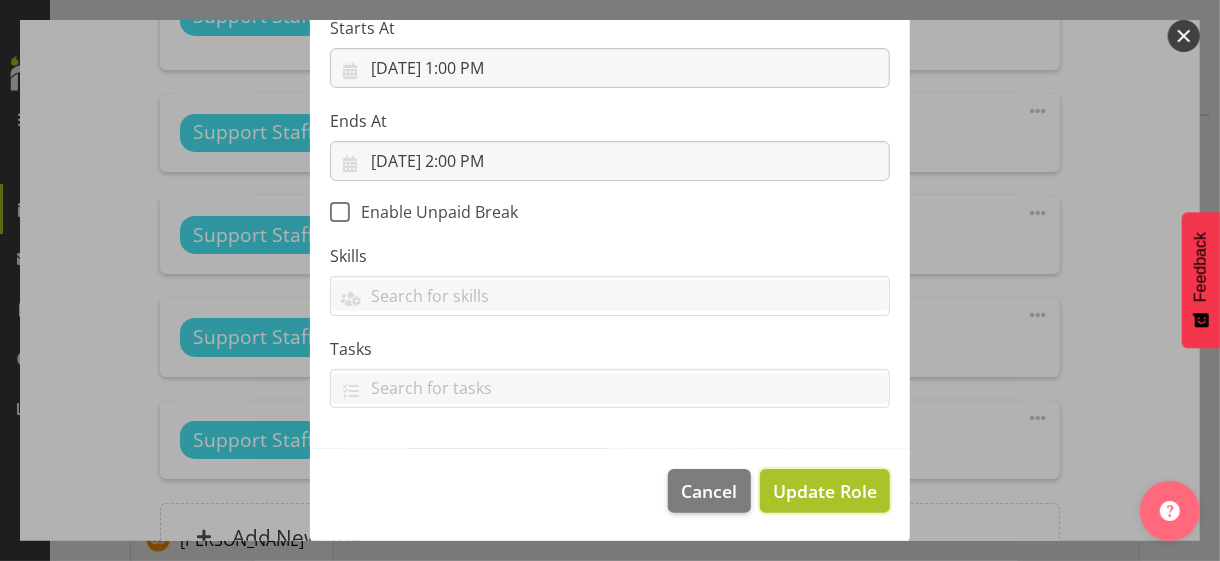 click on "Update Role" at bounding box center (825, 491) 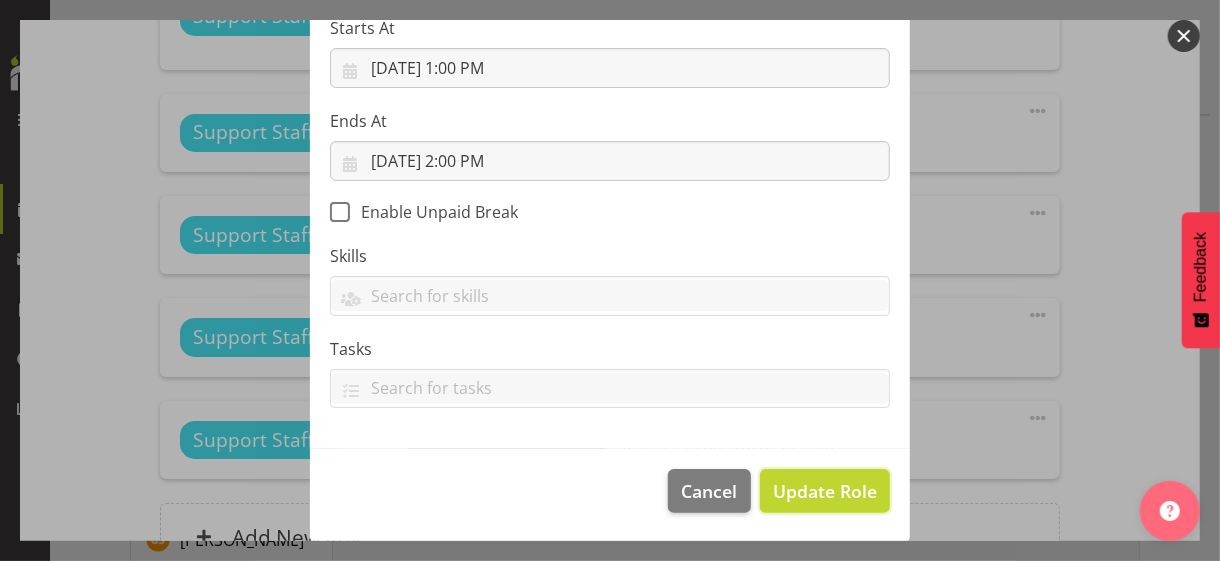 type 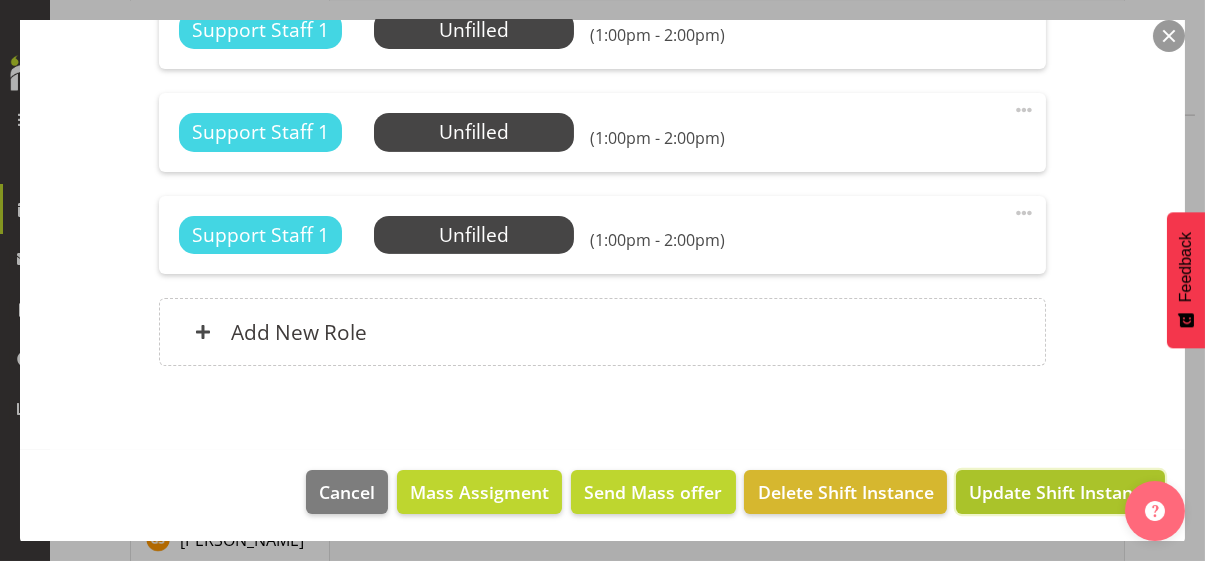 click on "Update Shift Instance" at bounding box center (1060, 492) 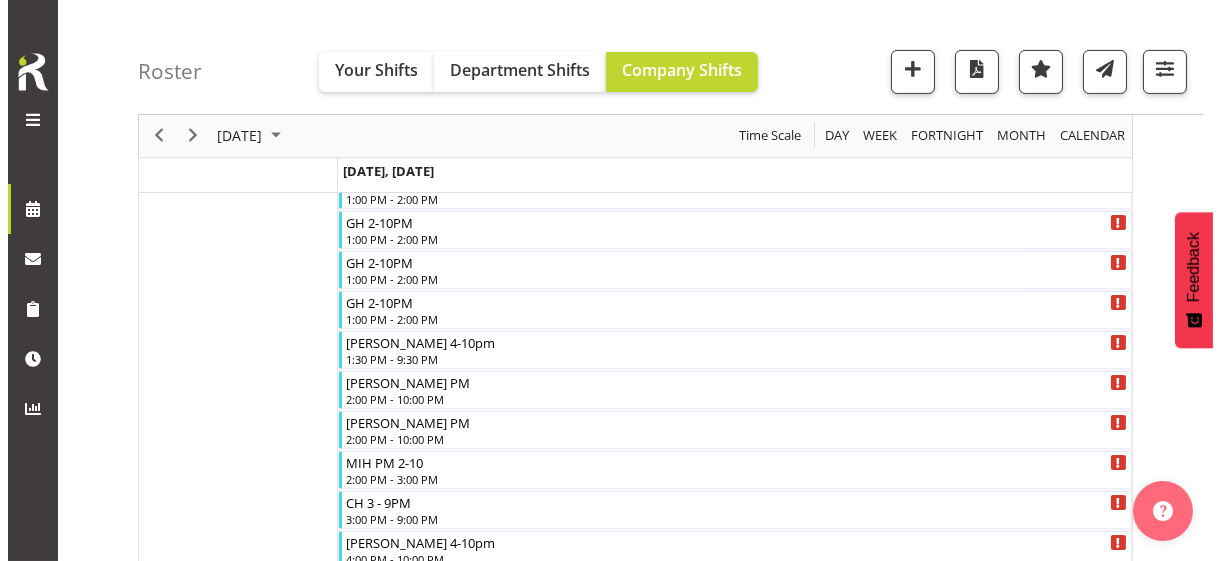 scroll, scrollTop: 1176, scrollLeft: 0, axis: vertical 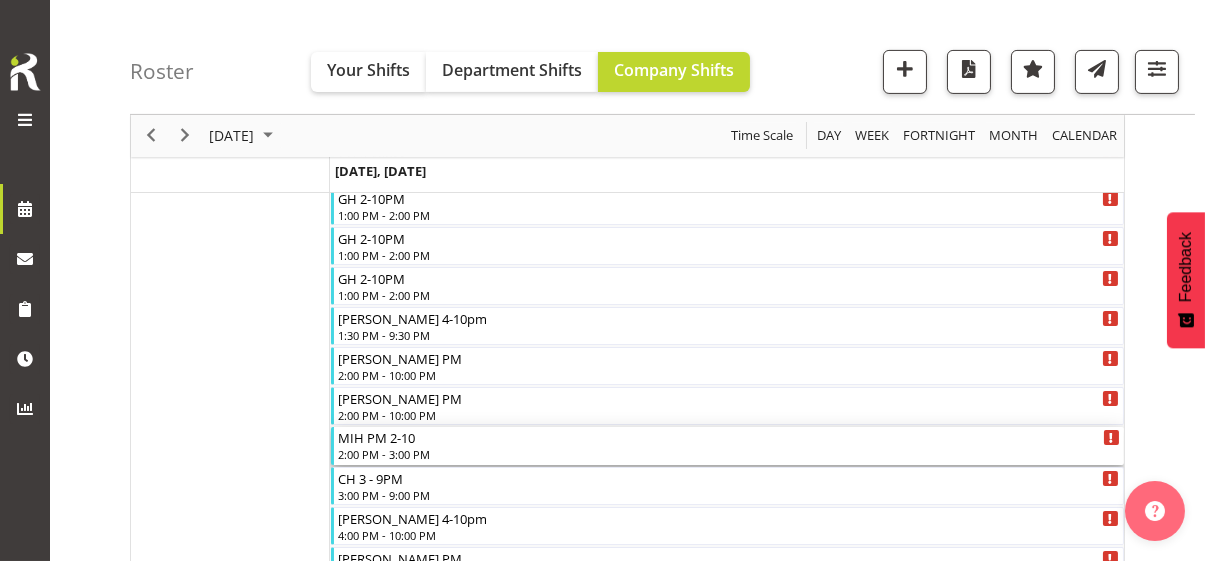 click on "2:00 PM - 3:00 PM" at bounding box center (729, 454) 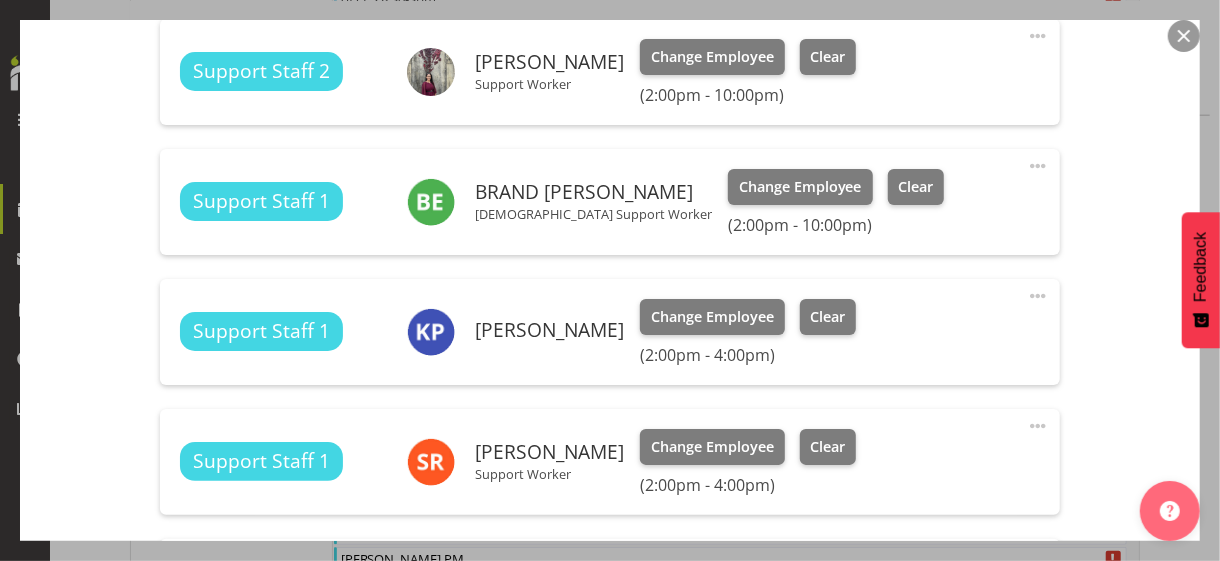 scroll, scrollTop: 1100, scrollLeft: 0, axis: vertical 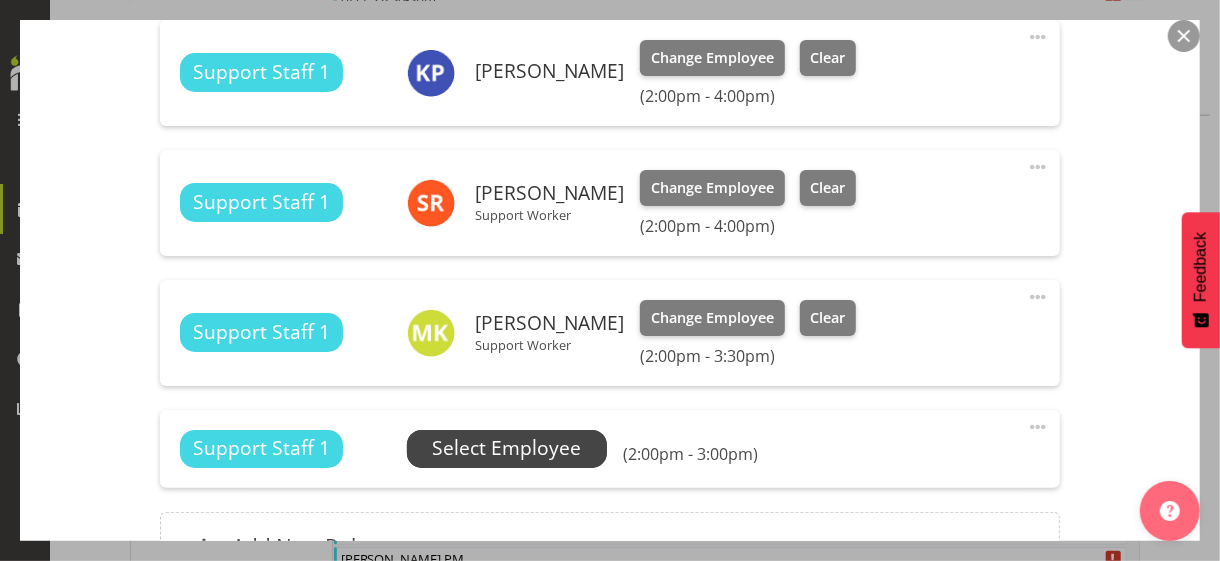 click on "Select Employee" at bounding box center [506, 448] 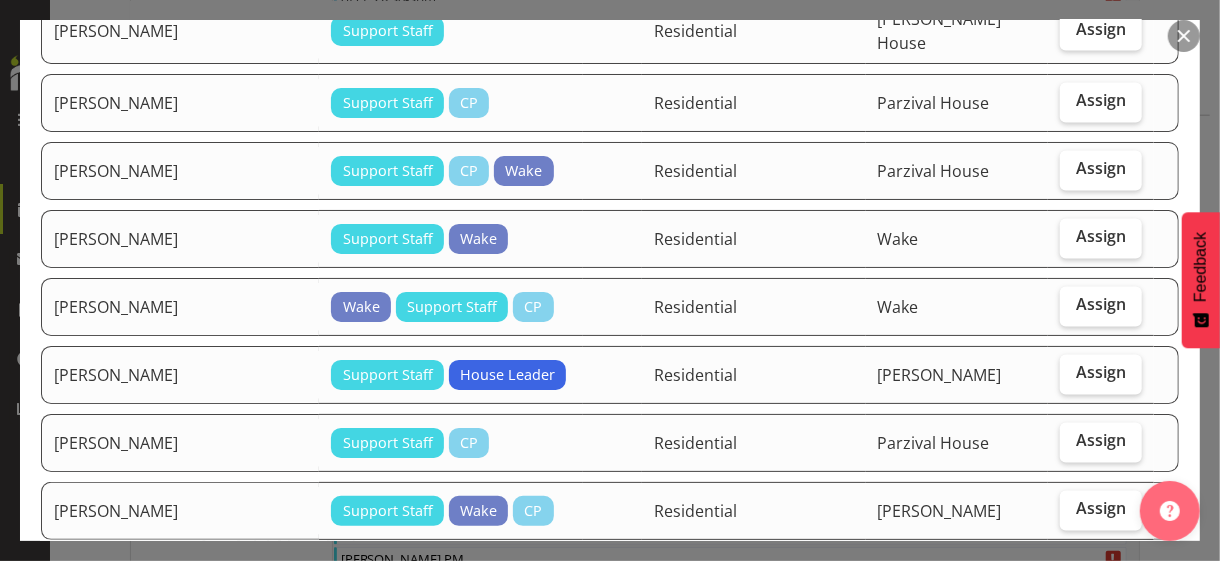 scroll, scrollTop: 1900, scrollLeft: 0, axis: vertical 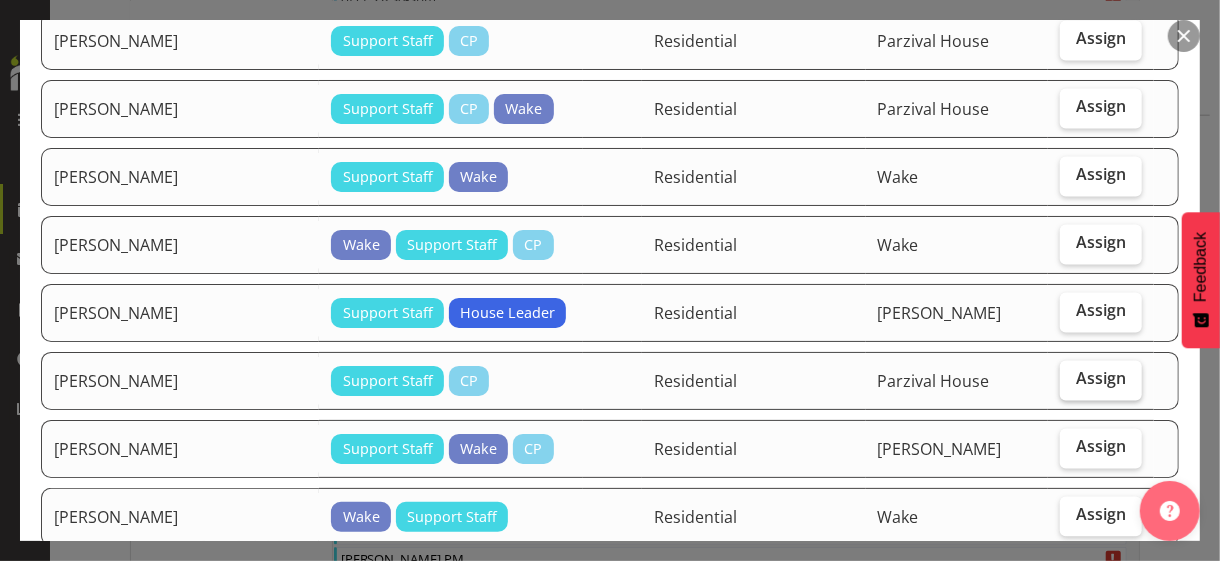 click on "Assign" at bounding box center [1101, 381] 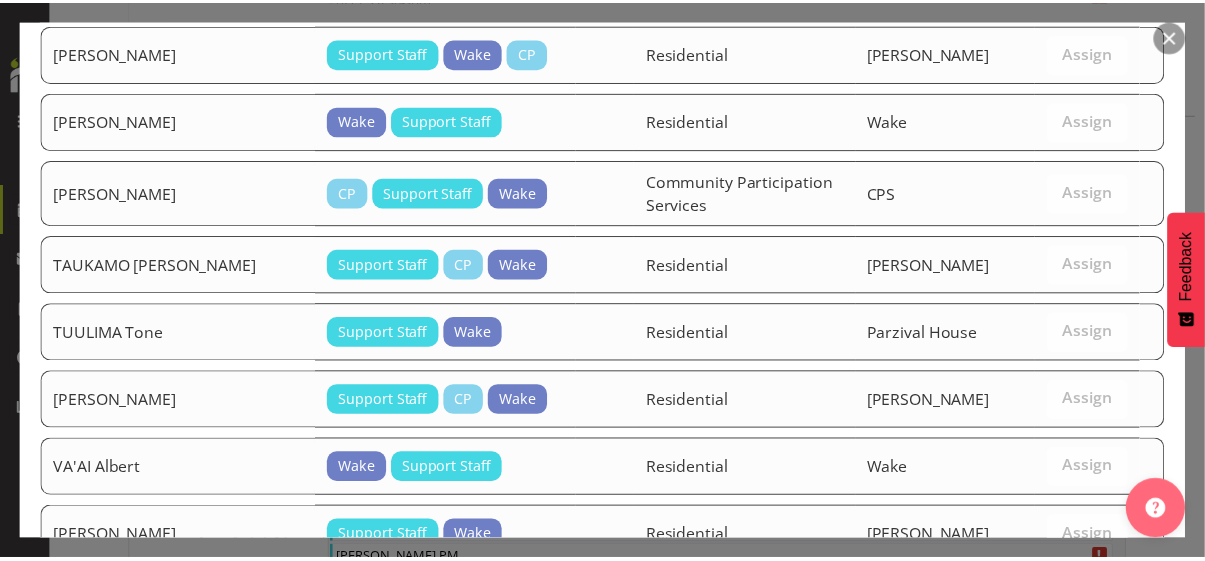 scroll, scrollTop: 2472, scrollLeft: 0, axis: vertical 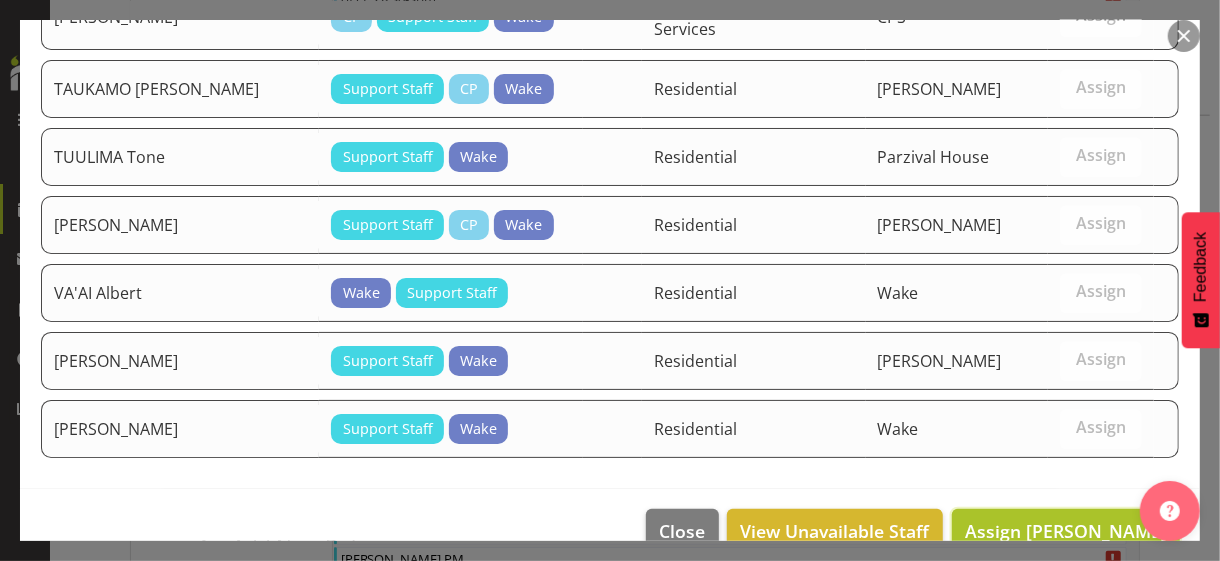 click on "Assign [PERSON_NAME]" at bounding box center (1066, 531) 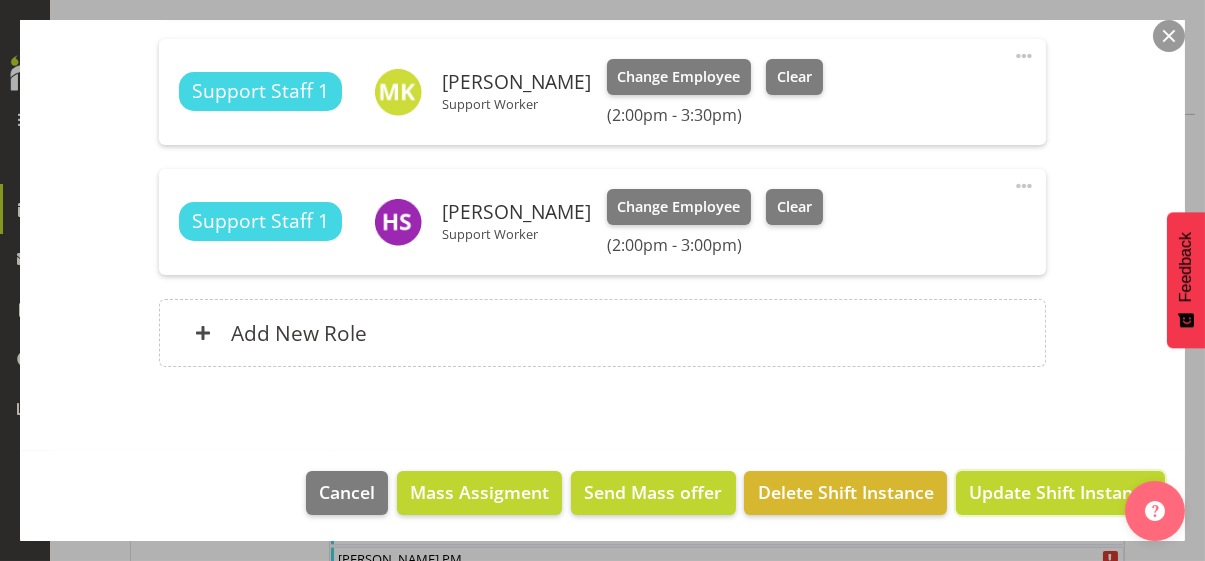 click on "Update Shift Instance" at bounding box center [1060, 492] 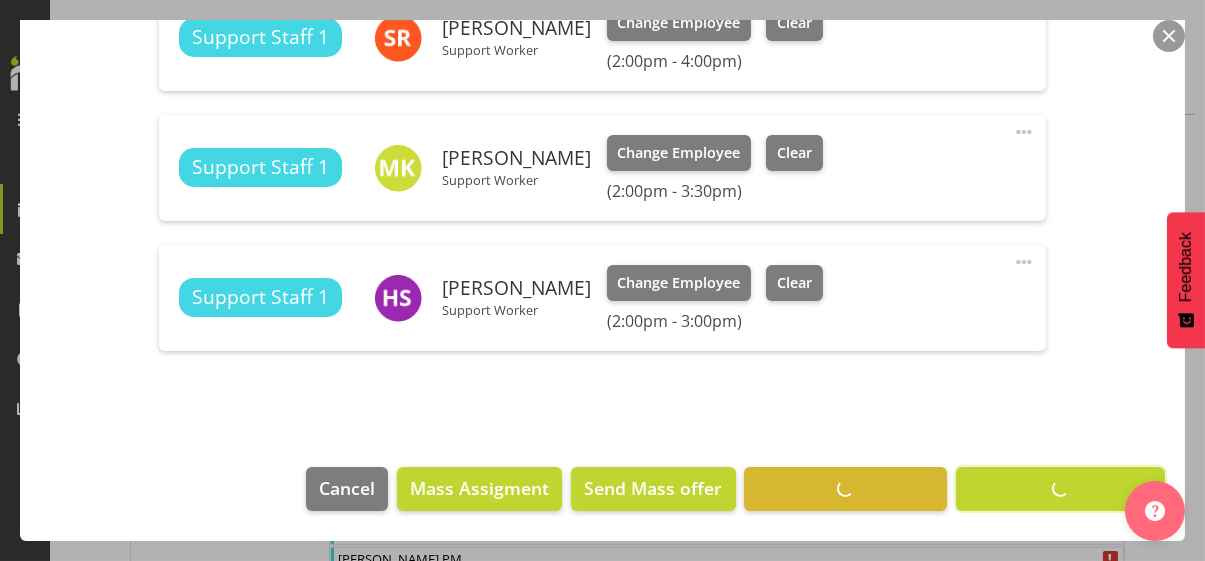 scroll, scrollTop: 1262, scrollLeft: 0, axis: vertical 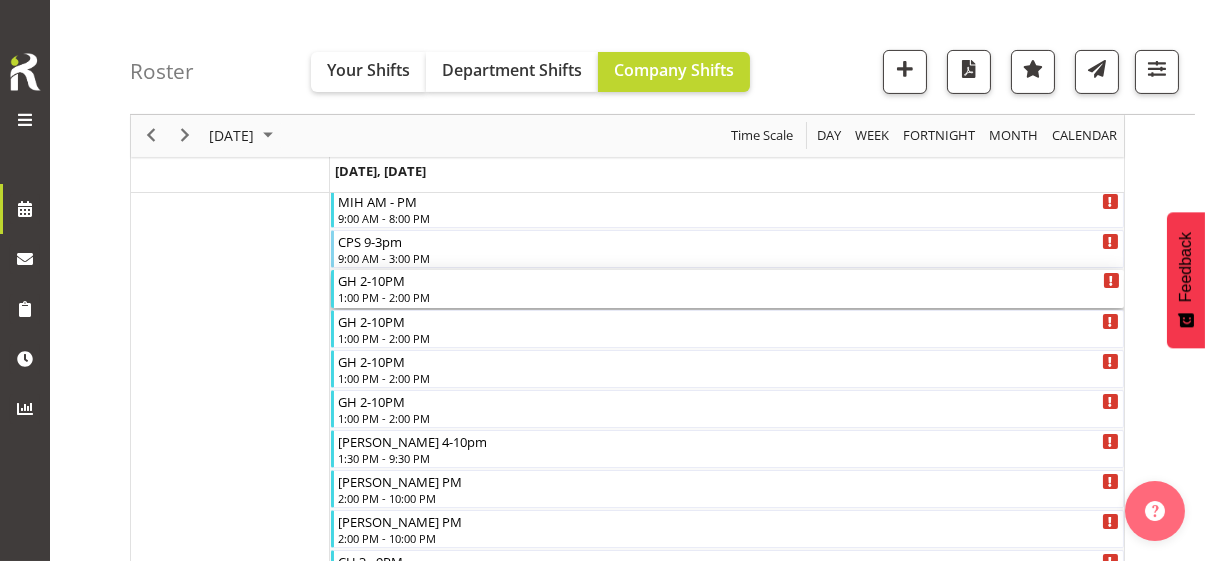 click on "1:00 PM - 2:00 PM" at bounding box center (729, 297) 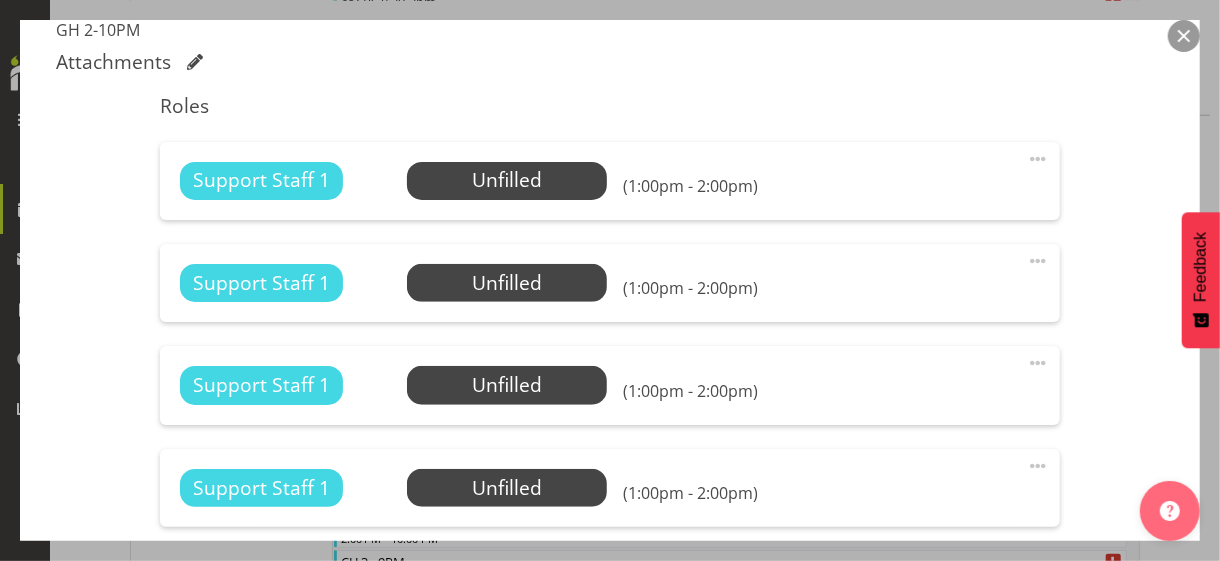 scroll, scrollTop: 600, scrollLeft: 0, axis: vertical 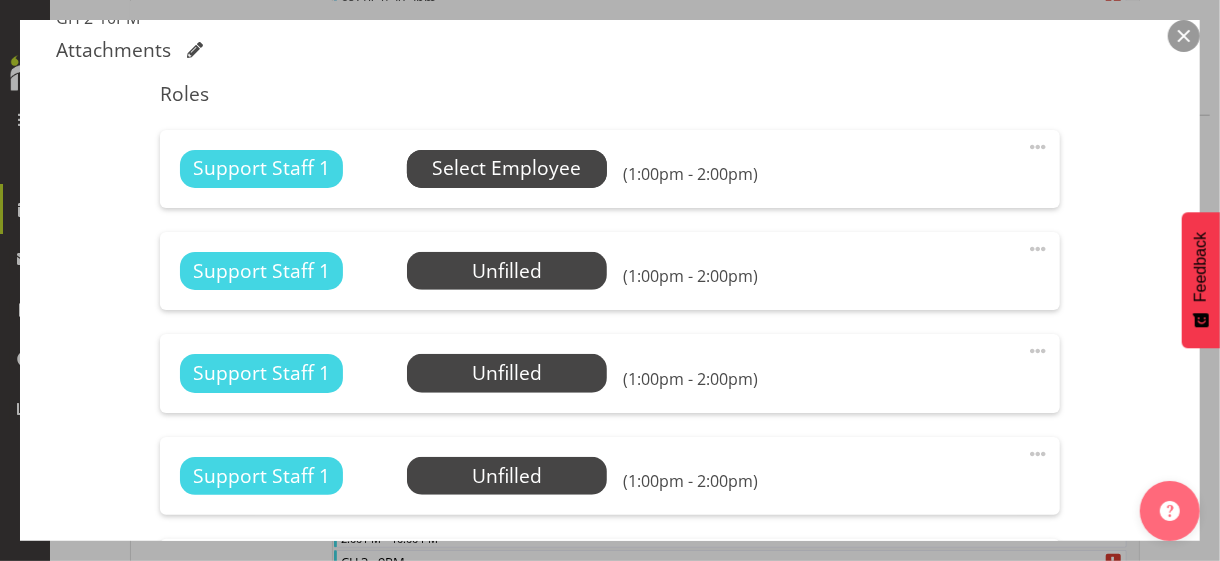 click on "Select Employee" at bounding box center [506, 168] 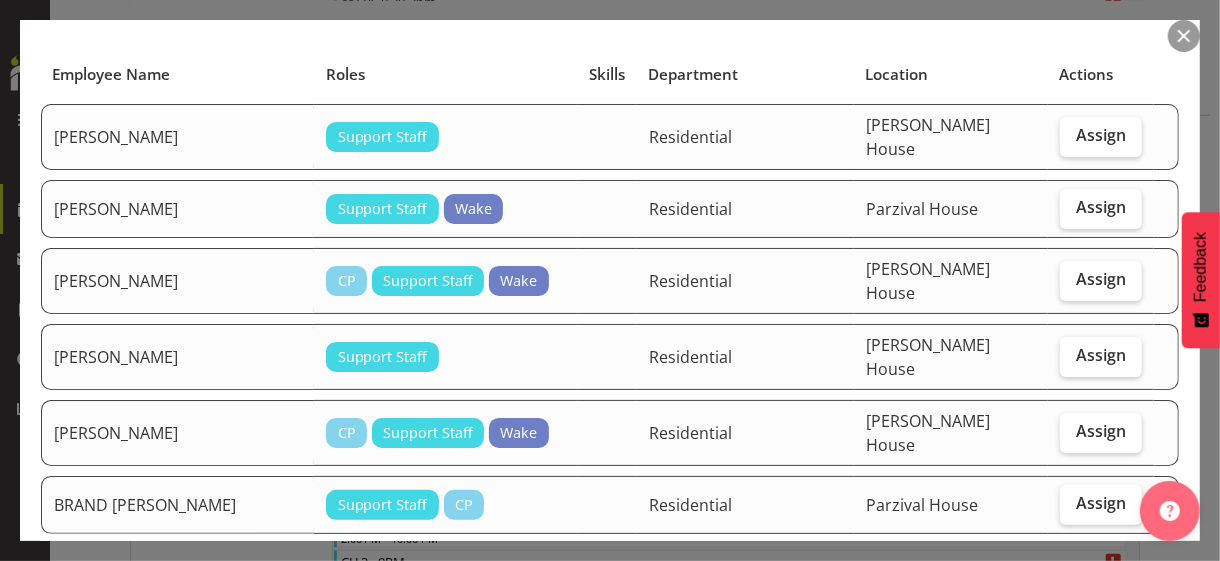 scroll, scrollTop: 200, scrollLeft: 0, axis: vertical 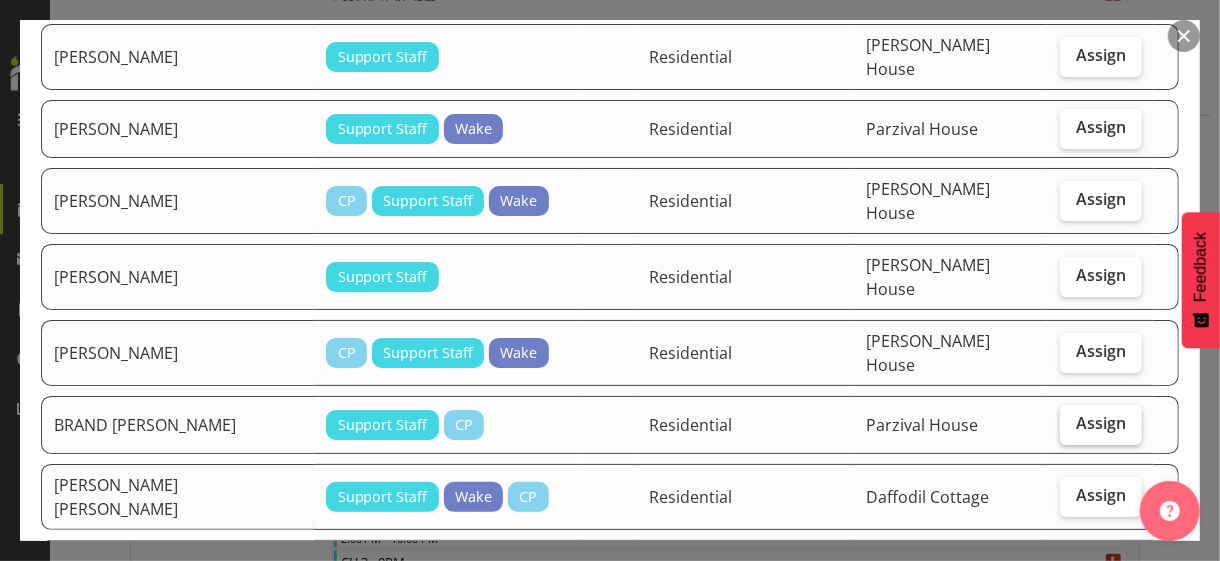 click on "Assign" at bounding box center (1101, 423) 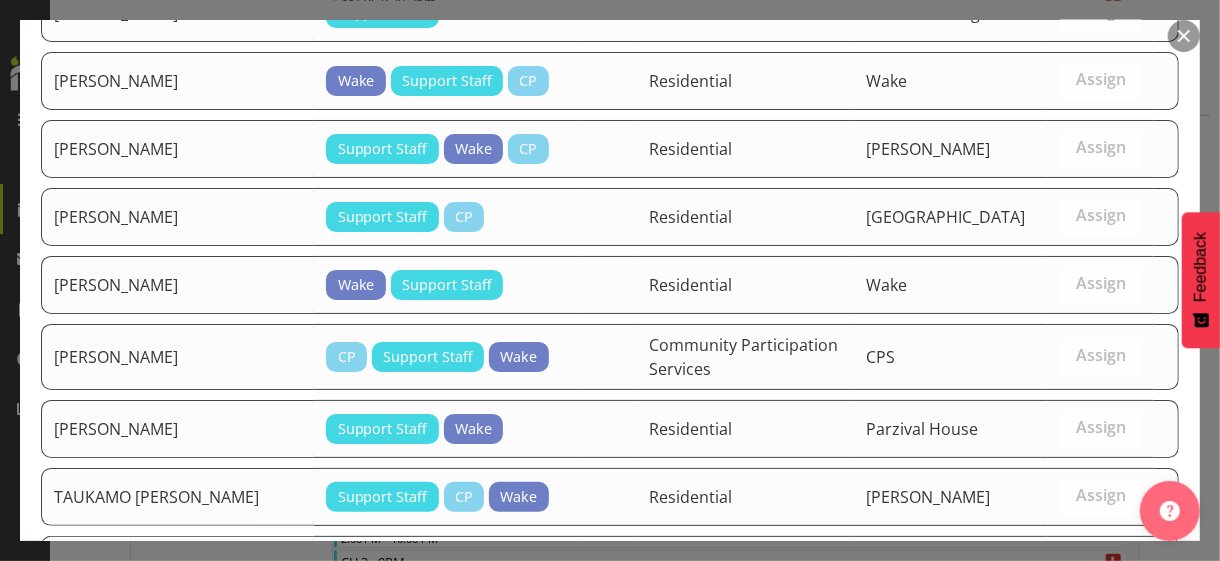 scroll, scrollTop: 3230, scrollLeft: 0, axis: vertical 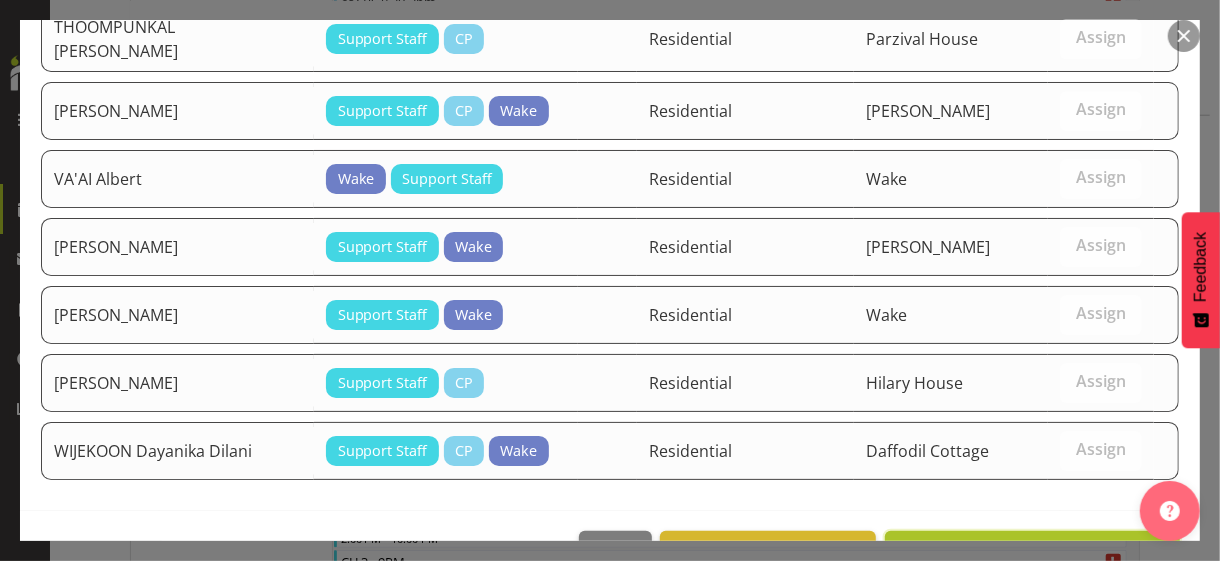 click on "Assign BRAND [PERSON_NAME]" at bounding box center [1032, 553] 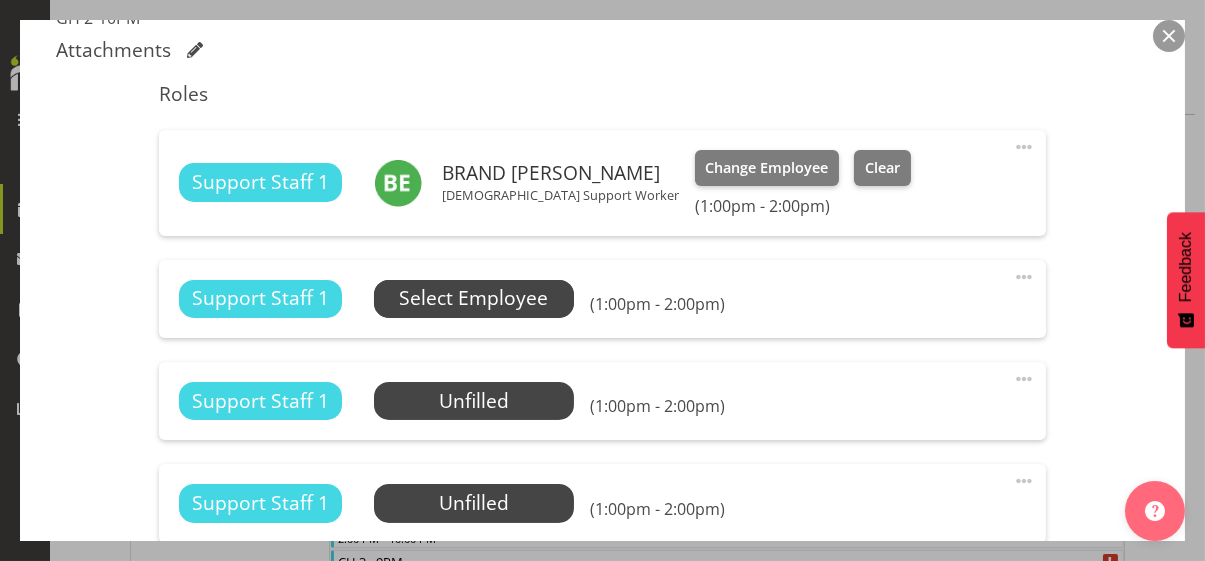 click on "Select Employee" at bounding box center (473, 298) 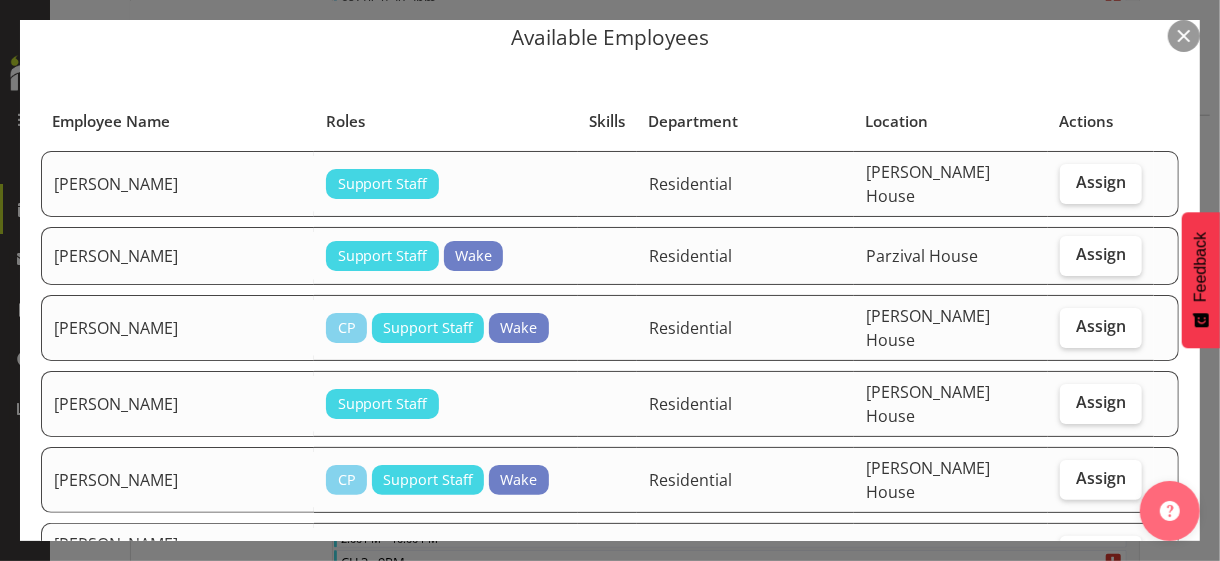 scroll, scrollTop: 100, scrollLeft: 0, axis: vertical 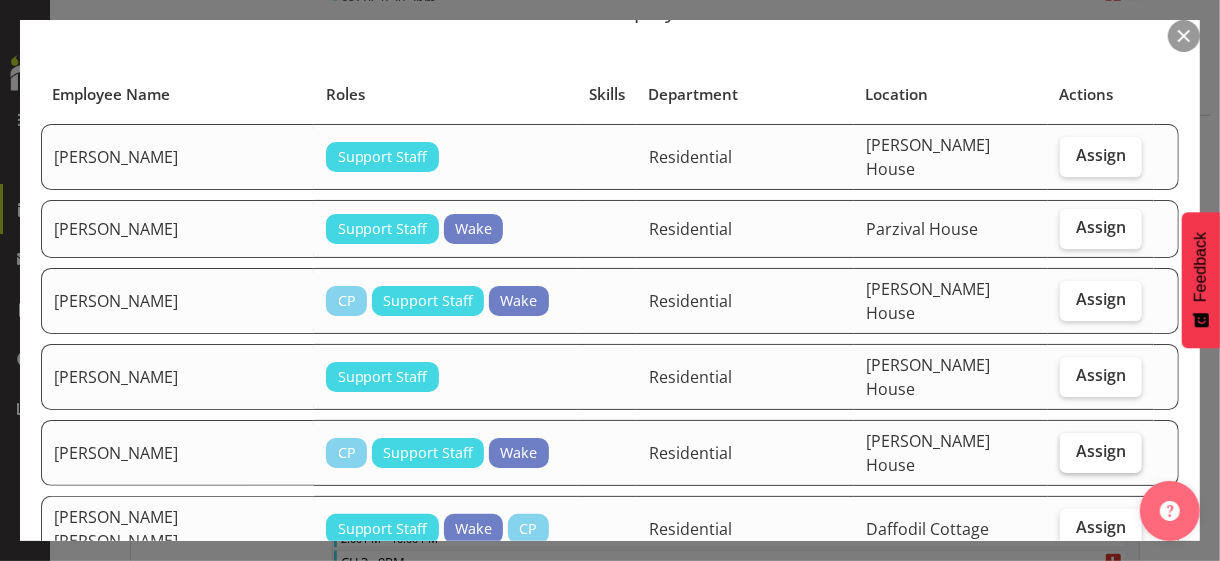 click on "Assign" at bounding box center (1101, 451) 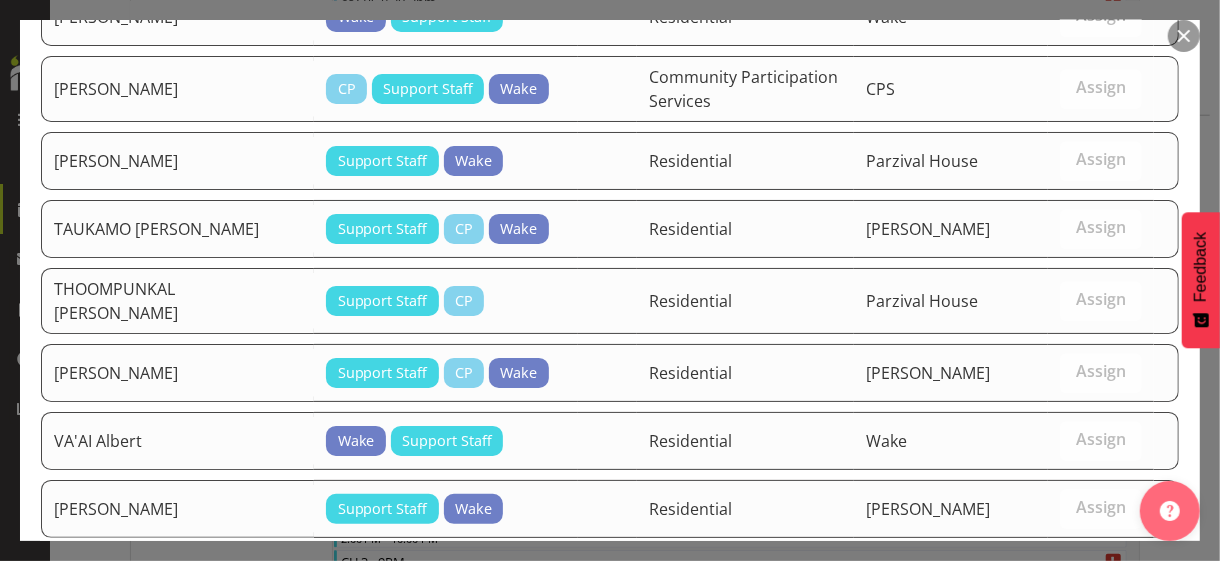 scroll, scrollTop: 3163, scrollLeft: 0, axis: vertical 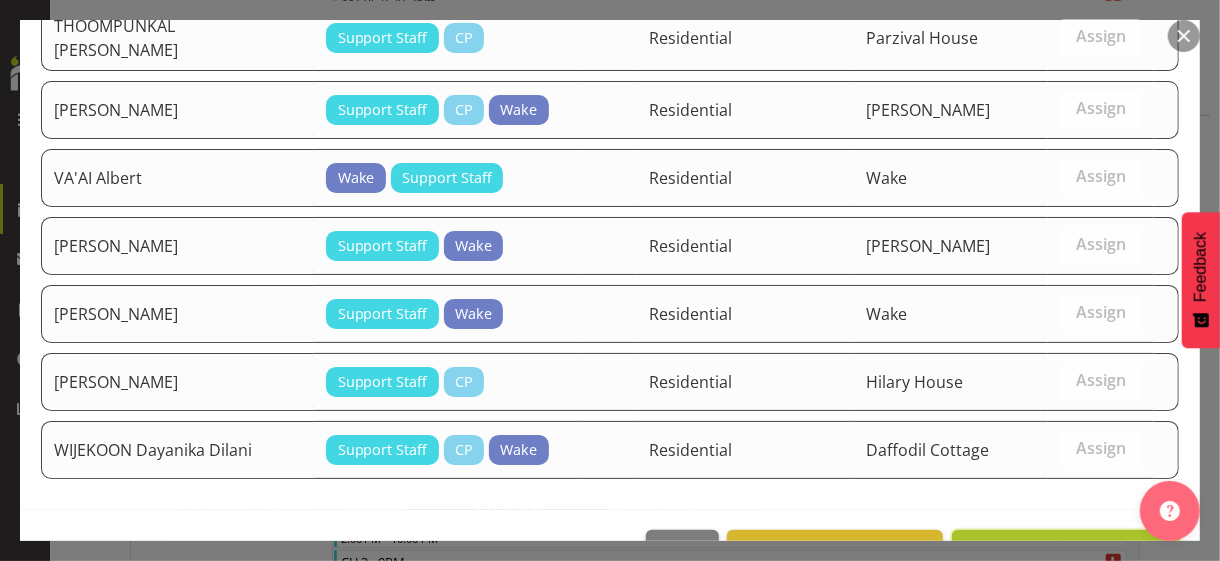 click on "Assign [PERSON_NAME]" at bounding box center [1066, 552] 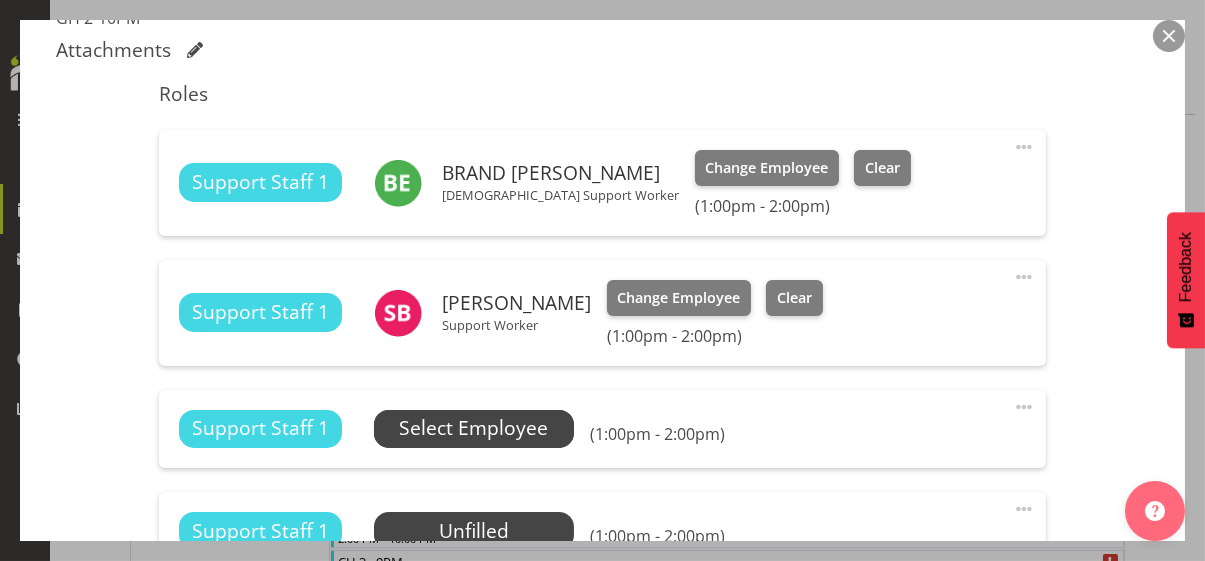 click on "Select Employee" at bounding box center (473, 428) 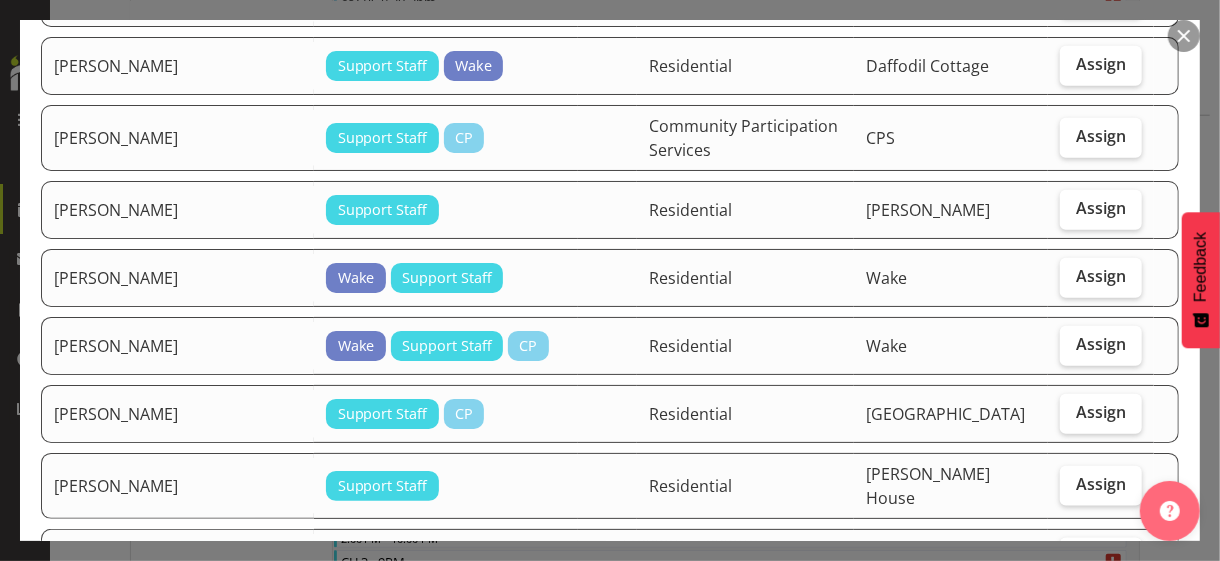 scroll, scrollTop: 1100, scrollLeft: 0, axis: vertical 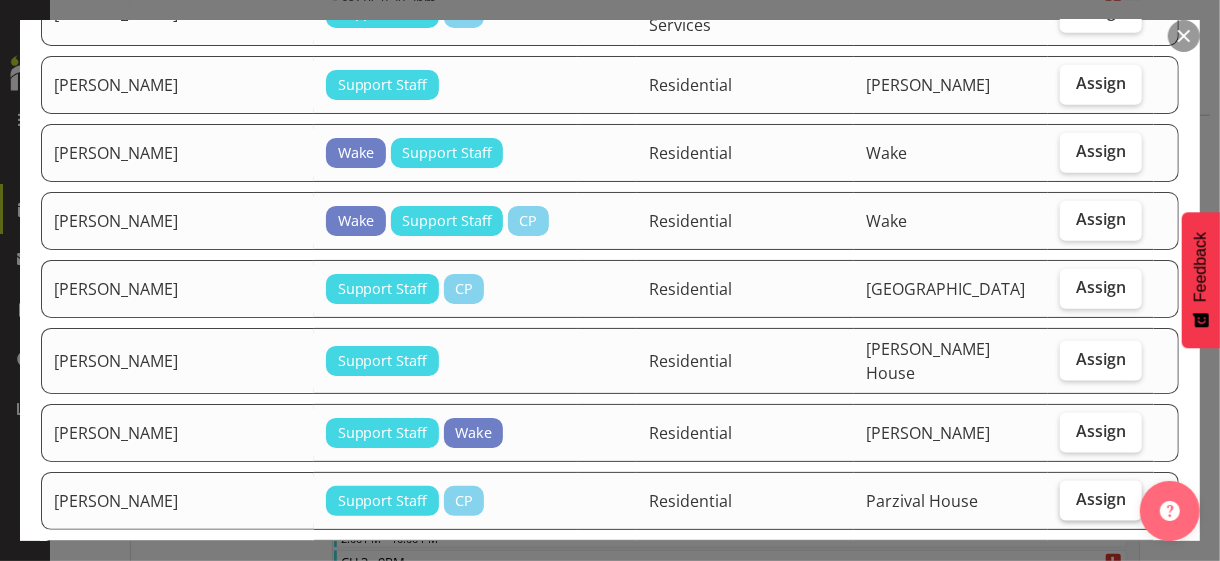 click on "Assign" at bounding box center (1101, 499) 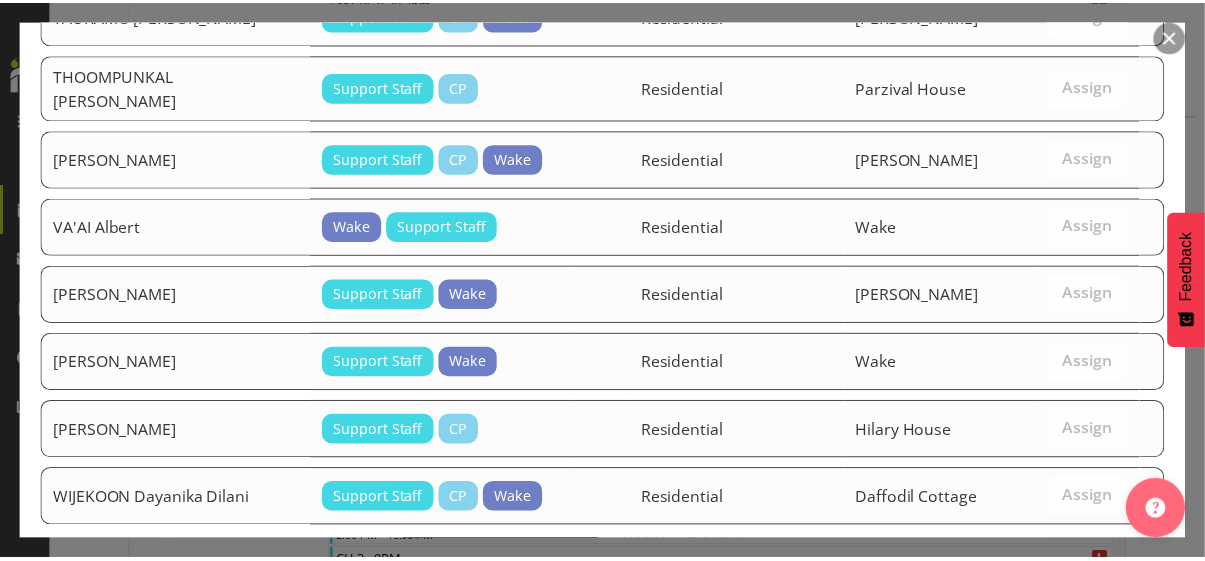 scroll, scrollTop: 3097, scrollLeft: 0, axis: vertical 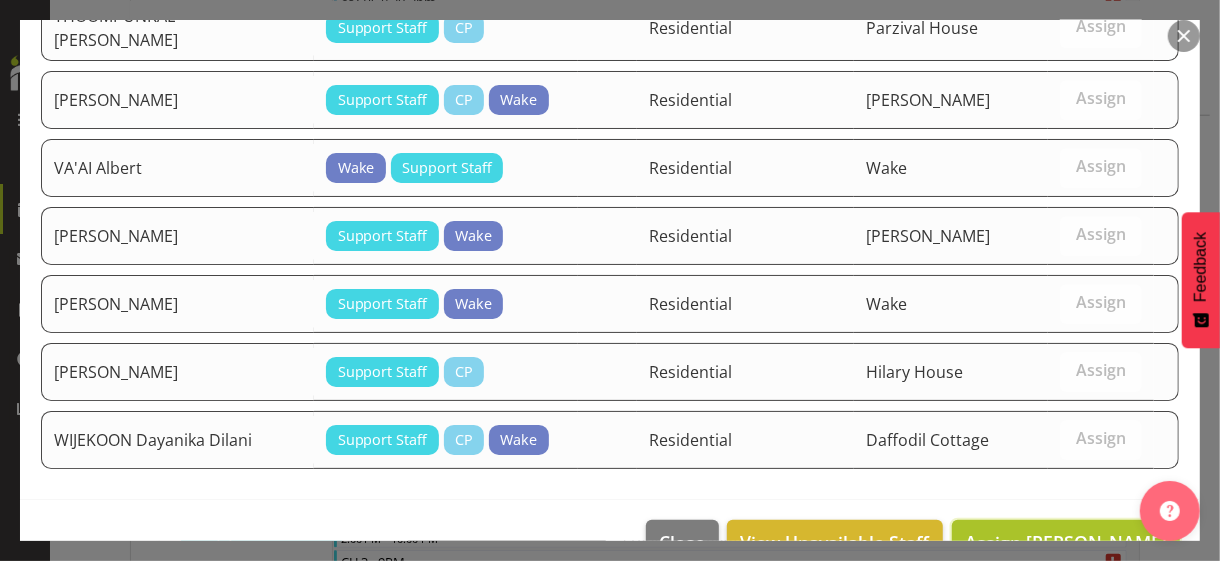 click on "Assign [PERSON_NAME]" at bounding box center (1066, 542) 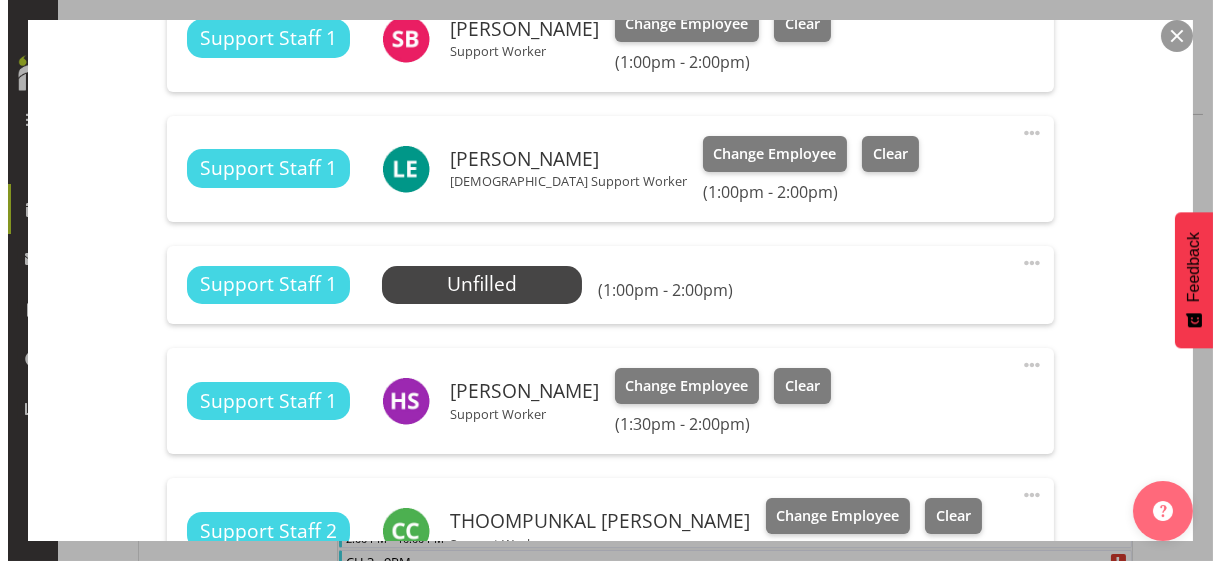 scroll, scrollTop: 1000, scrollLeft: 0, axis: vertical 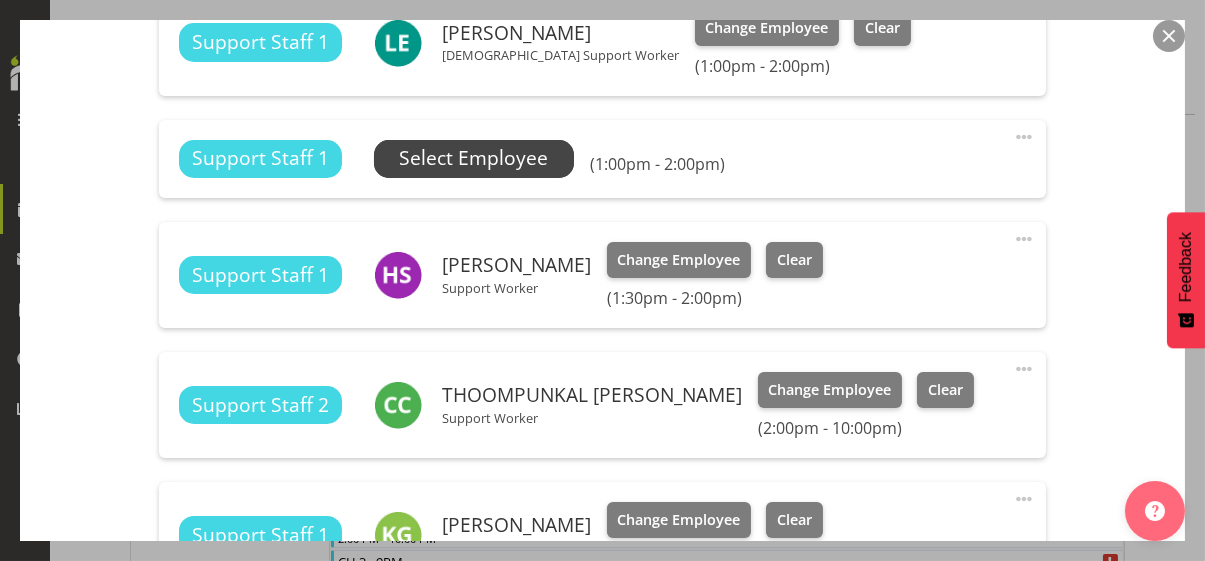 click on "Select Employee" at bounding box center [473, 158] 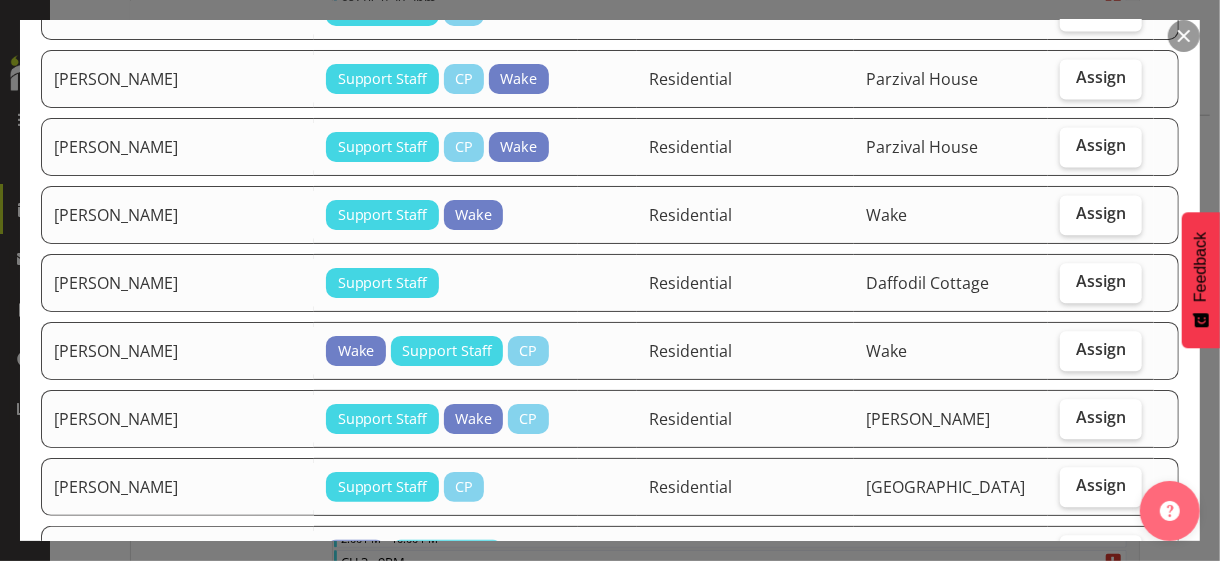 scroll, scrollTop: 2300, scrollLeft: 0, axis: vertical 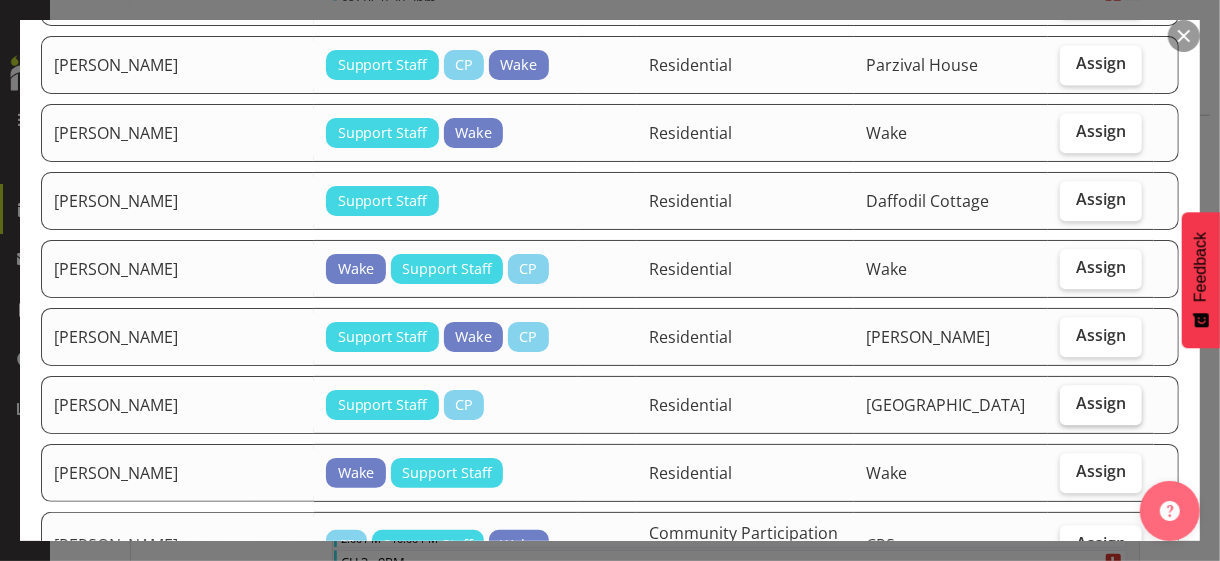 click on "Assign" at bounding box center (1101, 403) 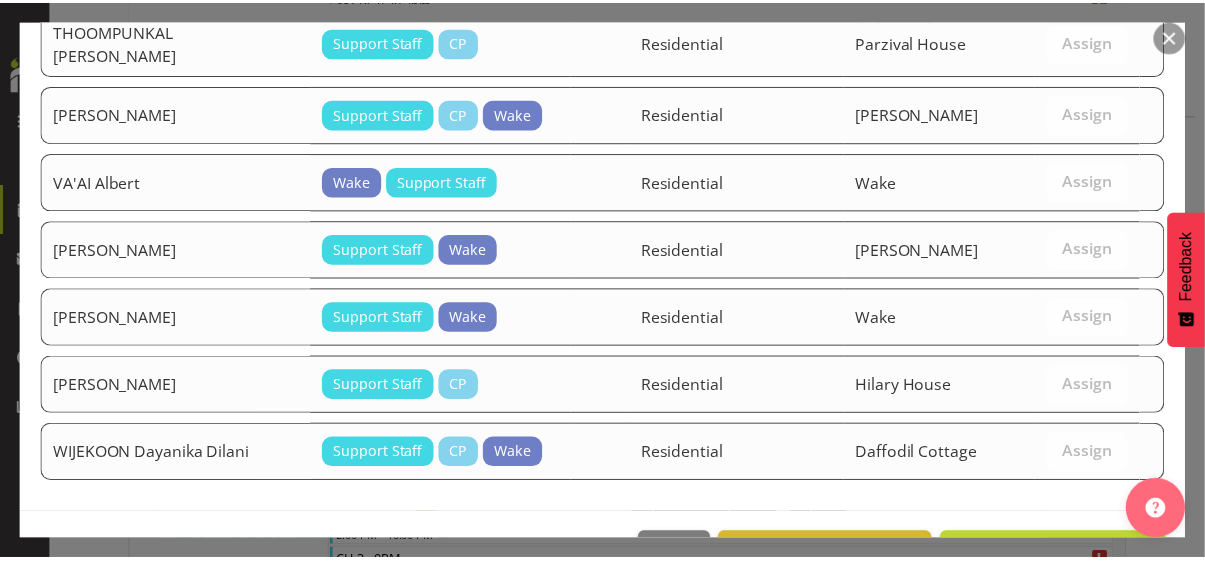 scroll, scrollTop: 3030, scrollLeft: 0, axis: vertical 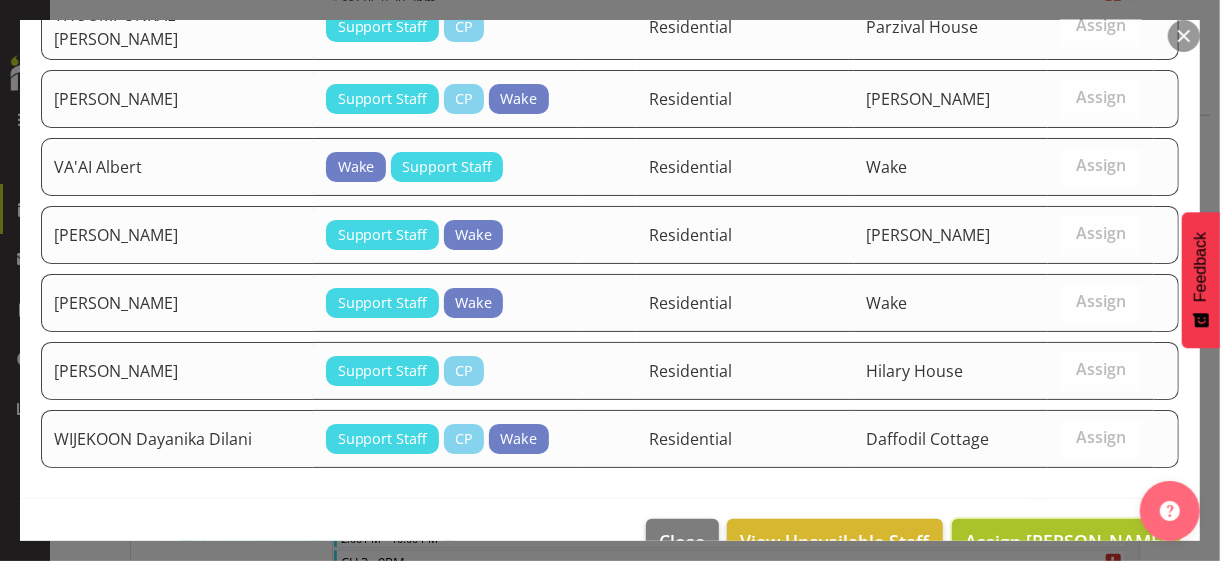 click on "Assign [PERSON_NAME]" at bounding box center (1066, 541) 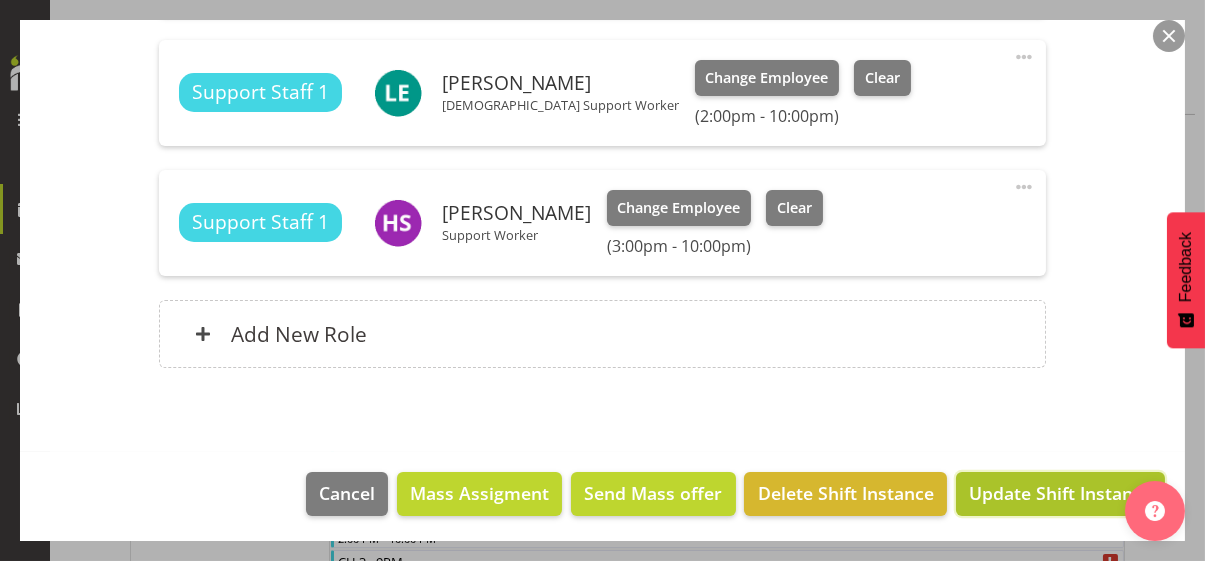 click on "Update Shift Instance" at bounding box center (1060, 493) 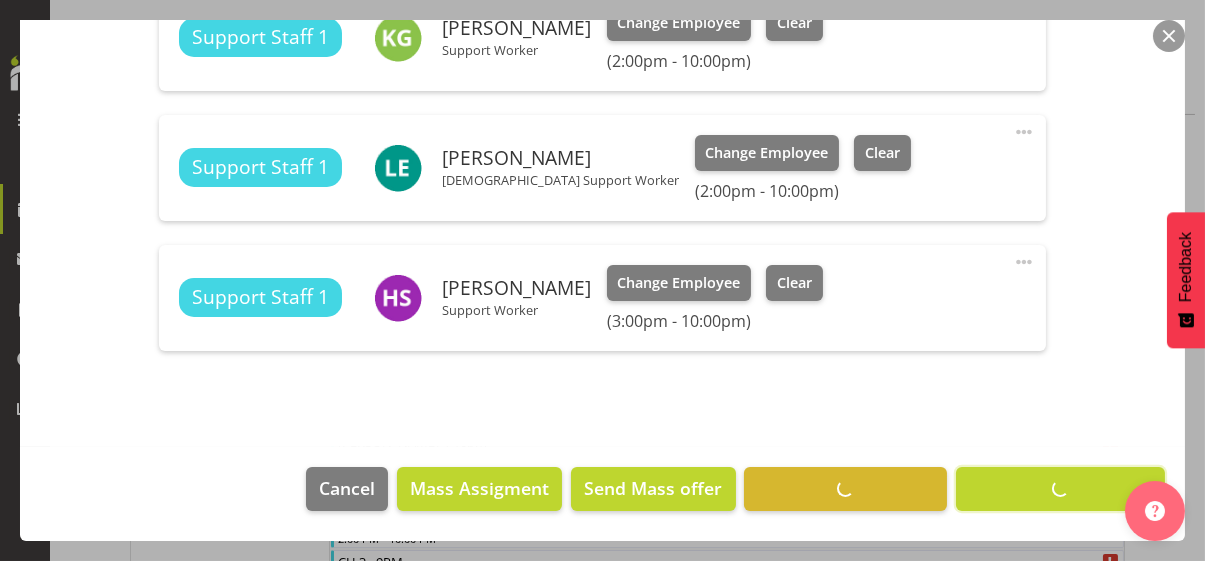 scroll, scrollTop: 1522, scrollLeft: 0, axis: vertical 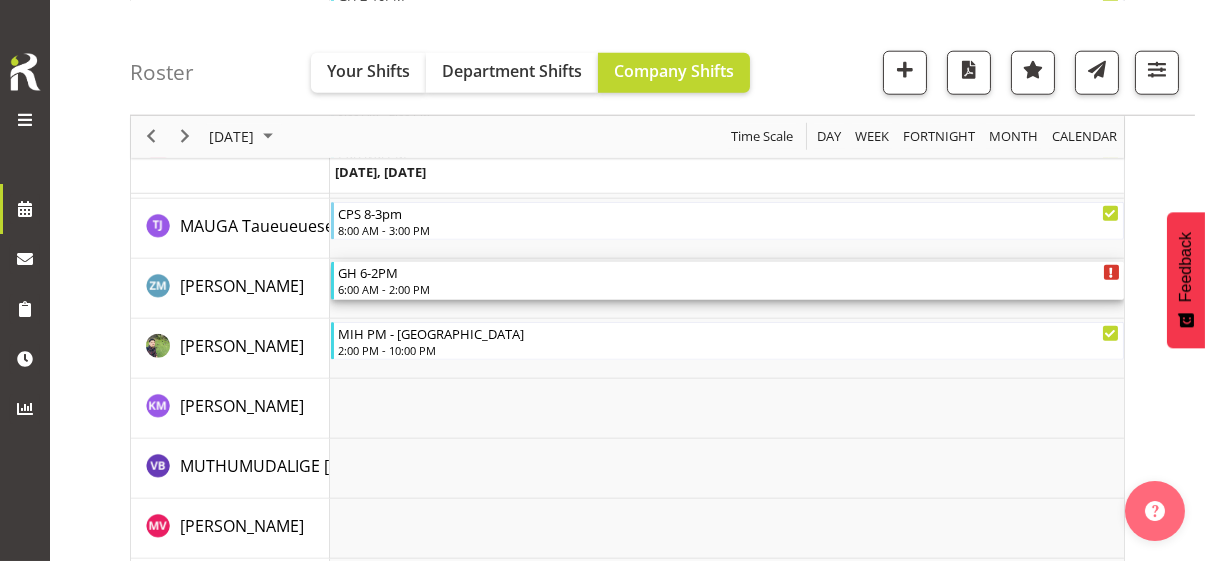 click on "6:00 AM - 2:00 PM" at bounding box center (729, 289) 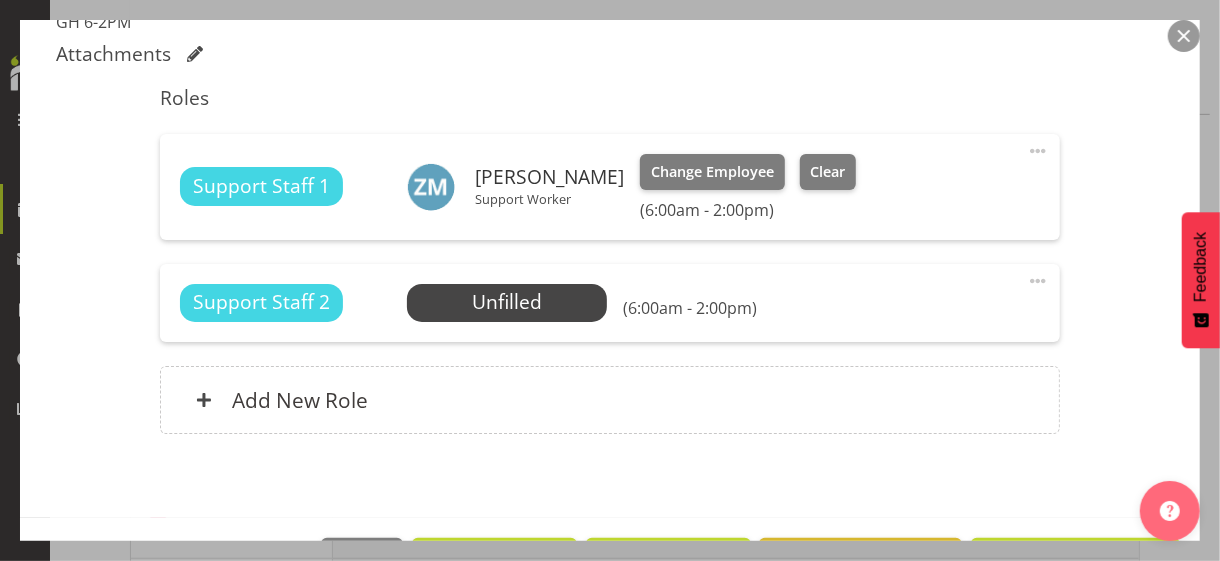 scroll, scrollTop: 600, scrollLeft: 0, axis: vertical 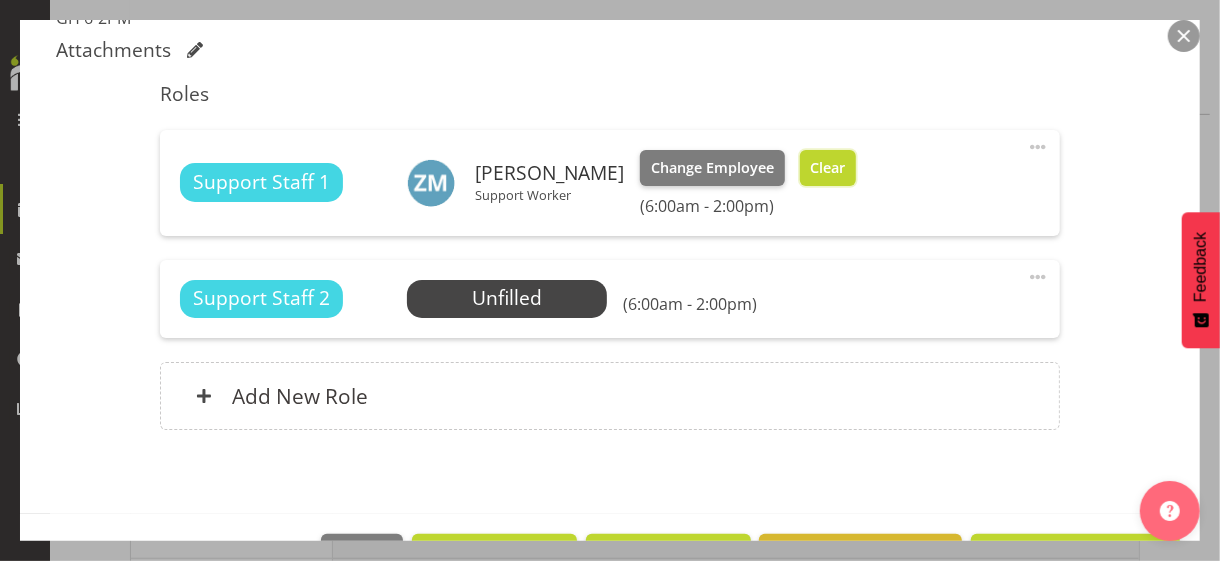 click on "Clear" at bounding box center [827, 168] 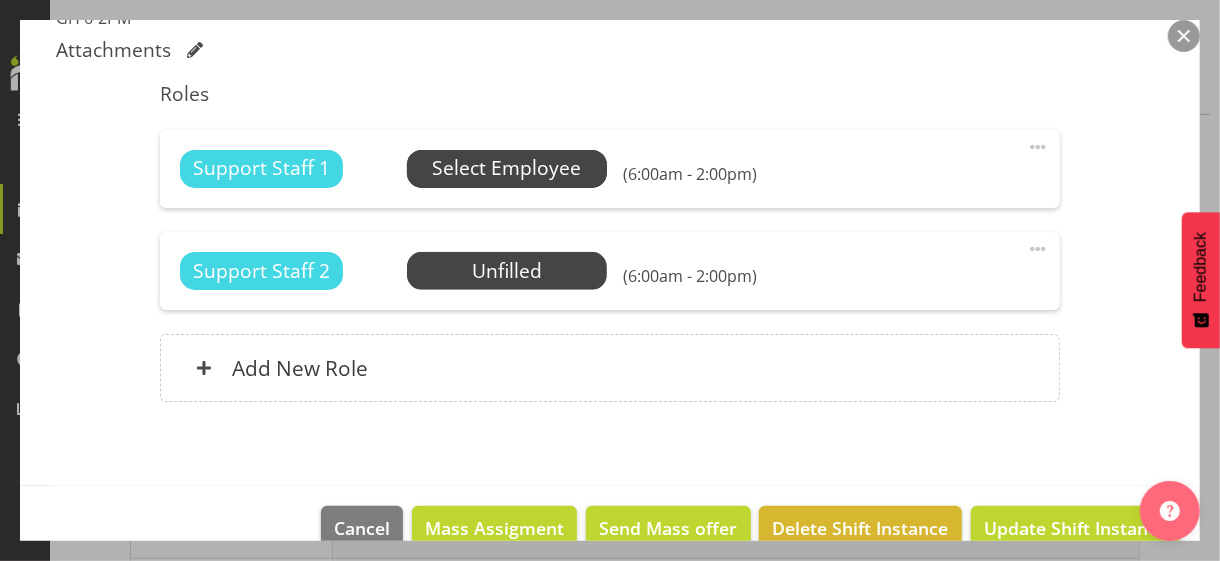 click on "Select Employee" at bounding box center [506, 168] 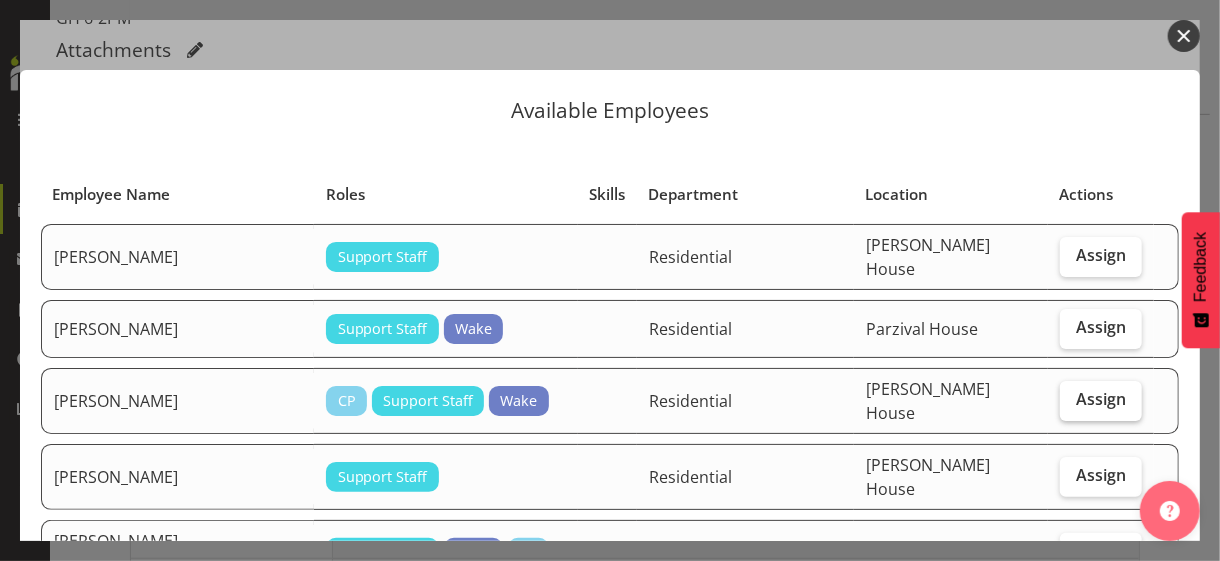 click on "Assign" at bounding box center (1101, 399) 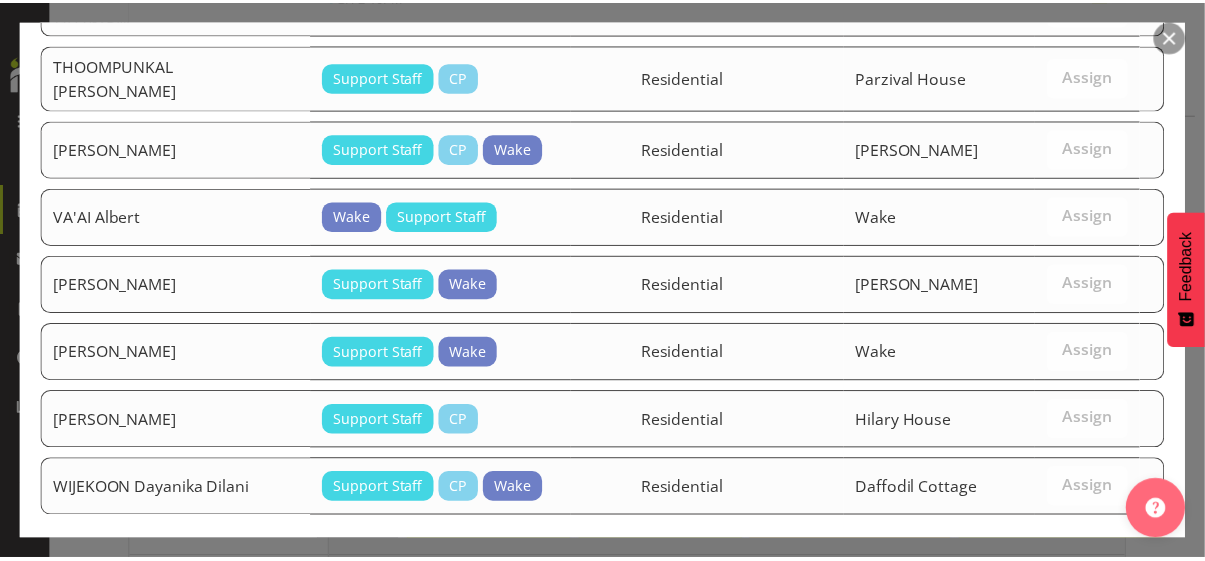 scroll, scrollTop: 2554, scrollLeft: 0, axis: vertical 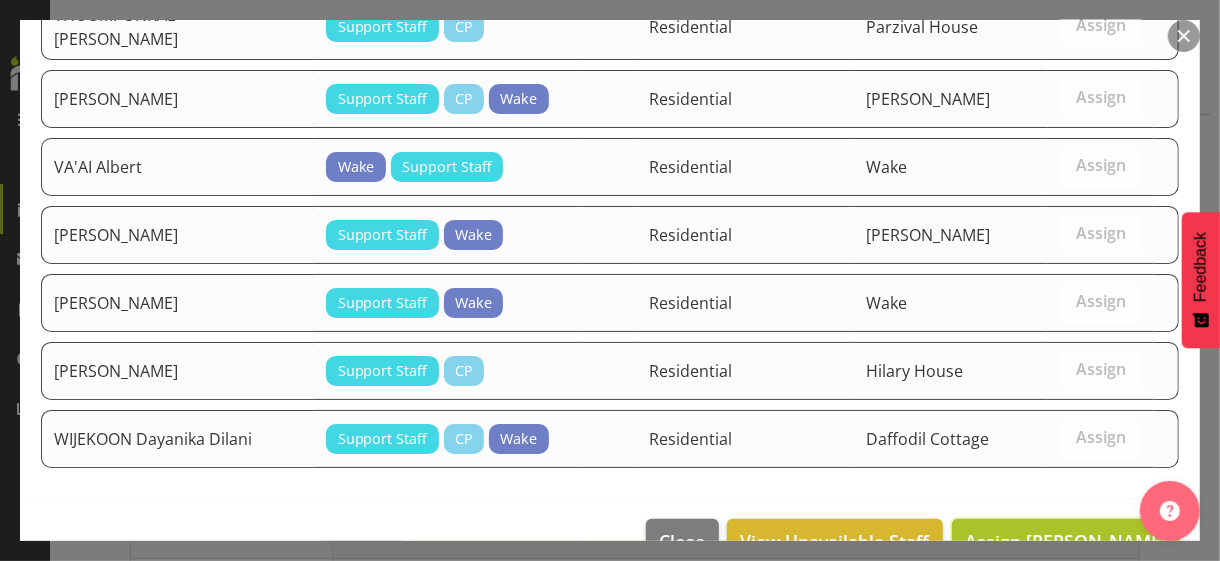 click on "Assign [PERSON_NAME]" at bounding box center (1066, 541) 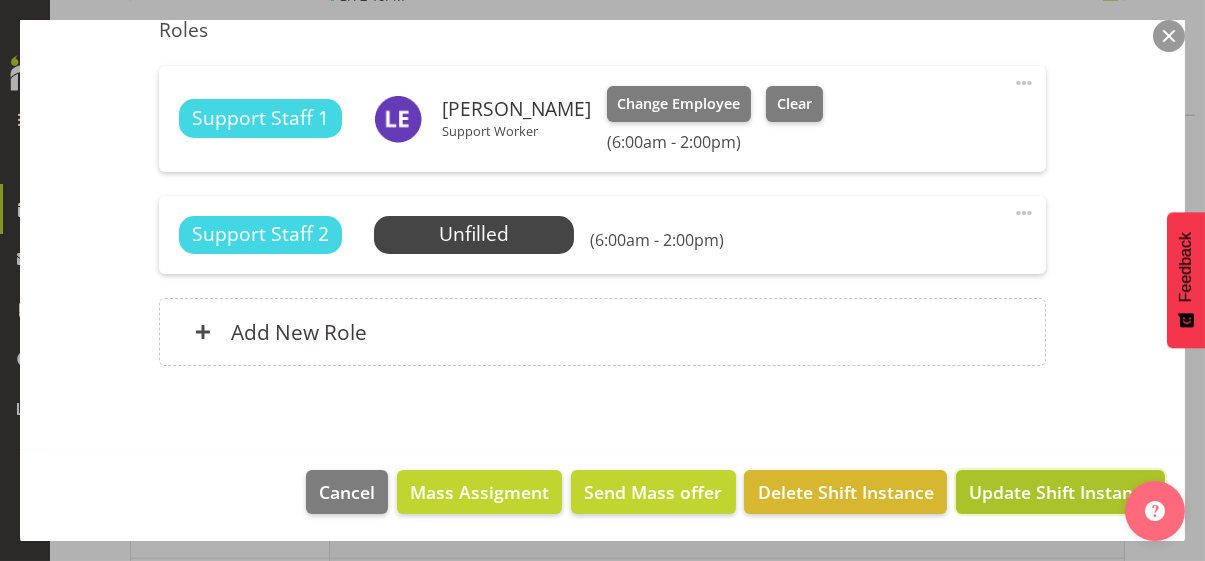 click on "Update Shift Instance" at bounding box center [1060, 492] 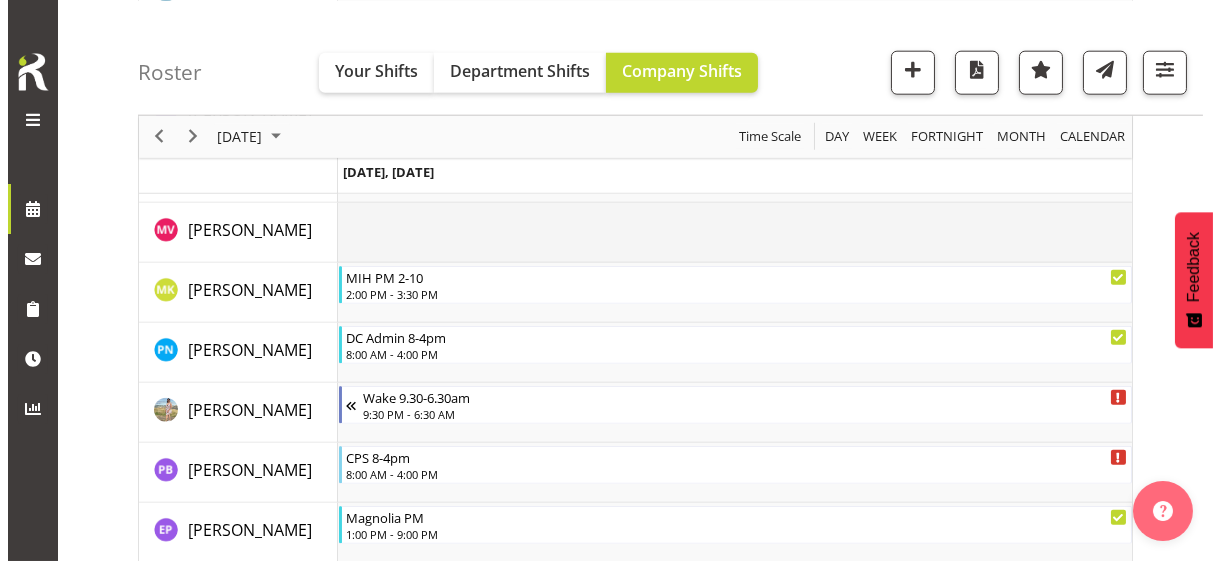 scroll, scrollTop: 4694, scrollLeft: 0, axis: vertical 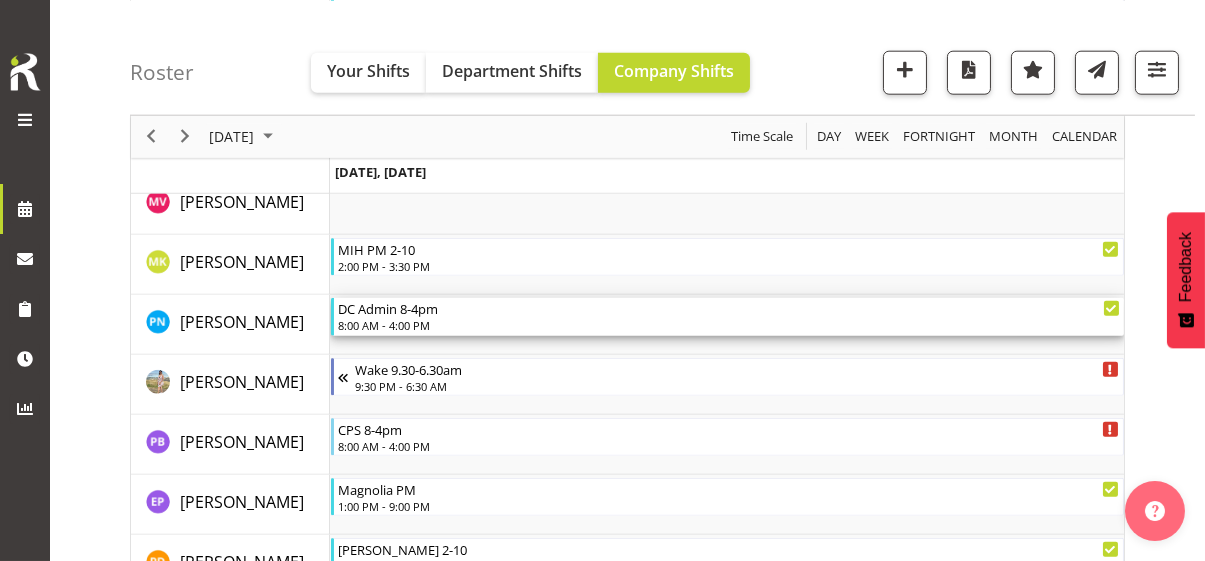 click on "8:00 AM - 4:00 PM" at bounding box center [729, 325] 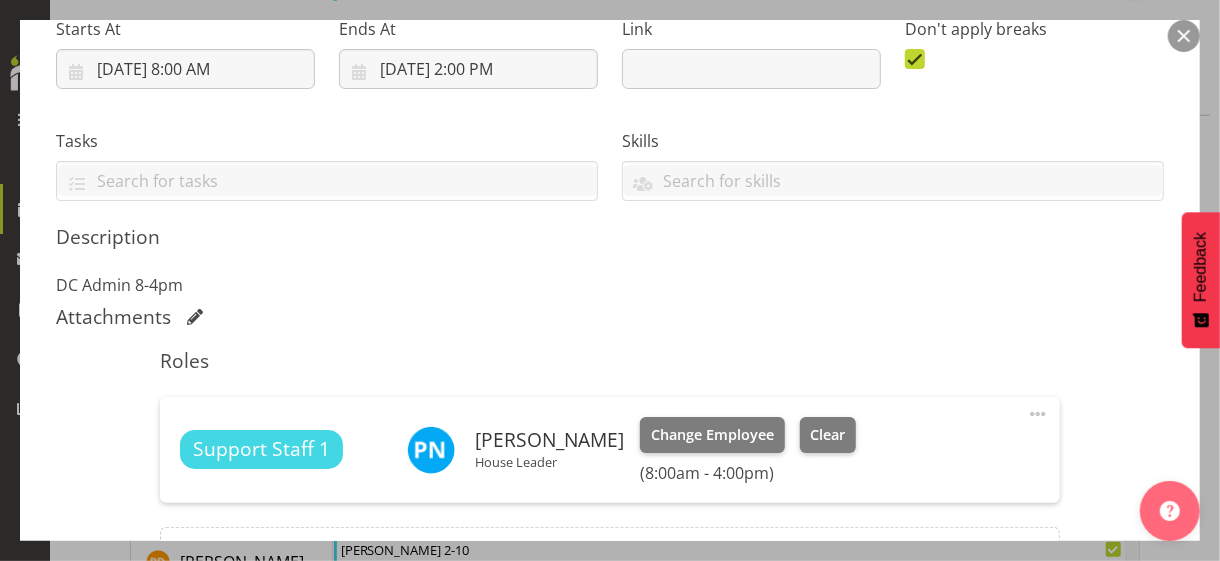 scroll, scrollTop: 561, scrollLeft: 0, axis: vertical 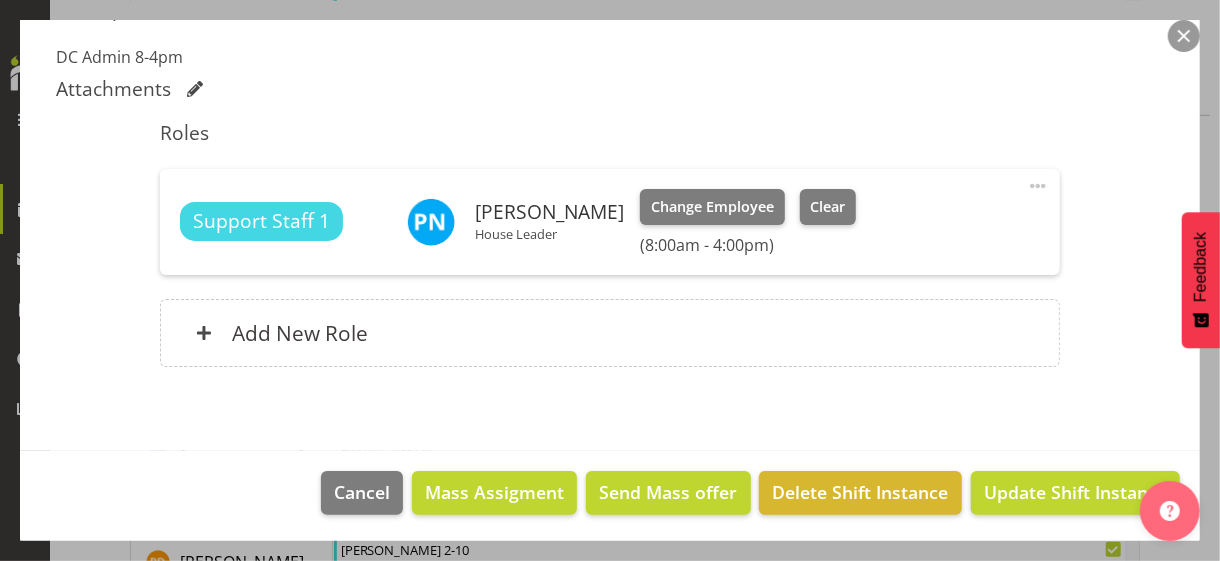 click at bounding box center (1038, 186) 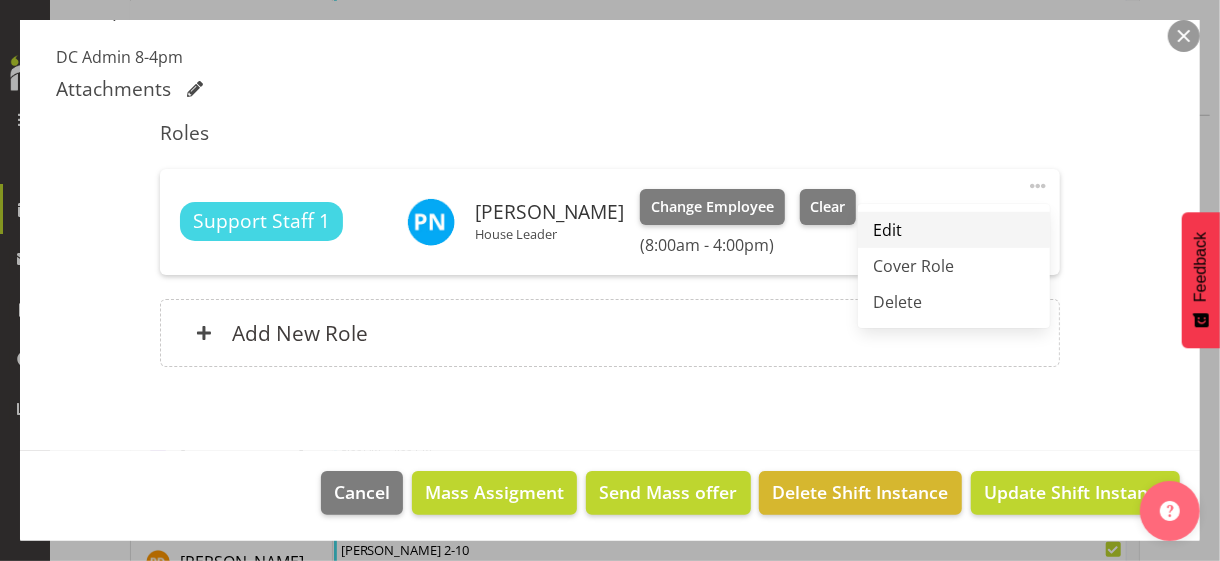 click on "Edit" at bounding box center [954, 230] 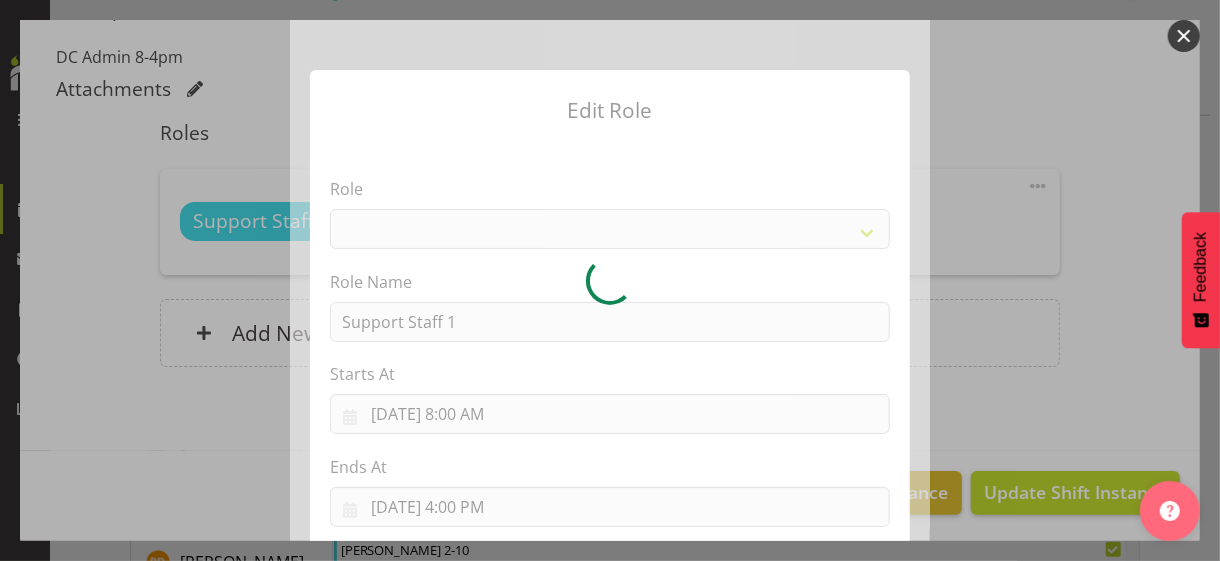 select on "1091" 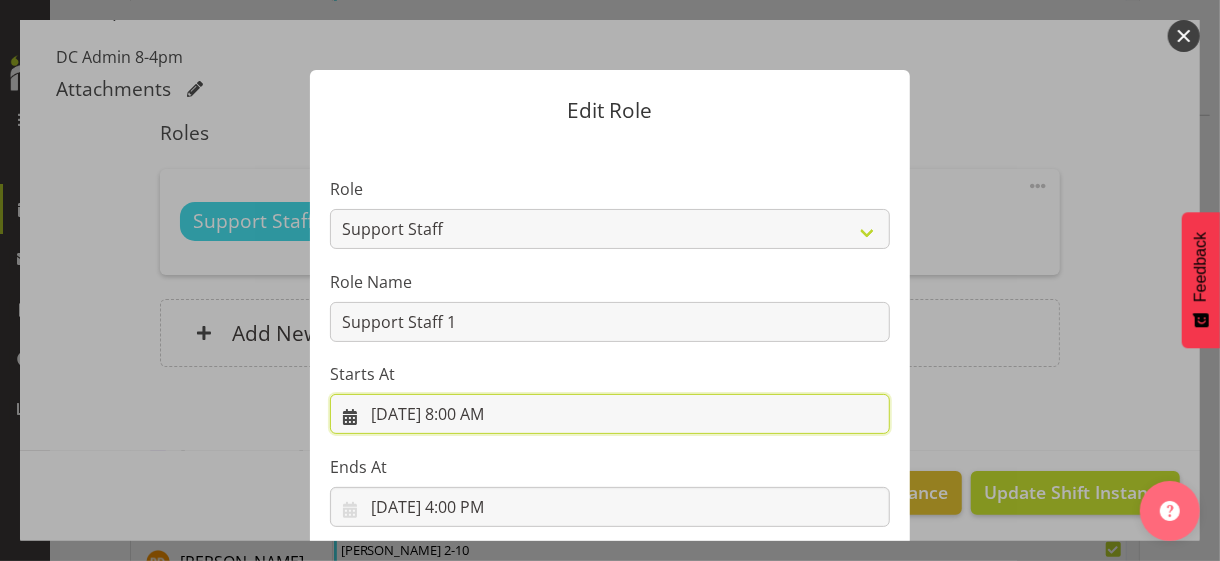 click on "[DATE] 8:00 AM" at bounding box center [610, 414] 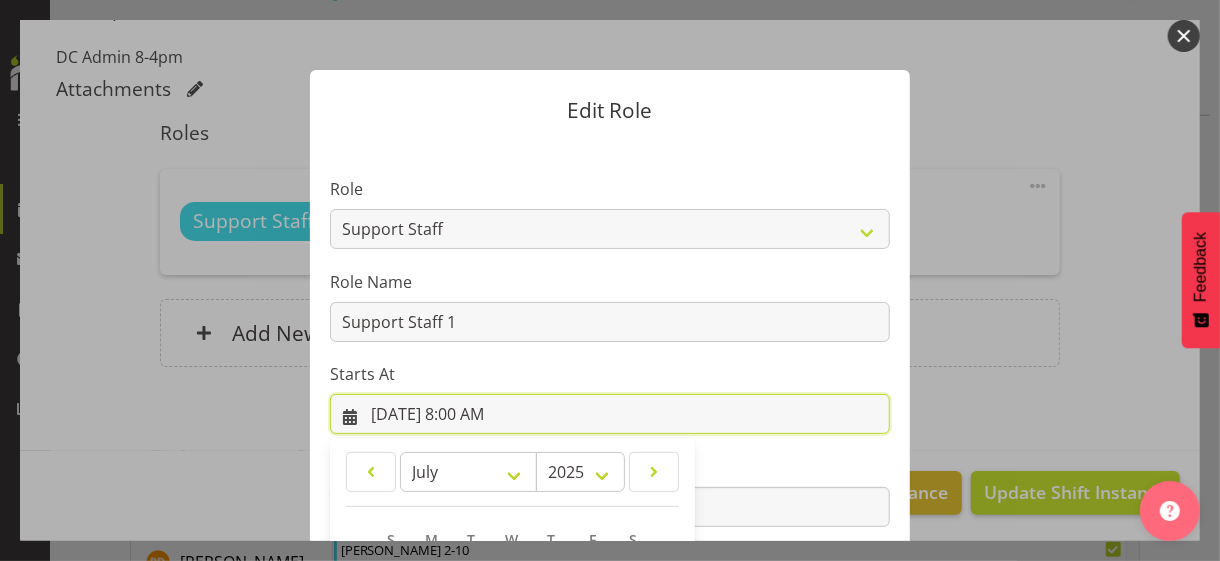 scroll, scrollTop: 347, scrollLeft: 0, axis: vertical 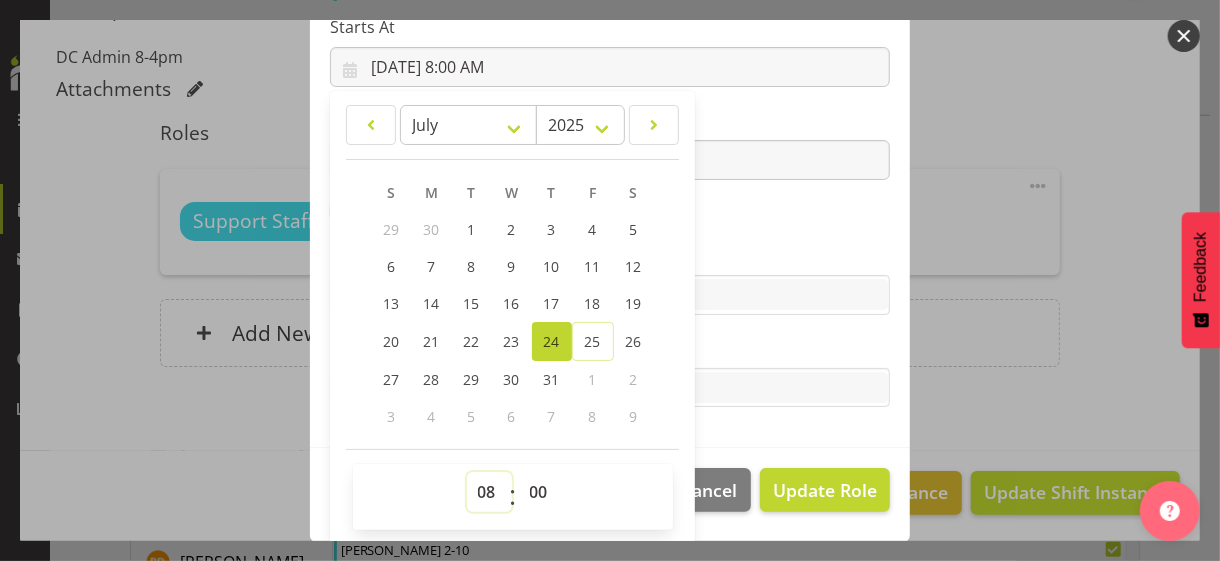 drag, startPoint x: 467, startPoint y: 493, endPoint x: 471, endPoint y: 476, distance: 17.464249 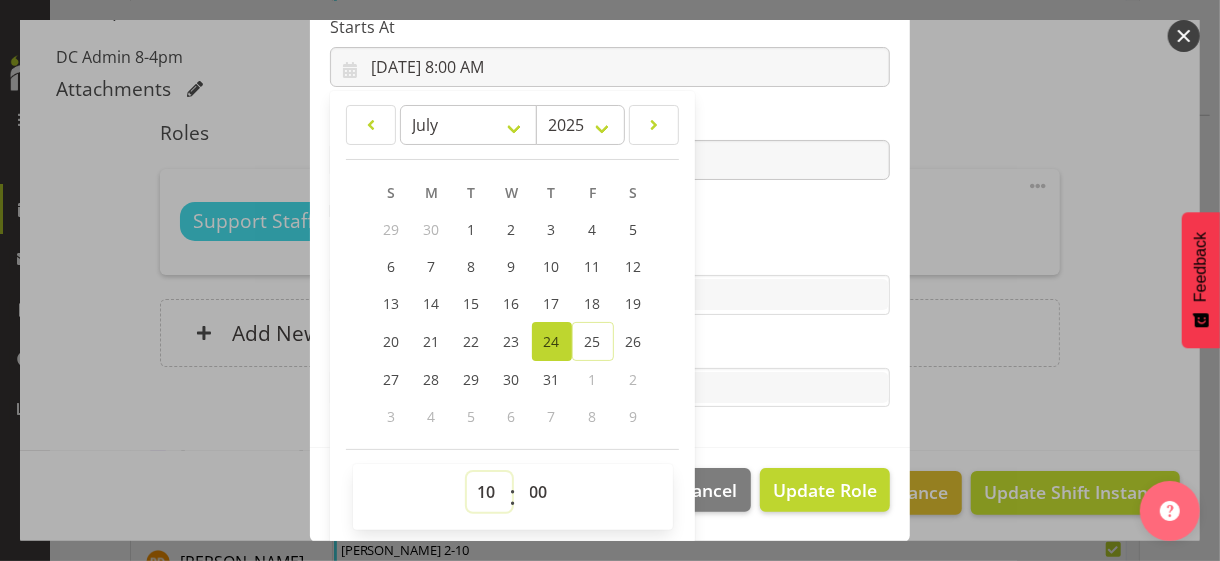 click on "00   01   02   03   04   05   06   07   08   09   10   11   12   13   14   15   16   17   18   19   20   21   22   23" at bounding box center (489, 492) 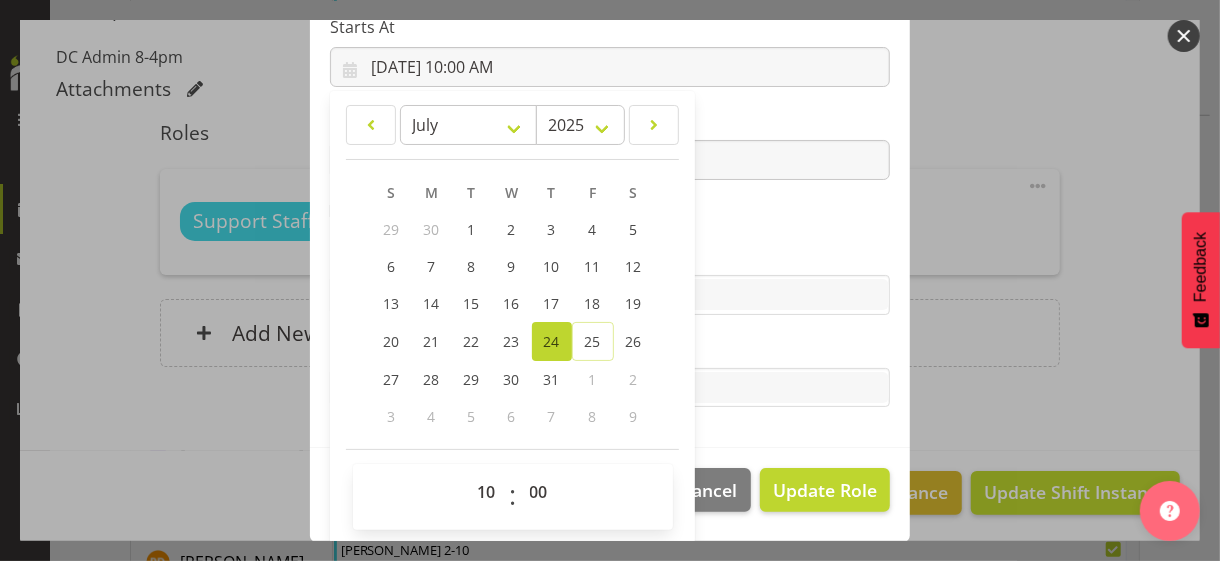 click on "Role CP House Leader Support Staff Wake   Role Name Support Staff 1
Starts At
[DATE] 10:00 AM  January   February   March   April   May   June   July   August   September   October   November   [DATE]   2034   2033   2032   2031   2030   2029   2028   2027   2026   2025   2024   2023   2022   2021   2020   2019   2018   2017   2016   2015   2014   2013   2012   2011   2010   2009   2008   2007   2006   2005   2004   2003   2002   2001   2000   1999   1998   1997   1996   1995   1994   1993   1992   1991   1990   1989   1988   1987   1986   1985   1984   1983   1982   1981   1980   1979   1978   1977   1976   1975   1974   1973   1972   1971   1970   1969   1968   1967   1966   1965   1964   1963   1962   1961   1960   1959   1958   1957   1956   1955   1954   1953   1952   1951   1950   1949   1948   1947   1946   1945   1944   1943   1942   1941   1940   1939   1938   1937   1936   1935   1934   1933   1932   1931   1930   1929   1928   1927   1926   1925  S M T W T F S 29" at bounding box center (610, 121) 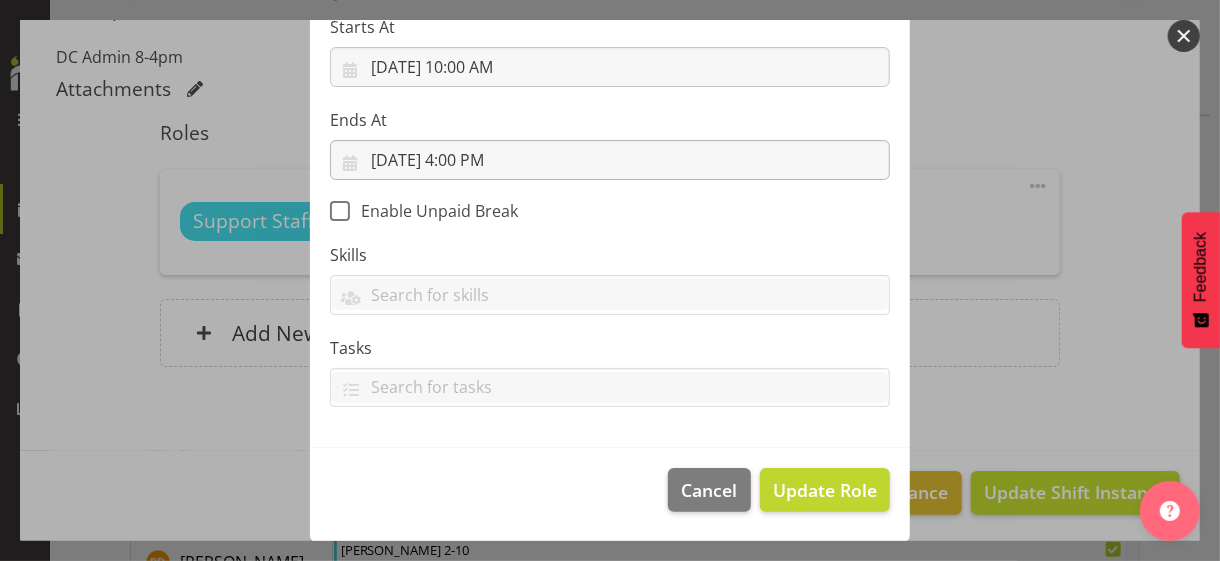 scroll, scrollTop: 346, scrollLeft: 0, axis: vertical 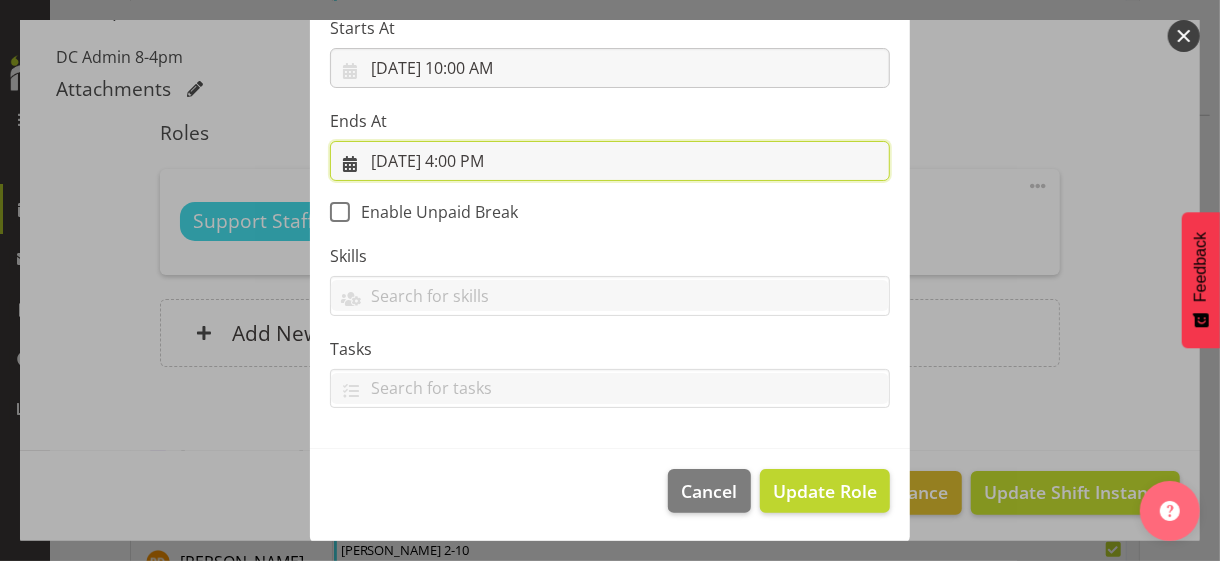 click on "[DATE] 4:00 PM" at bounding box center [610, 161] 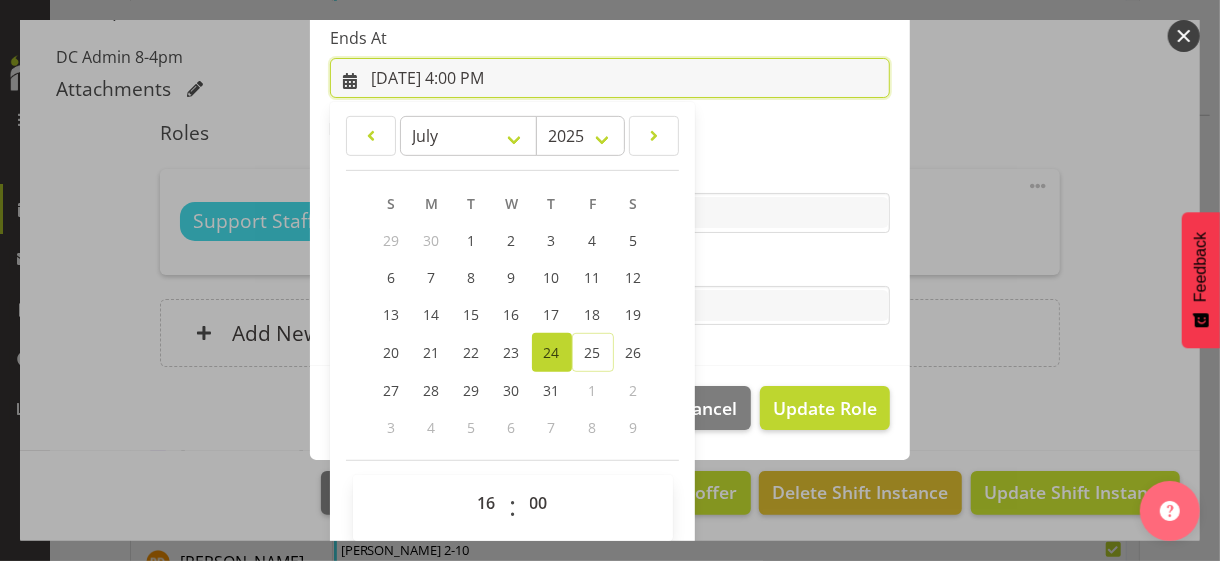 scroll, scrollTop: 441, scrollLeft: 0, axis: vertical 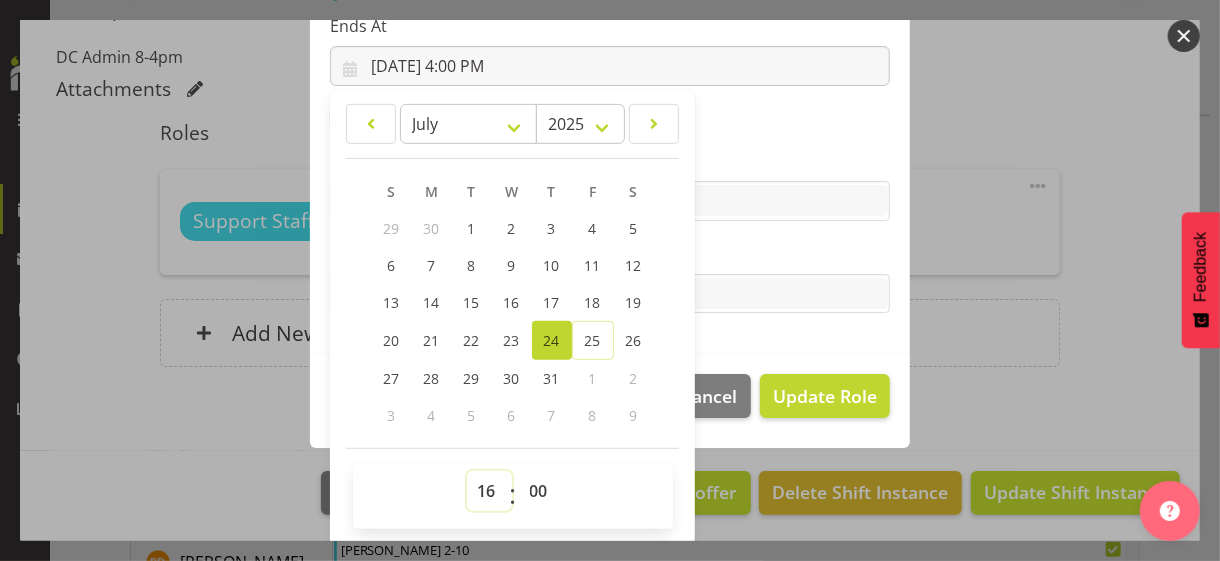 click on "00   01   02   03   04   05   06   07   08   09   10   11   12   13   14   15   16   17   18   19   20   21   22   23" at bounding box center (489, 491) 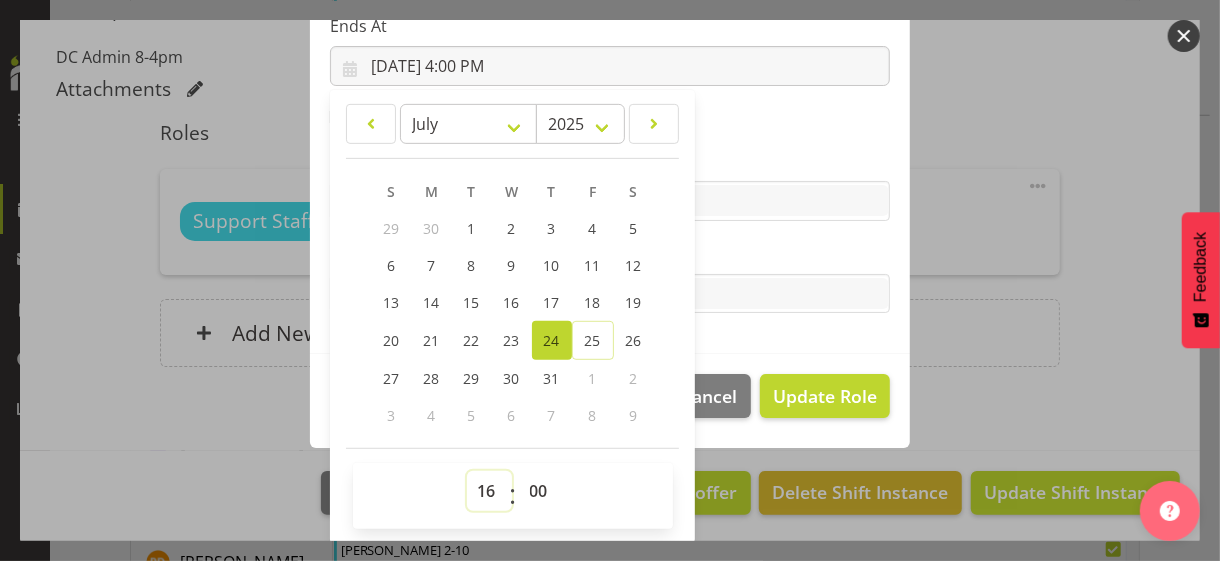 select on "17" 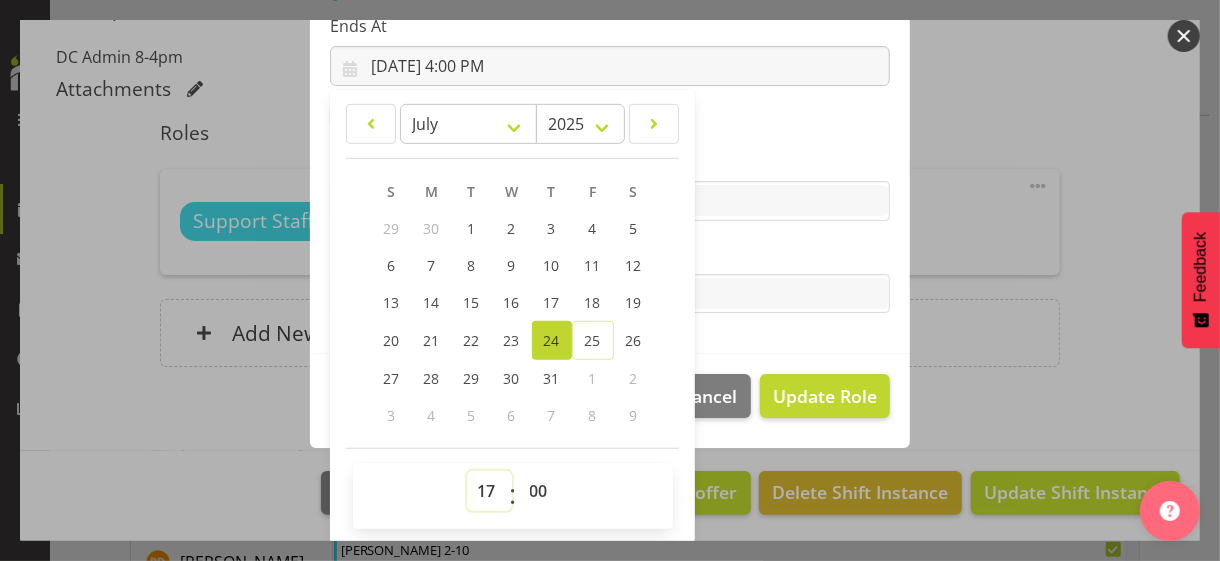 click on "00   01   02   03   04   05   06   07   08   09   10   11   12   13   14   15   16   17   18   19   20   21   22   23" at bounding box center (489, 491) 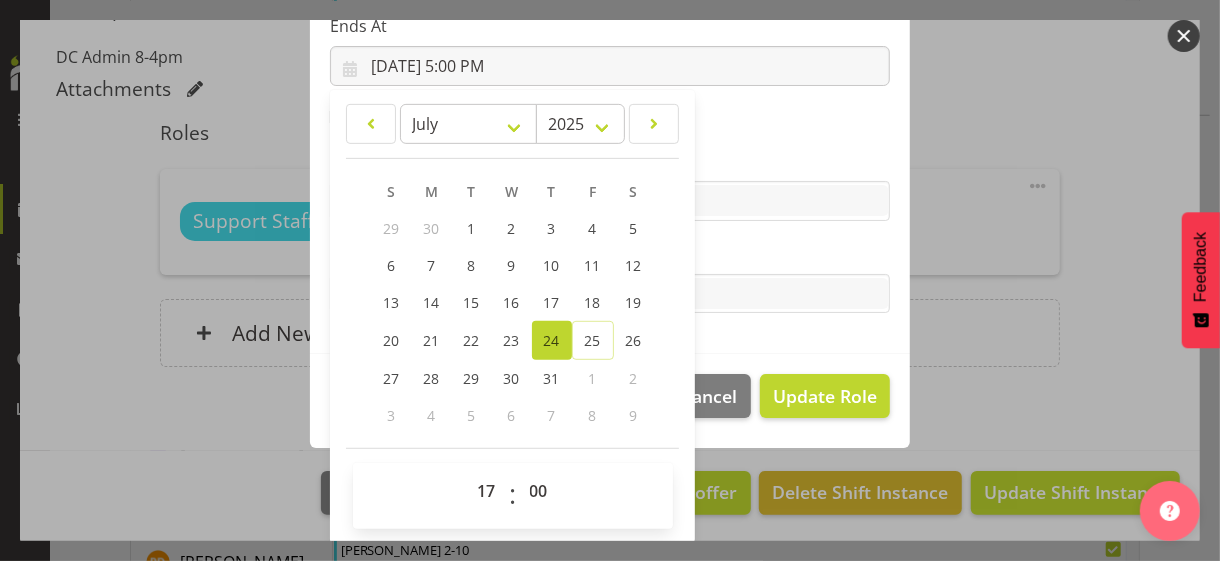 click on "Tasks" at bounding box center (610, 254) 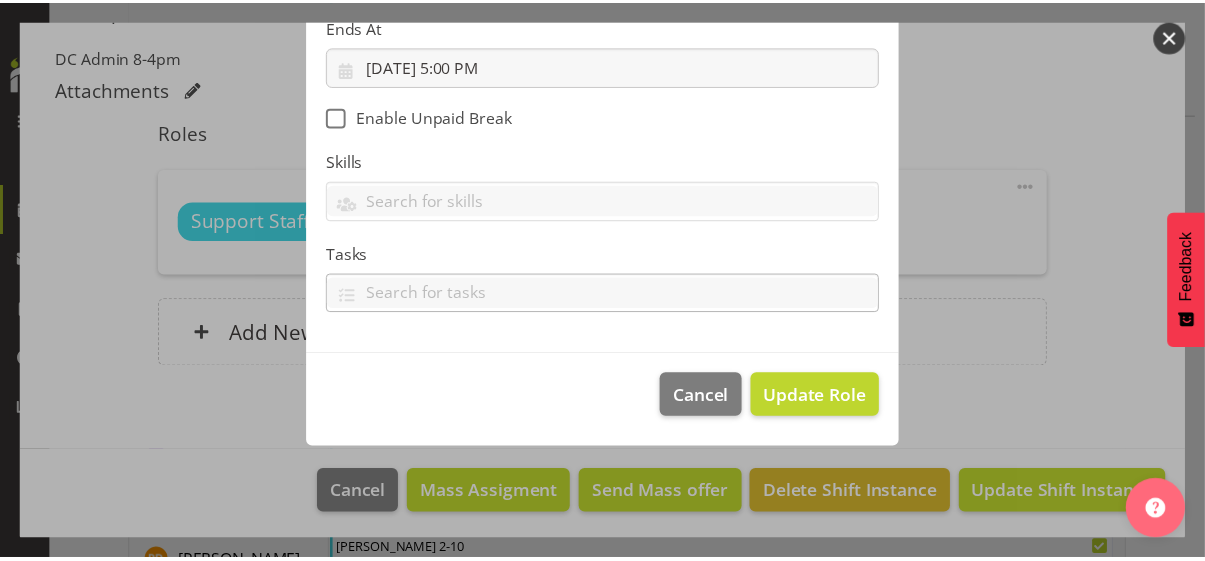 scroll, scrollTop: 346, scrollLeft: 0, axis: vertical 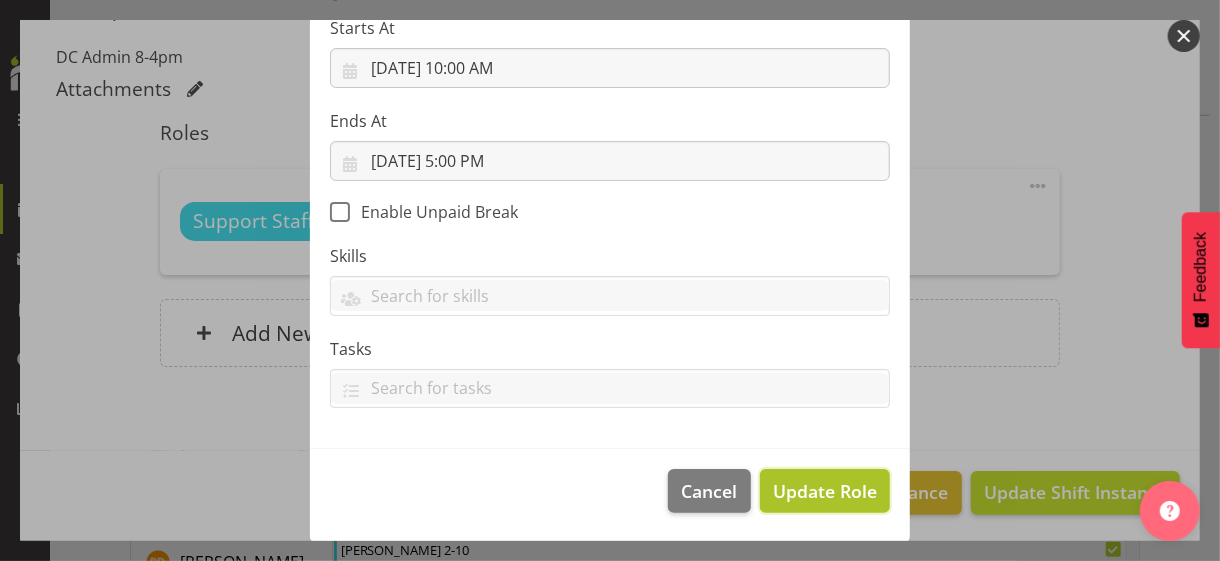 click on "Update Role" at bounding box center (825, 491) 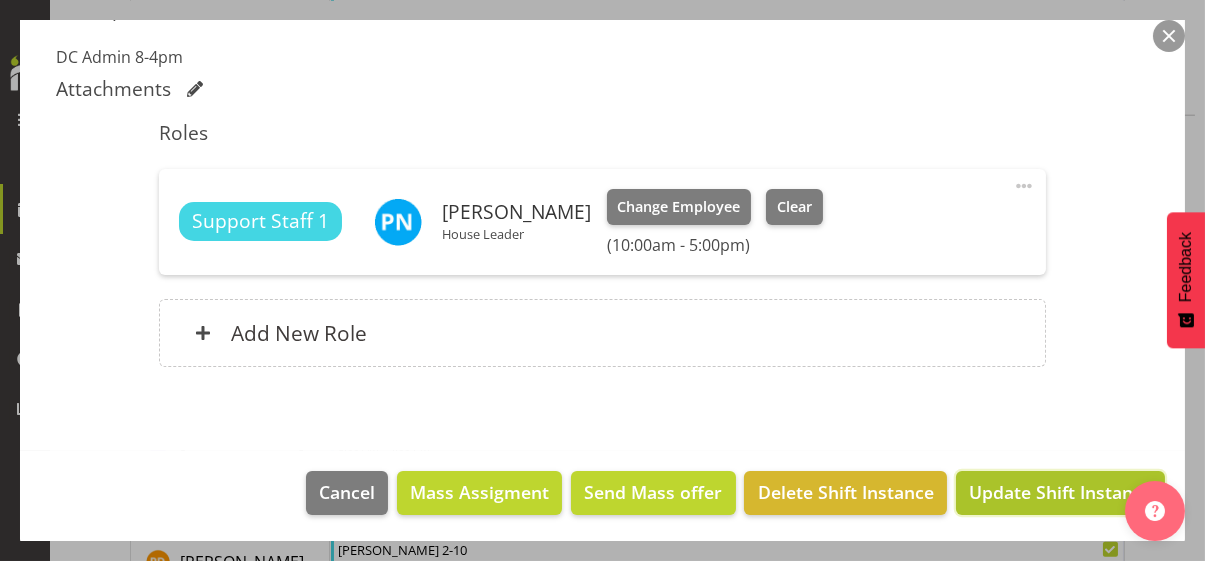 click on "Update Shift Instance" at bounding box center (1060, 492) 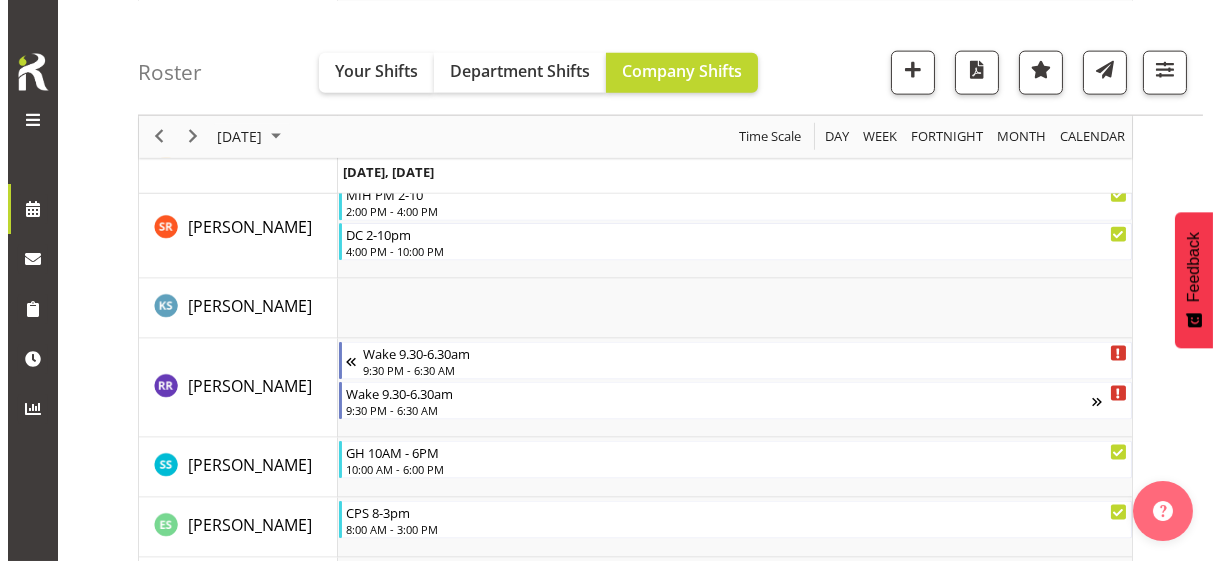 scroll, scrollTop: 5494, scrollLeft: 0, axis: vertical 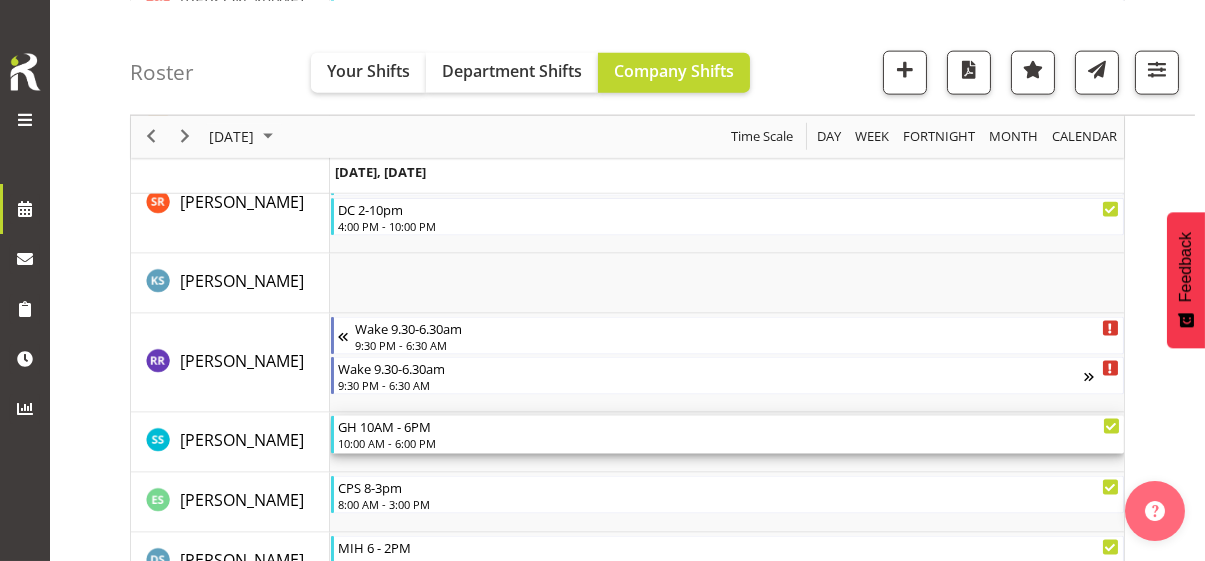 click on "10:00 AM - 6:00 PM" at bounding box center (729, 443) 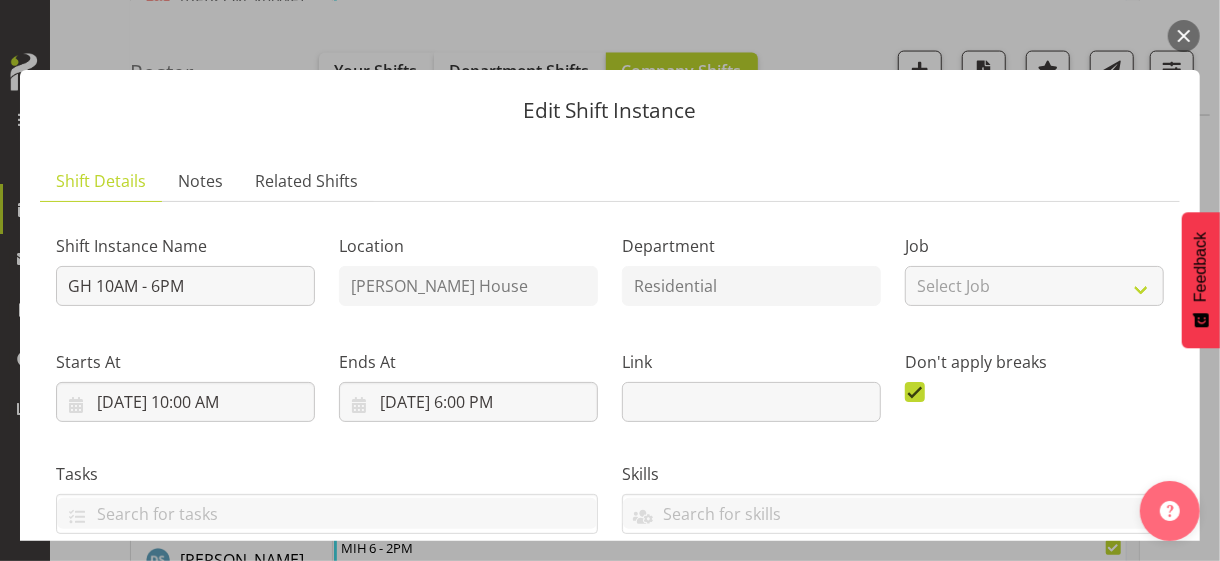 scroll, scrollTop: 500, scrollLeft: 0, axis: vertical 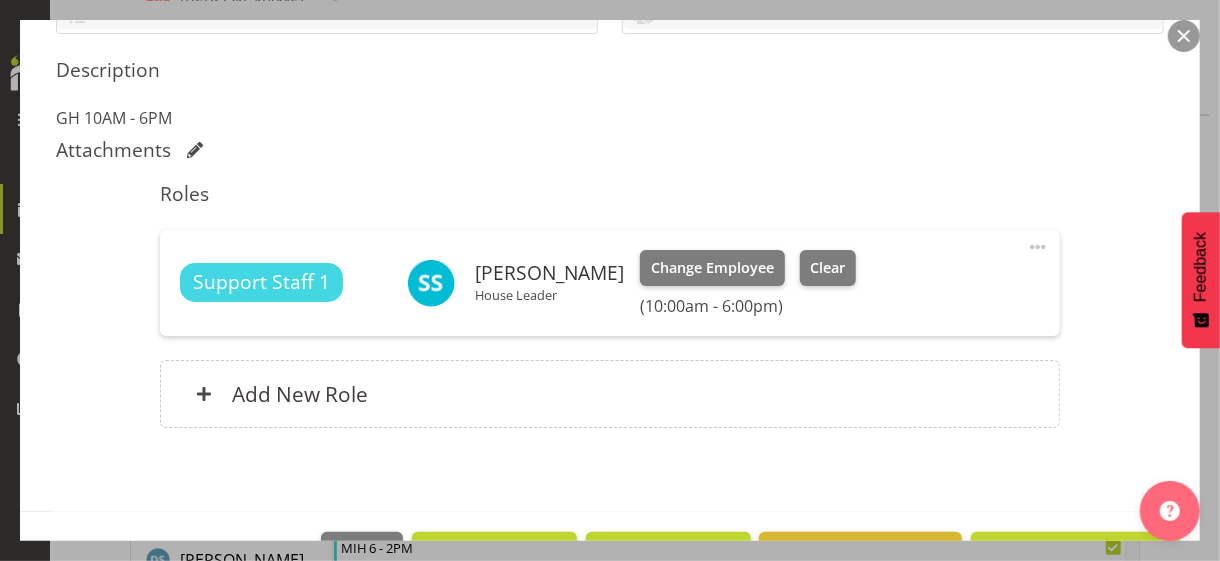 click at bounding box center [1038, 247] 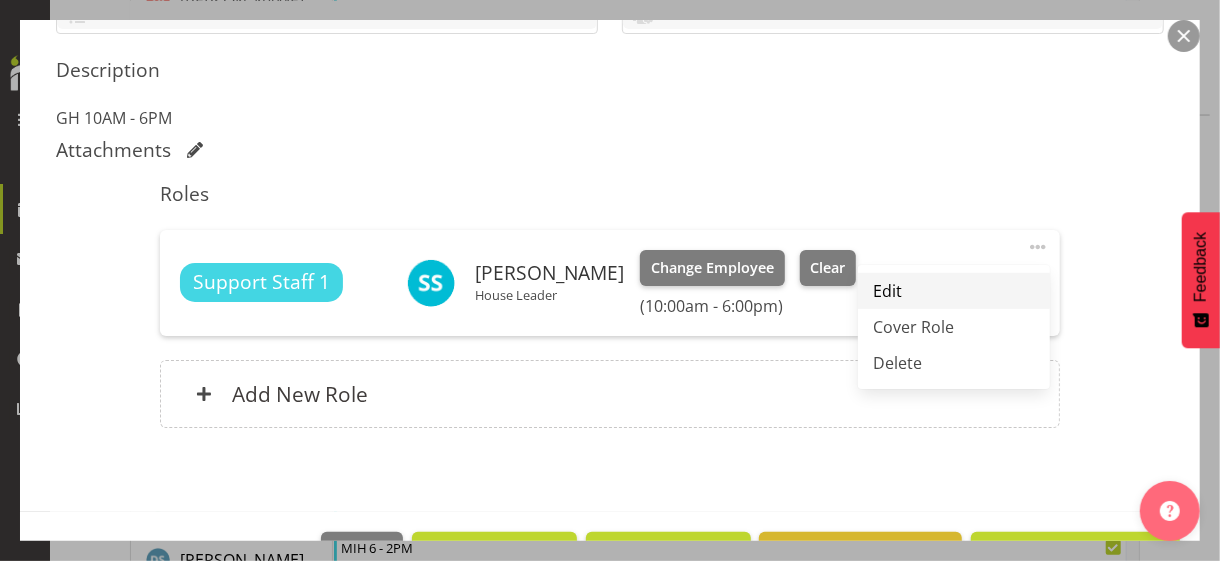 click on "Edit" at bounding box center (954, 291) 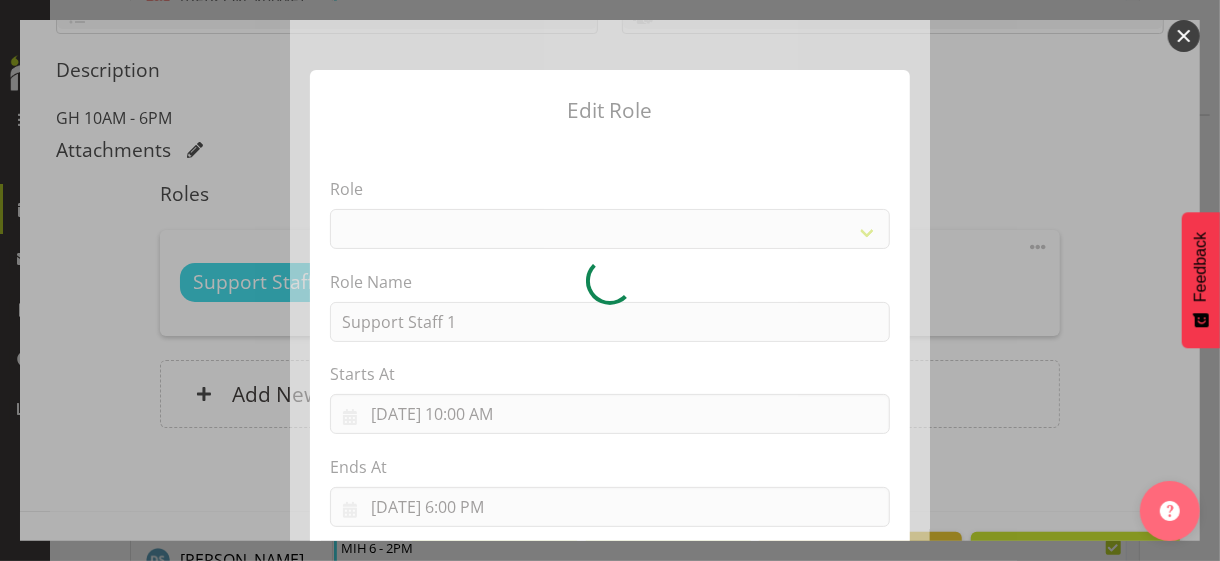 select on "1091" 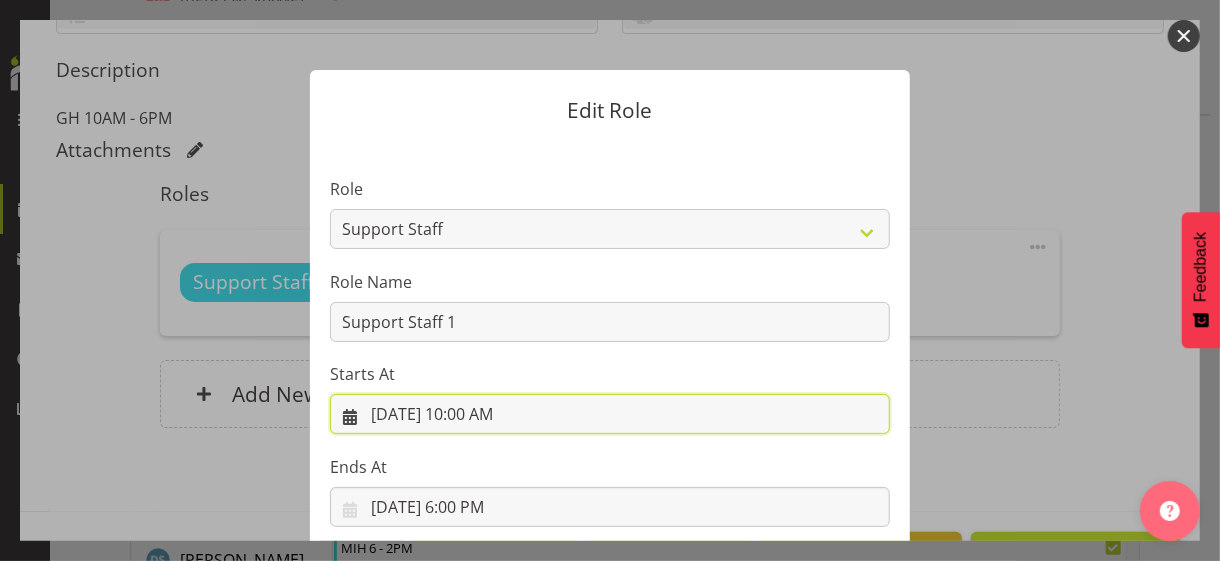click on "[DATE] 10:00 AM" at bounding box center [610, 414] 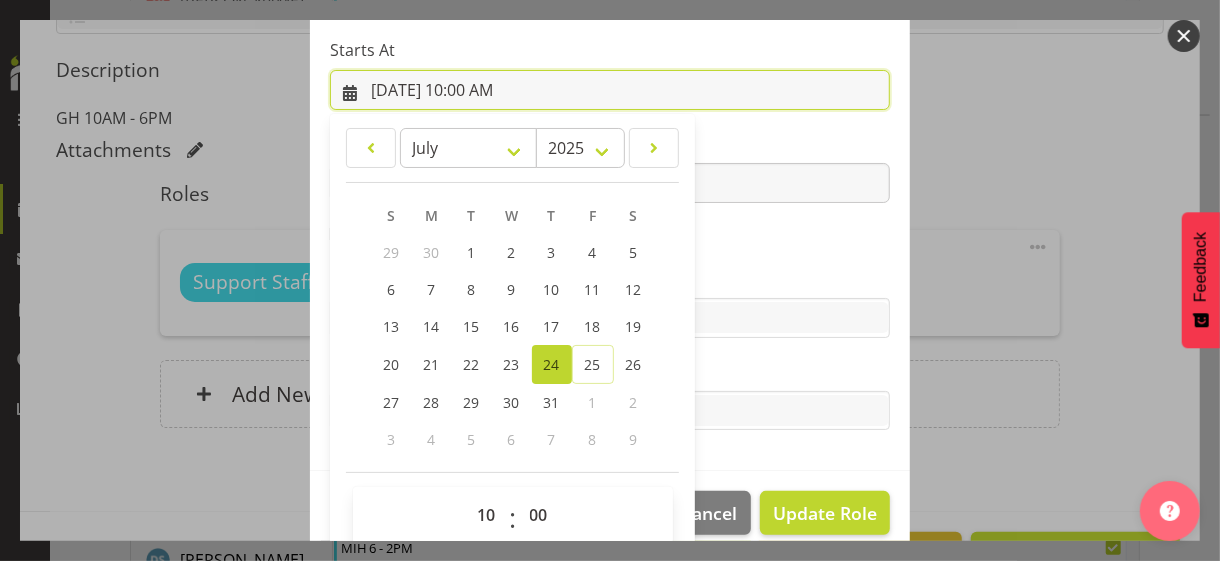 scroll, scrollTop: 347, scrollLeft: 0, axis: vertical 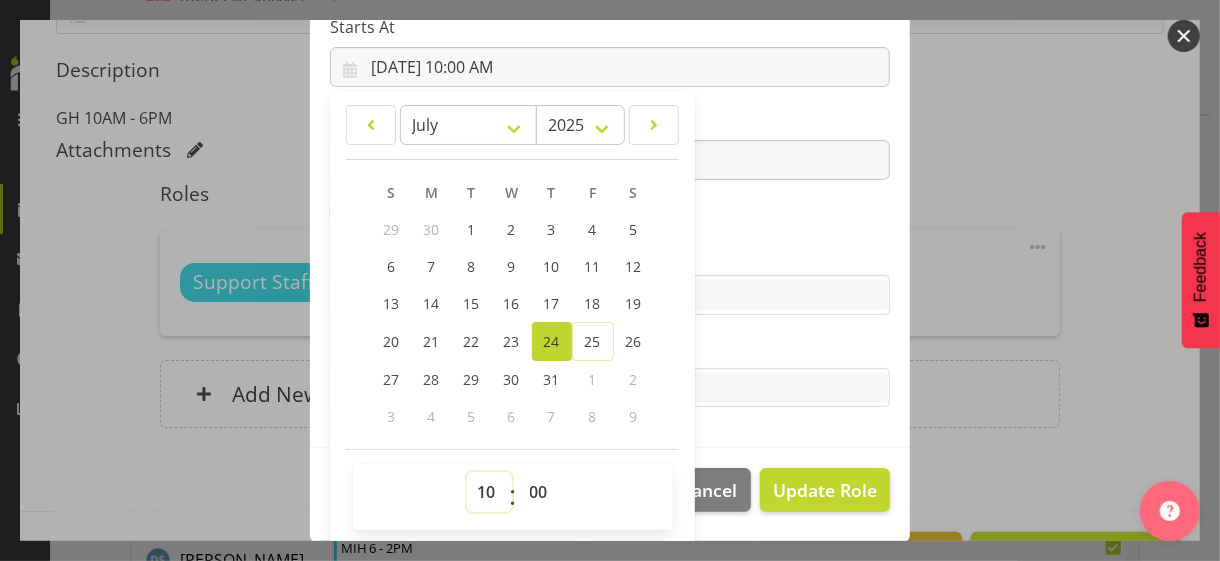 drag, startPoint x: 476, startPoint y: 491, endPoint x: 473, endPoint y: 471, distance: 20.22375 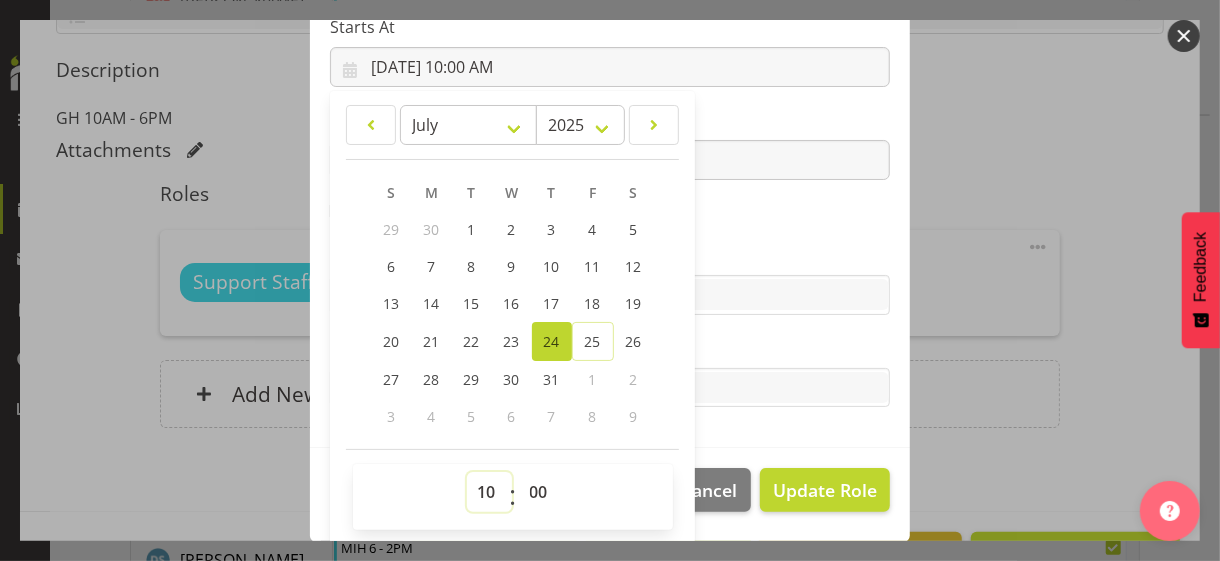 click on "00   01   02   03   04   05   06   07   08   09   10   11   12   13   14   15   16   17   18   19   20   21   22   23" at bounding box center (489, 492) 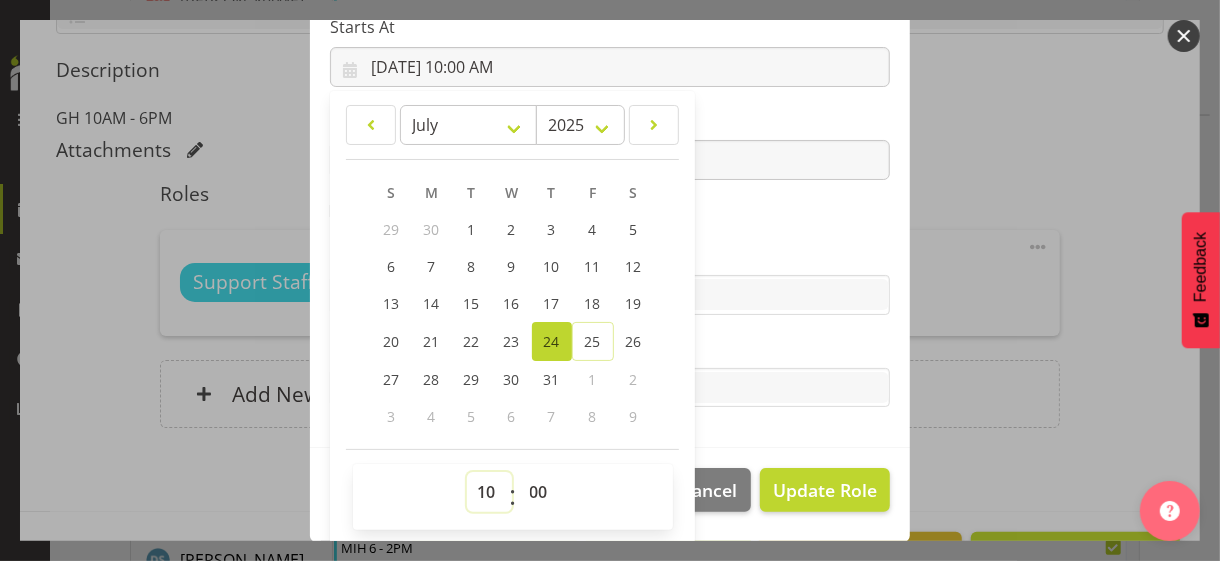 select on "9" 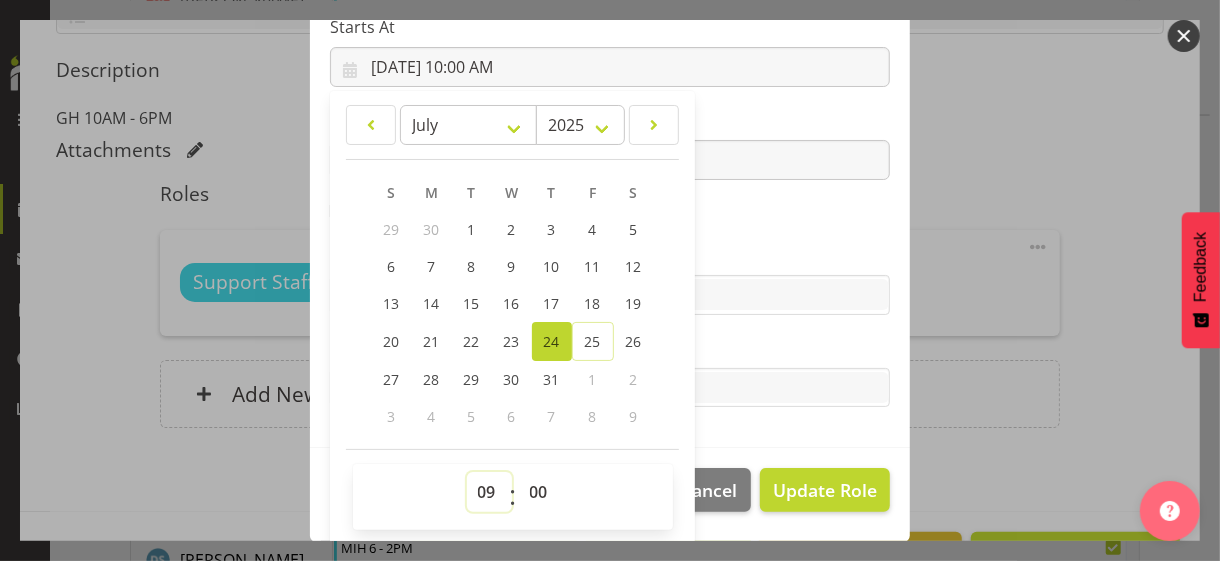 click on "00   01   02   03   04   05   06   07   08   09   10   11   12   13   14   15   16   17   18   19   20   21   22   23" at bounding box center [489, 492] 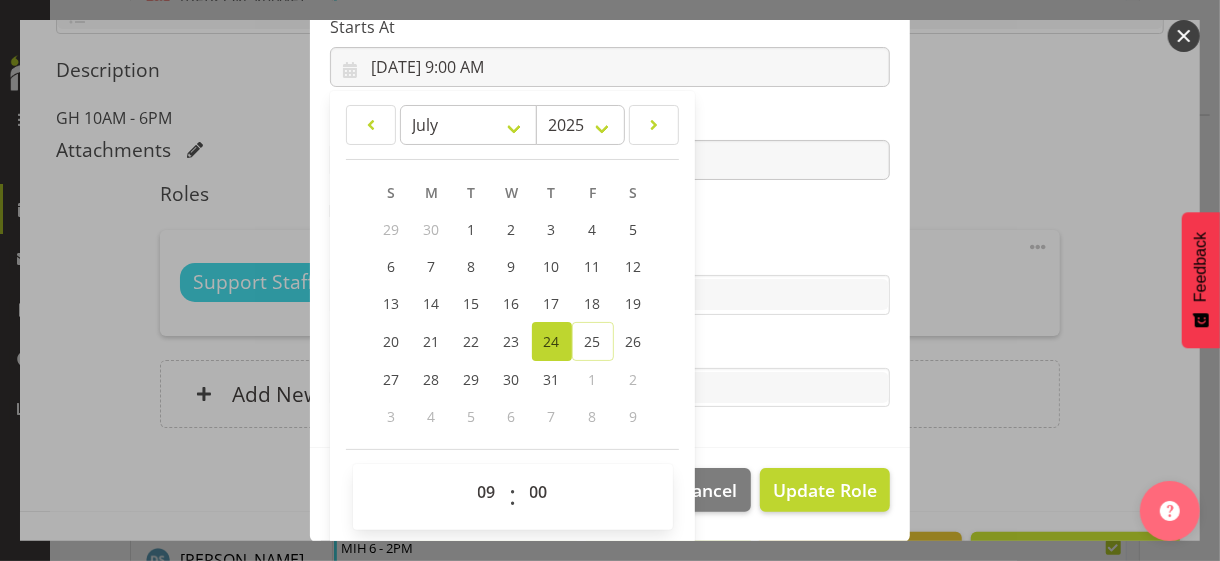click on "Role CP House Leader Support Staff Wake   Role Name Support Staff 1
Starts At
[DATE] 9:00 AM  January   February   March   April   May   June   July   August   September   October   November   [DATE]   2034   2033   2032   2031   2030   2029   2028   2027   2026   2025   2024   2023   2022   2021   2020   2019   2018   2017   2016   2015   2014   2013   2012   2011   2010   2009   2008   2007   2006   2005   2004   2003   2002   2001   2000   1999   1998   1997   1996   1995   1994   1993   1992   1991   1990   1989   1988   1987   1986   1985   1984   1983   1982   1981   1980   1979   1978   1977   1976   1975   1974   1973   1972   1971   1970   1969   1968   1967   1966   1965   1964   1963   1962   1961   1960   1959   1958   1957   1956   1955   1954   1953   1952   1951   1950   1949   1948   1947   1946   1945   1944   1943   1942   1941   1940   1939   1938   1937   1936   1935   1934   1933   1932   1931   1930   1929   1928   1927   1926   1925  S M T W T F S 29 1" at bounding box center (610, 121) 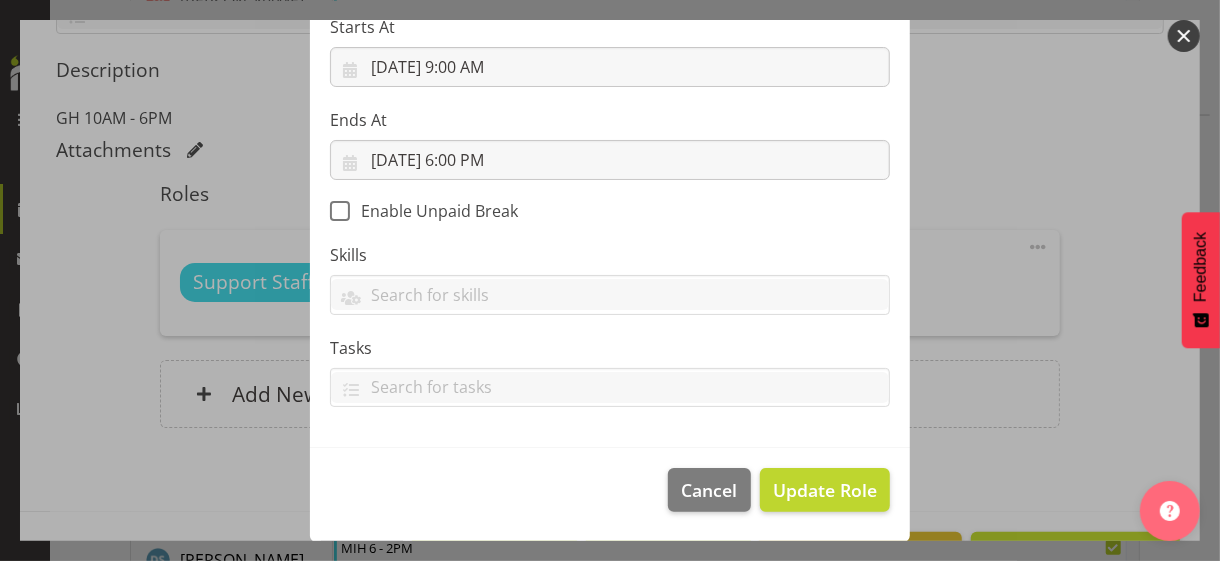 scroll, scrollTop: 346, scrollLeft: 0, axis: vertical 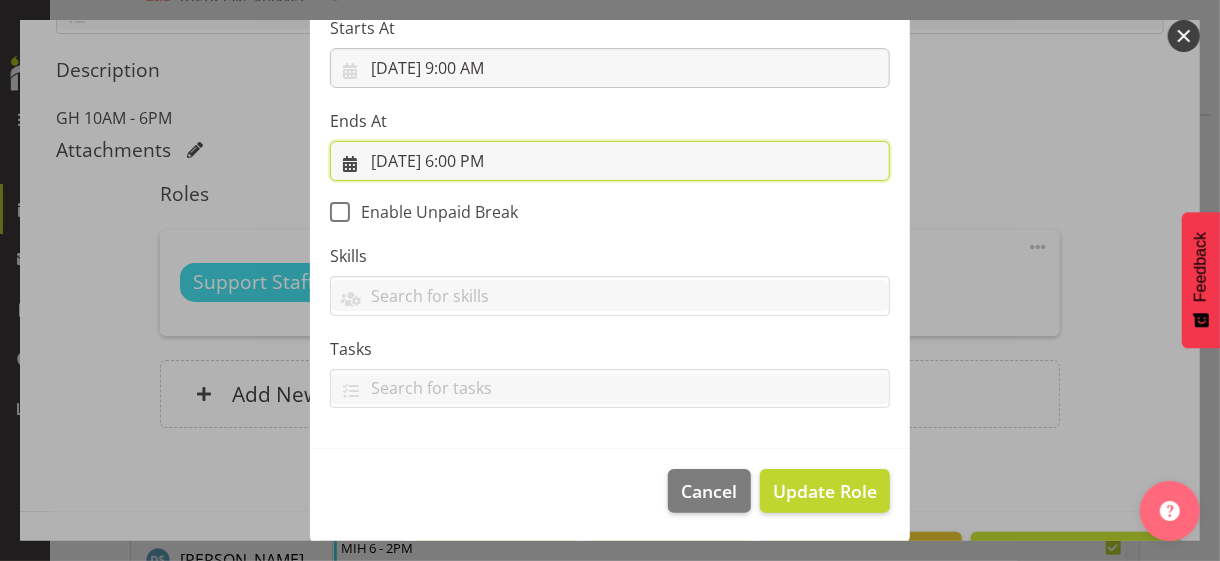 click on "[DATE] 6:00 PM" at bounding box center (610, 161) 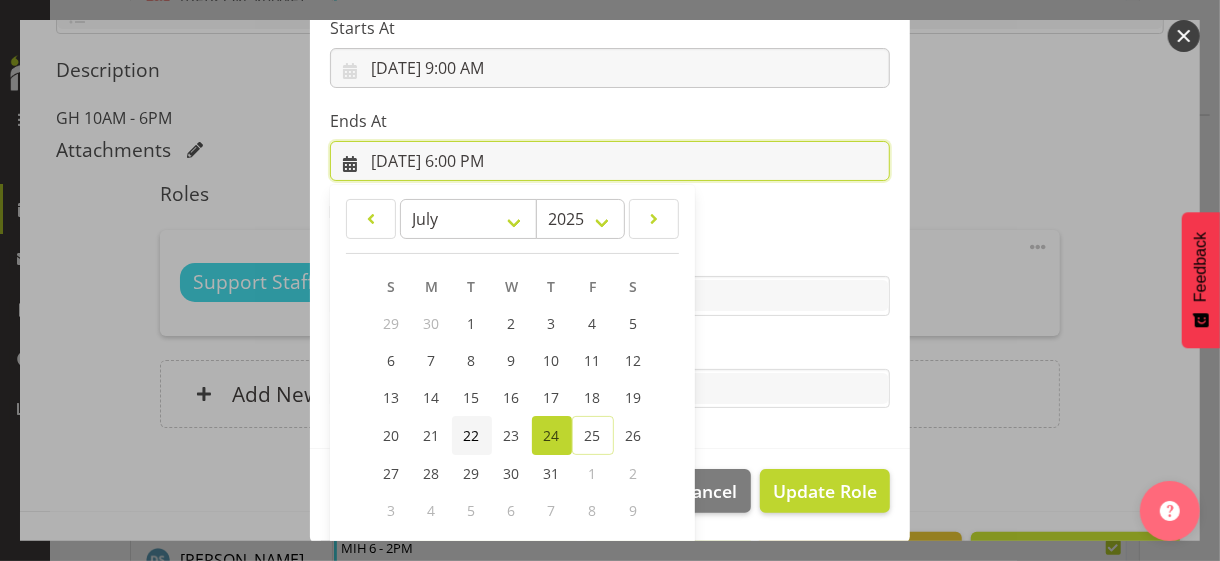 scroll, scrollTop: 441, scrollLeft: 0, axis: vertical 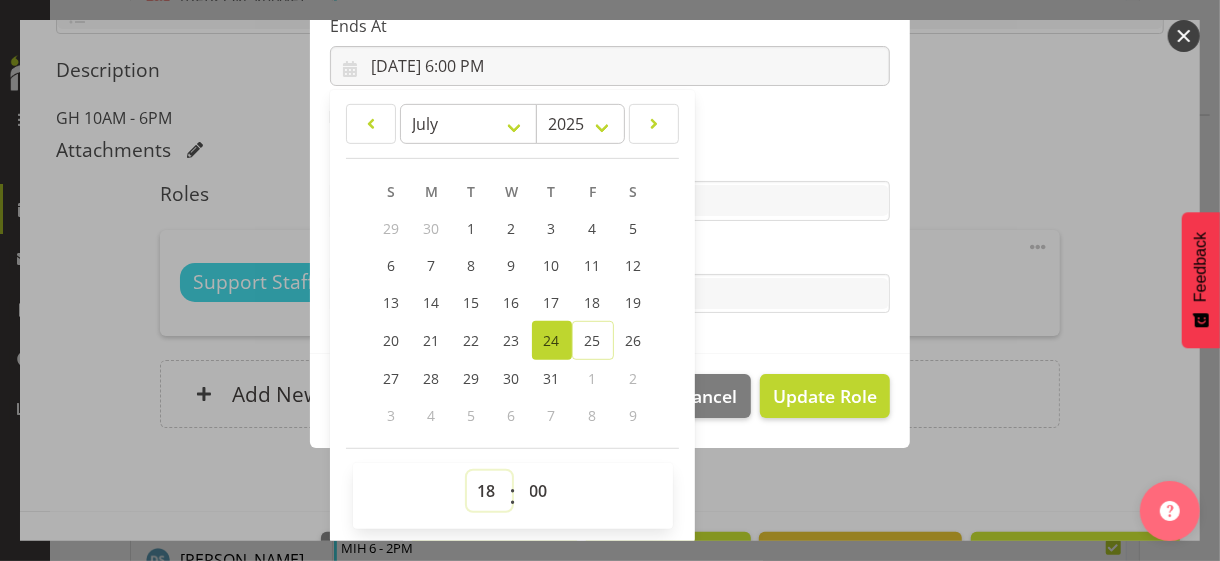 click on "00   01   02   03   04   05   06   07   08   09   10   11   12   13   14   15   16   17   18   19   20   21   22   23" at bounding box center [489, 491] 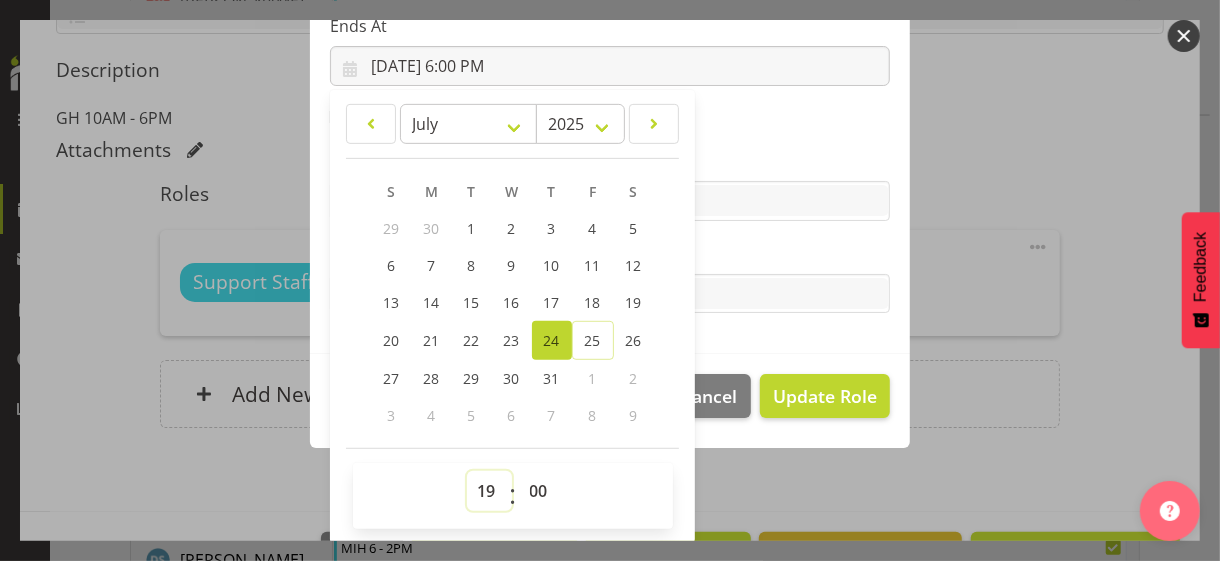 click on "00   01   02   03   04   05   06   07   08   09   10   11   12   13   14   15   16   17   18   19   20   21   22   23" at bounding box center [489, 491] 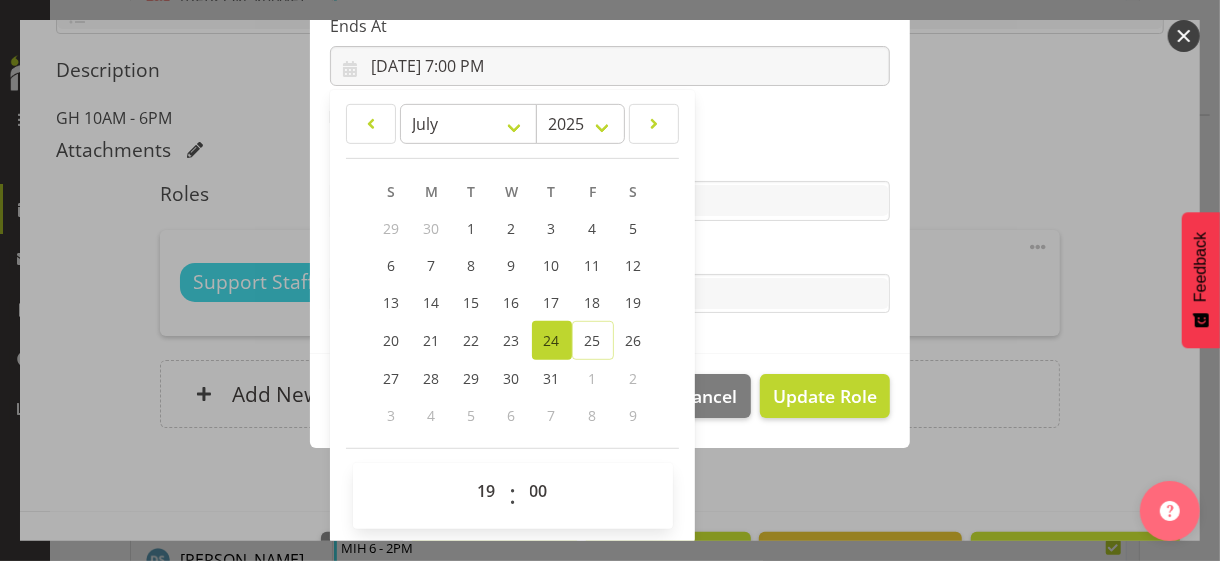 click on "Tasks" at bounding box center [610, 254] 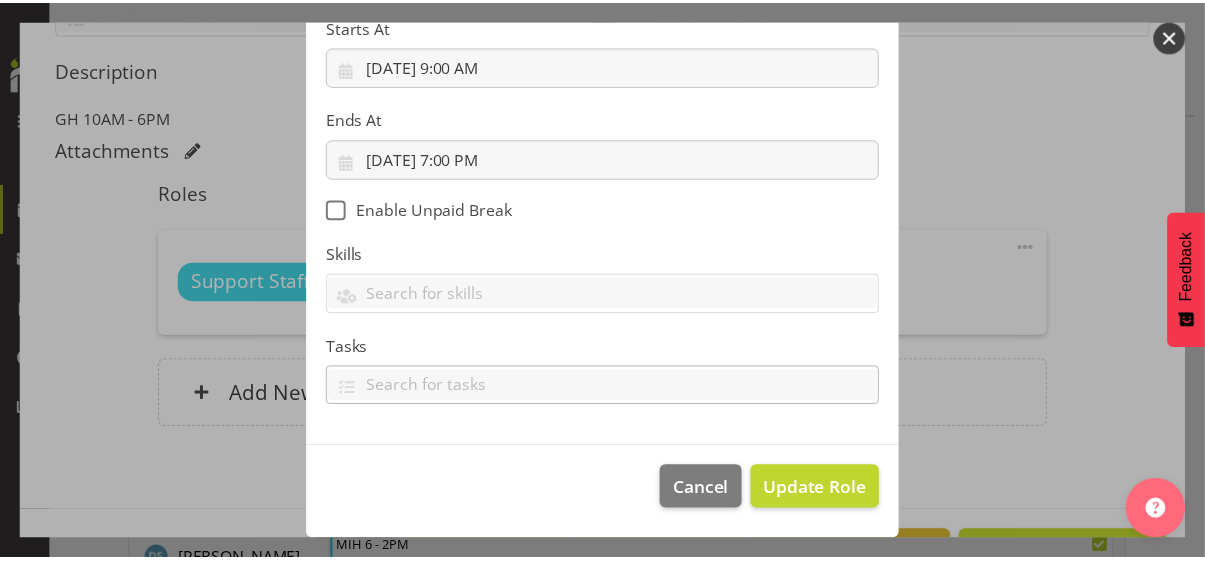 scroll, scrollTop: 346, scrollLeft: 0, axis: vertical 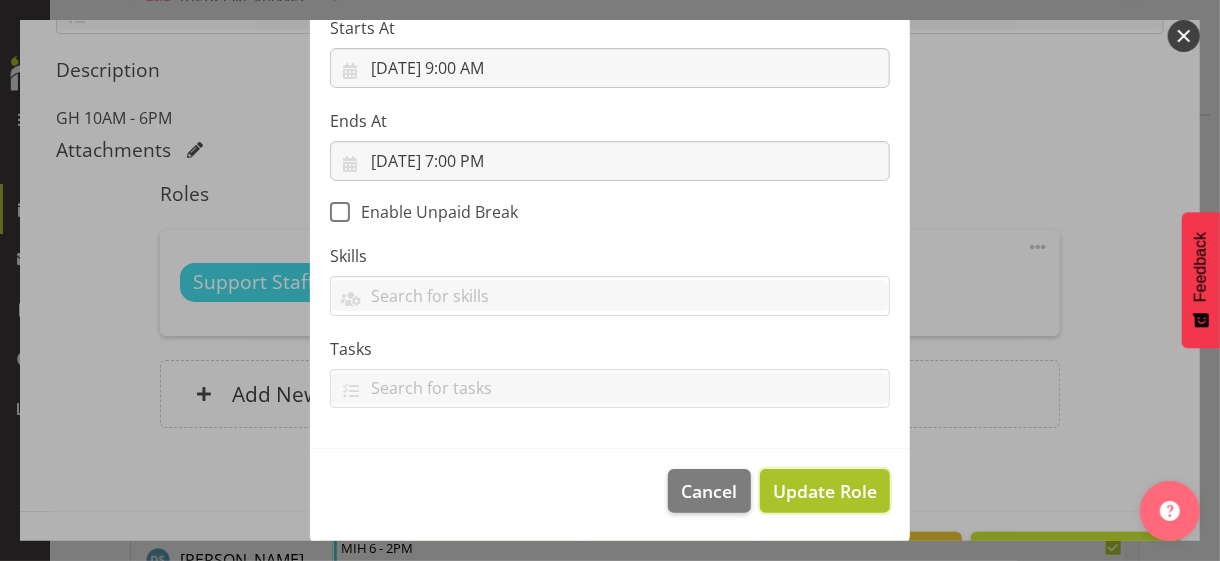 click on "Update Role" at bounding box center (825, 491) 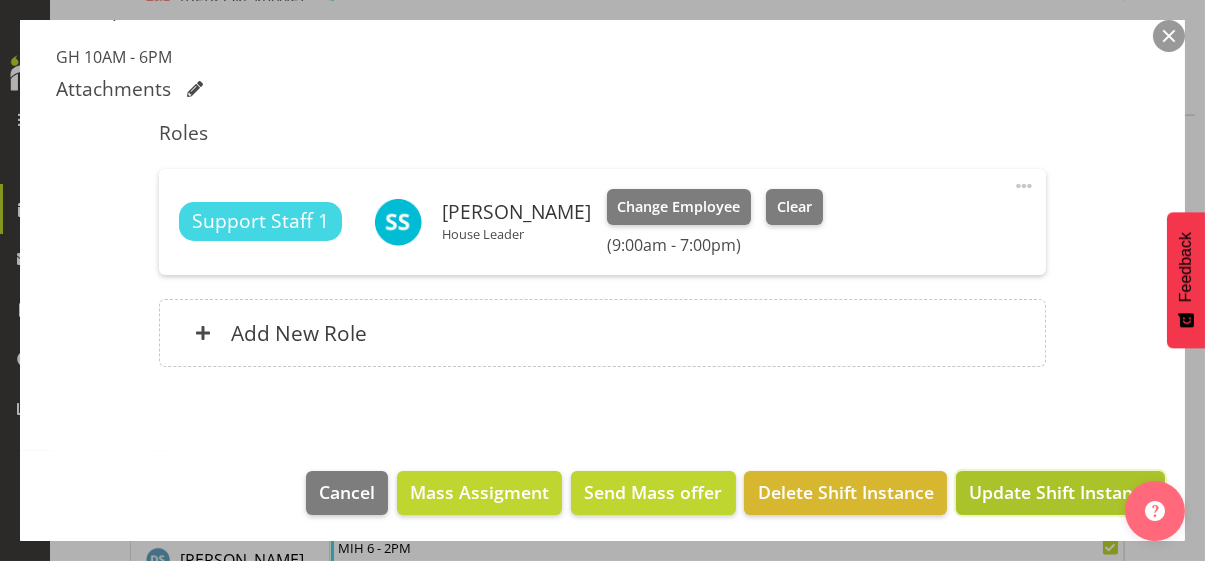 click on "Update Shift Instance" at bounding box center (1060, 492) 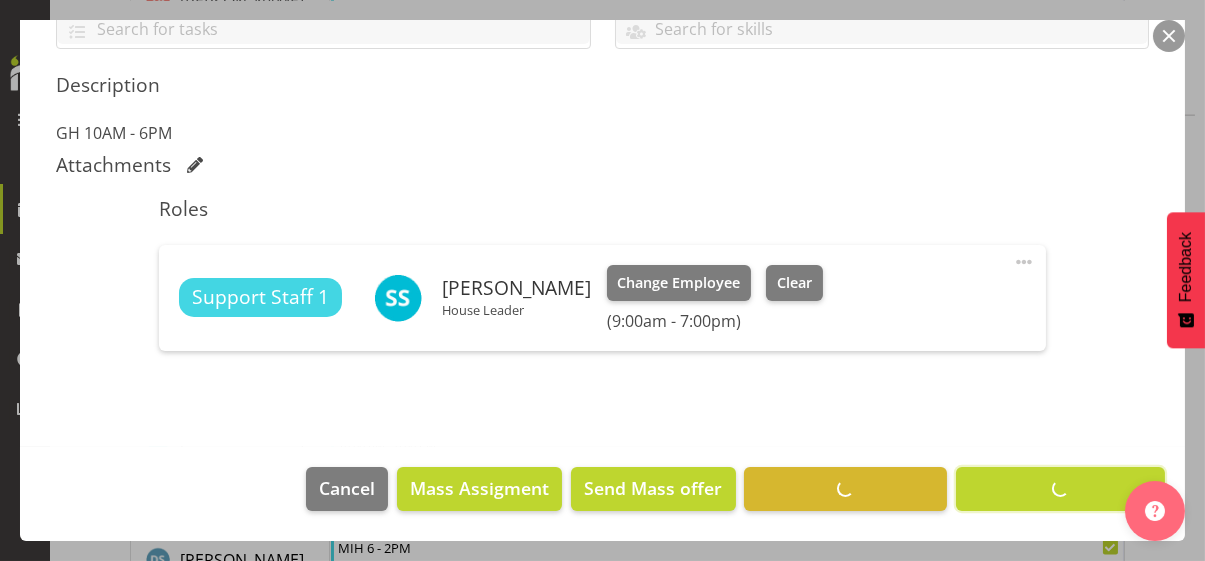 scroll, scrollTop: 482, scrollLeft: 0, axis: vertical 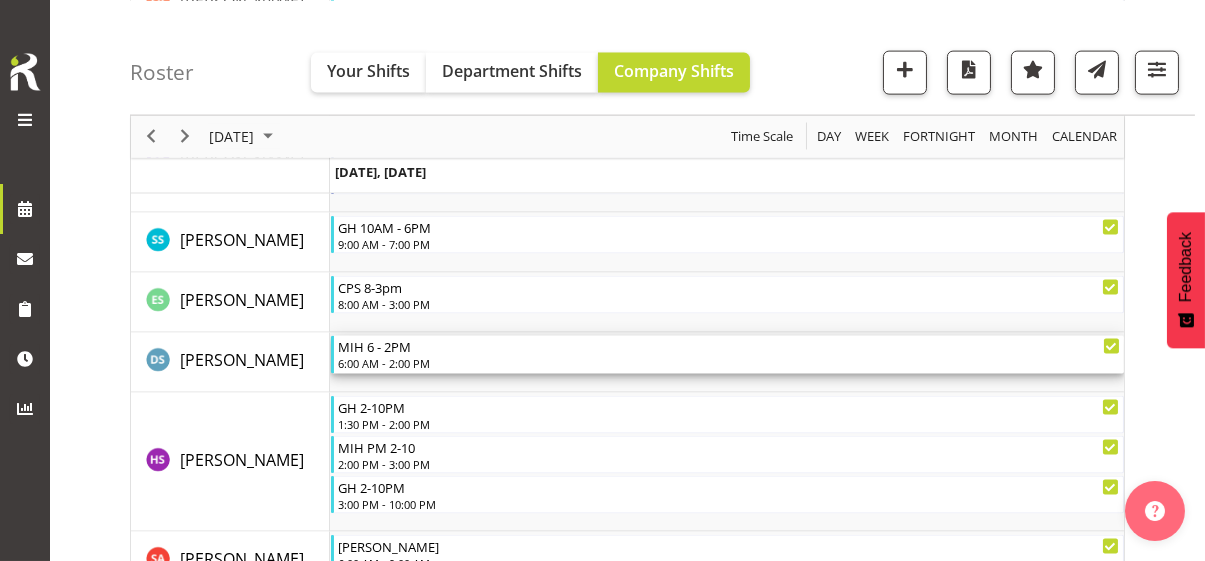 click on "6:00 AM - 2:00 PM" at bounding box center (729, 363) 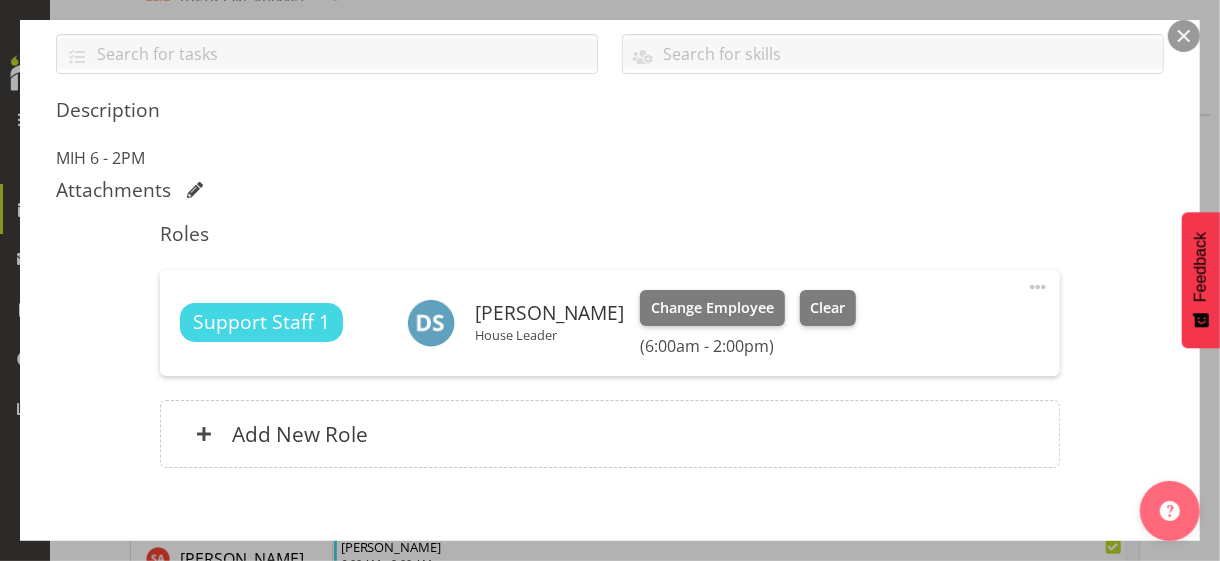 scroll, scrollTop: 500, scrollLeft: 0, axis: vertical 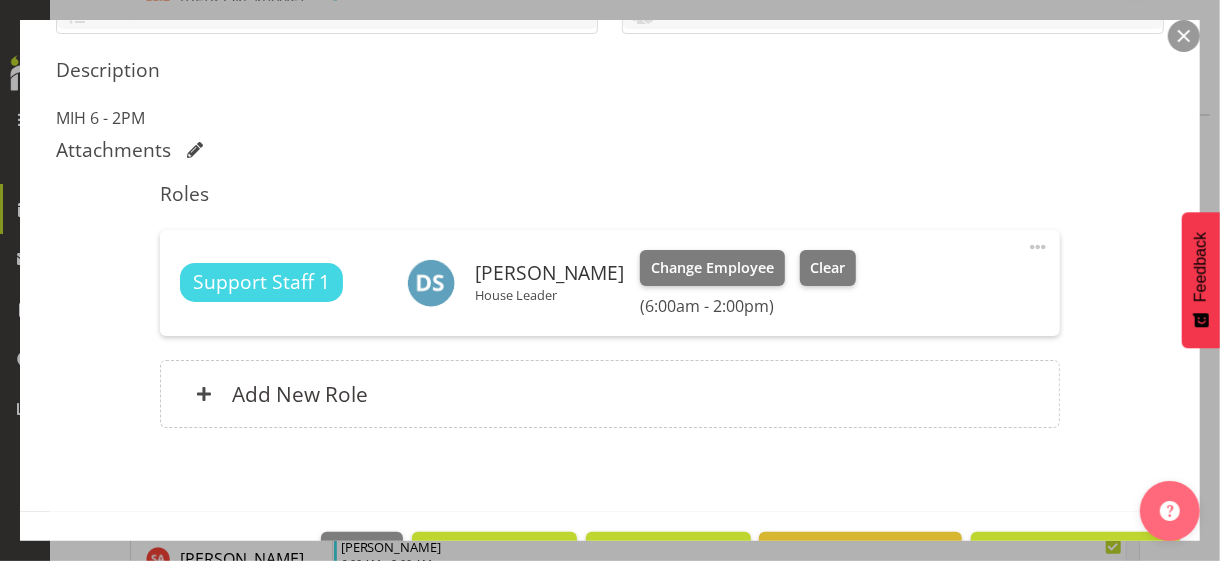 click at bounding box center [1038, 247] 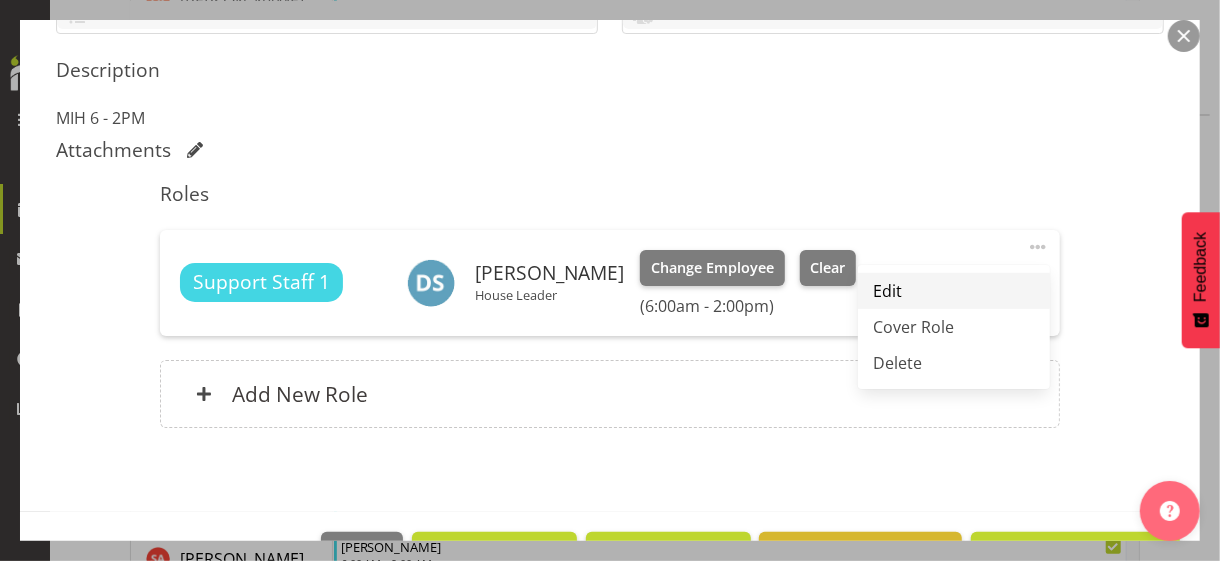 click on "Edit" at bounding box center (954, 291) 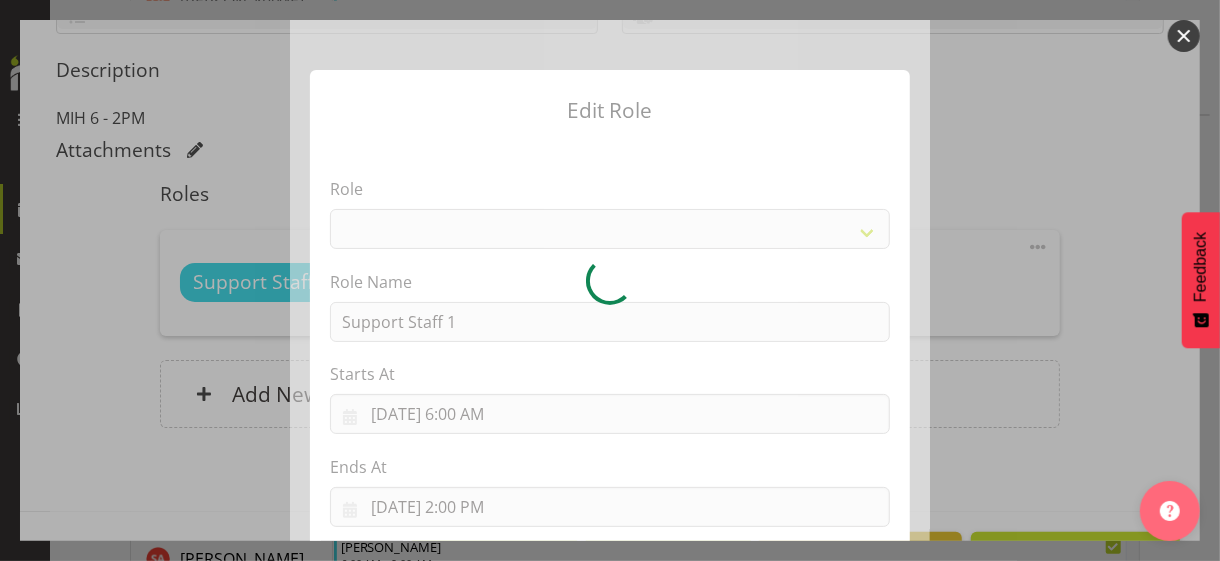 select on "1091" 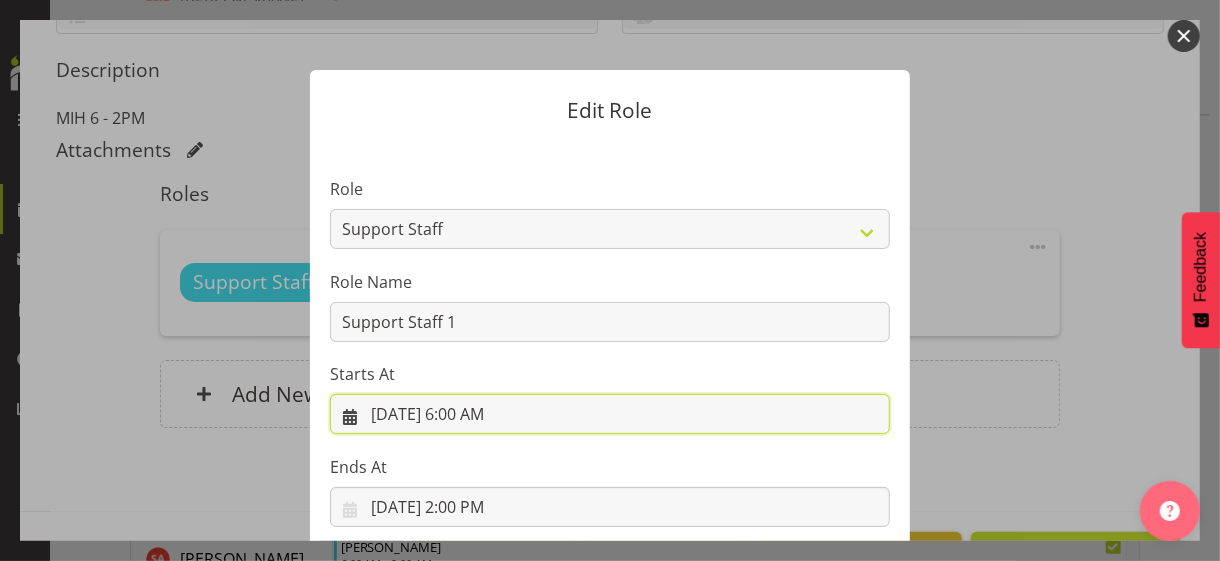 click on "[DATE] 6:00 AM" at bounding box center (610, 414) 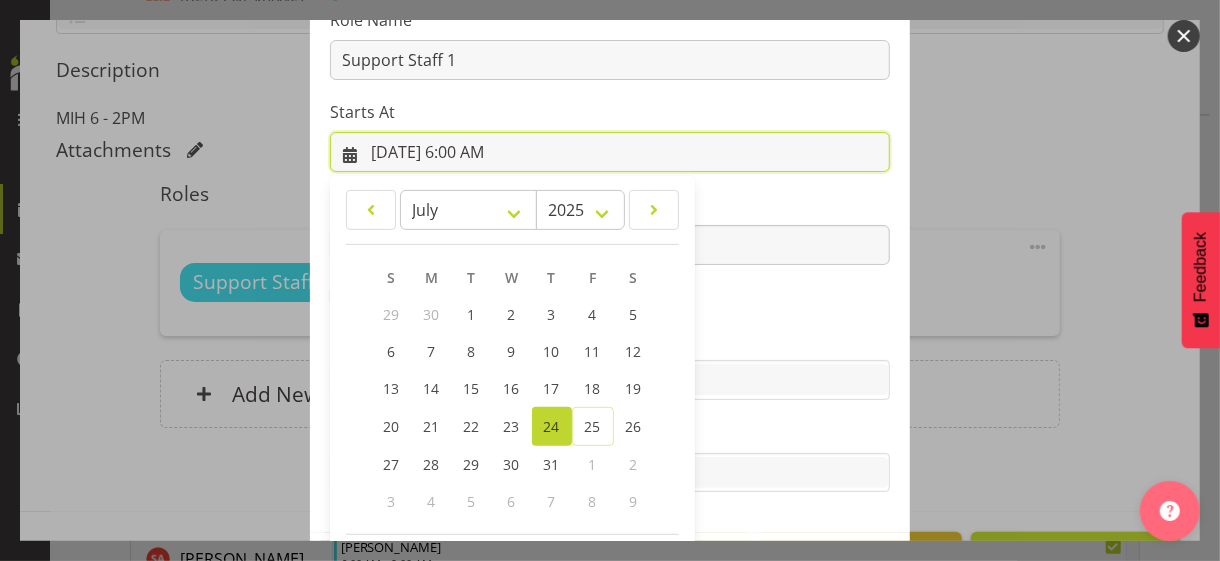 scroll, scrollTop: 347, scrollLeft: 0, axis: vertical 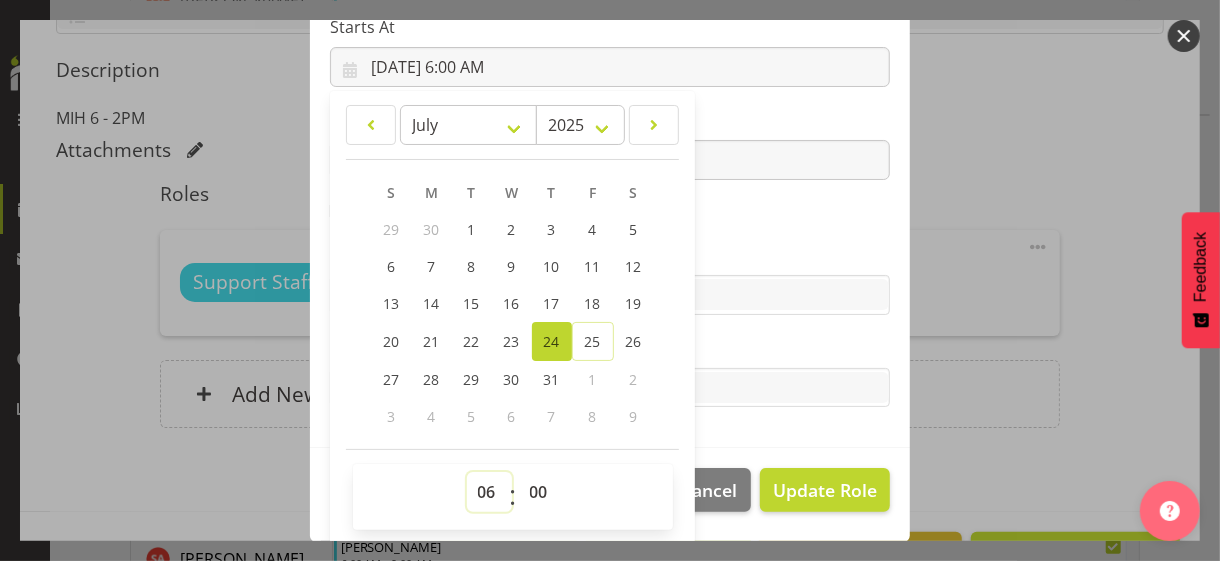 drag, startPoint x: 477, startPoint y: 490, endPoint x: 477, endPoint y: 471, distance: 19 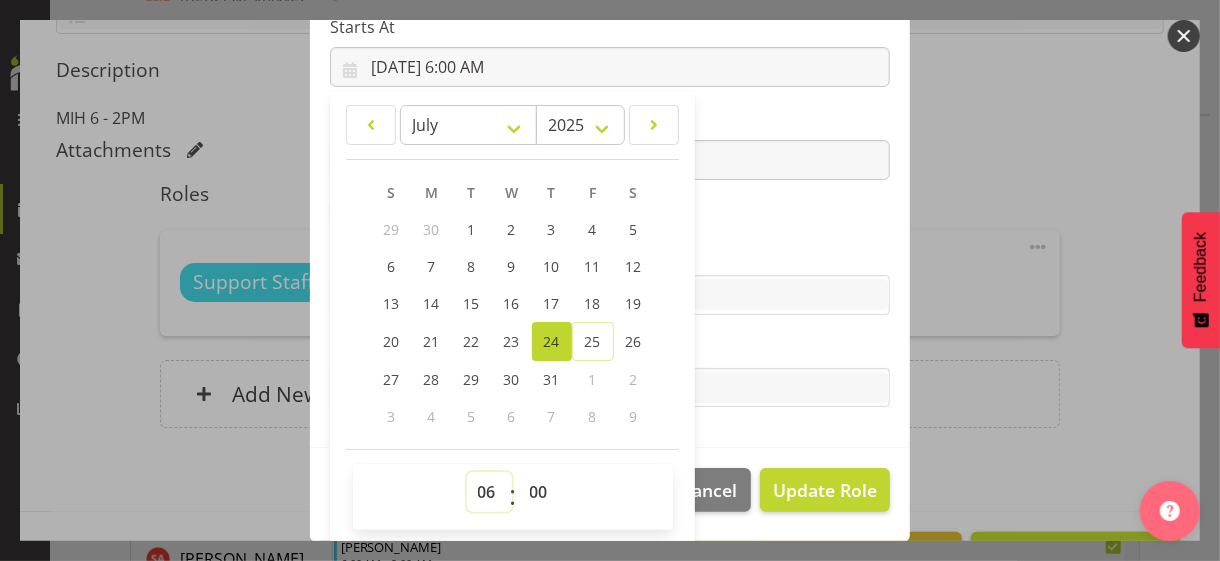 click on "00   01   02   03   04   05   06   07   08   09   10   11   12   13   14   15   16   17   18   19   20   21   22   23" at bounding box center [489, 492] 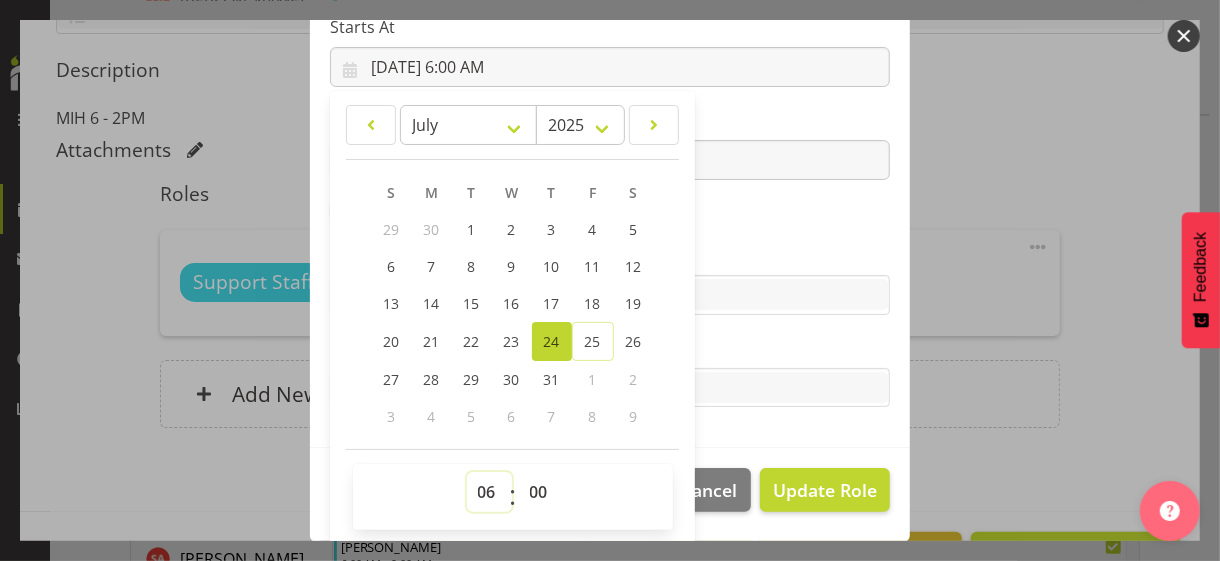select on "8" 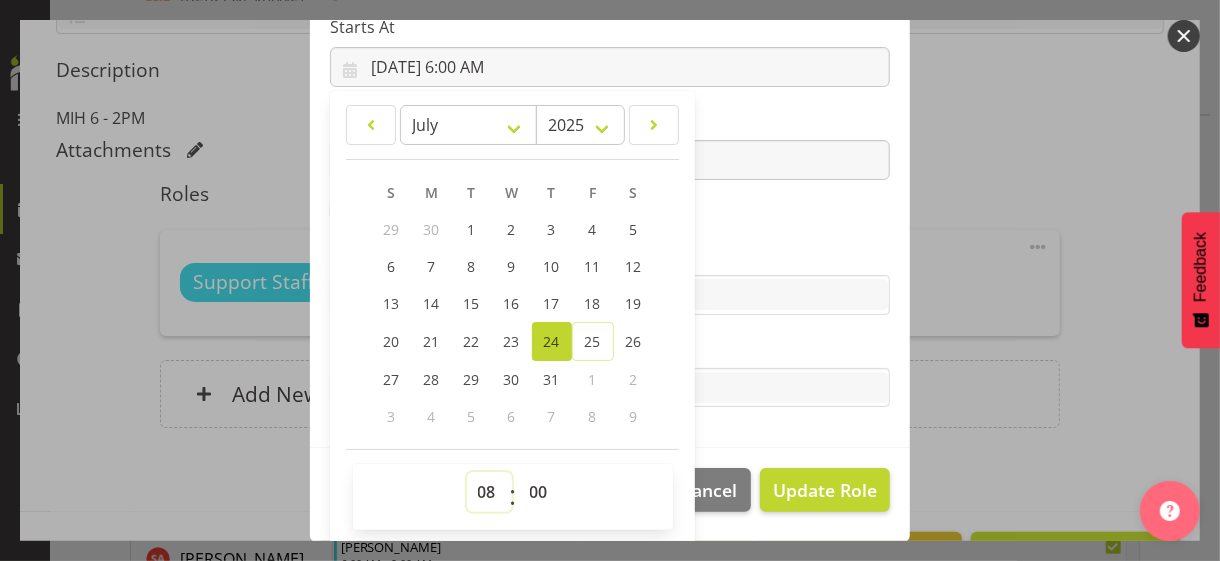 click on "00   01   02   03   04   05   06   07   08   09   10   11   12   13   14   15   16   17   18   19   20   21   22   23" at bounding box center [489, 492] 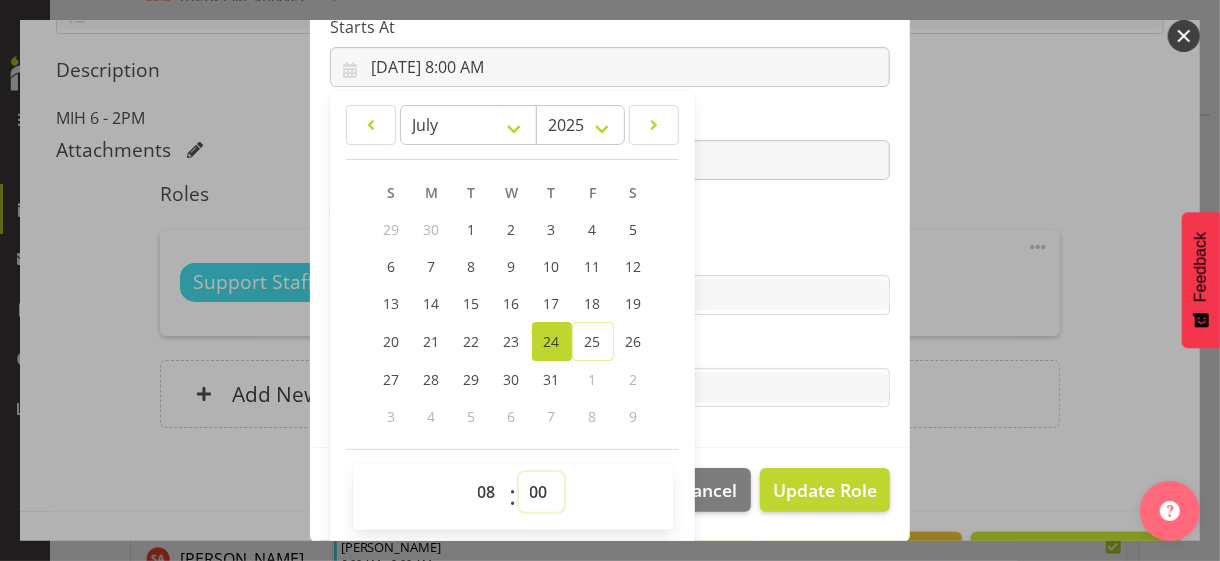 drag, startPoint x: 532, startPoint y: 495, endPoint x: 533, endPoint y: 477, distance: 18.027756 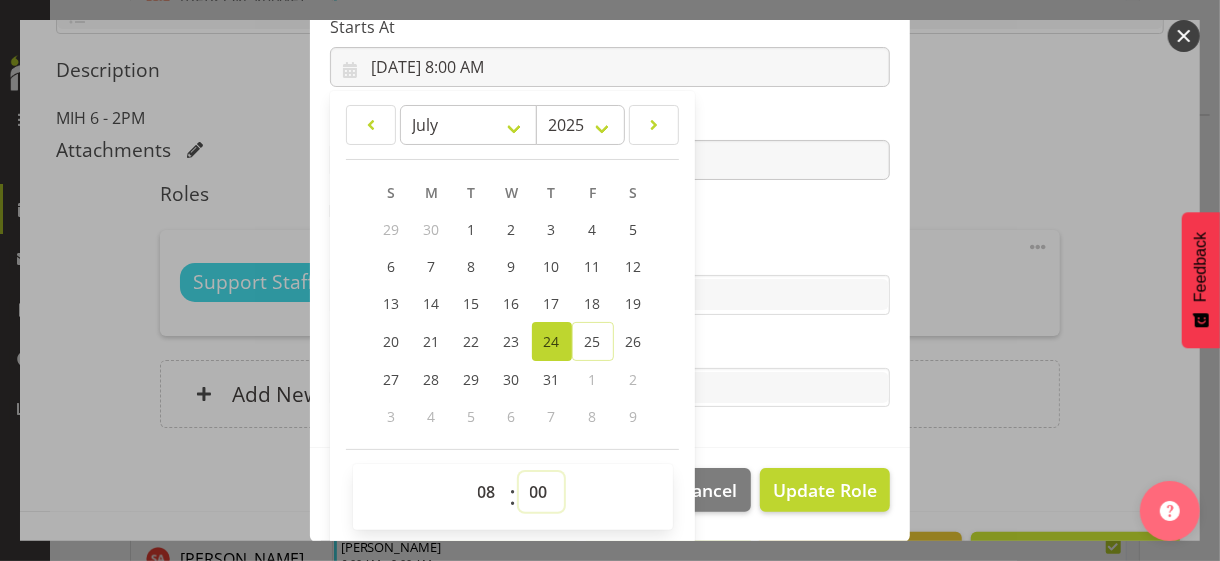 select on "30" 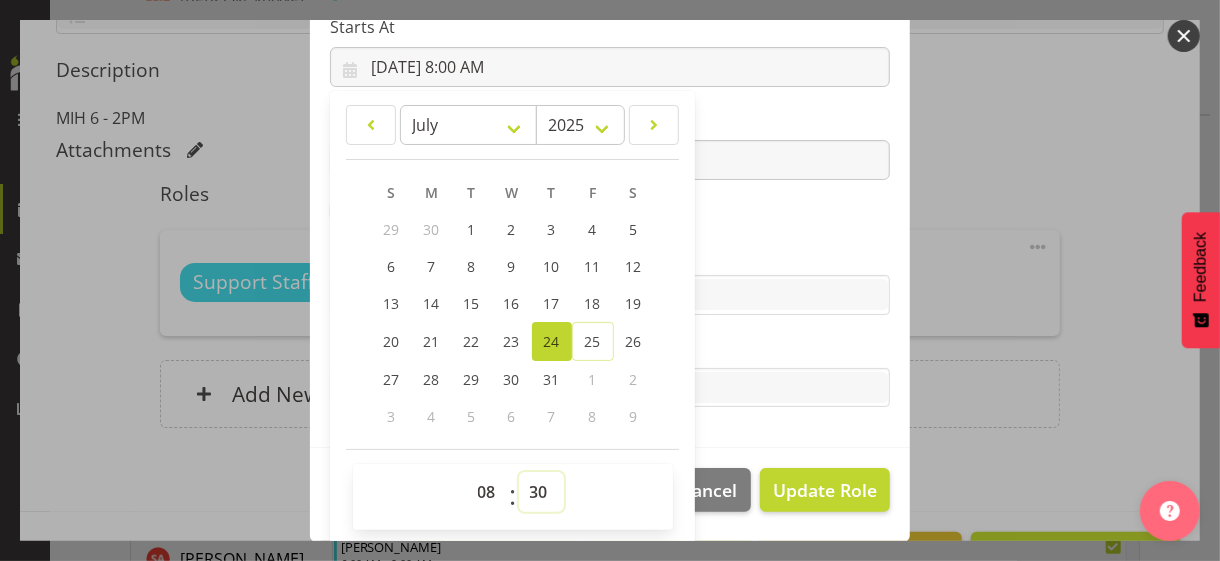 click on "00   01   02   03   04   05   06   07   08   09   10   11   12   13   14   15   16   17   18   19   20   21   22   23   24   25   26   27   28   29   30   31   32   33   34   35   36   37   38   39   40   41   42   43   44   45   46   47   48   49   50   51   52   53   54   55   56   57   58   59" at bounding box center (541, 492) 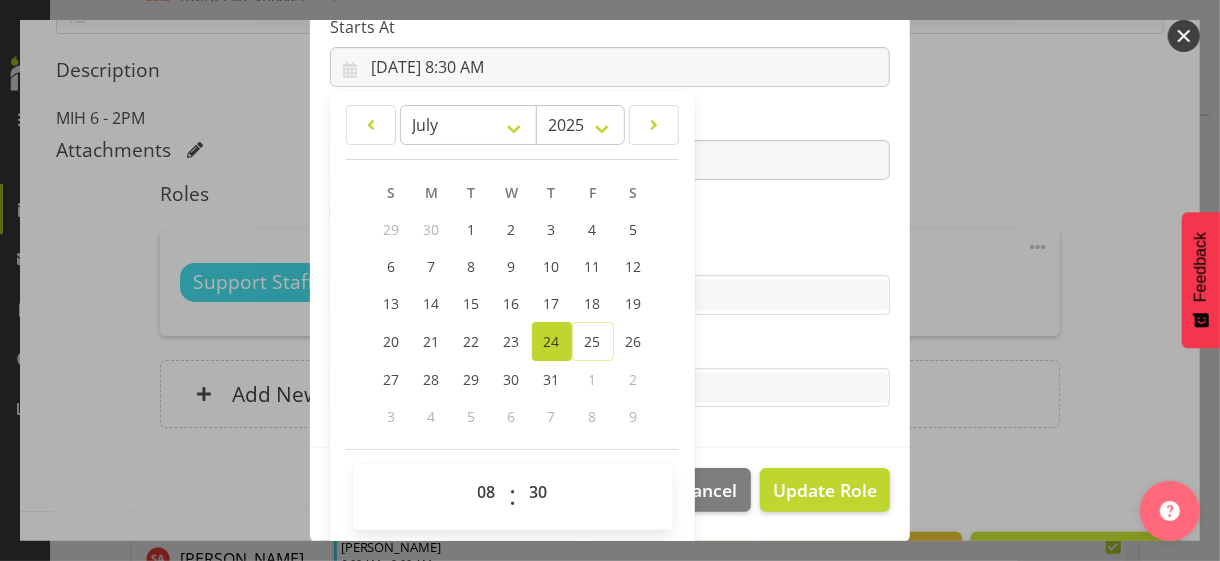 click on "Skills" at bounding box center (610, 255) 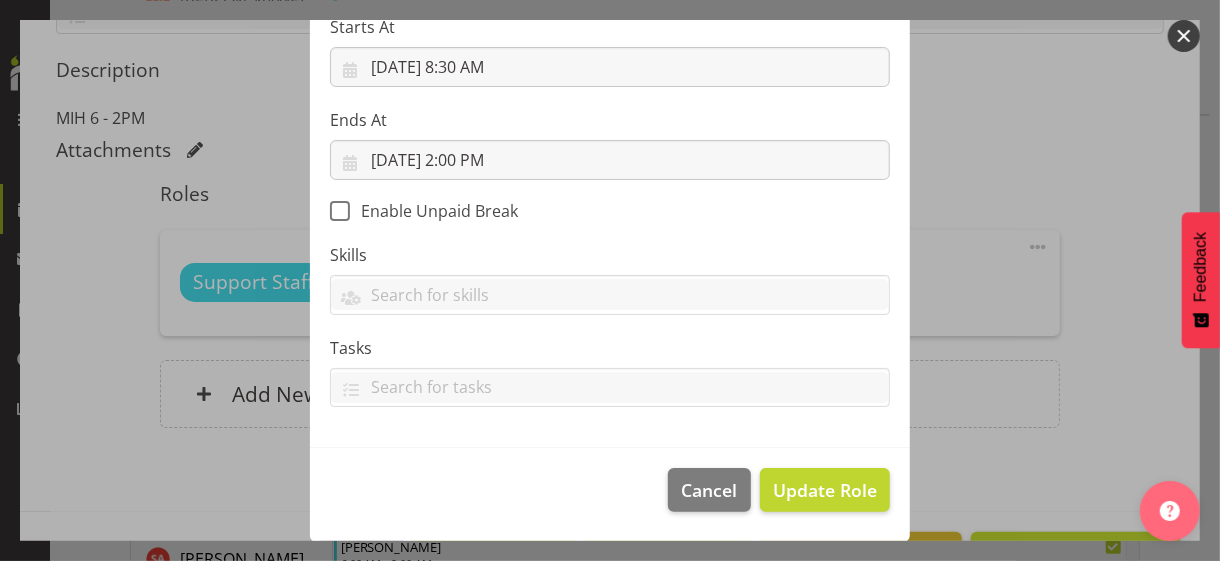 scroll, scrollTop: 346, scrollLeft: 0, axis: vertical 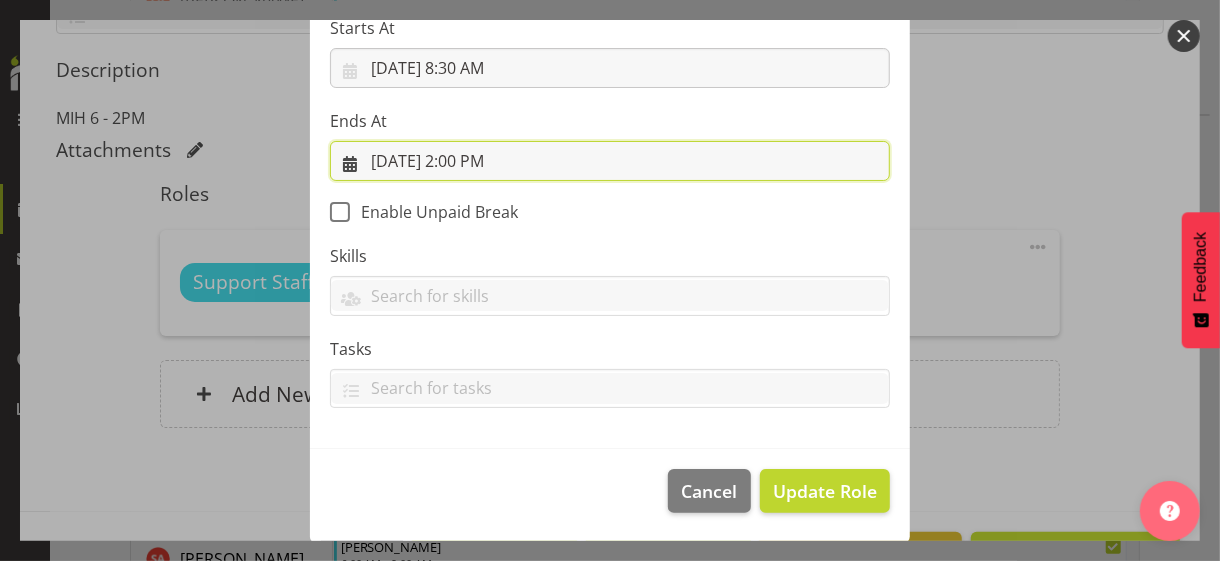 click on "[DATE] 2:00 PM" at bounding box center (610, 161) 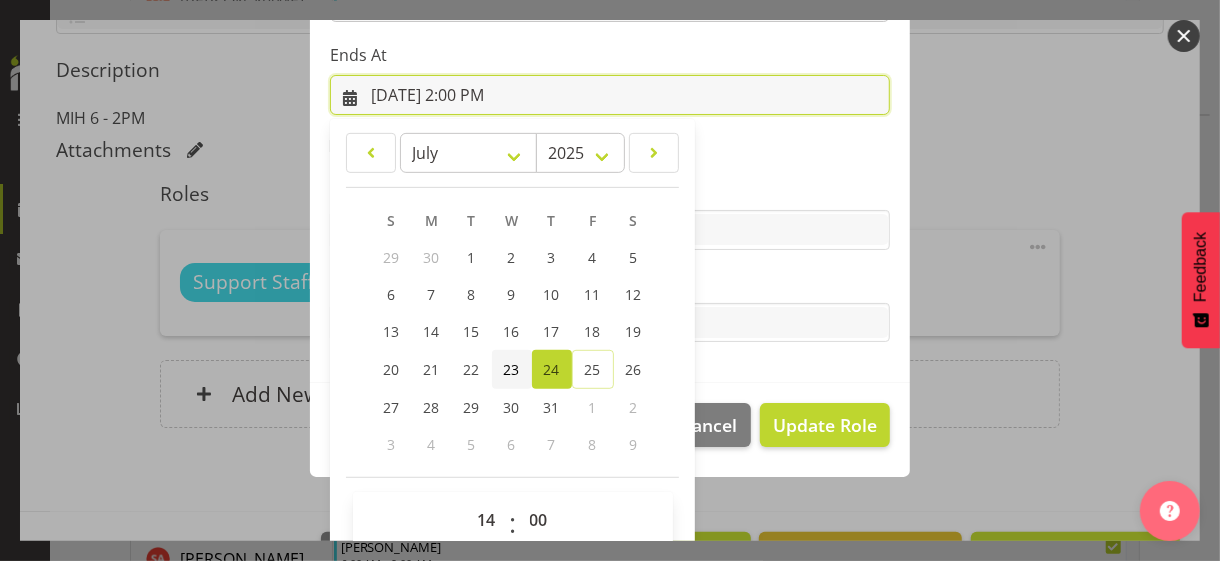 scroll, scrollTop: 441, scrollLeft: 0, axis: vertical 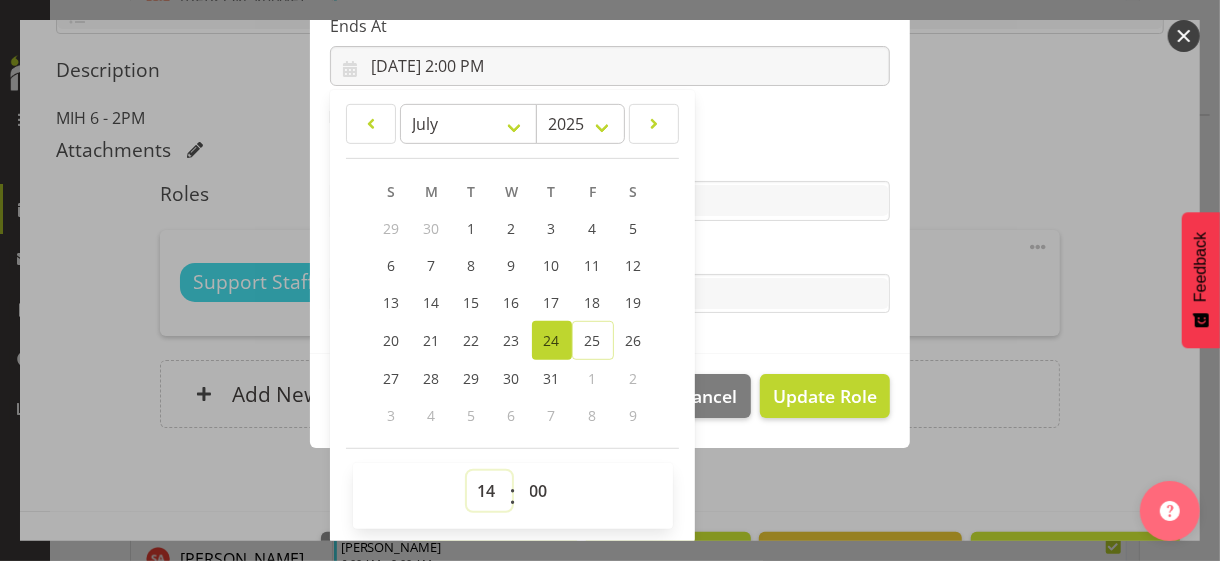 click on "00   01   02   03   04   05   06   07   08   09   10   11   12   13   14   15   16   17   18   19   20   21   22   23" at bounding box center [489, 491] 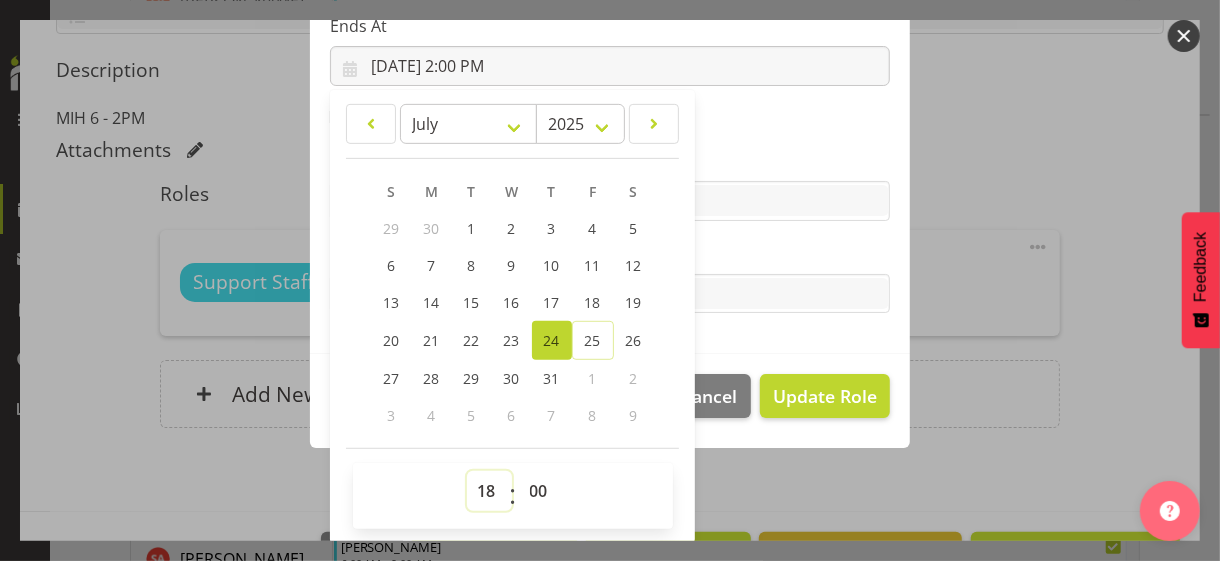 click on "00   01   02   03   04   05   06   07   08   09   10   11   12   13   14   15   16   17   18   19   20   21   22   23" at bounding box center [489, 491] 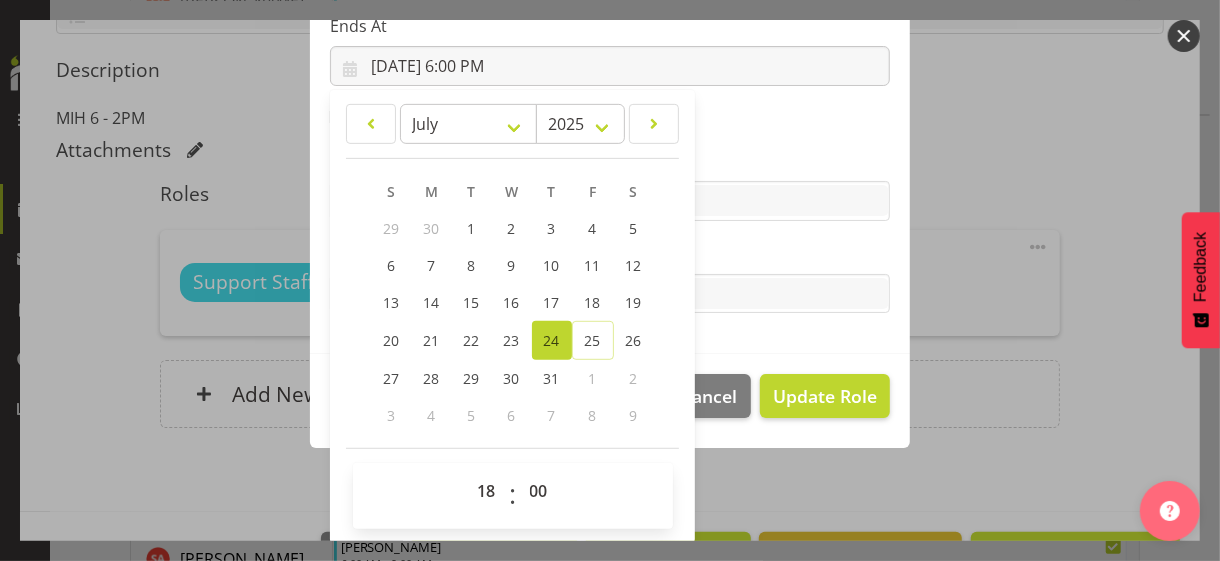 click on "Tasks" at bounding box center (610, 254) 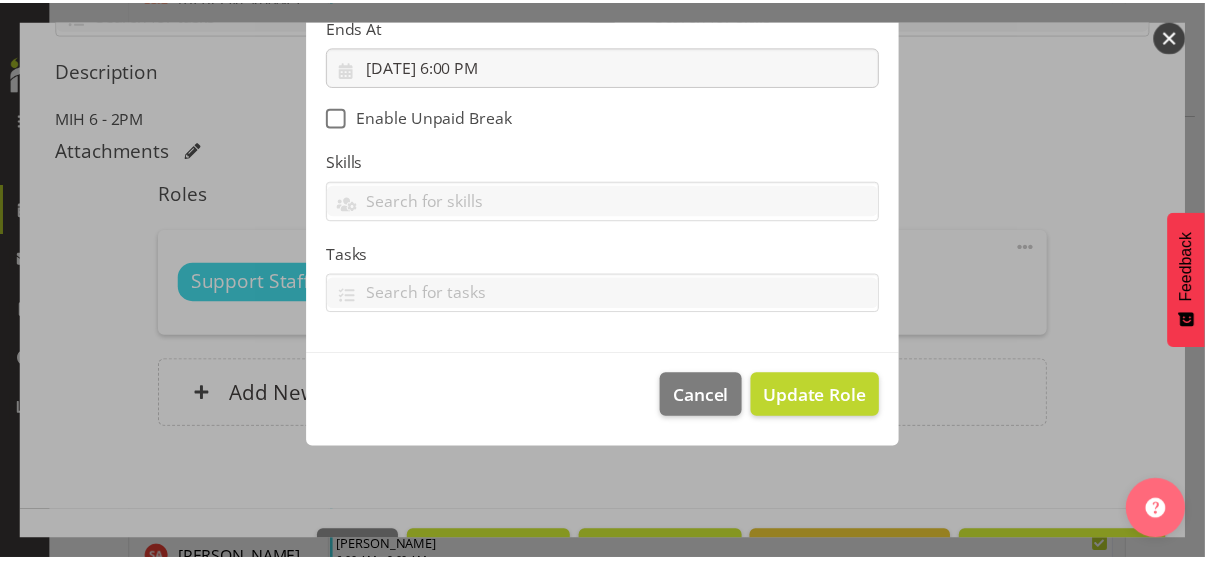 scroll, scrollTop: 346, scrollLeft: 0, axis: vertical 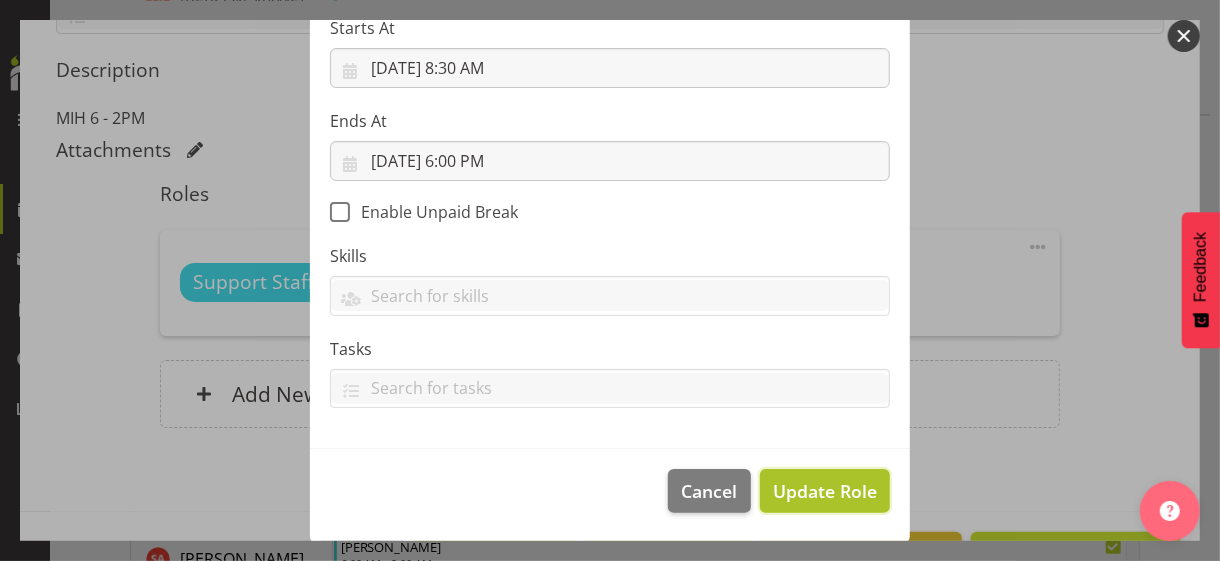 click on "Update Role" at bounding box center (825, 491) 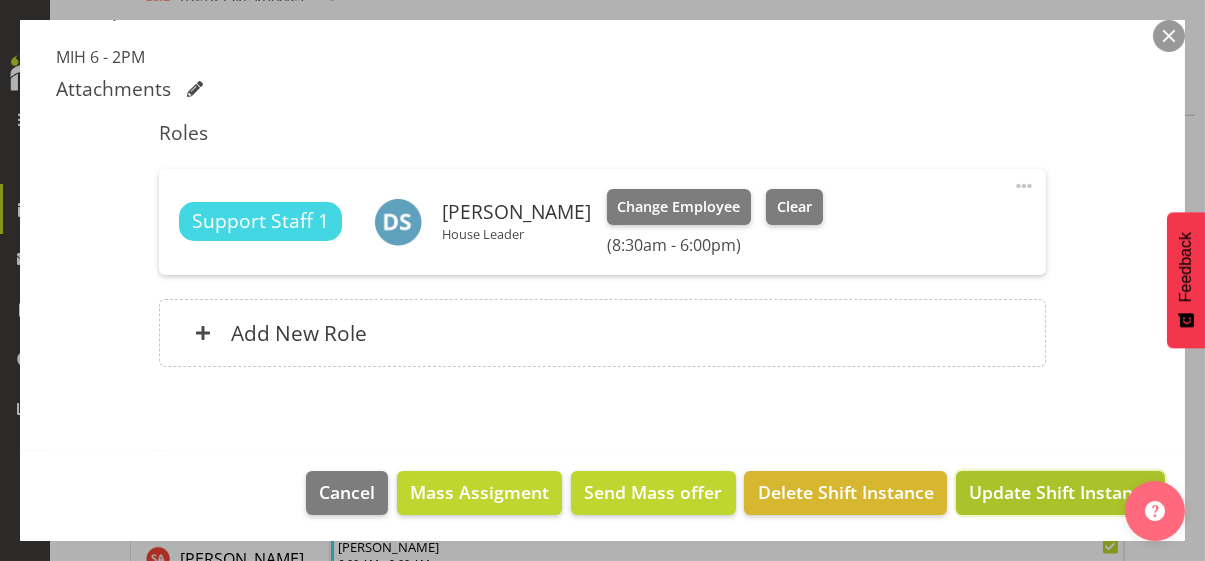 click on "Update Shift Instance" at bounding box center [1060, 492] 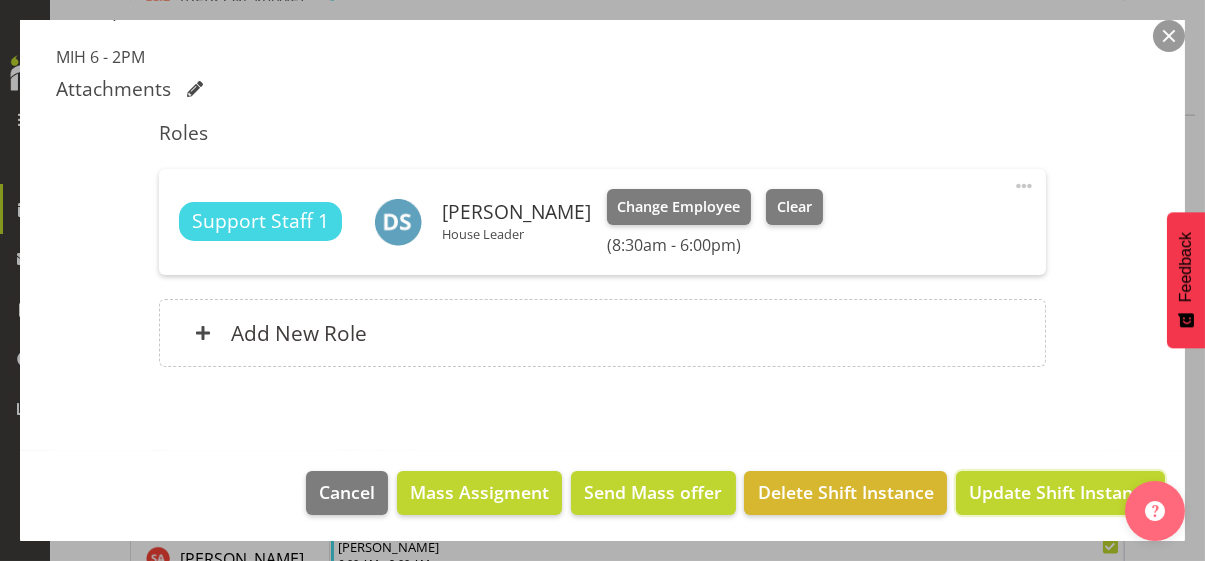 scroll, scrollTop: 482, scrollLeft: 0, axis: vertical 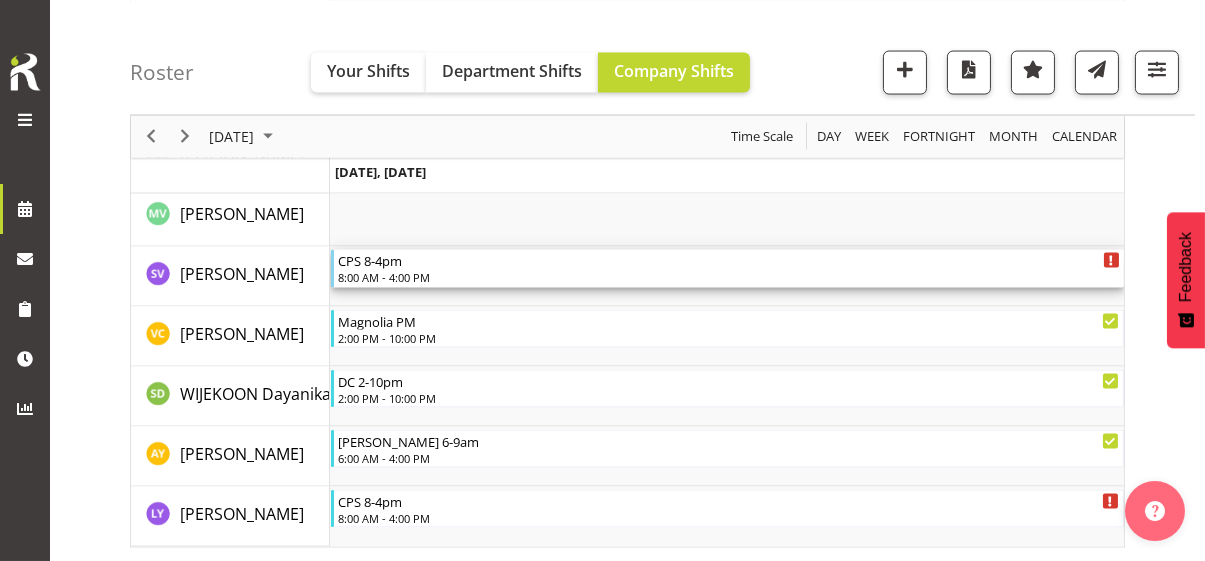 click on "8:00 AM - 4:00 PM" at bounding box center (729, 277) 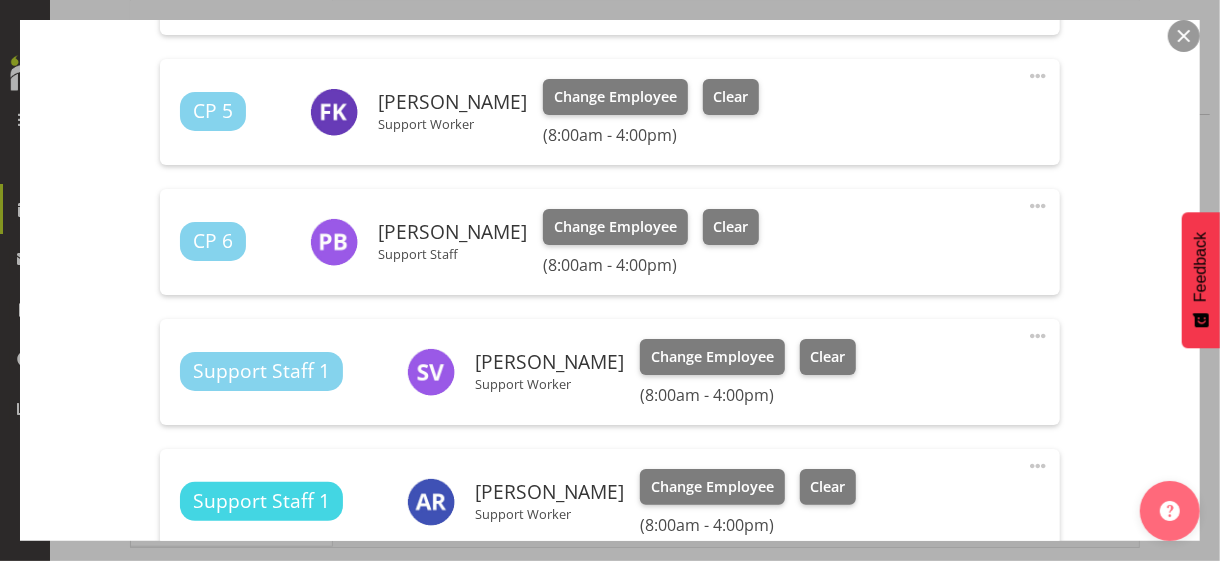 scroll, scrollTop: 1000, scrollLeft: 0, axis: vertical 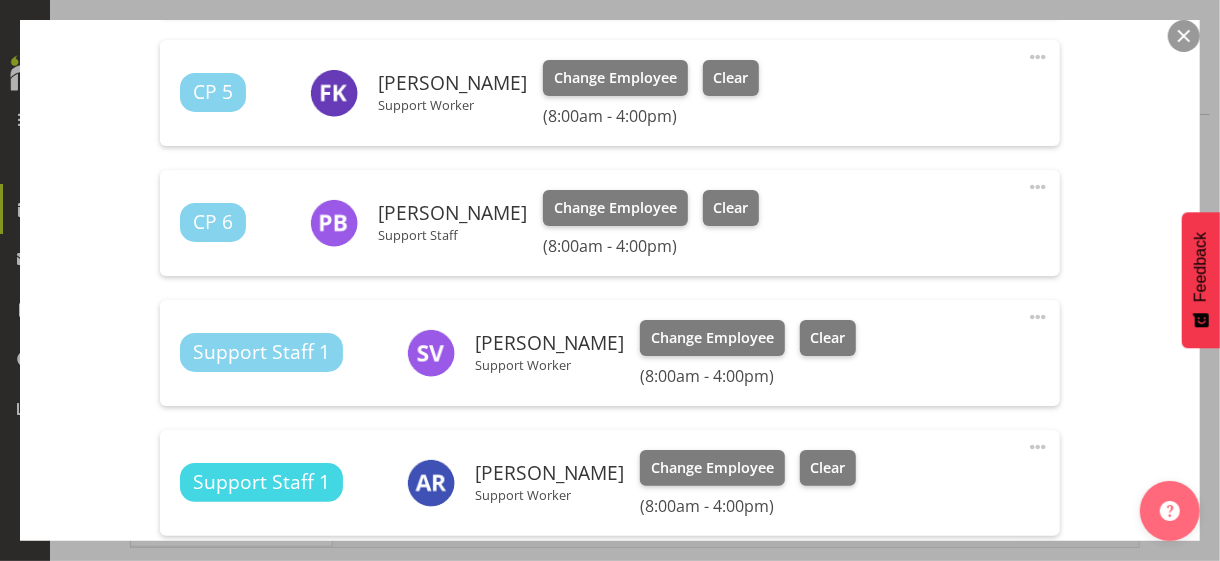 click at bounding box center [1038, 317] 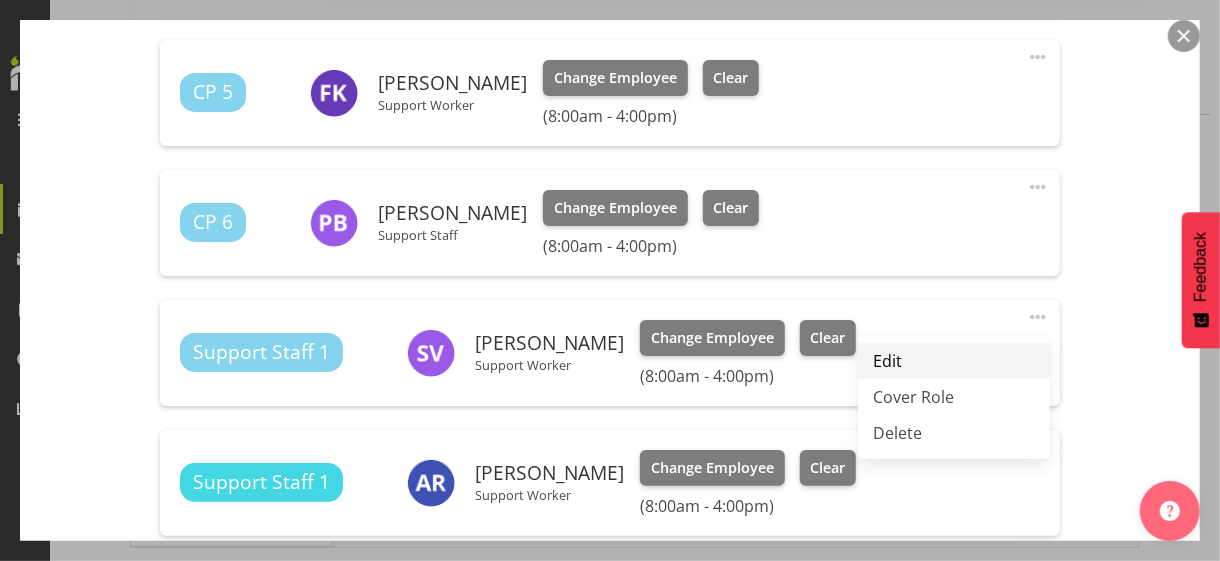 click on "Edit" at bounding box center [954, 361] 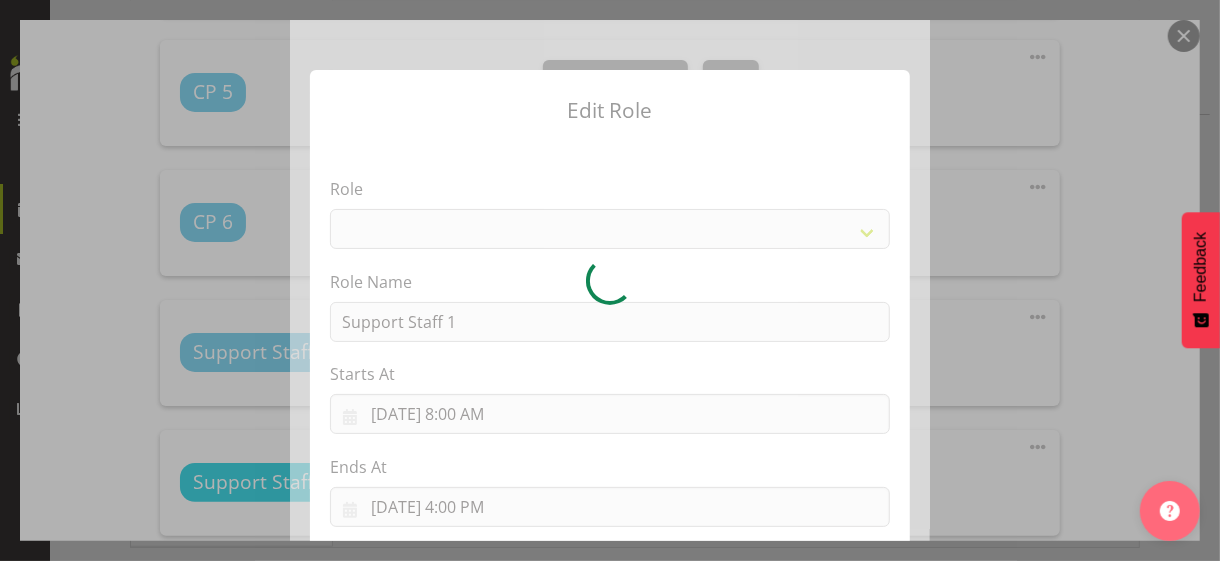 select 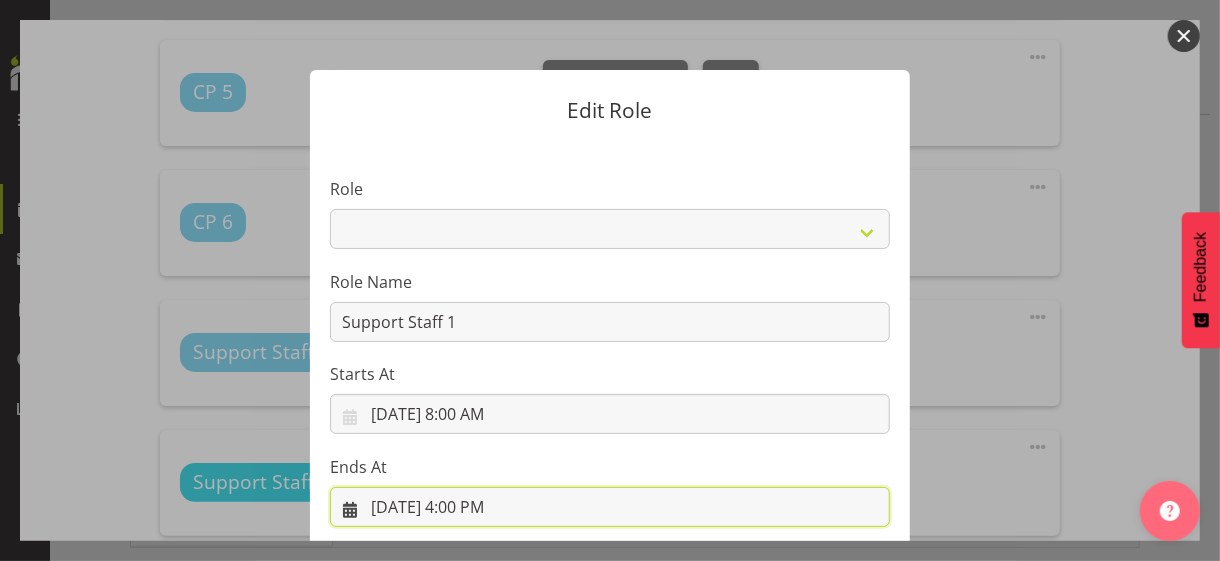 click on "[DATE] 4:00 PM" at bounding box center (610, 507) 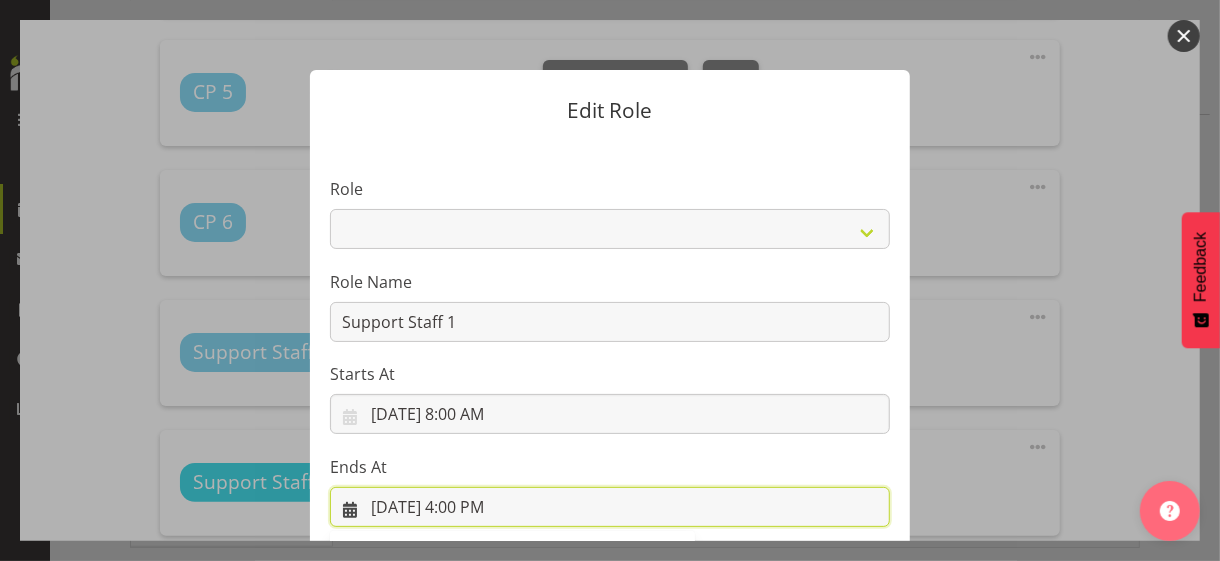 scroll, scrollTop: 441, scrollLeft: 0, axis: vertical 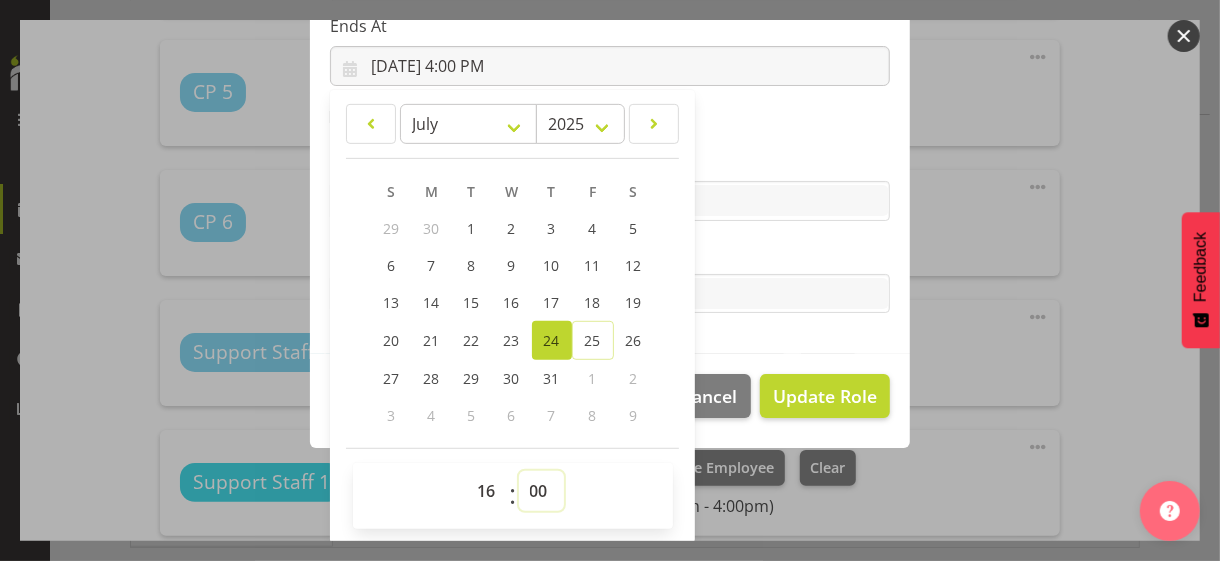 drag, startPoint x: 528, startPoint y: 485, endPoint x: 532, endPoint y: 472, distance: 13.601471 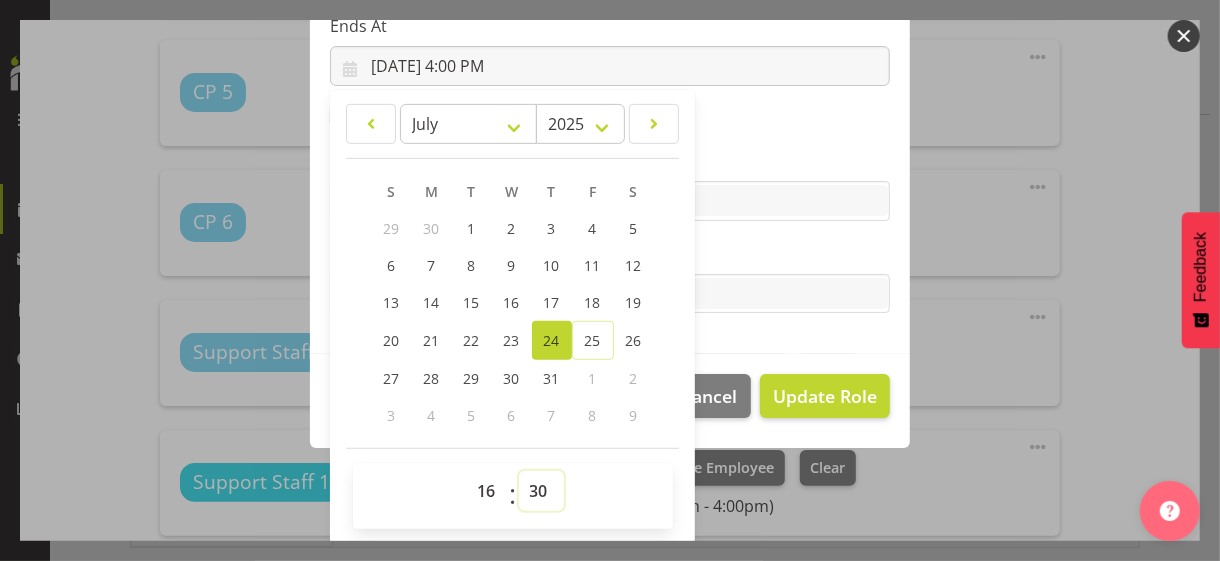 click on "00   01   02   03   04   05   06   07   08   09   10   11   12   13   14   15   16   17   18   19   20   21   22   23   24   25   26   27   28   29   30   31   32   33   34   35   36   37   38   39   40   41   42   43   44   45   46   47   48   49   50   51   52   53   54   55   56   57   58   59" at bounding box center [541, 491] 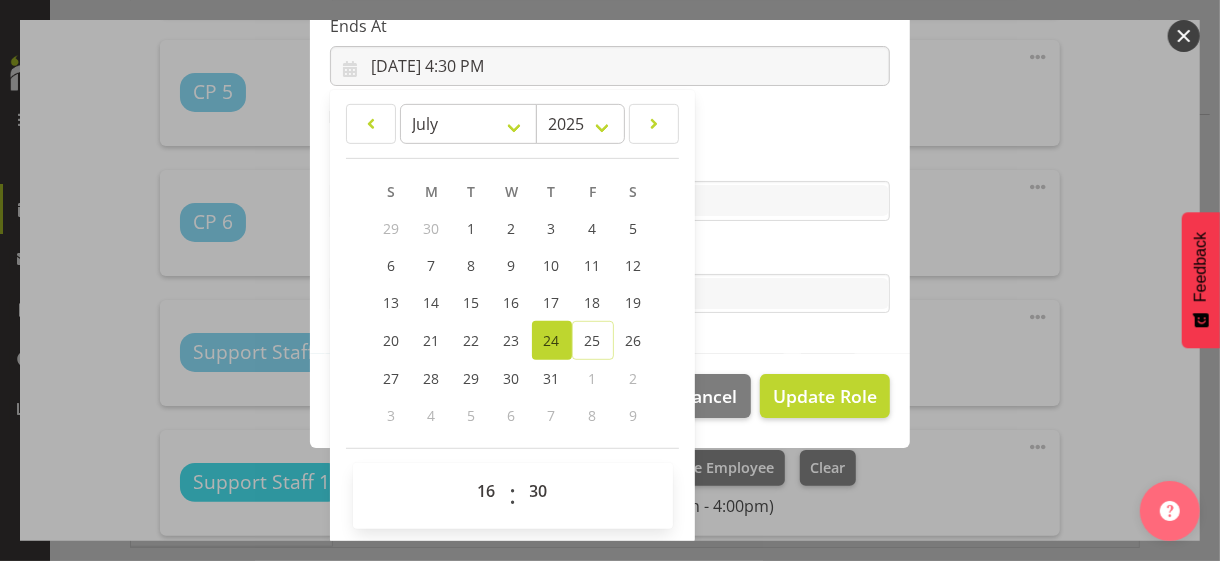 click on "Skills" at bounding box center (610, 161) 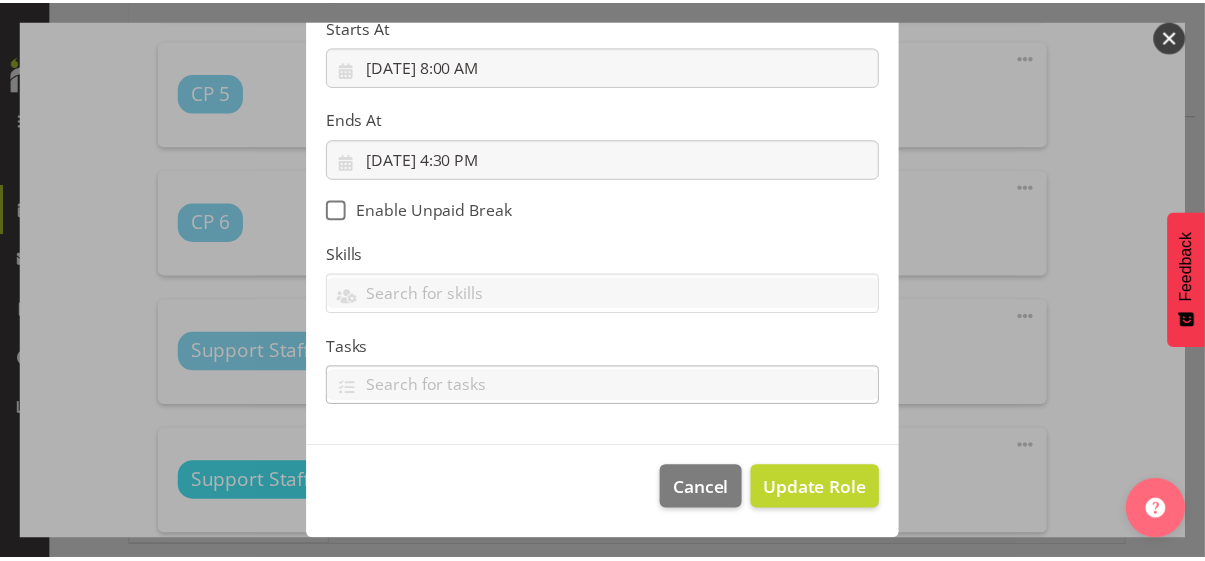 scroll, scrollTop: 346, scrollLeft: 0, axis: vertical 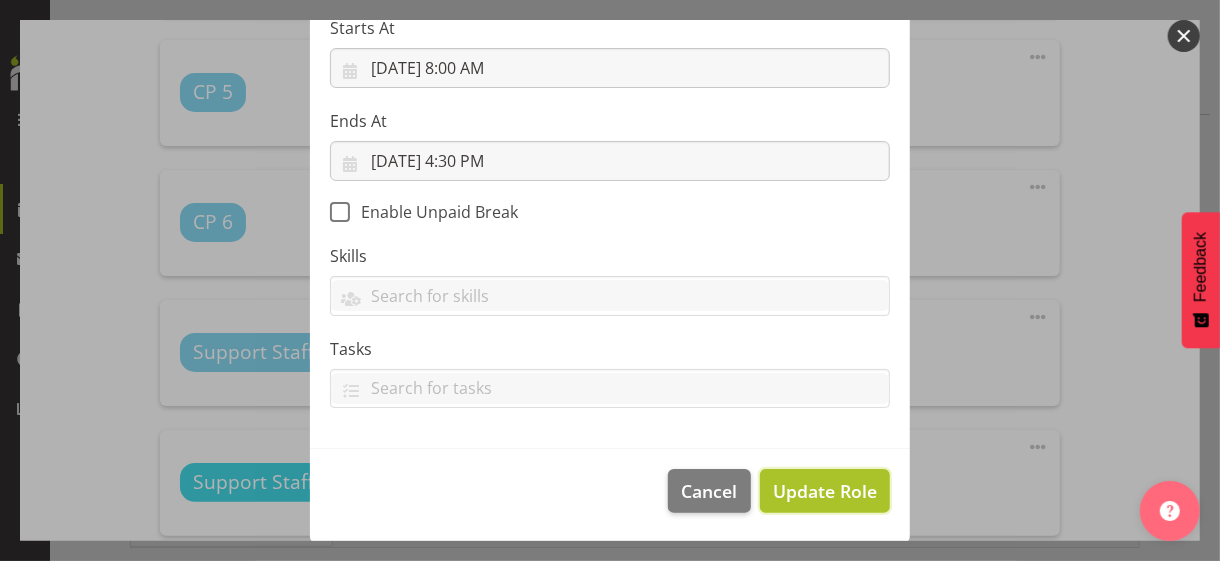 click on "Update Role" at bounding box center (825, 491) 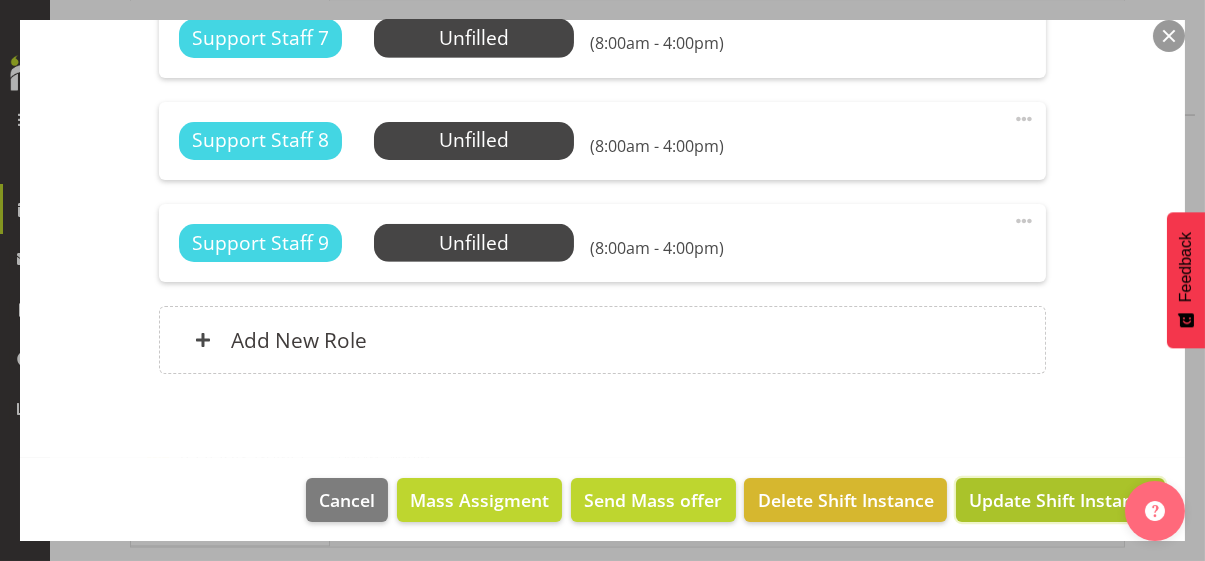 click on "Update Shift Instance" at bounding box center (1060, 500) 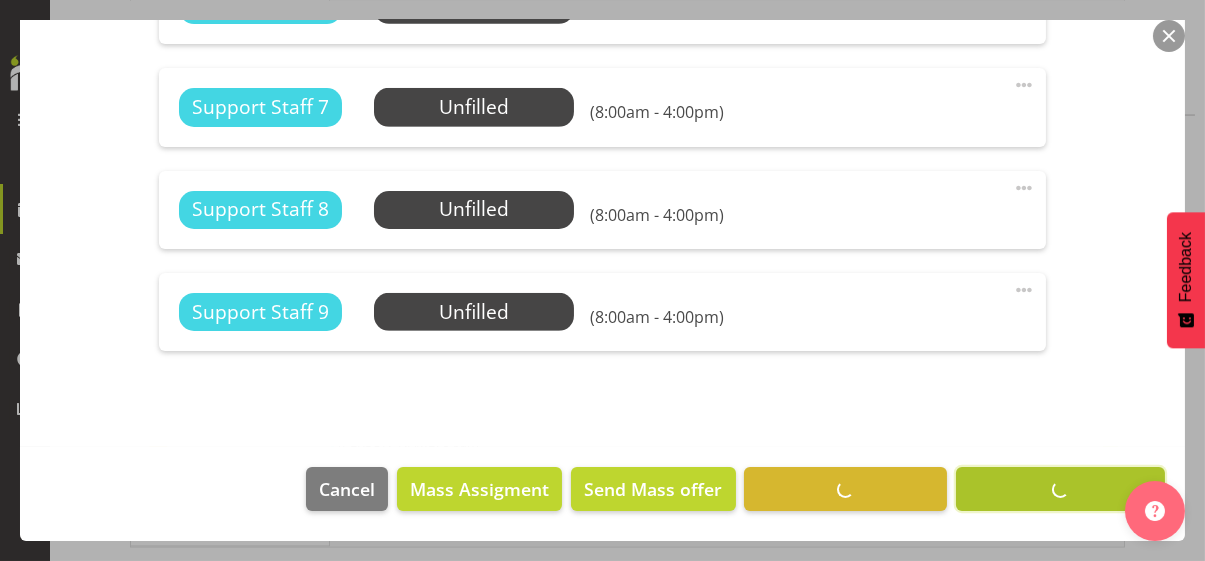 scroll, scrollTop: 2029, scrollLeft: 0, axis: vertical 